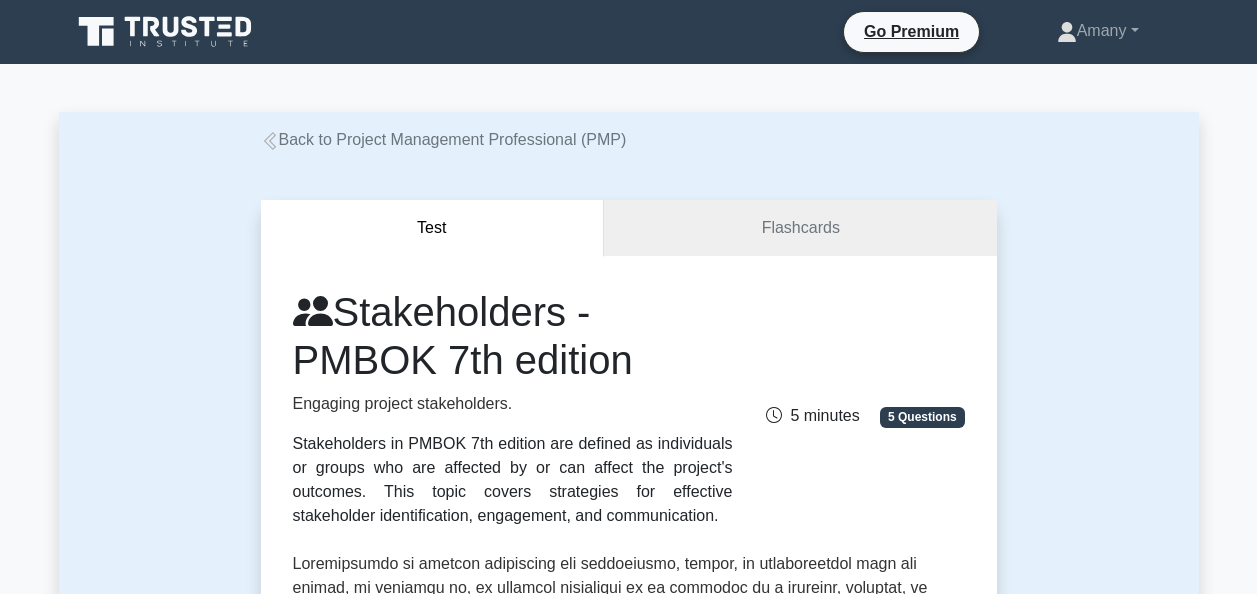 scroll, scrollTop: 1038, scrollLeft: 0, axis: vertical 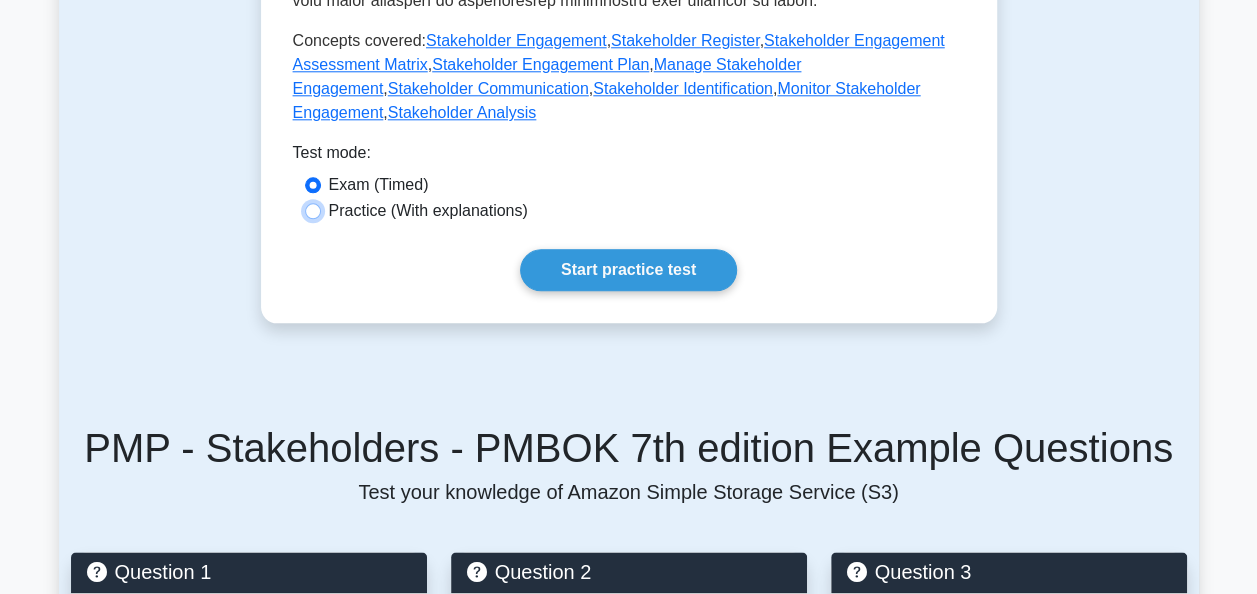 click on "Practice (With explanations)" at bounding box center (313, 211) 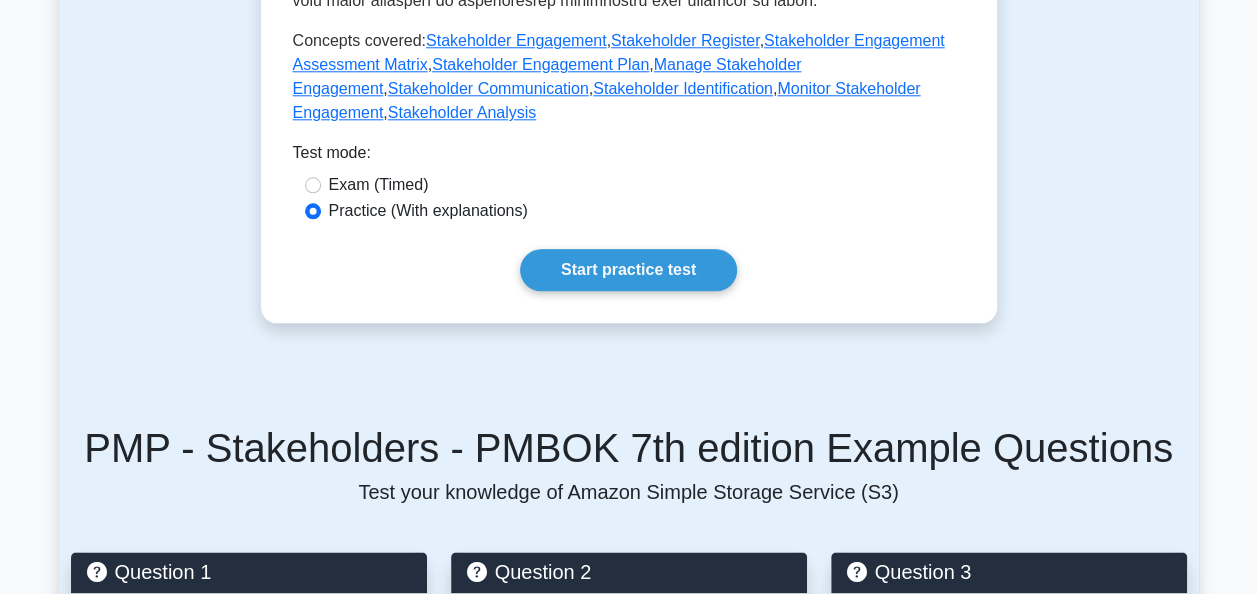 click on "Stakeholders - PMBOK 7th edition
Engaging project stakeholders.
Stakeholders in PMBOK 7th edition are defined as individuals or groups who are affected by or can affect the project's outcomes. This topic covers strategies for effective stakeholder identification, engagement, and communication.
[TIME] minutes
5 Questions
,  ,  ,  ,  ,  ," at bounding box center (629, -232) 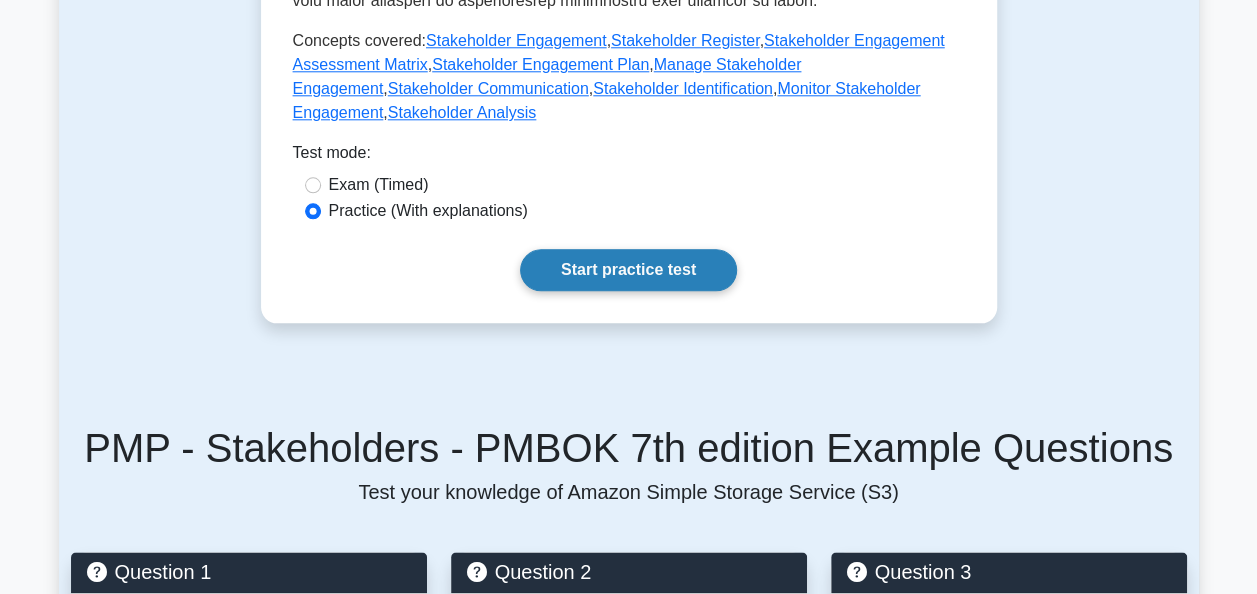 click on "Start practice test" at bounding box center (628, 270) 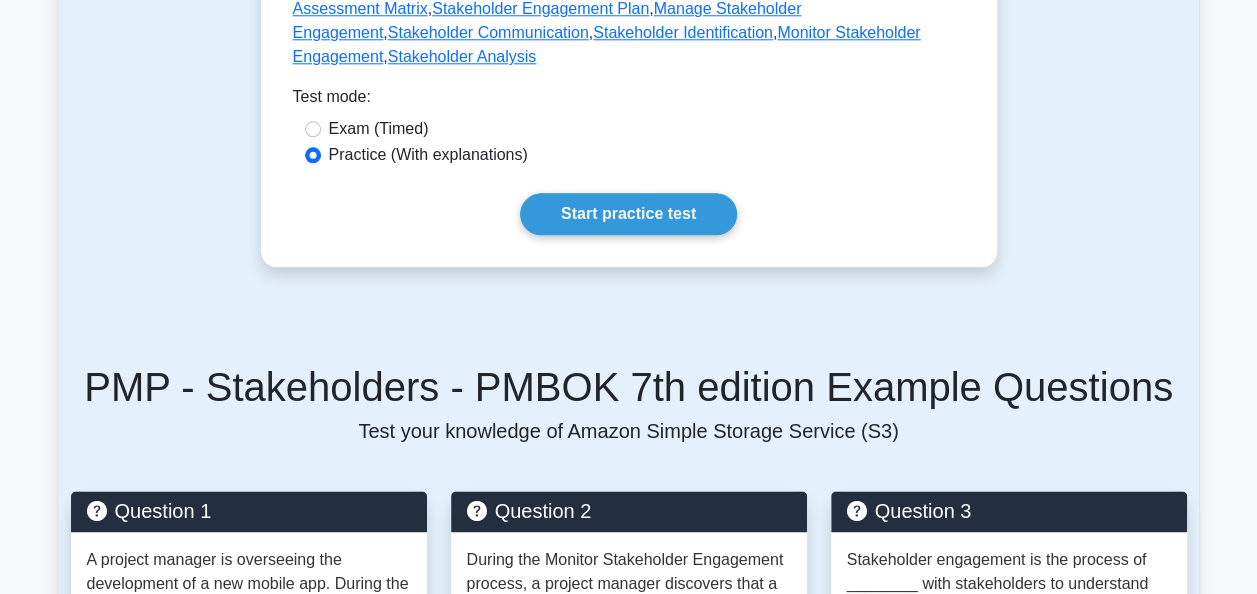 scroll, scrollTop: 1080, scrollLeft: 0, axis: vertical 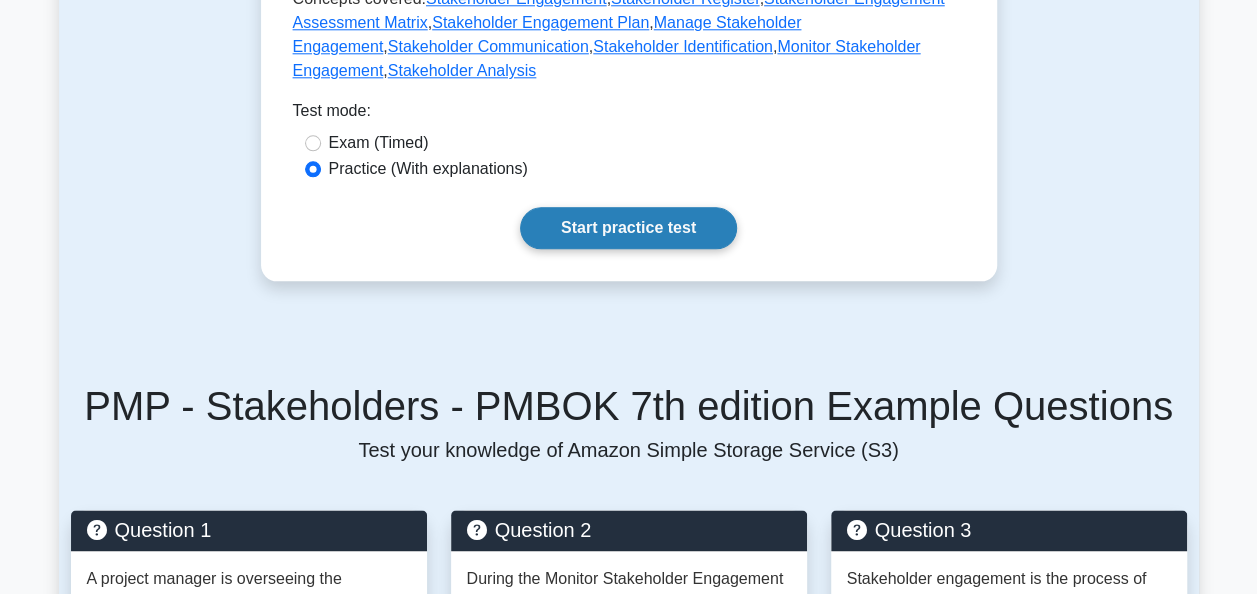 click on "Start practice test" at bounding box center (628, 228) 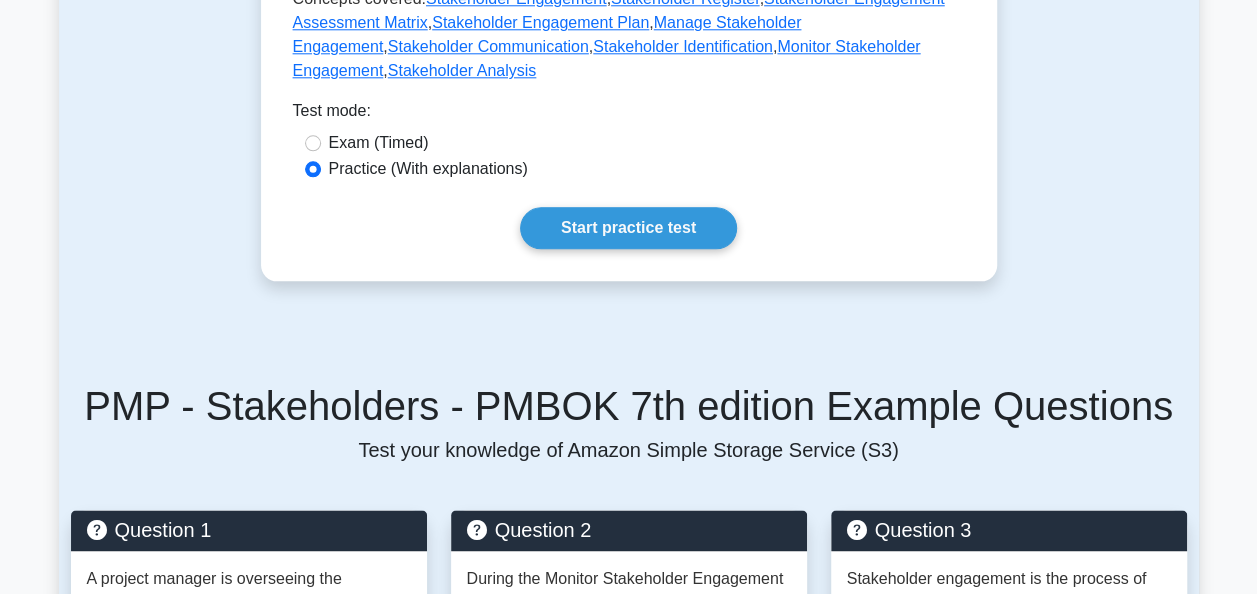 click on "Exam (Timed)" at bounding box center (379, 143) 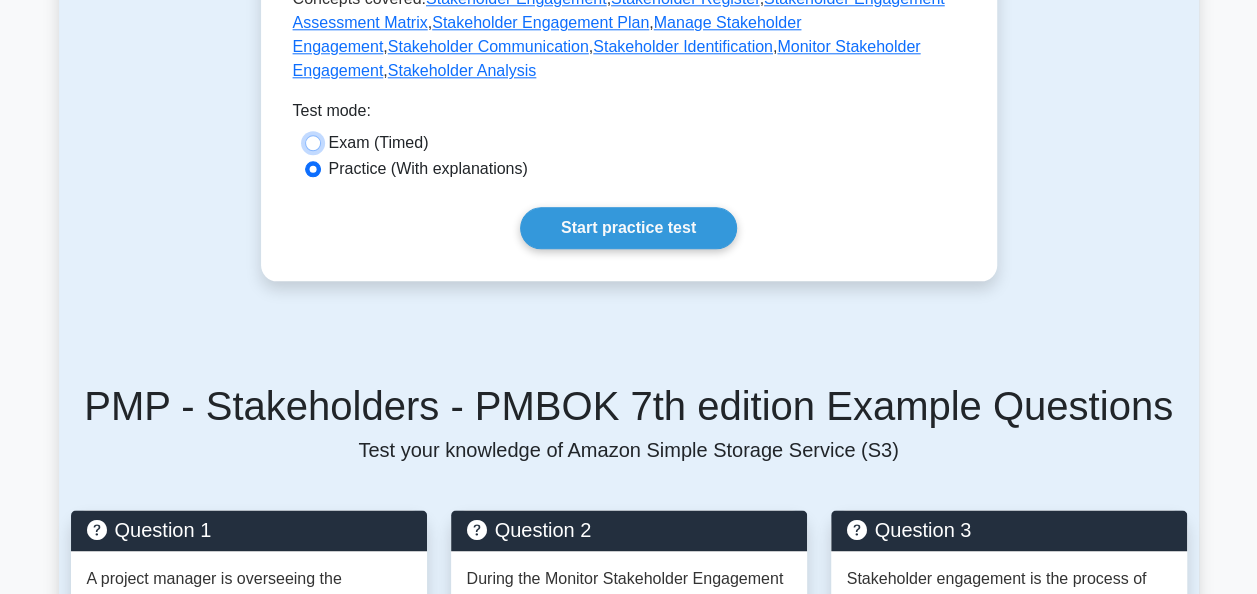 click on "Exam (Timed)" at bounding box center [313, 143] 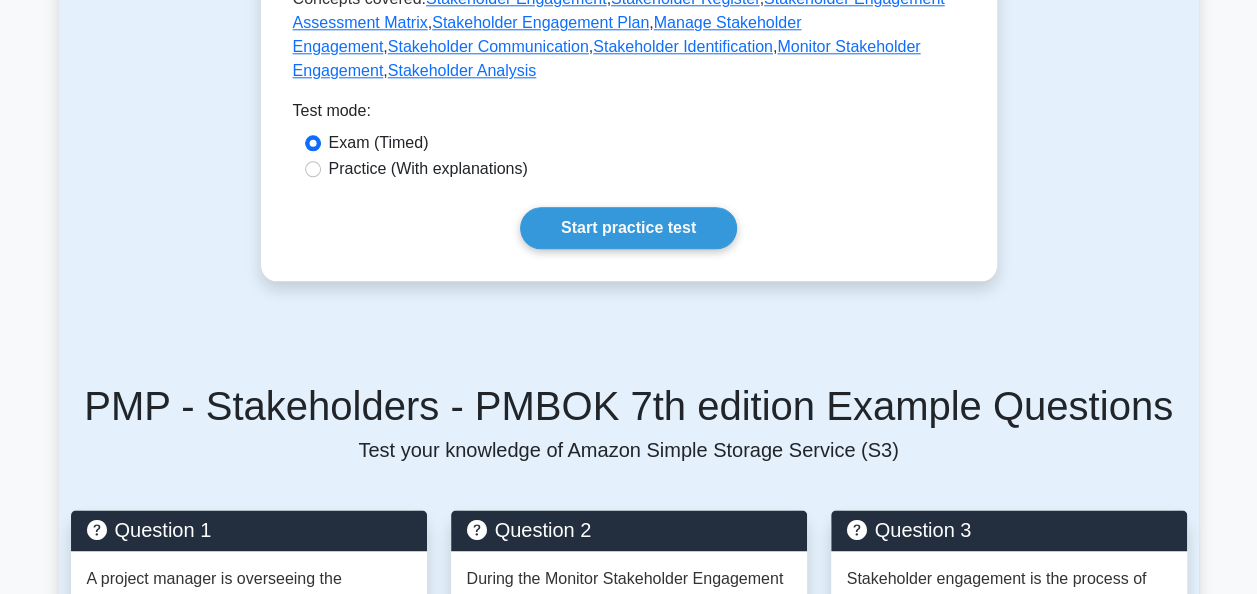 click on "Stakeholders - PMBOK 7th edition
Engaging project stakeholders.
Stakeholders in PMBOK 7th edition are defined as individuals or groups who are affected by or can affect the project's outcomes. This topic covers strategies for effective stakeholder identification, engagement, and communication.
5 minutes
5 Questions
Concepts covered:  Stakeholder Engagement ,  ,  ,  ,  ,  ," at bounding box center (629, -274) 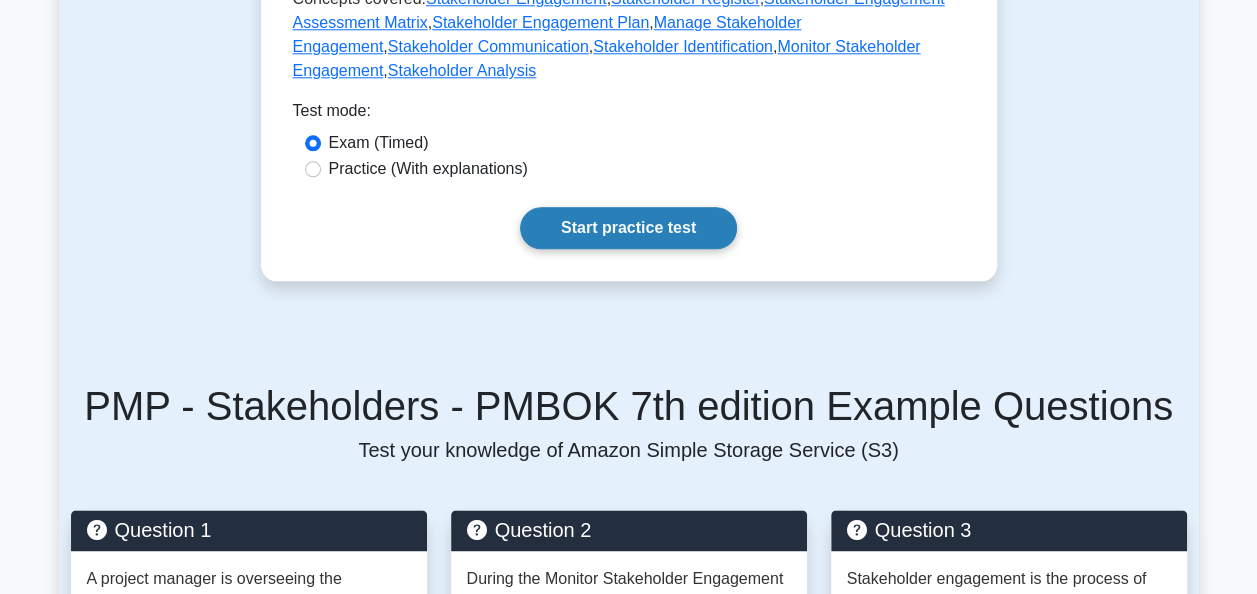 click on "Start practice test" at bounding box center (628, 228) 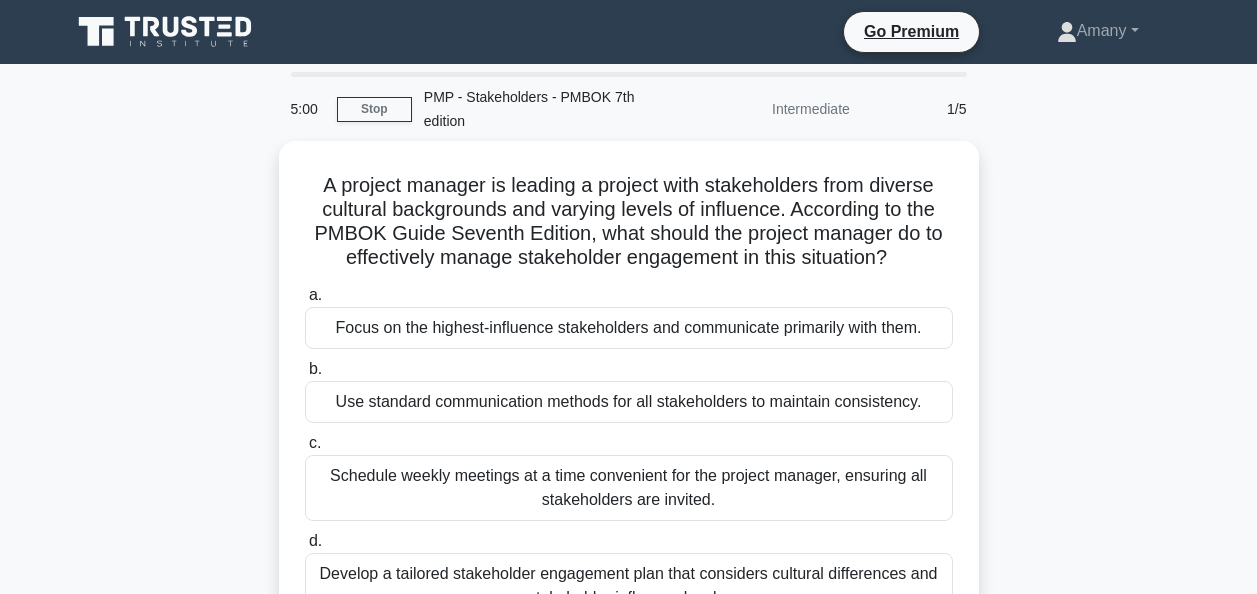 scroll, scrollTop: 0, scrollLeft: 0, axis: both 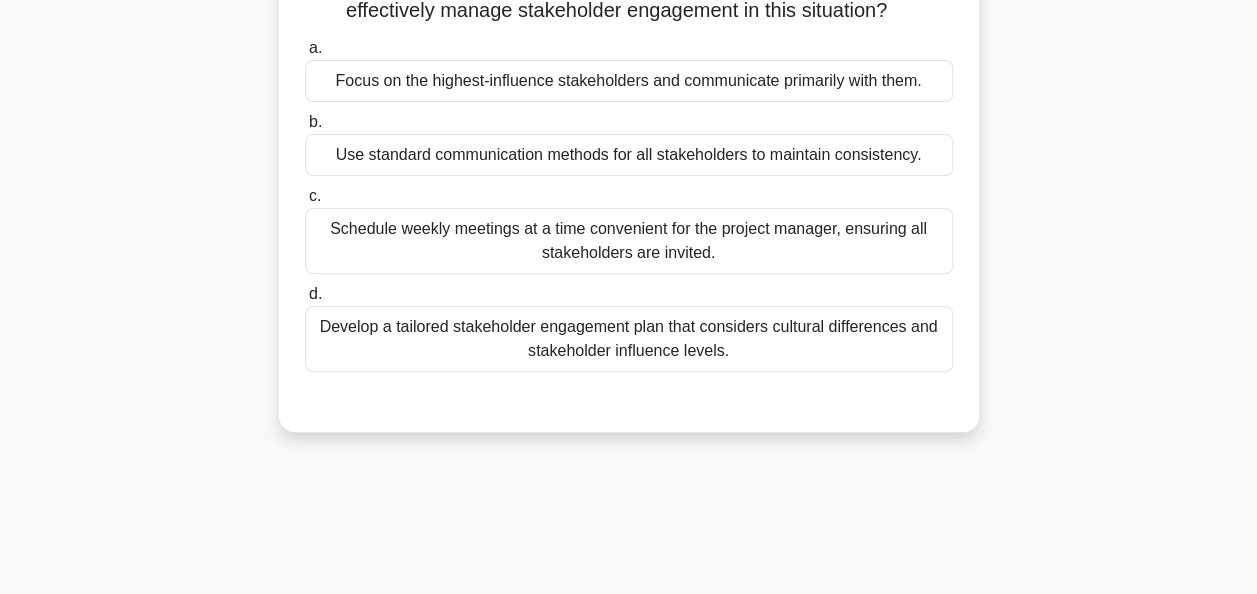 click on "Develop a tailored stakeholder engagement plan that considers cultural differences and stakeholder influence levels." at bounding box center (629, 339) 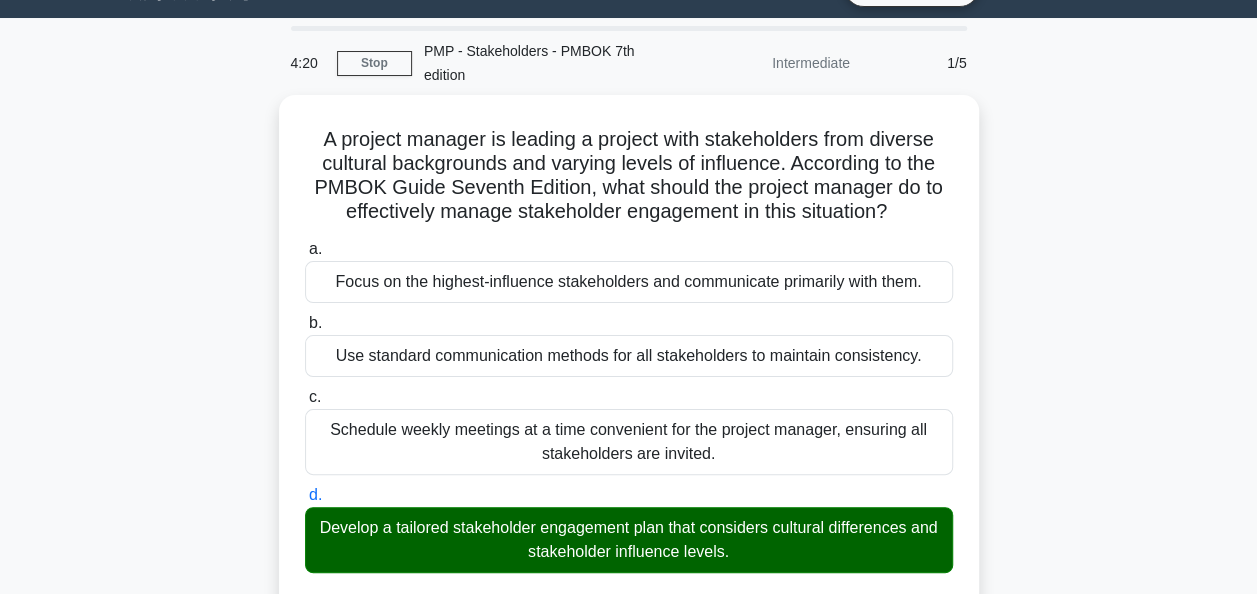scroll, scrollTop: 0, scrollLeft: 0, axis: both 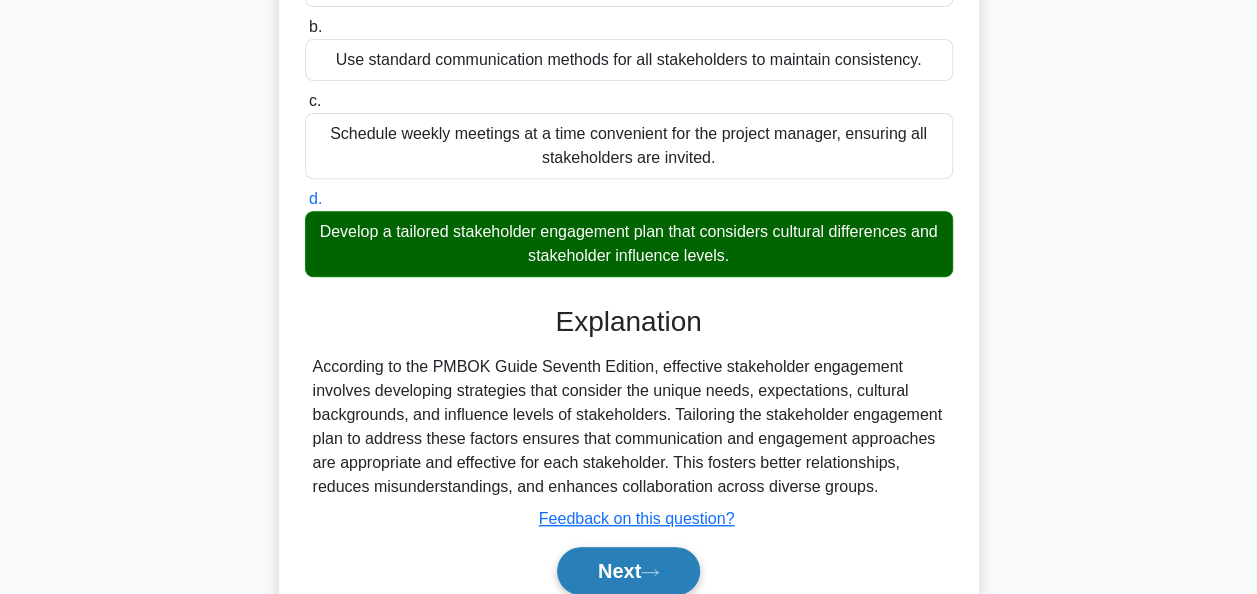 click 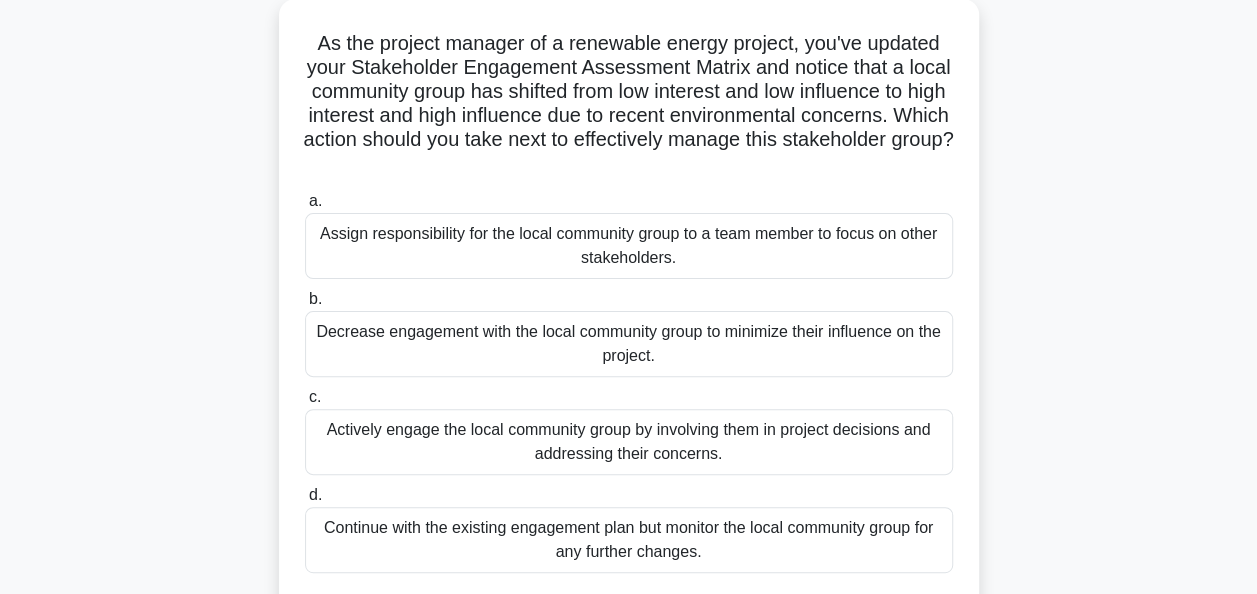 scroll, scrollTop: 139, scrollLeft: 0, axis: vertical 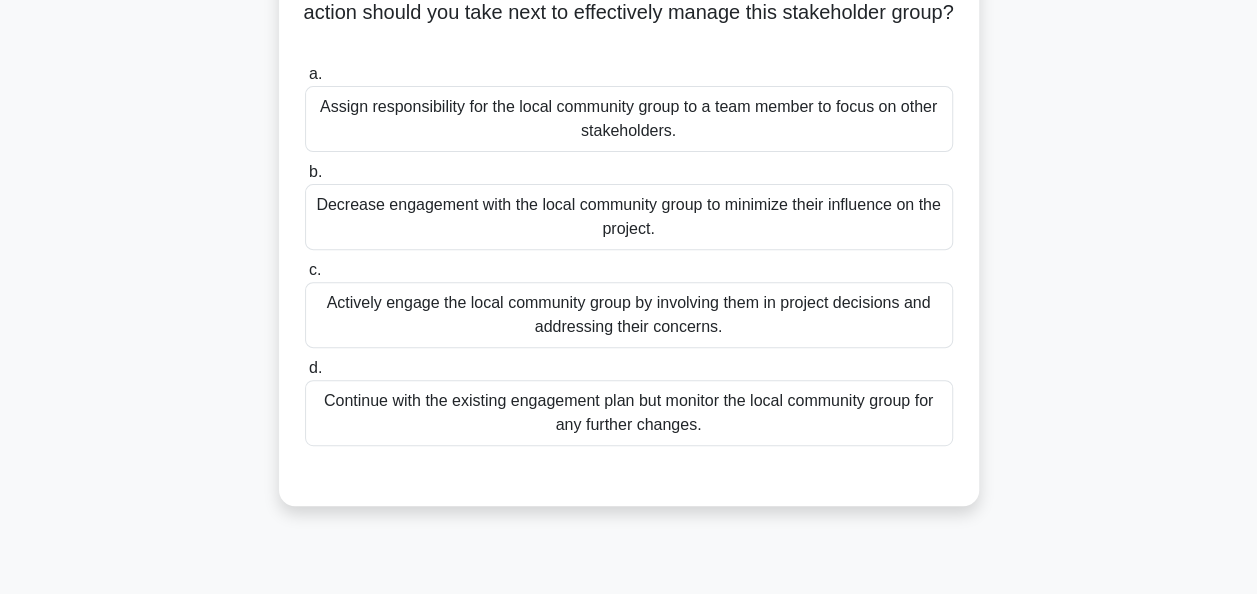 click on "Actively engage the local community group by involving them in project decisions and addressing their concerns." at bounding box center (629, 315) 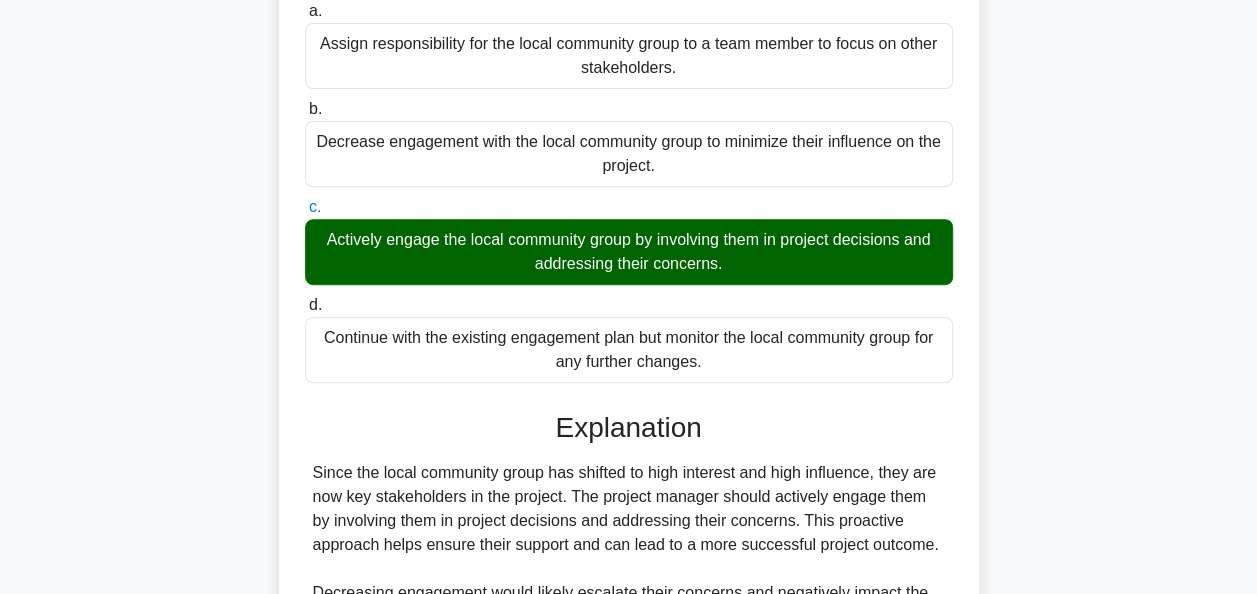 scroll, scrollTop: 338, scrollLeft: 0, axis: vertical 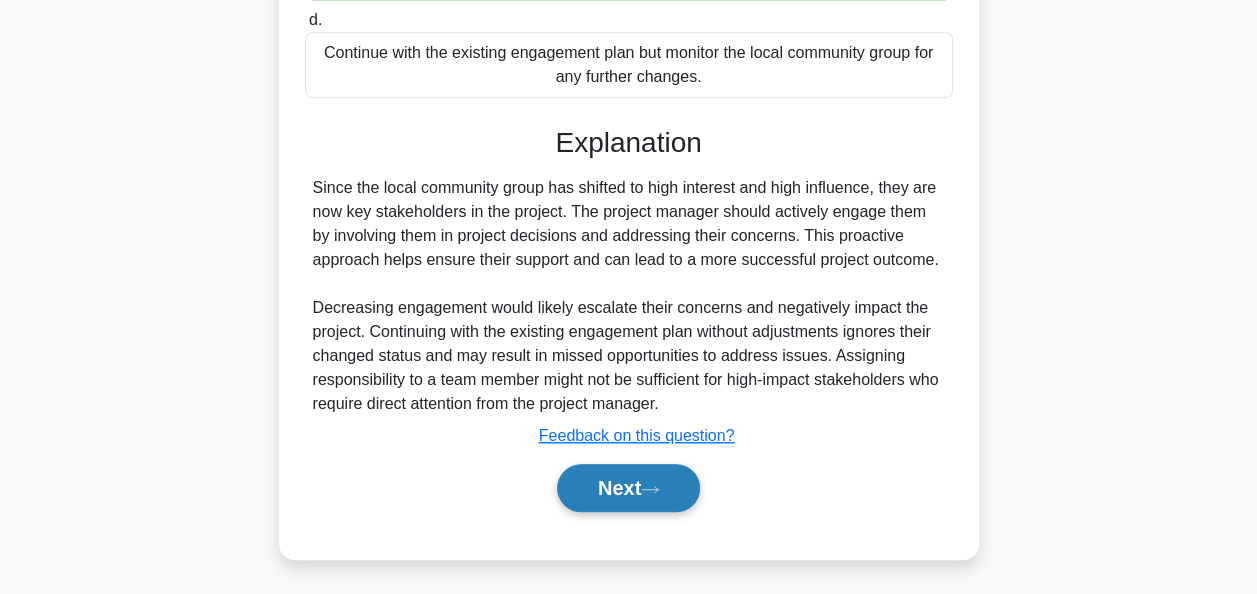 click on "Next" at bounding box center (628, 488) 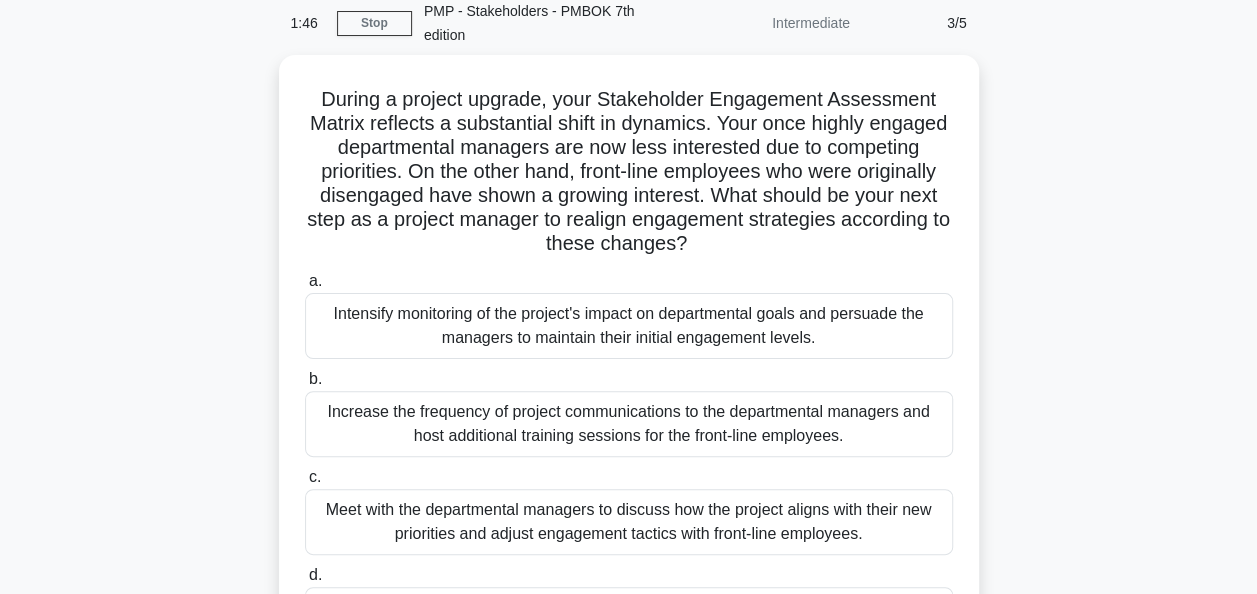 scroll, scrollTop: 133, scrollLeft: 0, axis: vertical 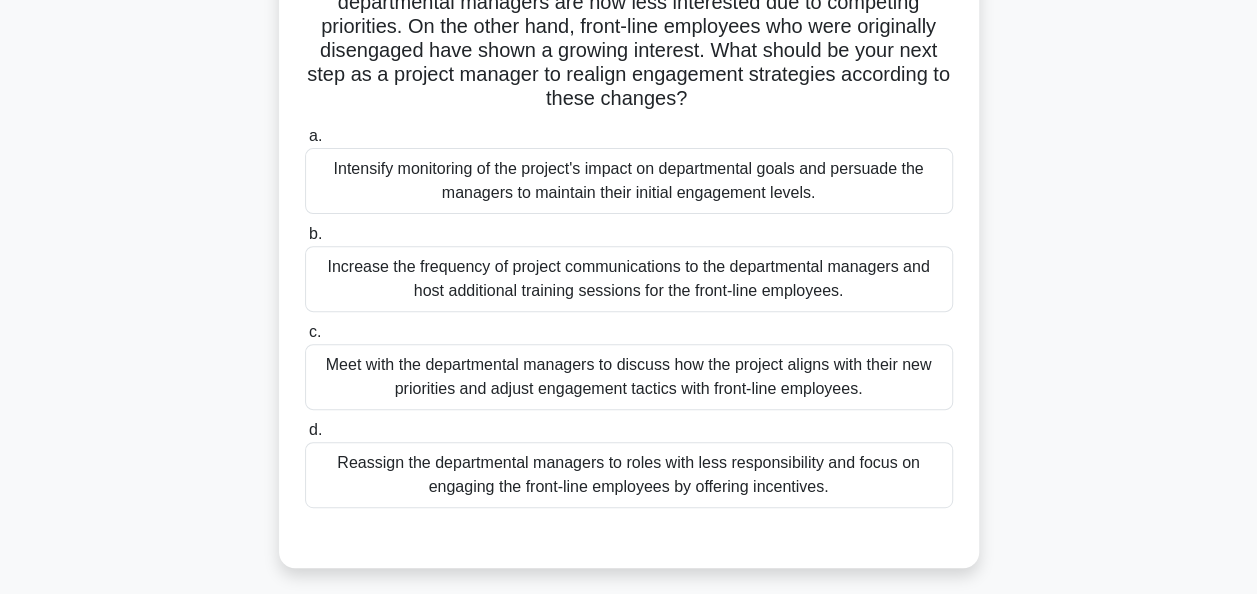 click on "Meet with the departmental managers to discuss how the project aligns with their new priorities and adjust engagement tactics with front-line employees." at bounding box center (629, 377) 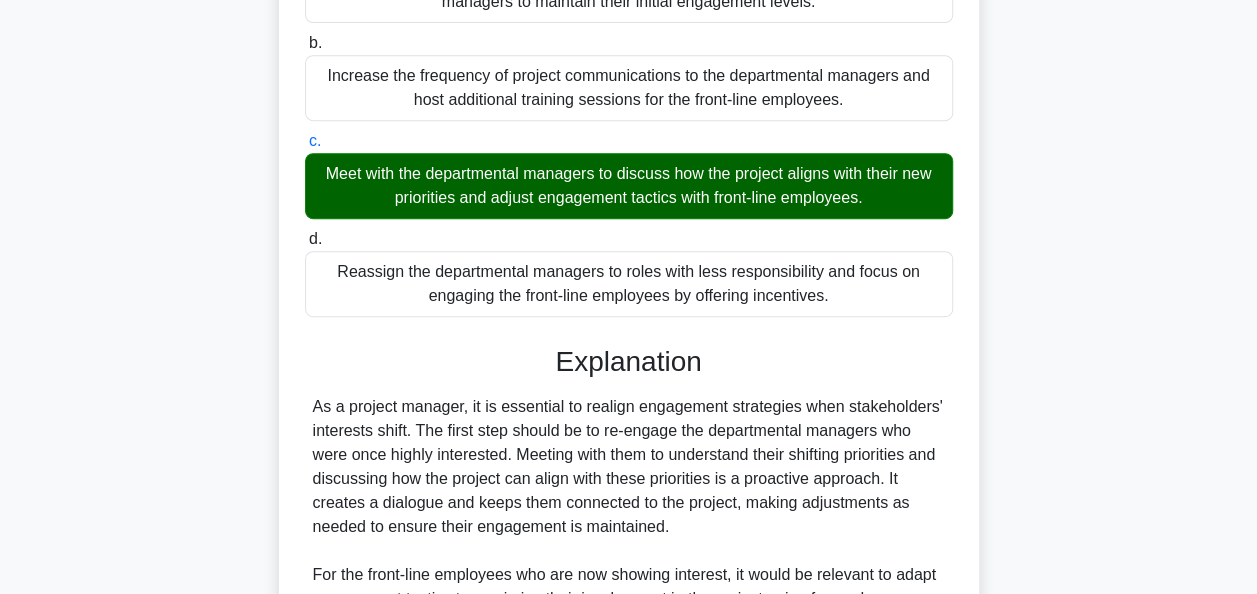 scroll, scrollTop: 423, scrollLeft: 0, axis: vertical 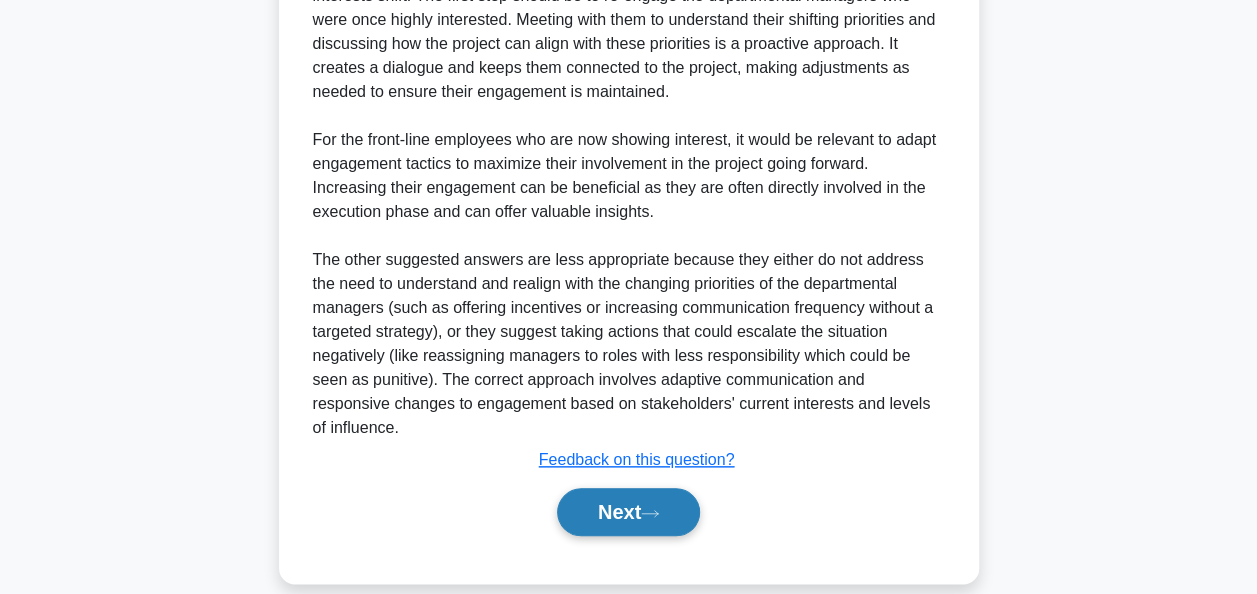 click on "Next" at bounding box center [628, 512] 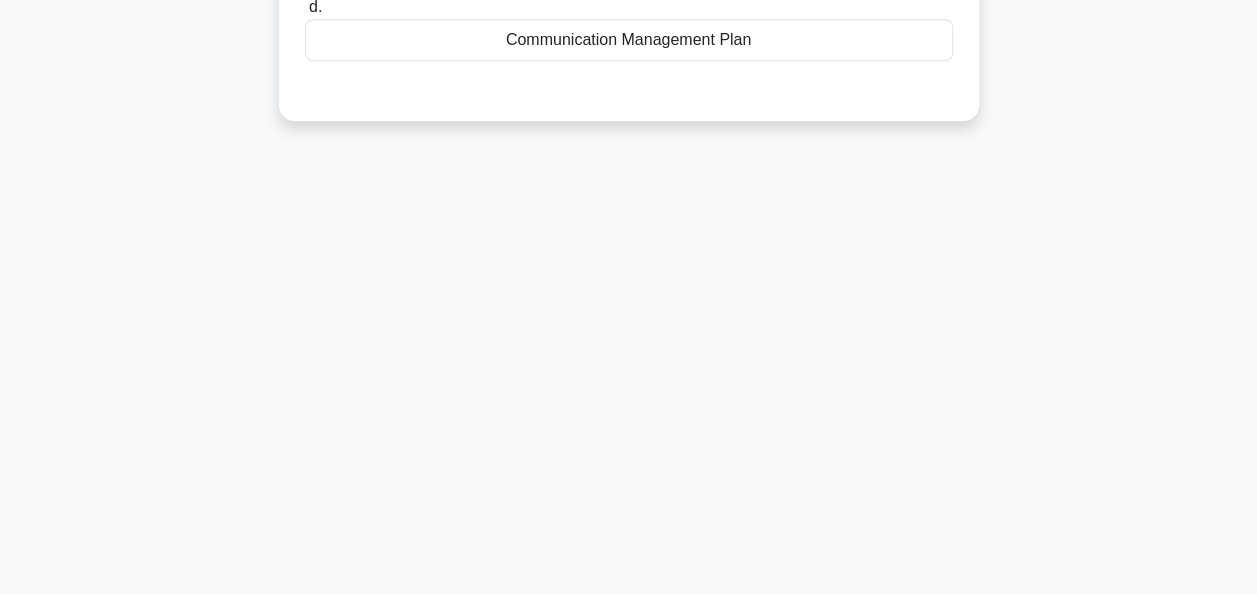 scroll, scrollTop: 486, scrollLeft: 0, axis: vertical 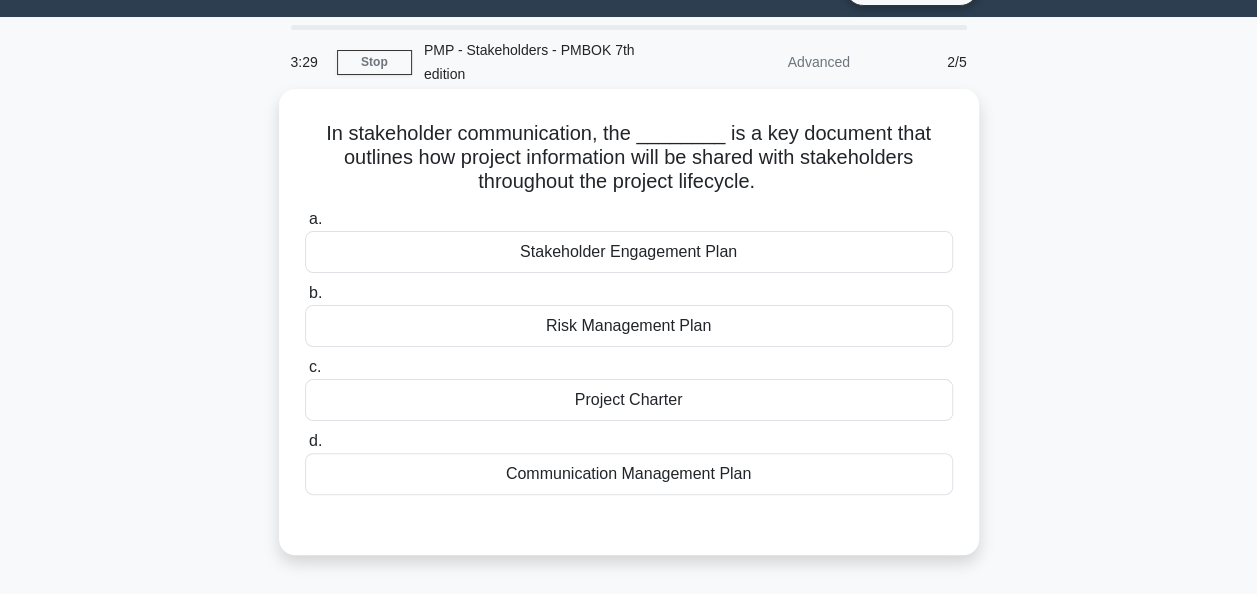 click on "Communication Management Plan" at bounding box center (629, 474) 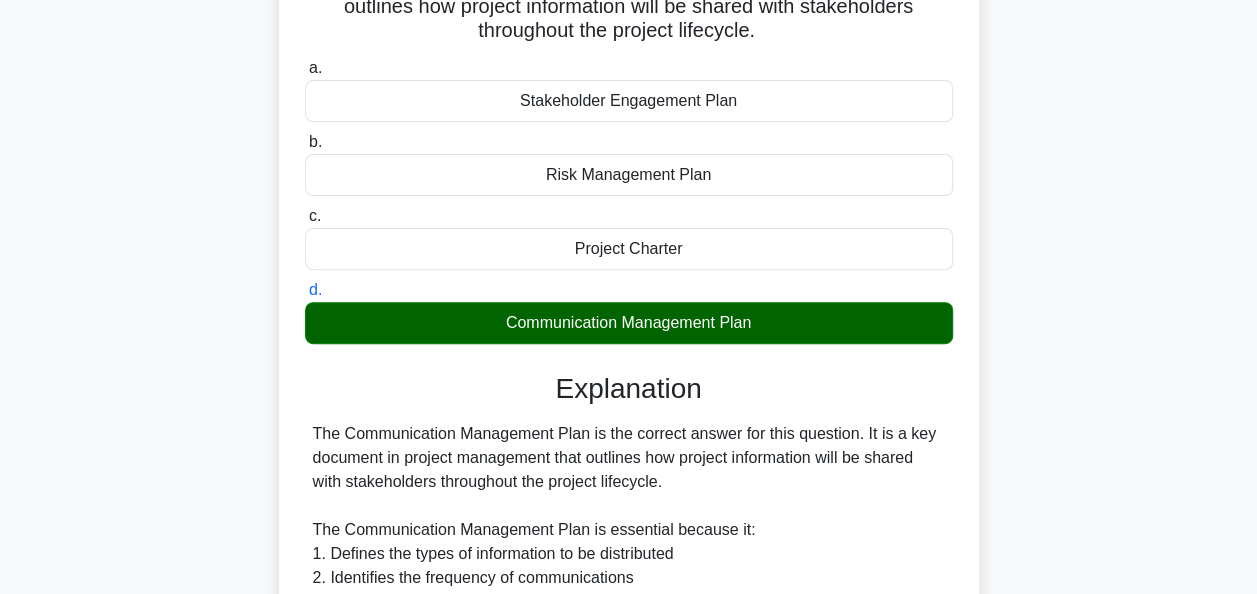 scroll, scrollTop: 302, scrollLeft: 0, axis: vertical 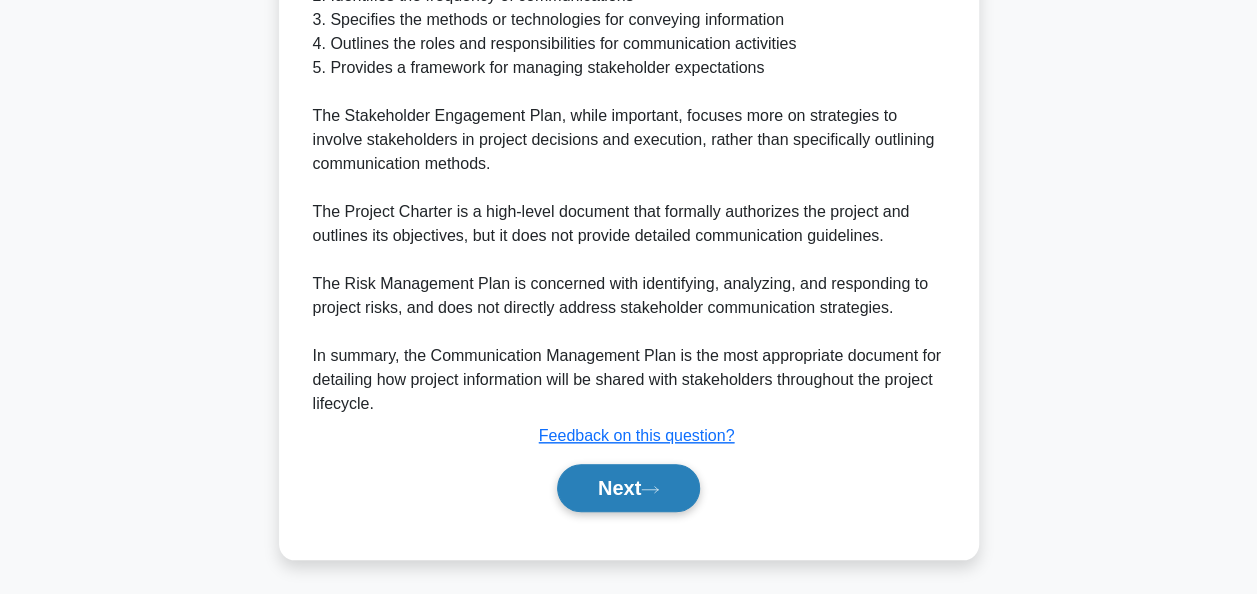 type 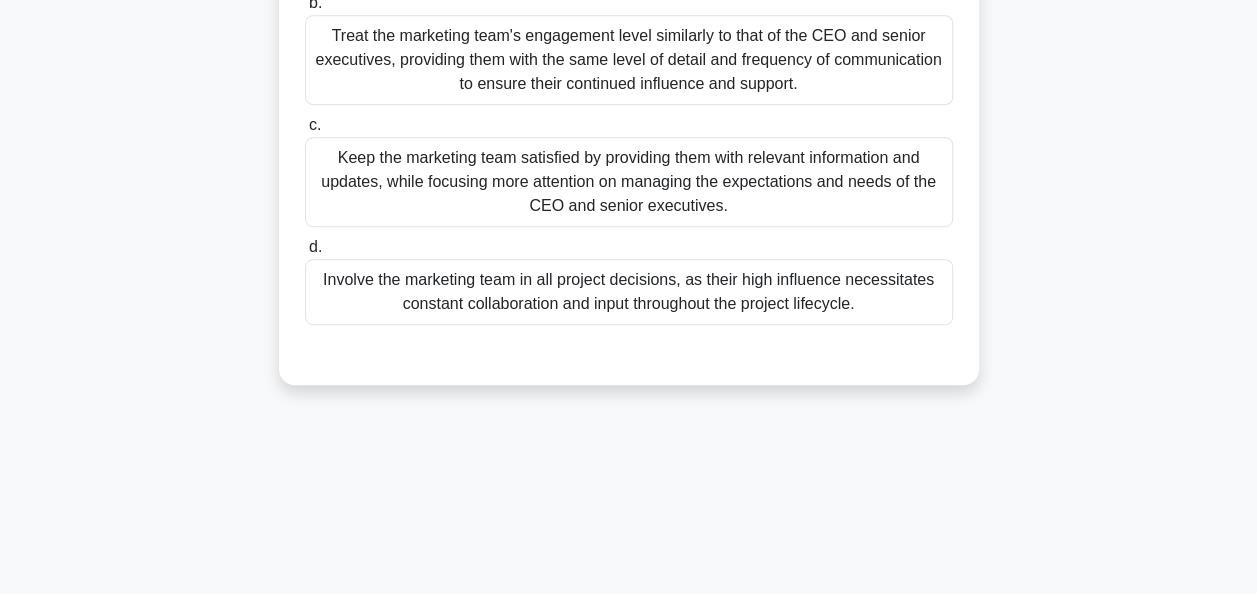 scroll, scrollTop: 0, scrollLeft: 0, axis: both 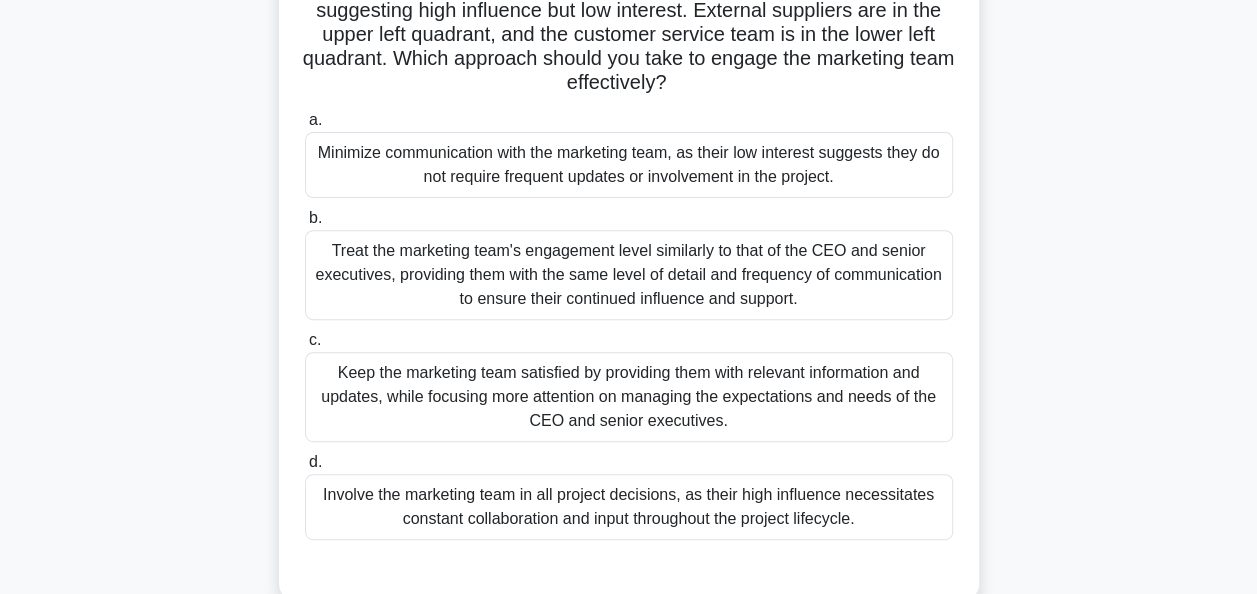 click on "Keep the marketing team satisfied by providing them with relevant information and updates, while focusing more attention on managing the expectations and needs of the CEO and senior executives." at bounding box center (629, 397) 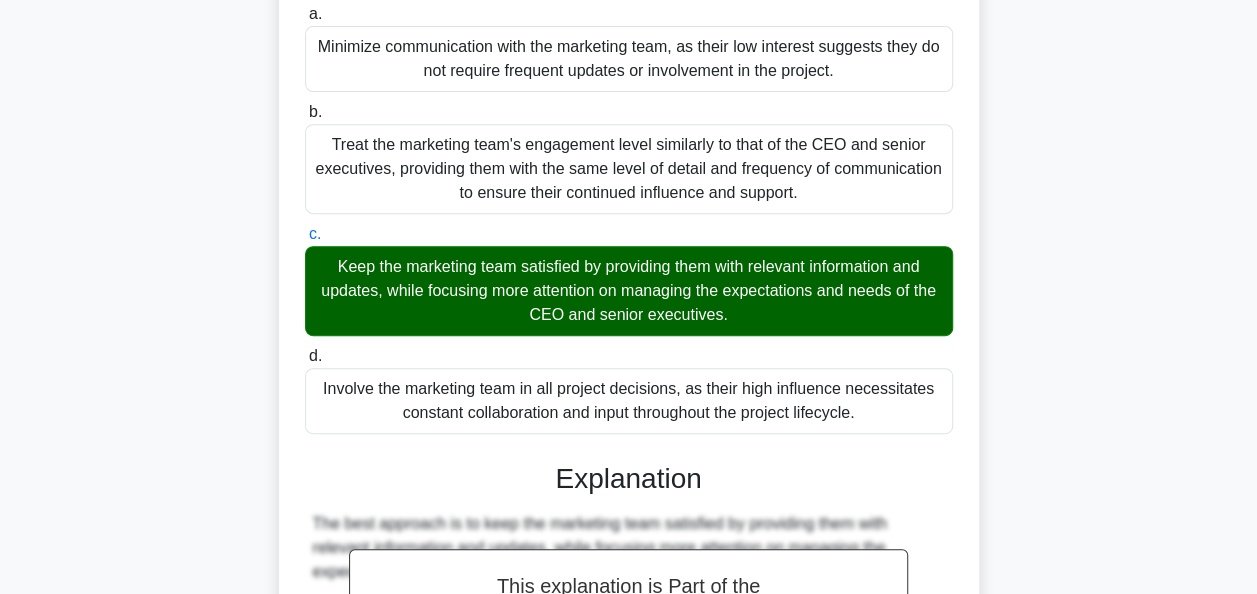 scroll, scrollTop: 588, scrollLeft: 0, axis: vertical 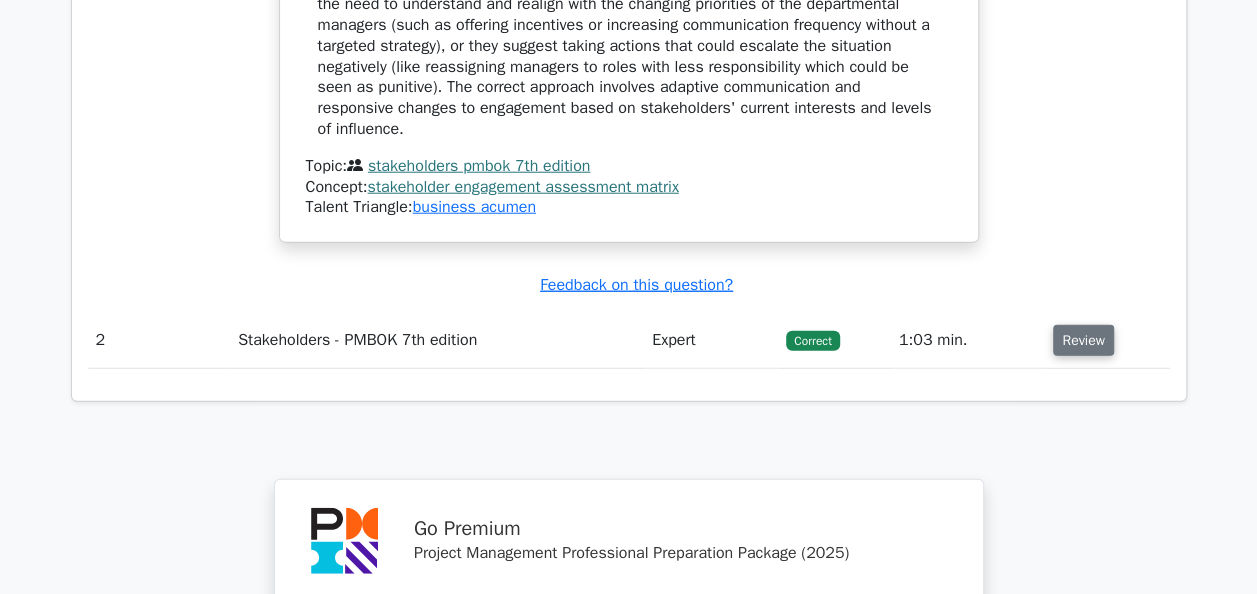 click on "Review" at bounding box center (1083, 340) 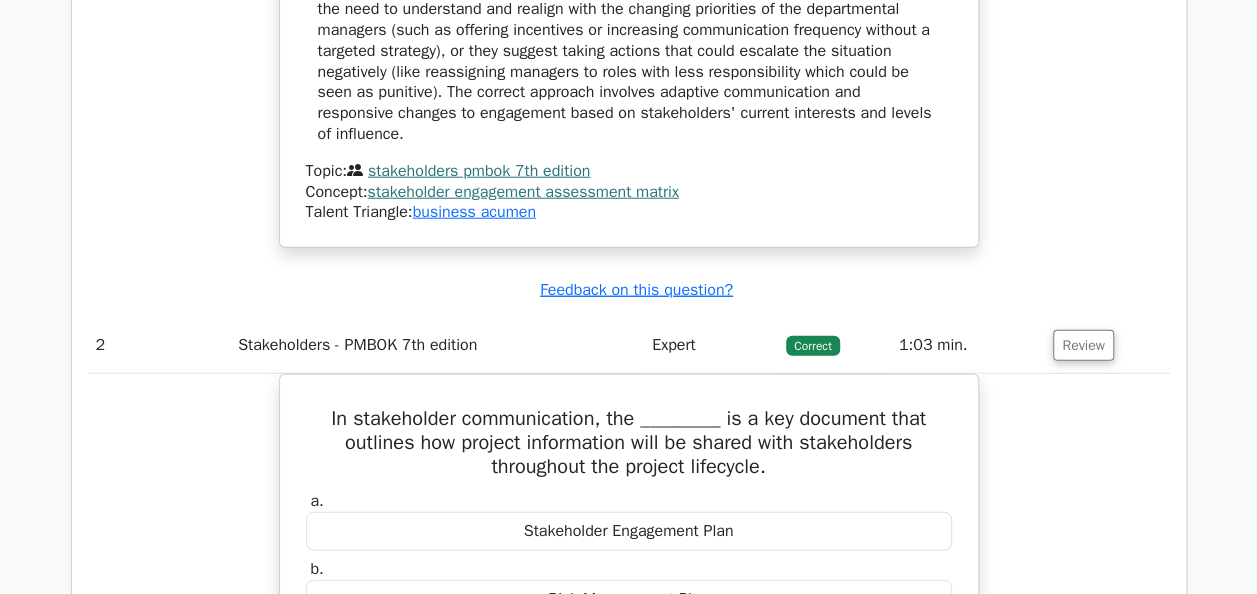 scroll, scrollTop: 3027, scrollLeft: 0, axis: vertical 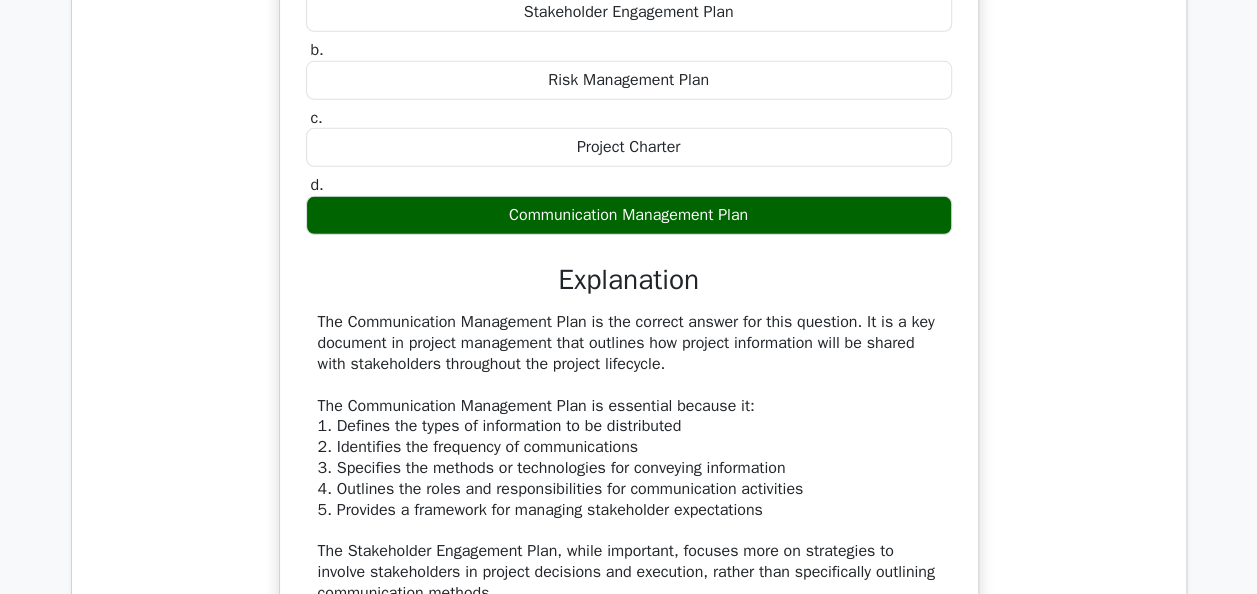 type 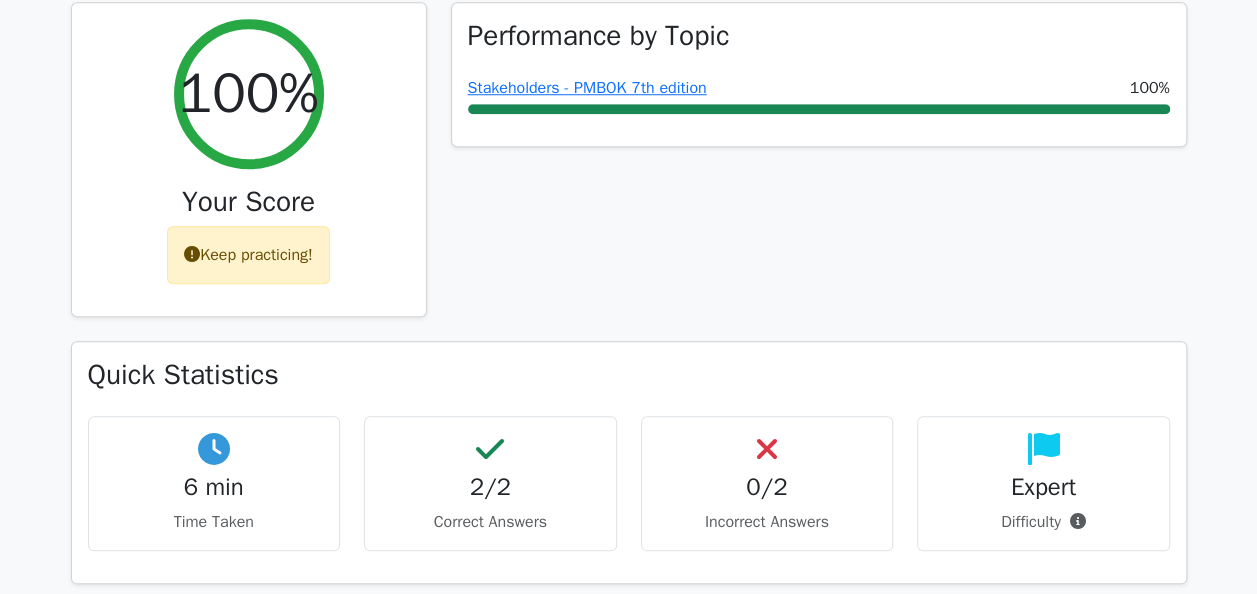 scroll, scrollTop: 810, scrollLeft: 0, axis: vertical 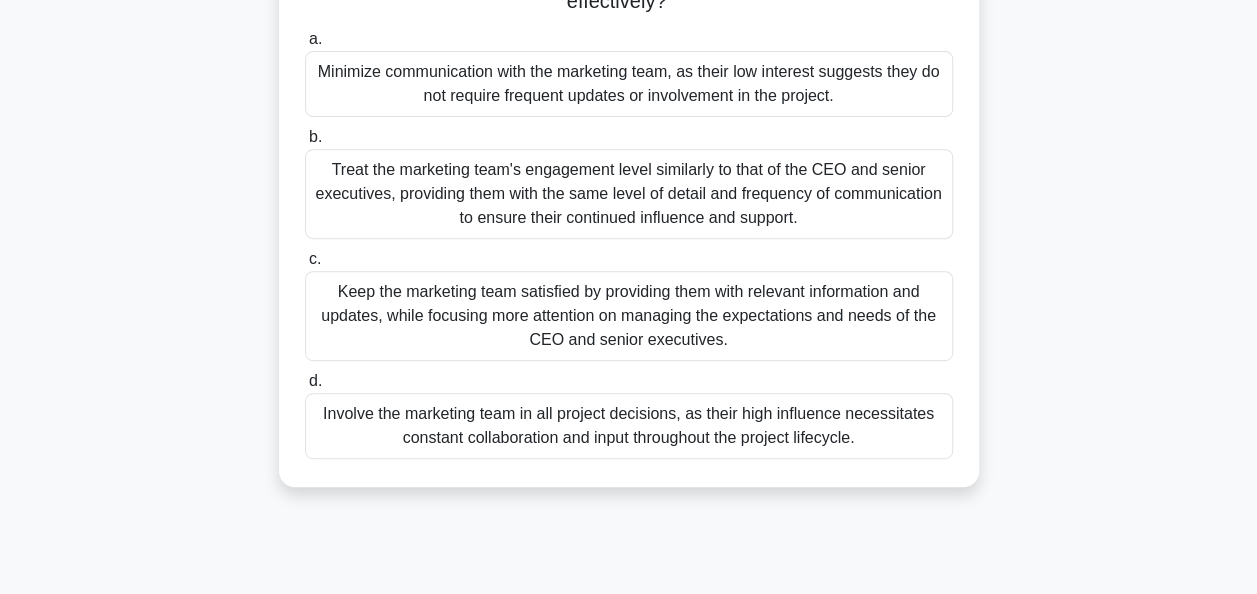 click on "Keep the marketing team satisfied by providing them with relevant information and updates, while focusing more attention on managing the expectations and needs of the CEO and senior executives." at bounding box center (629, 316) 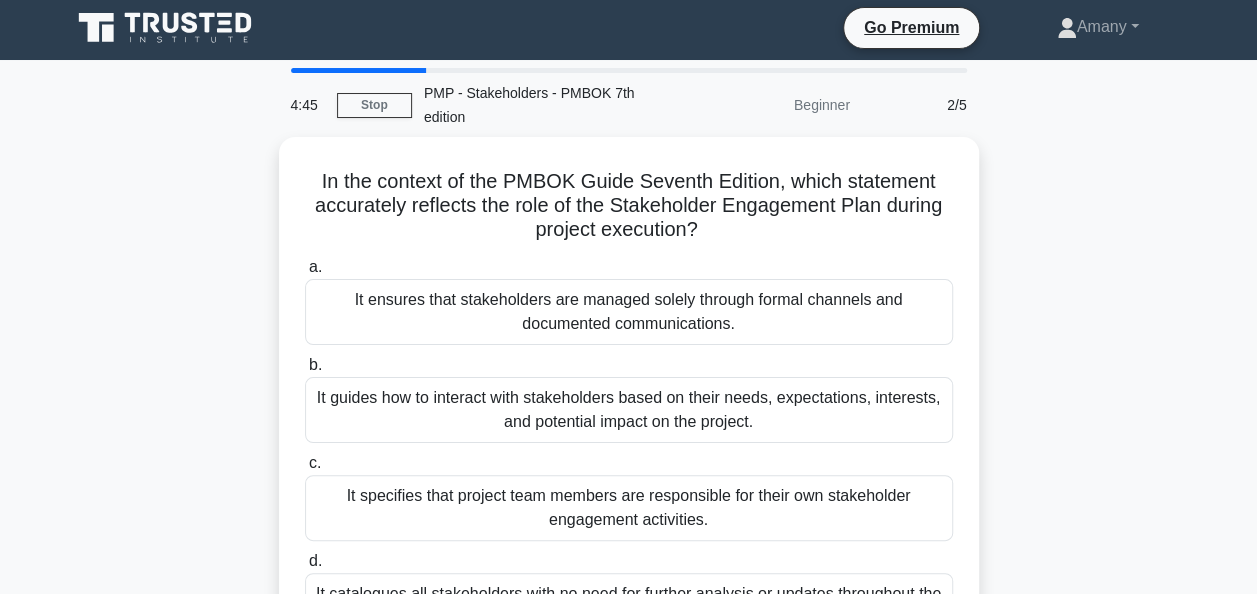 scroll, scrollTop: 0, scrollLeft: 0, axis: both 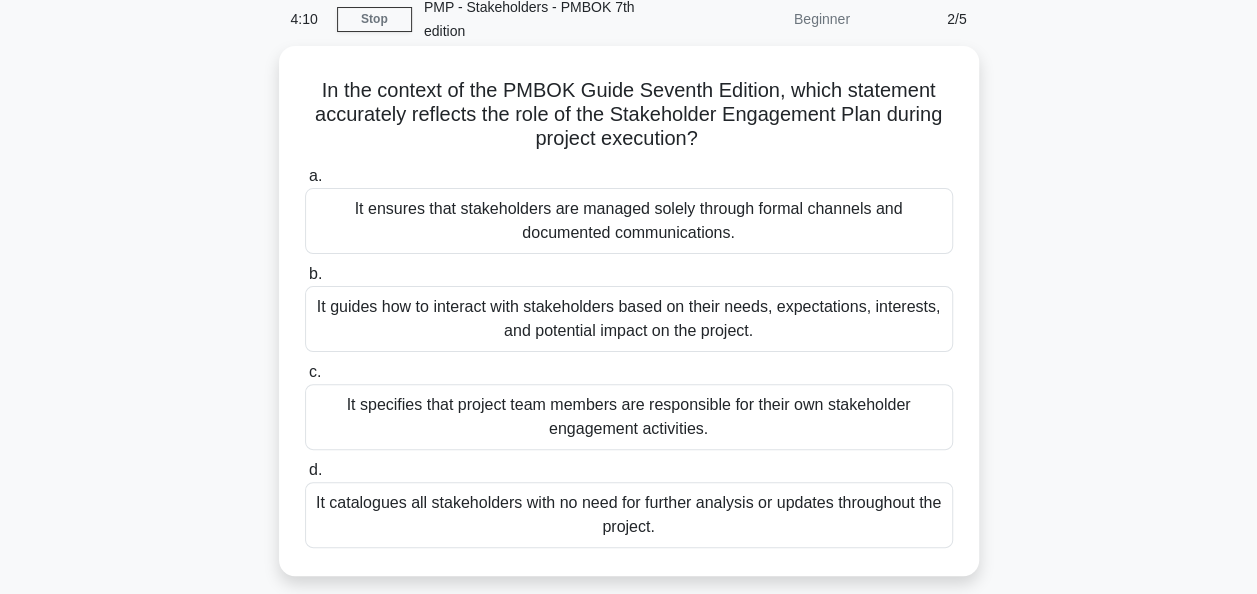 click on "It guides how to interact with stakeholders based on their needs, expectations, interests, and potential impact on the project." at bounding box center (629, 319) 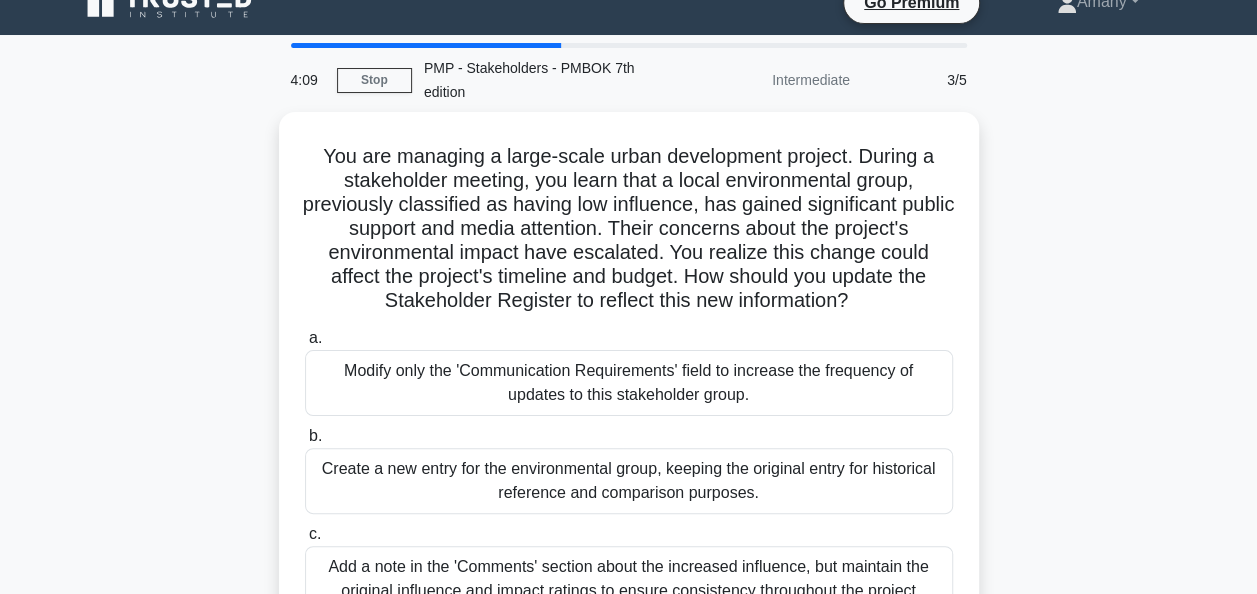 scroll, scrollTop: 0, scrollLeft: 0, axis: both 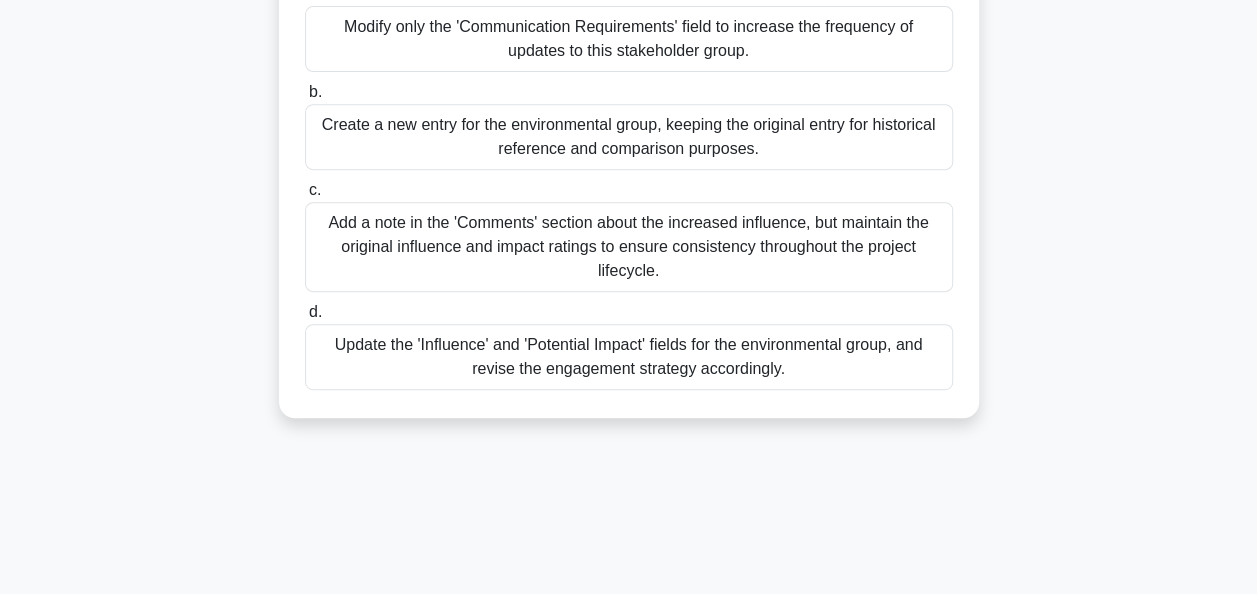 click on "Update the 'Influence' and 'Potential Impact' fields for the environmental group, and revise the engagement strategy accordingly." at bounding box center [629, 357] 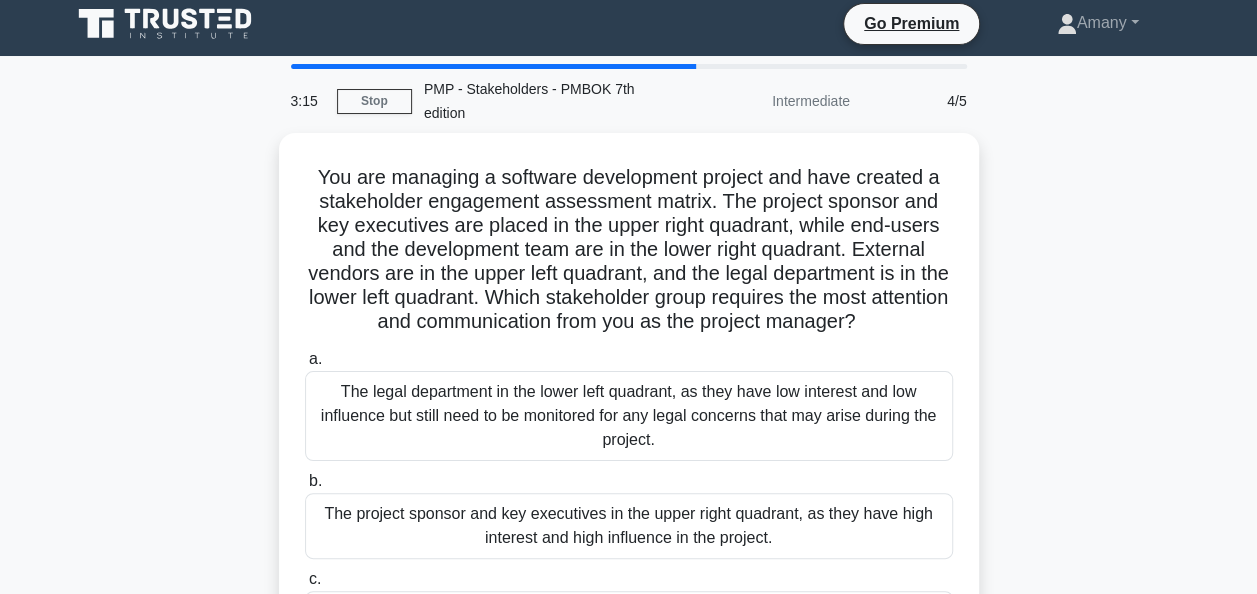 scroll, scrollTop: 0, scrollLeft: 0, axis: both 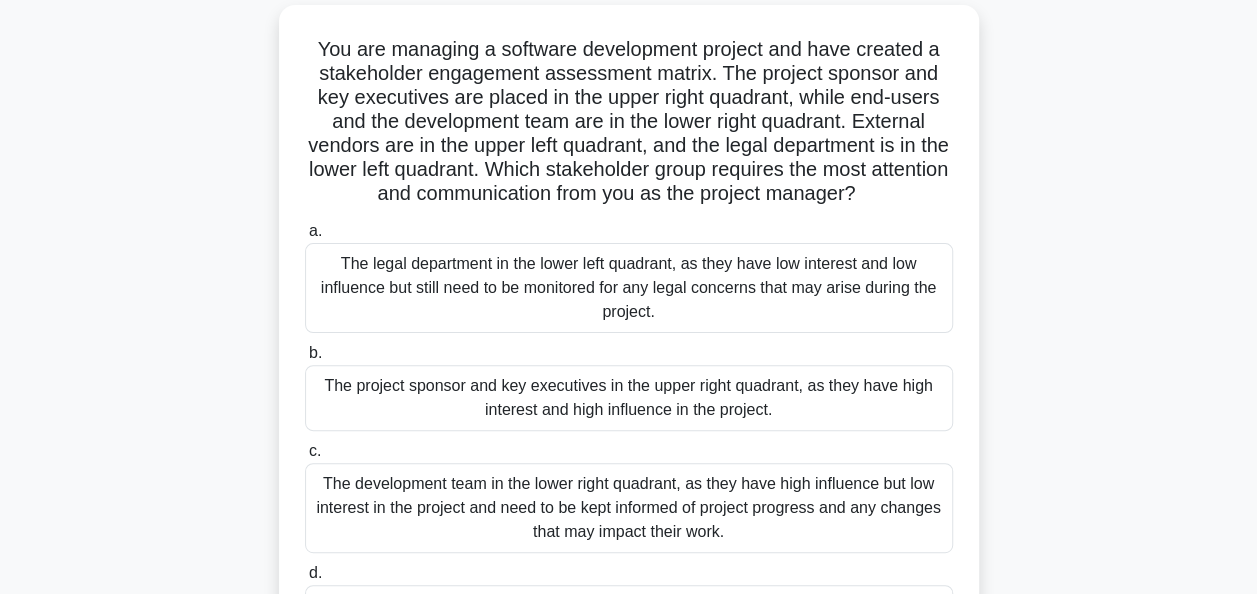 click on "The project sponsor and key executives in the upper right quadrant, as they have high interest and high influence in the project." at bounding box center (629, 398) 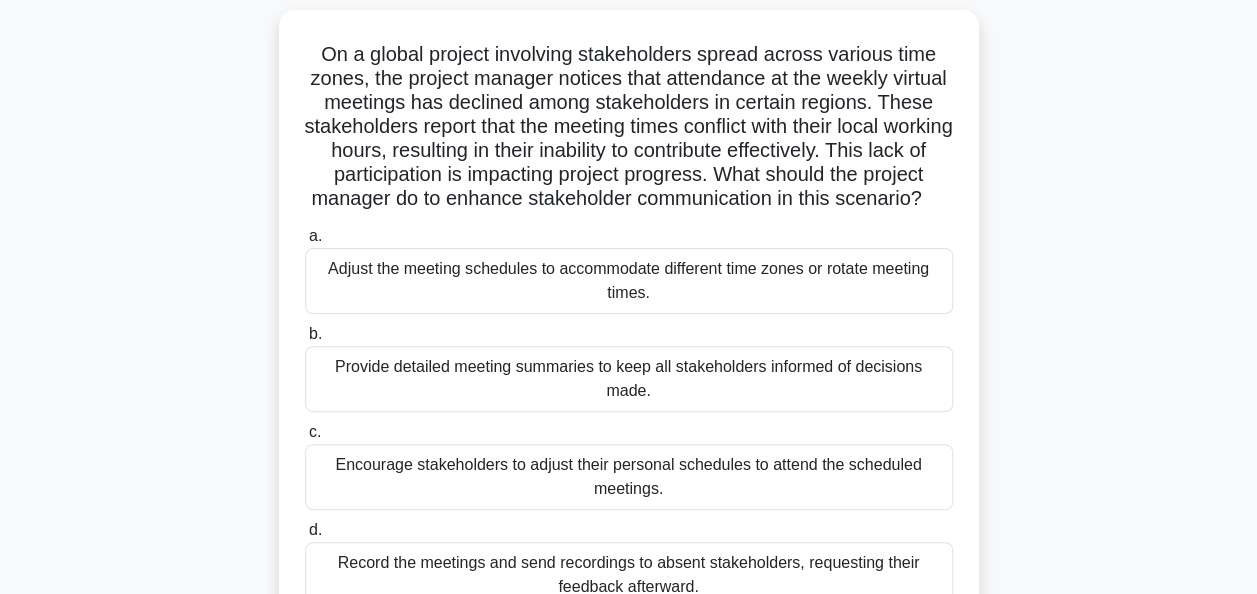 scroll, scrollTop: 66, scrollLeft: 0, axis: vertical 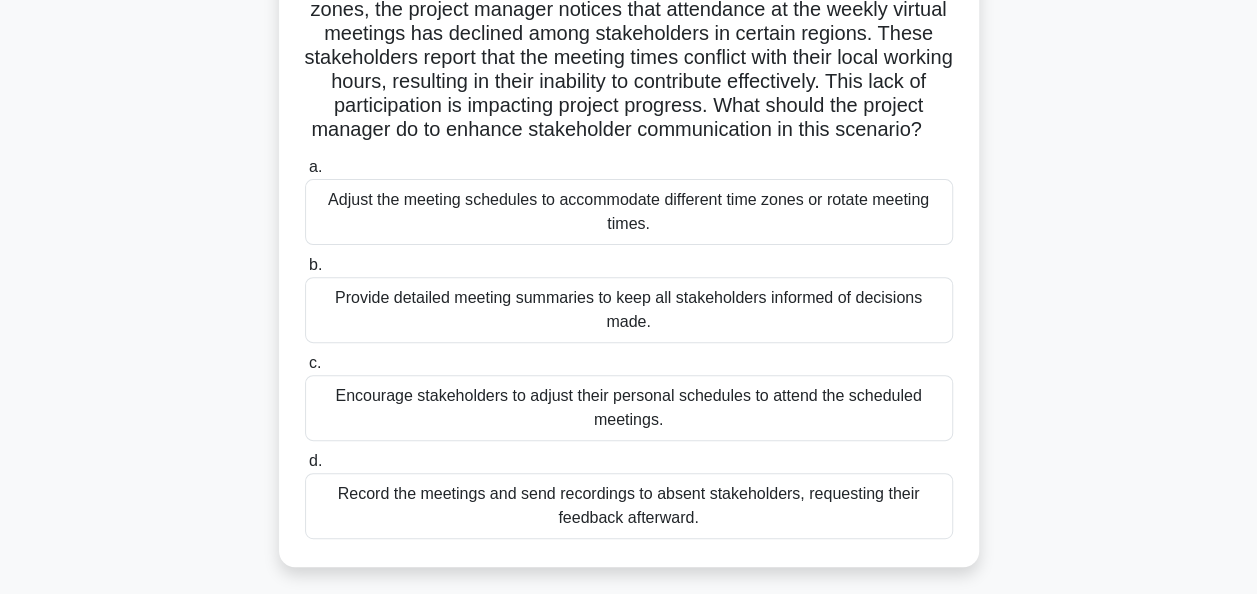 click on "Adjust the meeting schedules to accommodate different time zones or rotate meeting times." at bounding box center (629, 212) 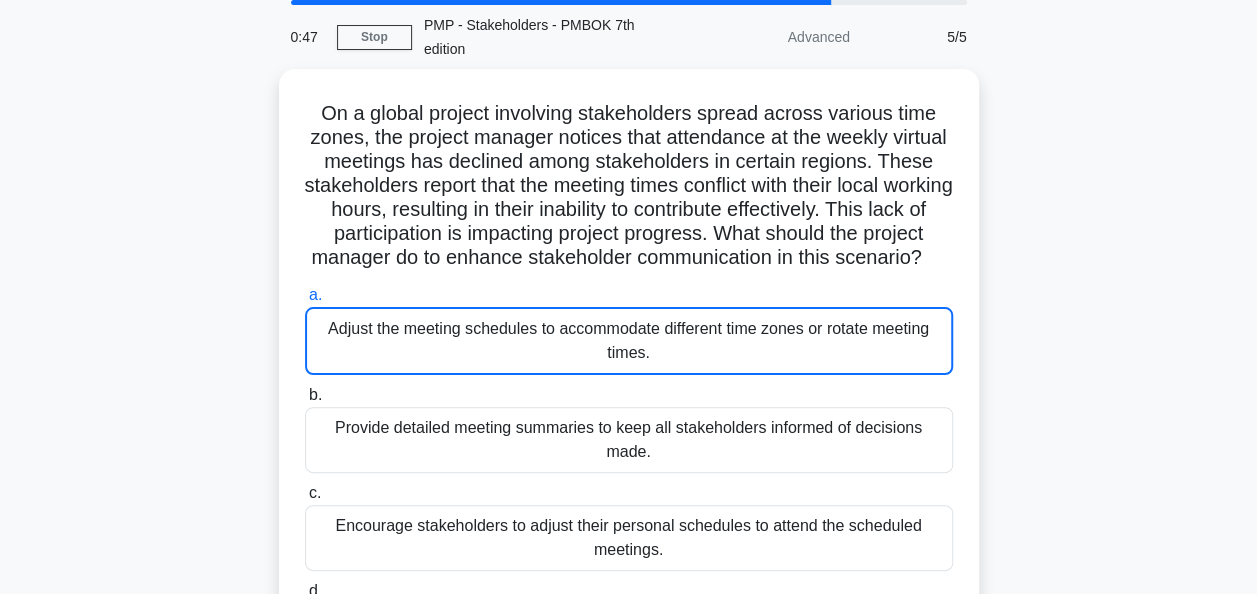 scroll, scrollTop: 73, scrollLeft: 0, axis: vertical 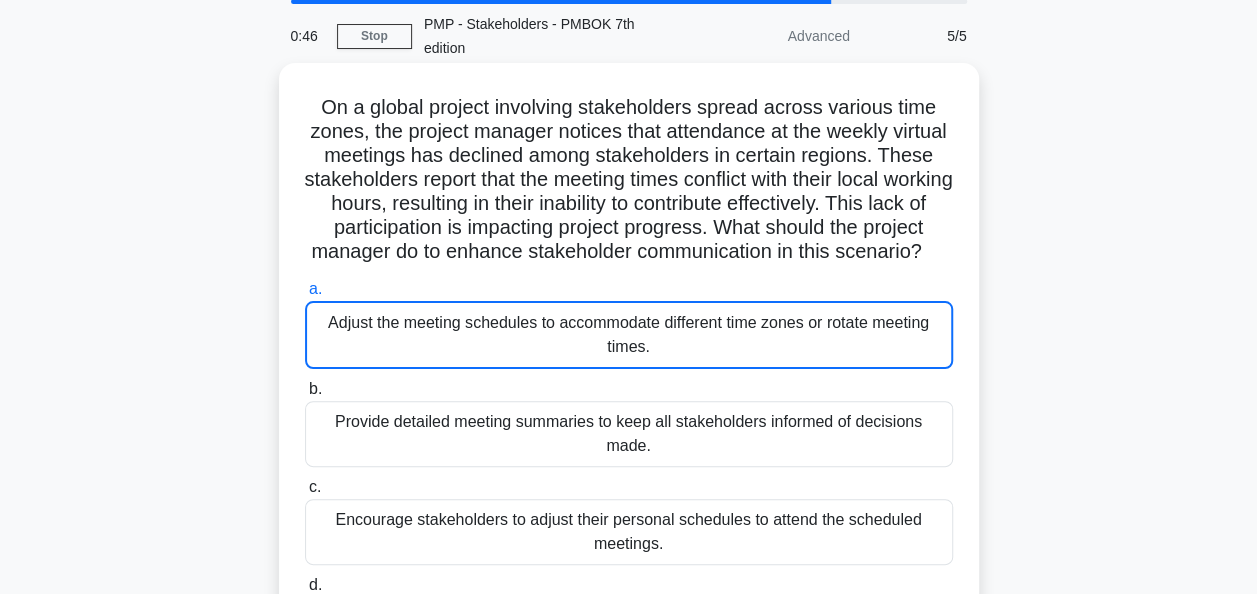 click on "Adjust the meeting schedules to accommodate different time zones or rotate meeting times." at bounding box center (629, 335) 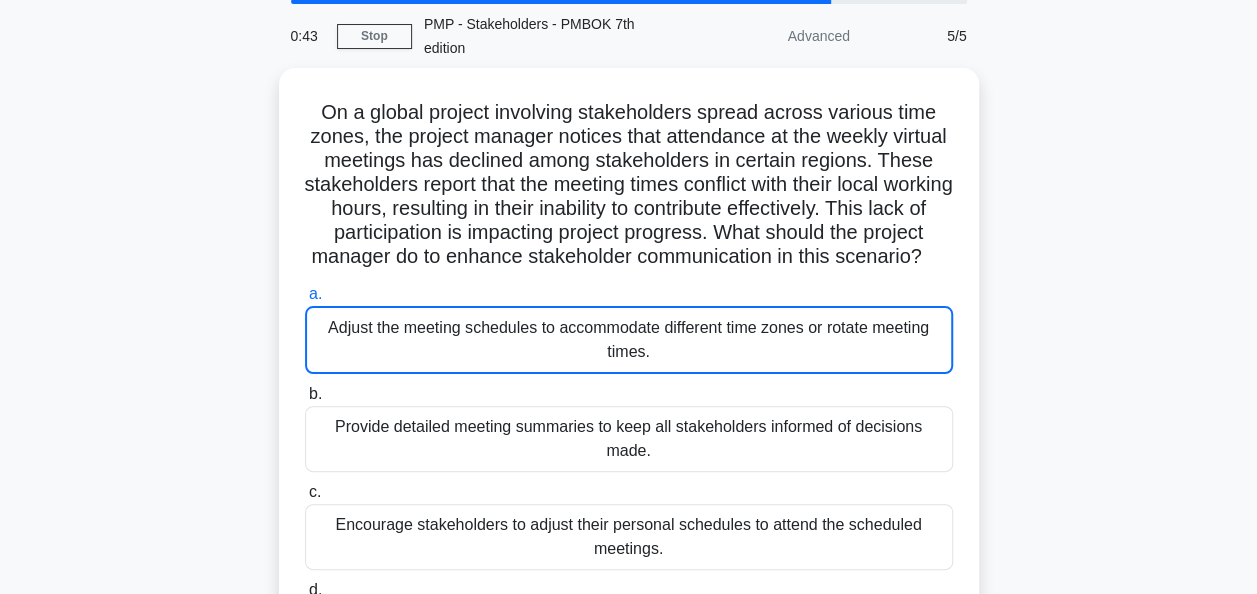 scroll, scrollTop: 0, scrollLeft: 0, axis: both 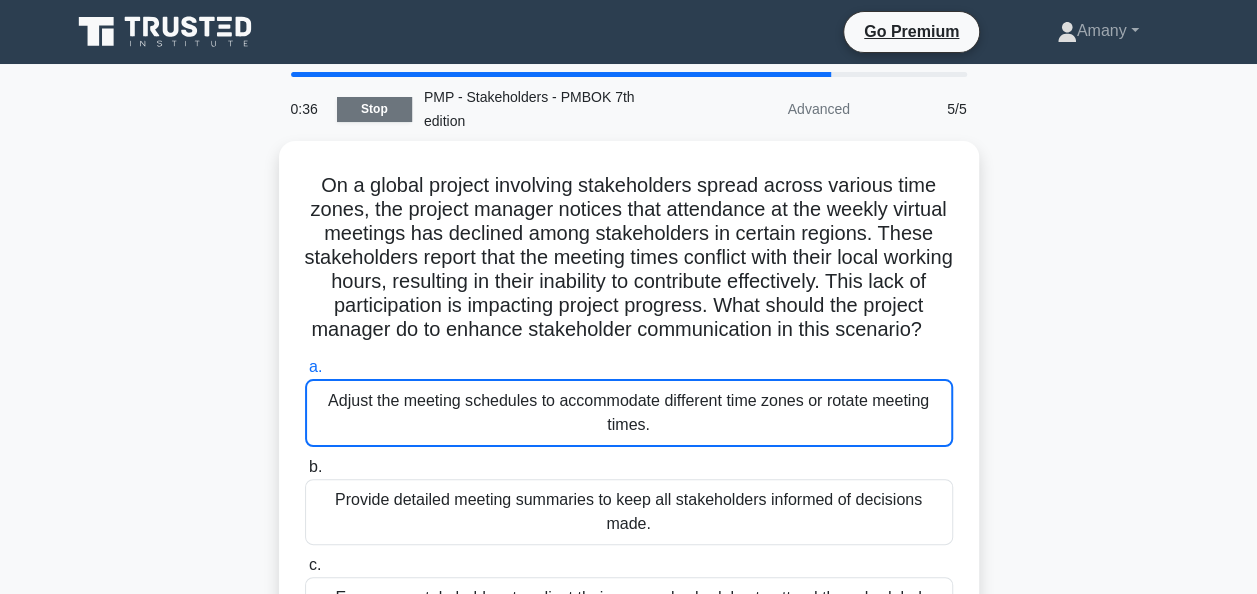 click on "Stop" at bounding box center [374, 109] 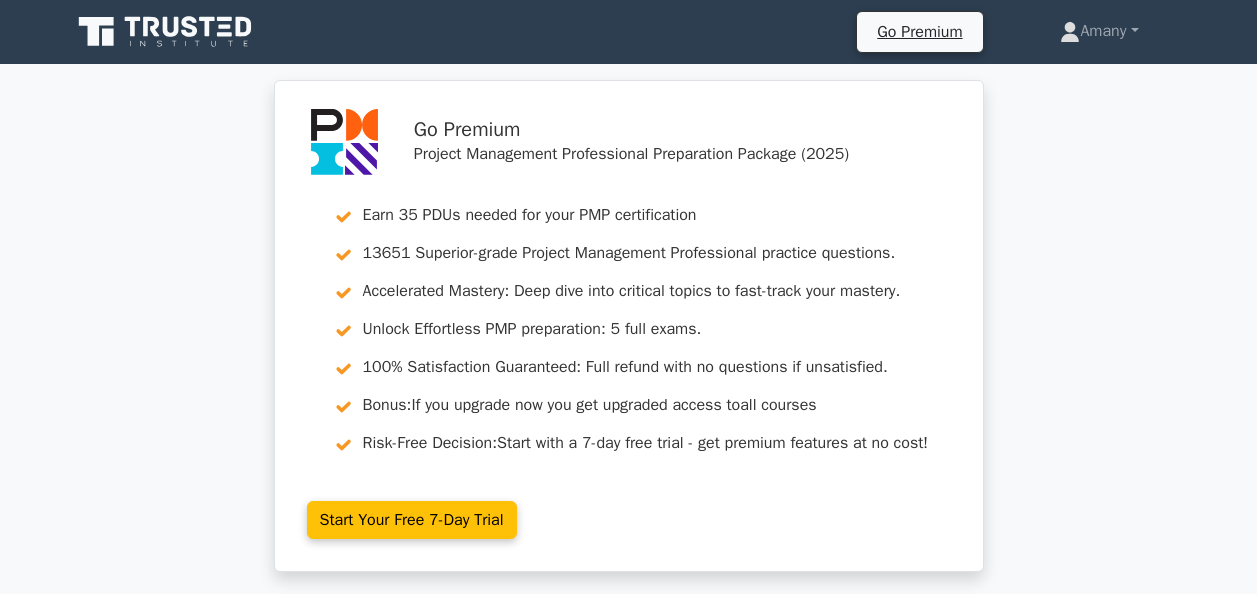 scroll, scrollTop: 519, scrollLeft: 0, axis: vertical 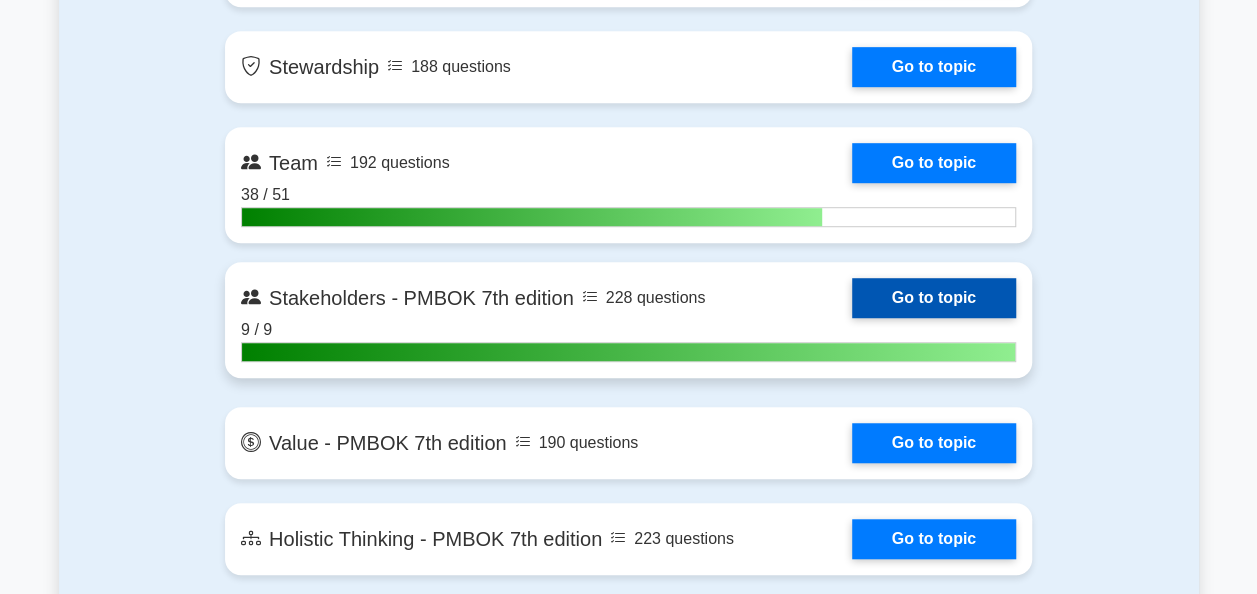 click on "Go to topic" at bounding box center [934, 298] 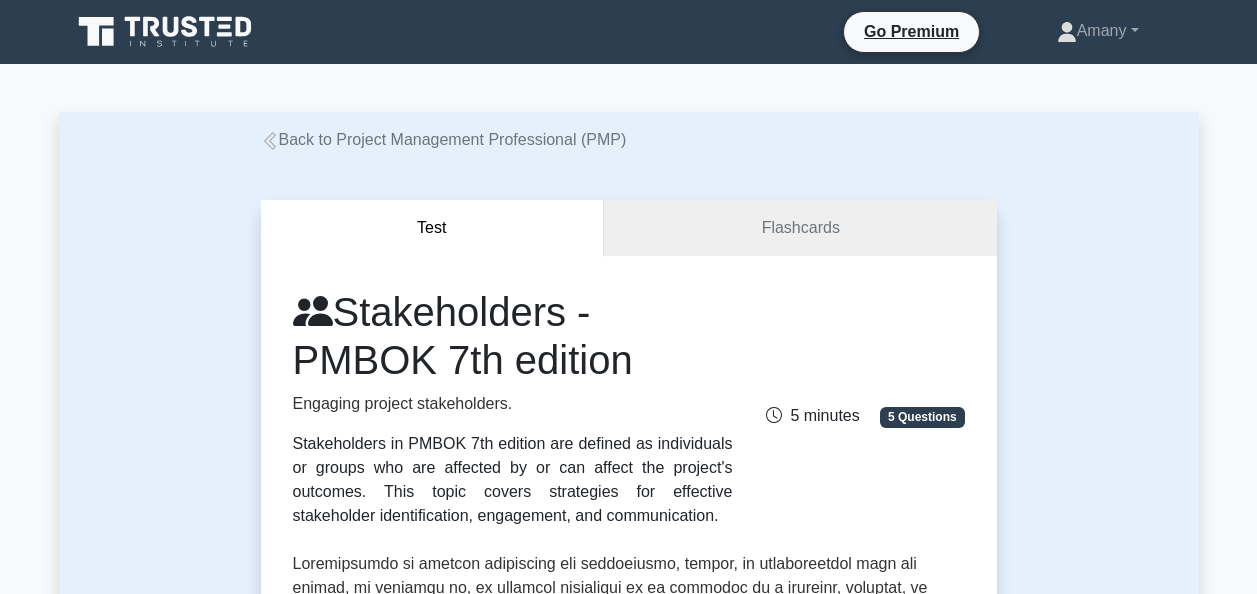 scroll, scrollTop: 0, scrollLeft: 0, axis: both 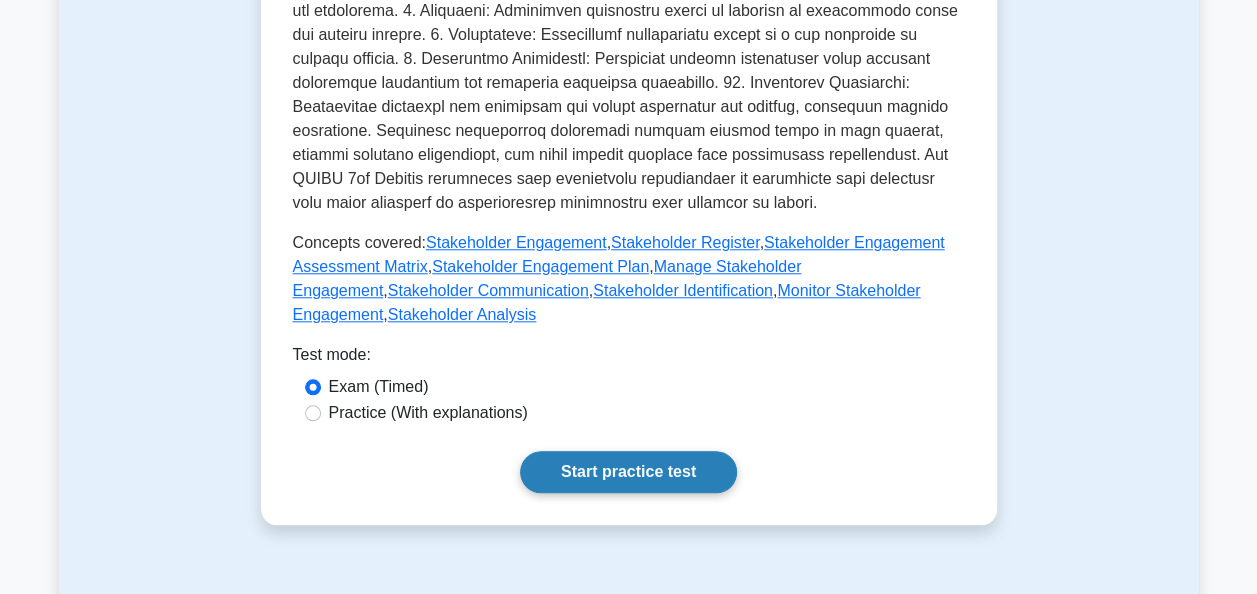 click on "Start practice test" at bounding box center (628, 472) 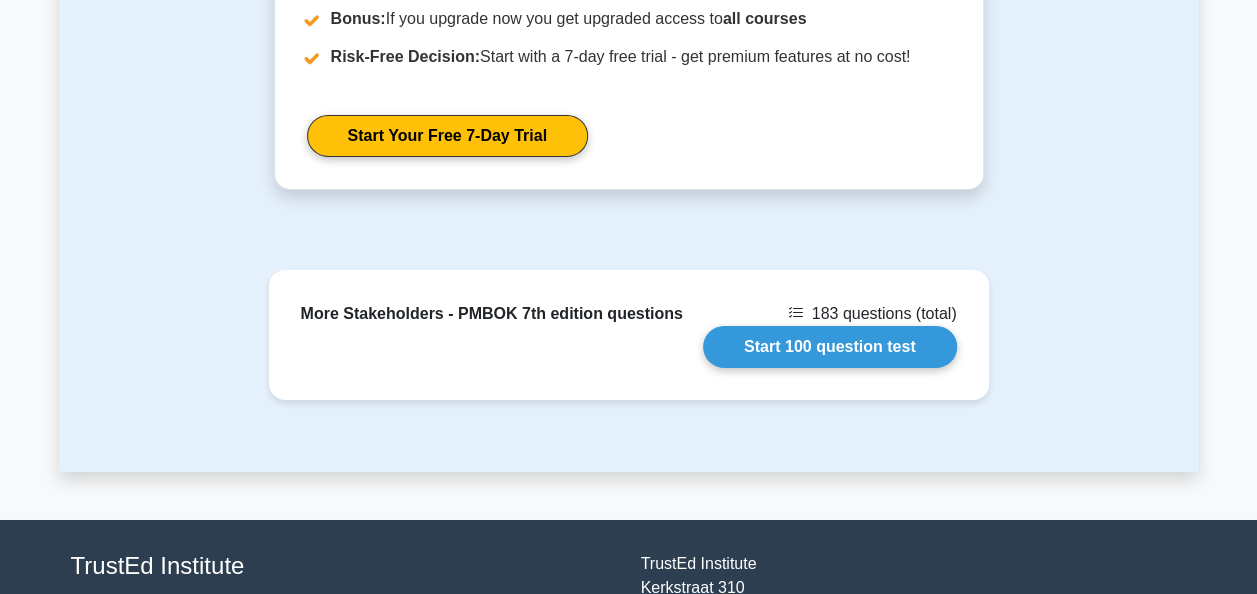 scroll, scrollTop: 3222, scrollLeft: 0, axis: vertical 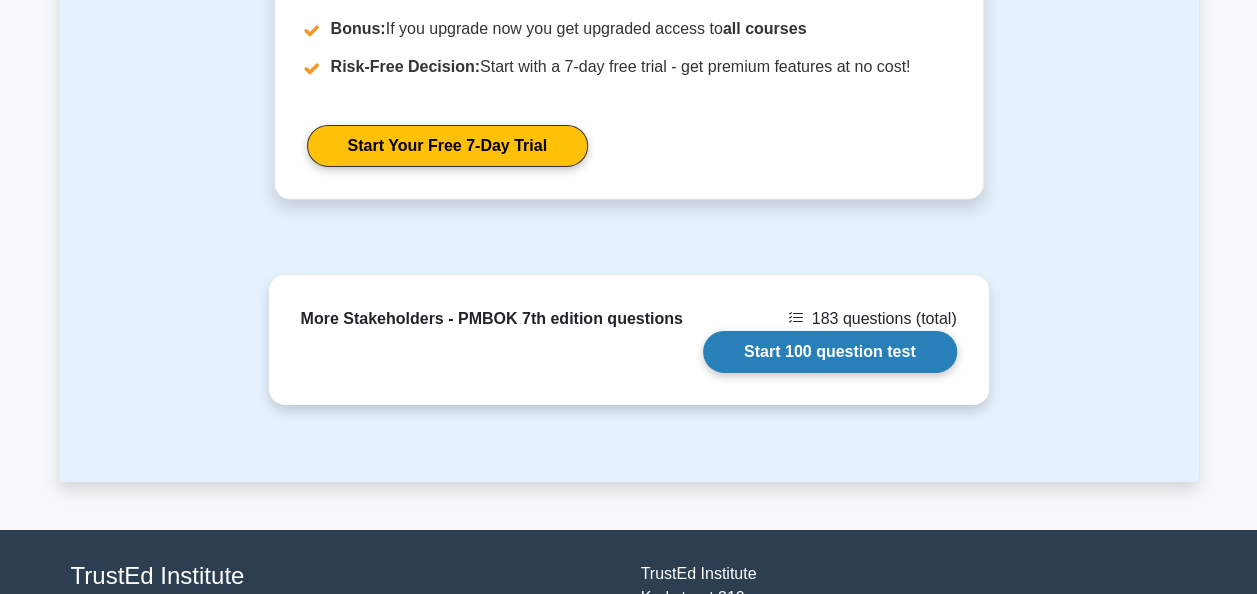 click on "Start 100 question test" at bounding box center (830, 352) 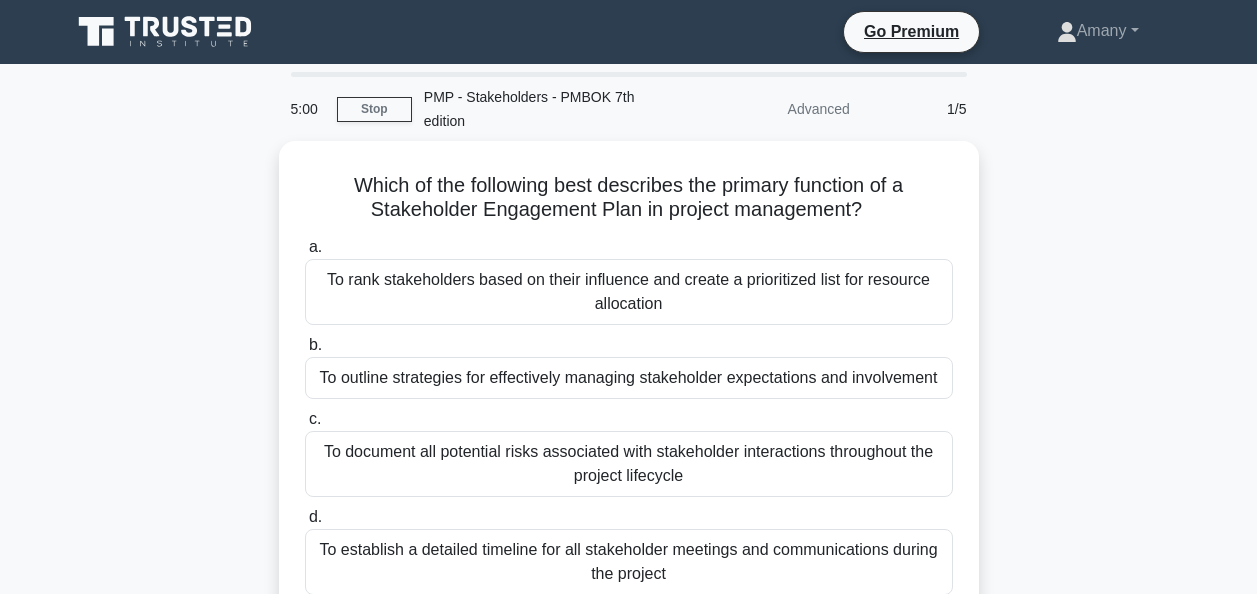 scroll, scrollTop: 0, scrollLeft: 0, axis: both 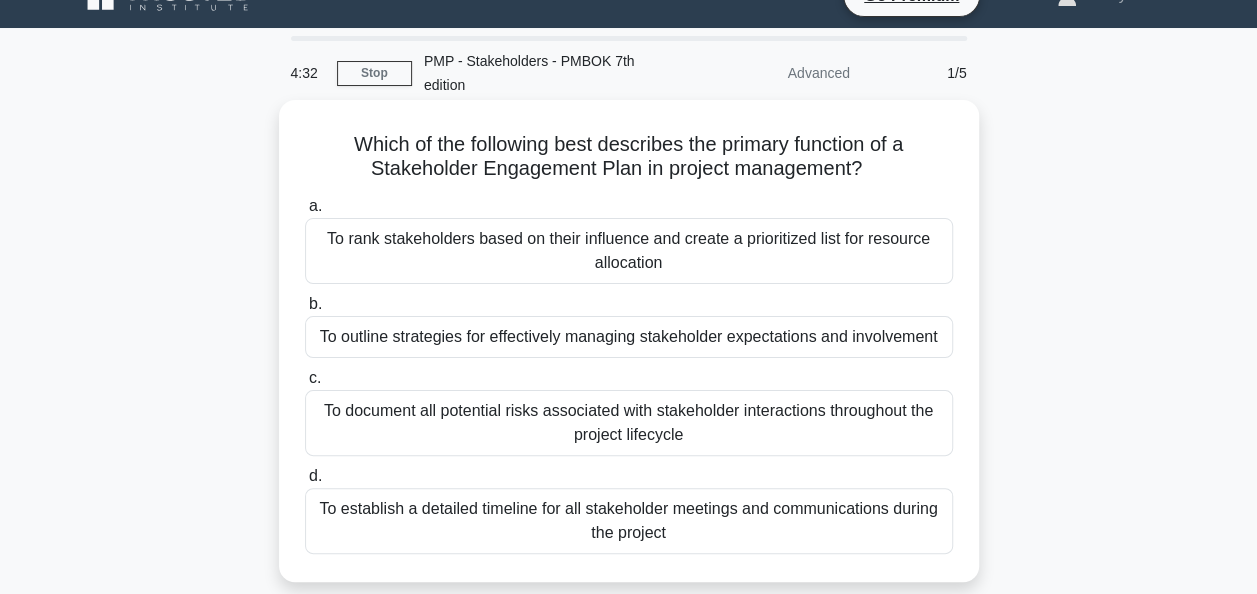 click on "To rank stakeholders based on their influence and create a prioritized list for resource allocation" at bounding box center [629, 251] 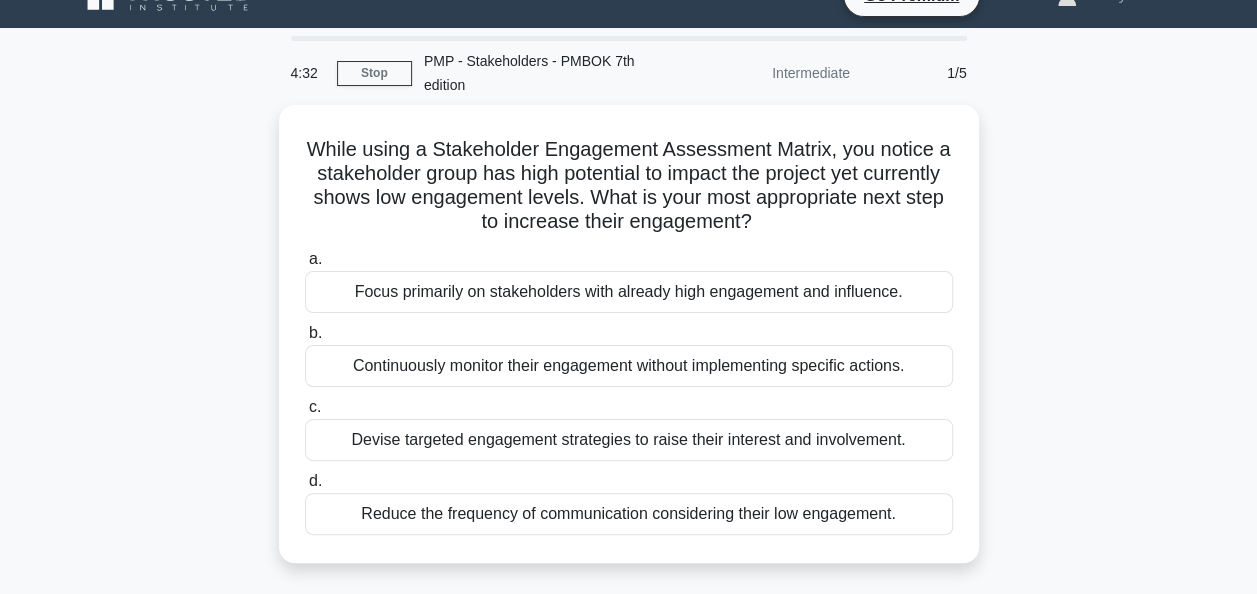 scroll, scrollTop: 0, scrollLeft: 0, axis: both 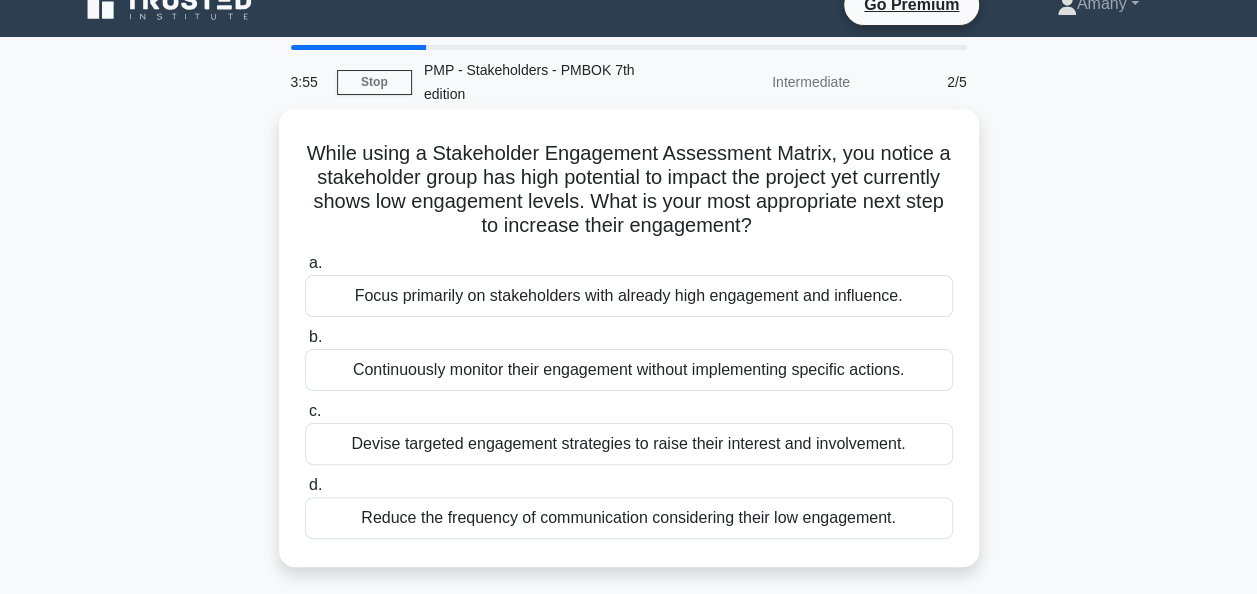 click on "Devise targeted engagement strategies to raise their interest and involvement." at bounding box center (629, 444) 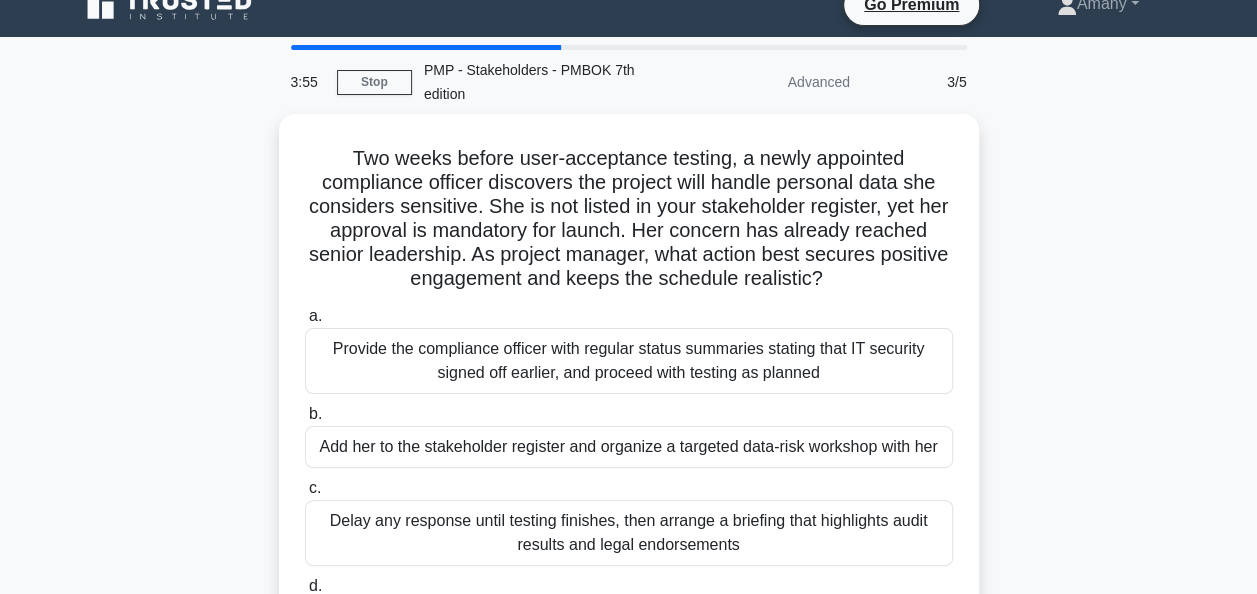 scroll, scrollTop: 0, scrollLeft: 0, axis: both 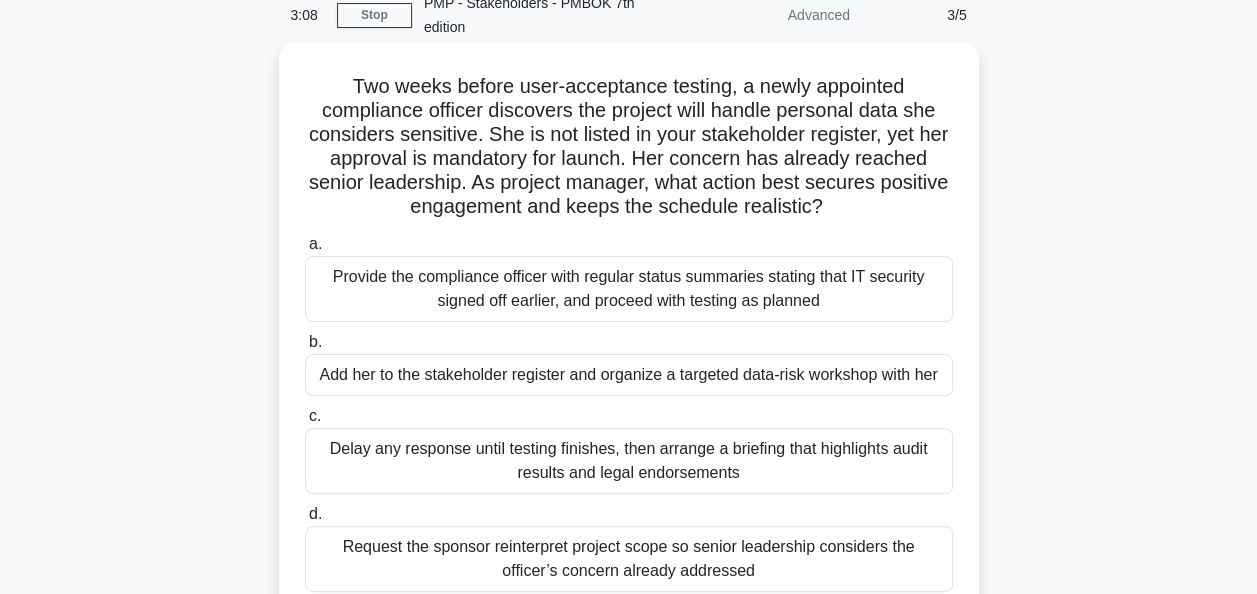 click on "Provide the compliance officer with regular status summaries stating that IT security signed off earlier, and proceed with testing as planned" at bounding box center [629, 289] 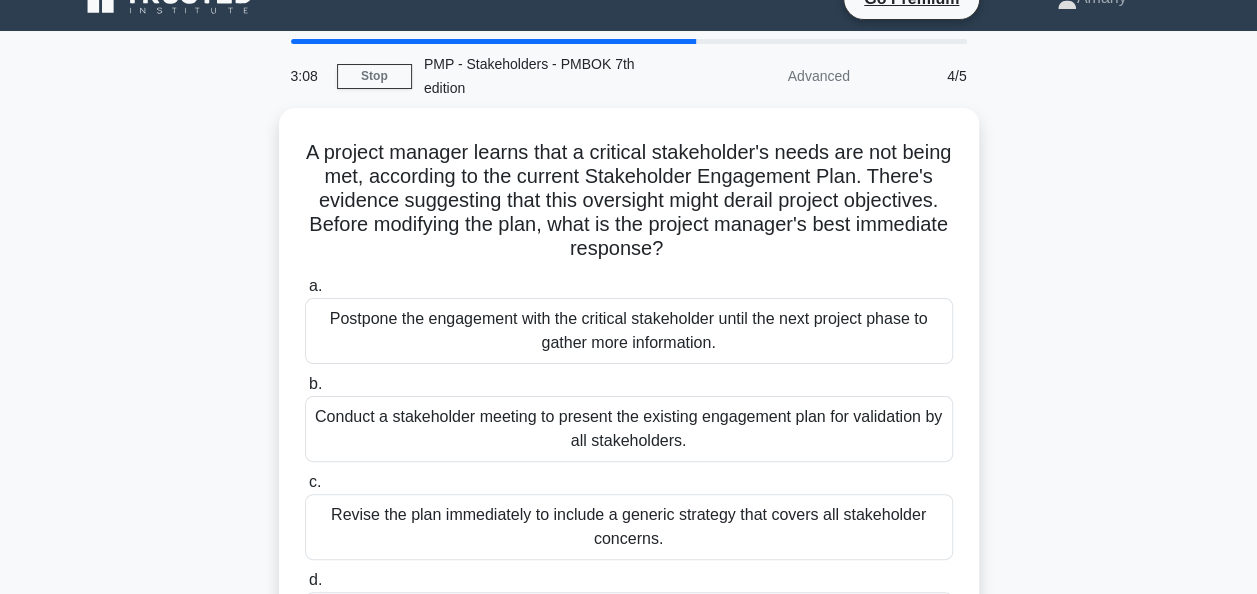 scroll, scrollTop: 0, scrollLeft: 0, axis: both 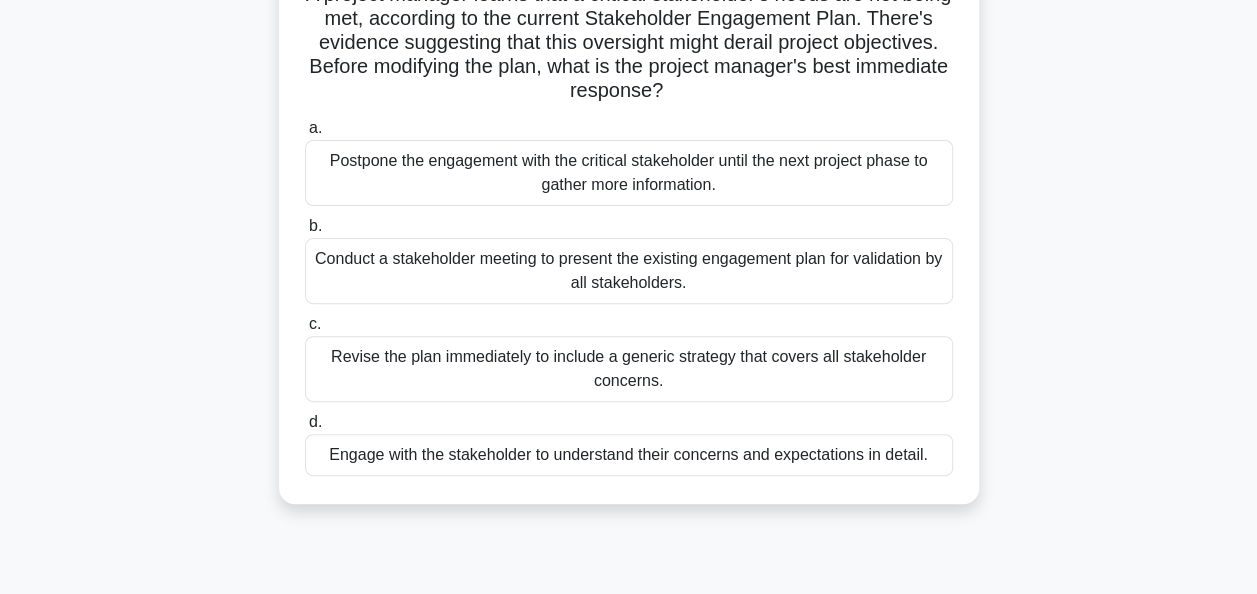 click on "Engage with the stakeholder to understand their concerns and expectations in detail." at bounding box center [629, 455] 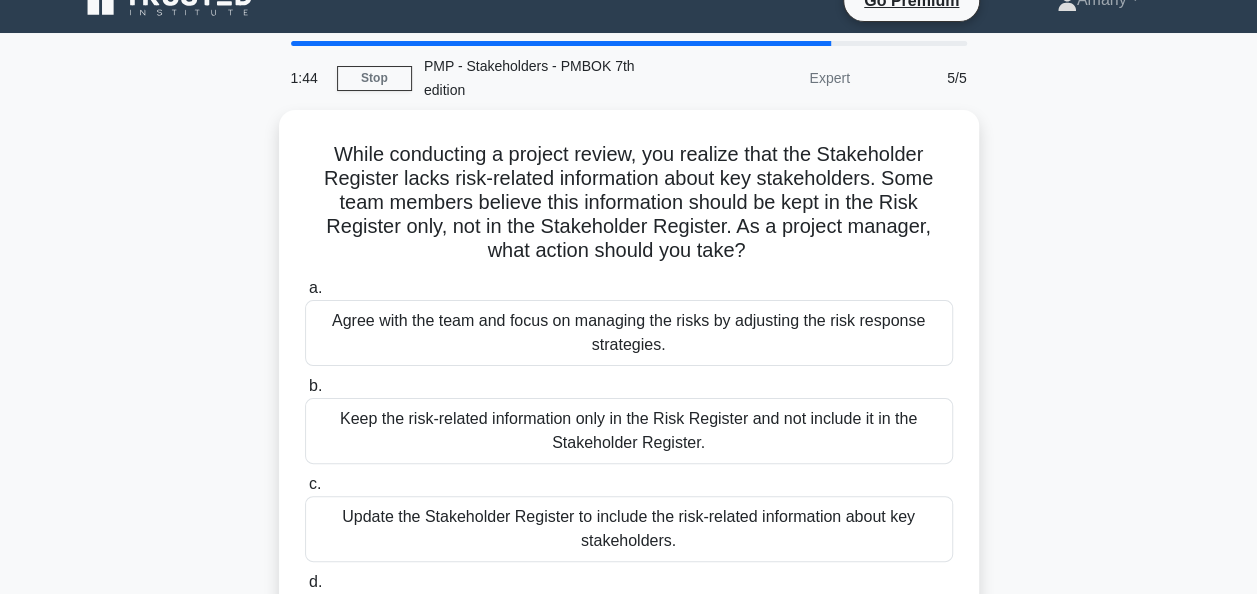 scroll, scrollTop: 0, scrollLeft: 0, axis: both 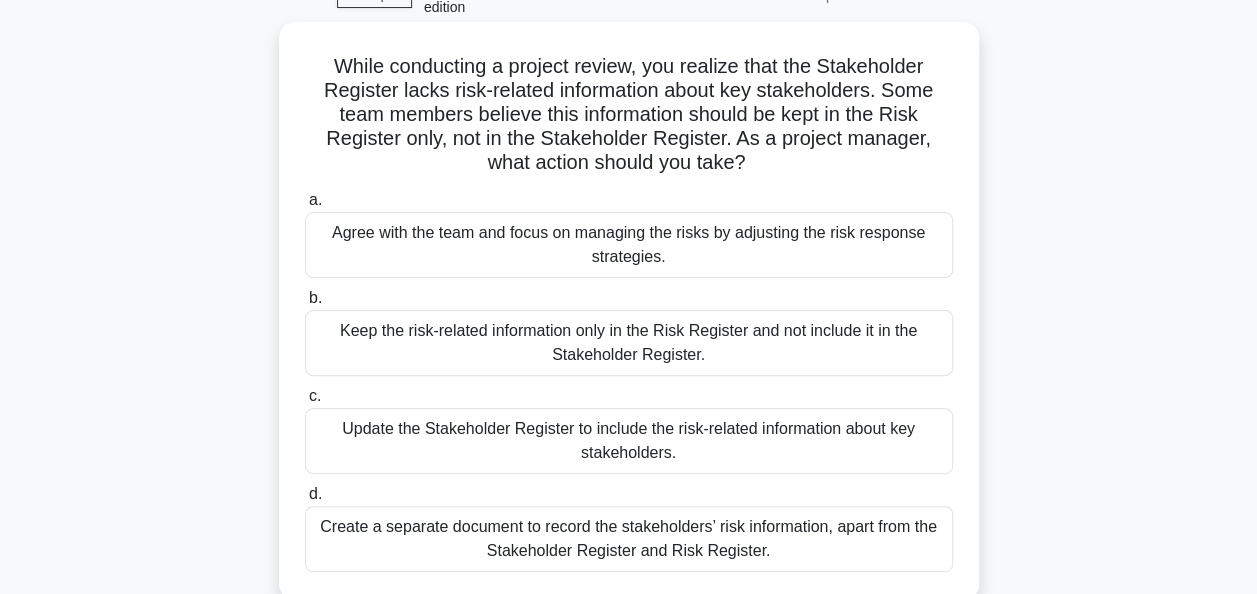 click on "Update the Stakeholder Register to include the risk-related information about key stakeholders." at bounding box center [629, 441] 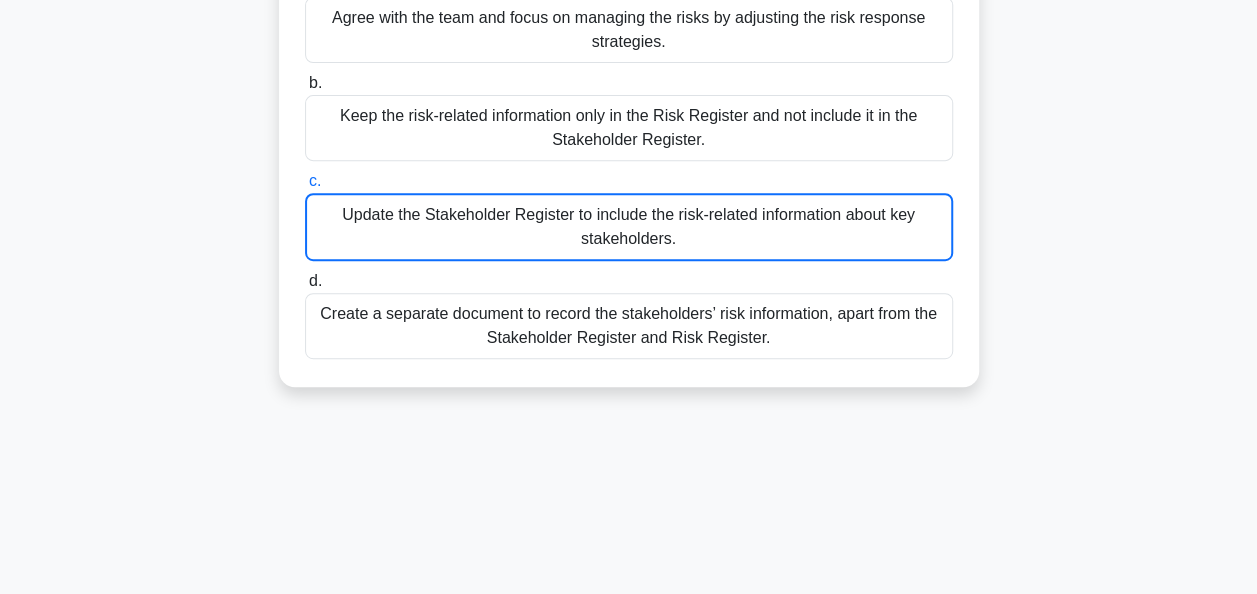 scroll, scrollTop: 0, scrollLeft: 0, axis: both 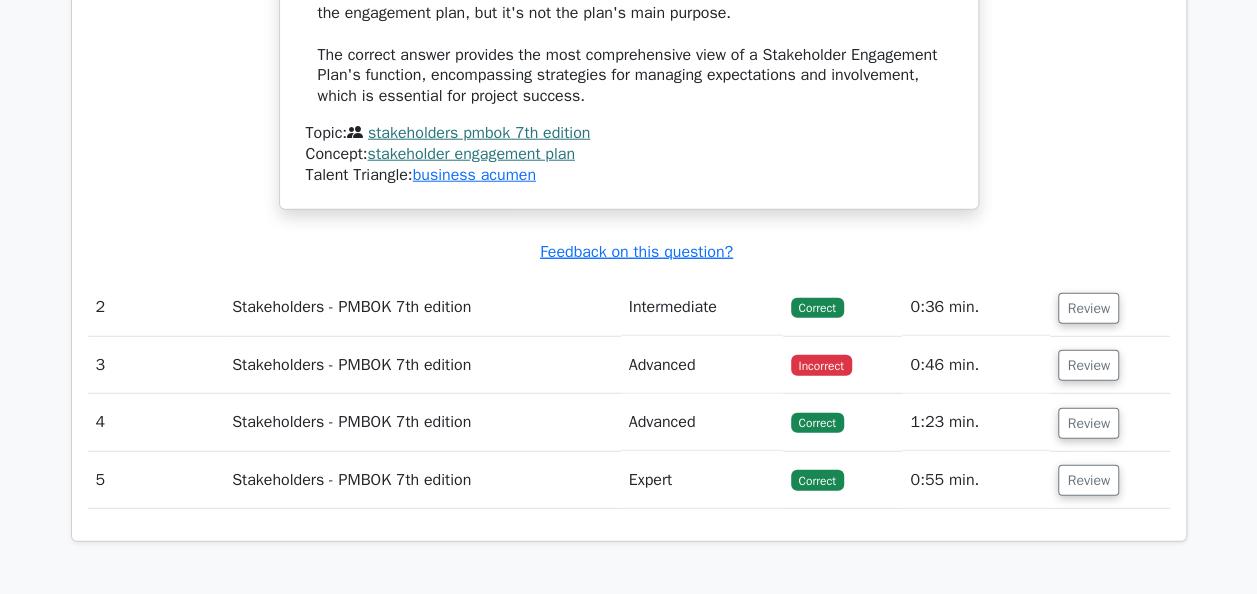 click on "0:46 min." at bounding box center [976, 365] 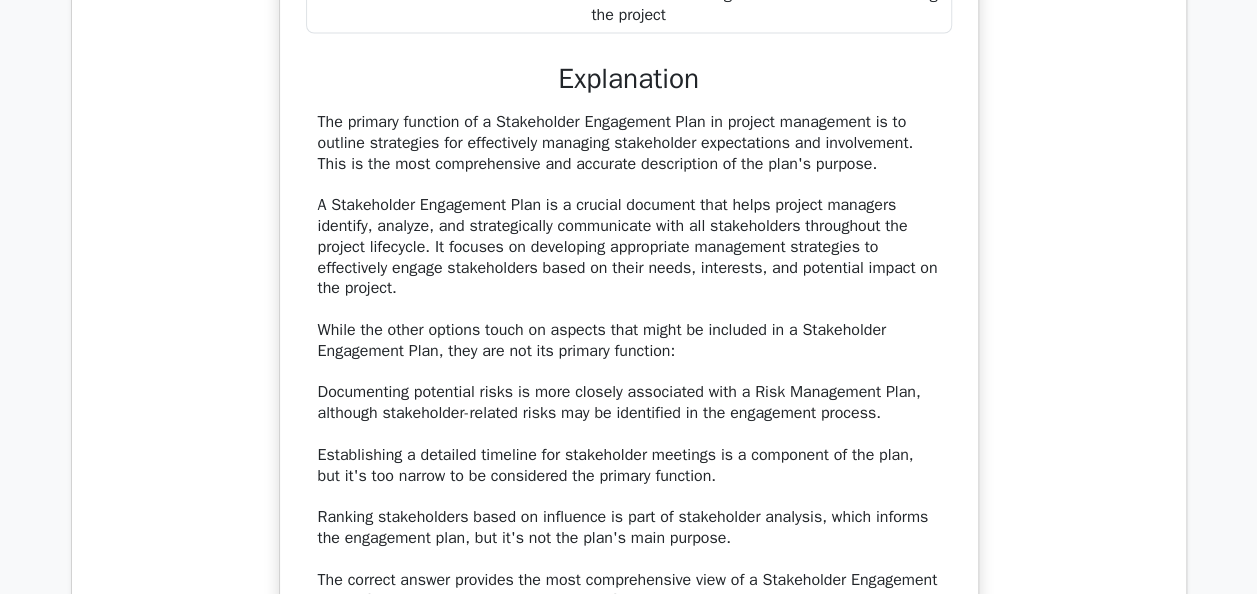 scroll, scrollTop: 1465, scrollLeft: 0, axis: vertical 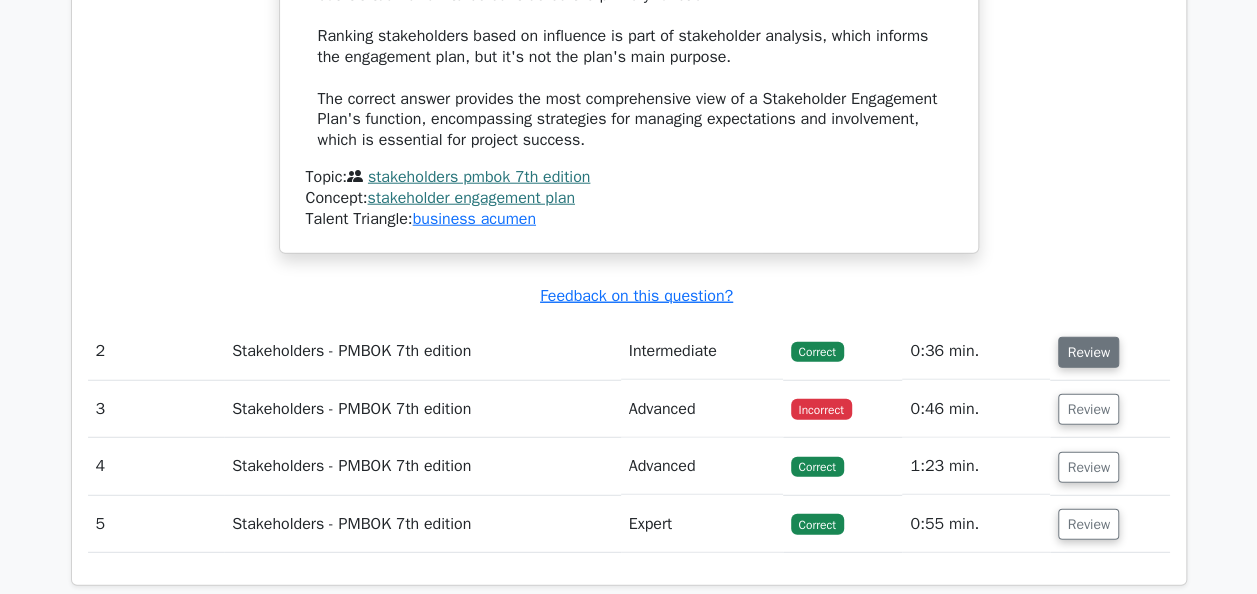 click on "Review" at bounding box center [1088, 352] 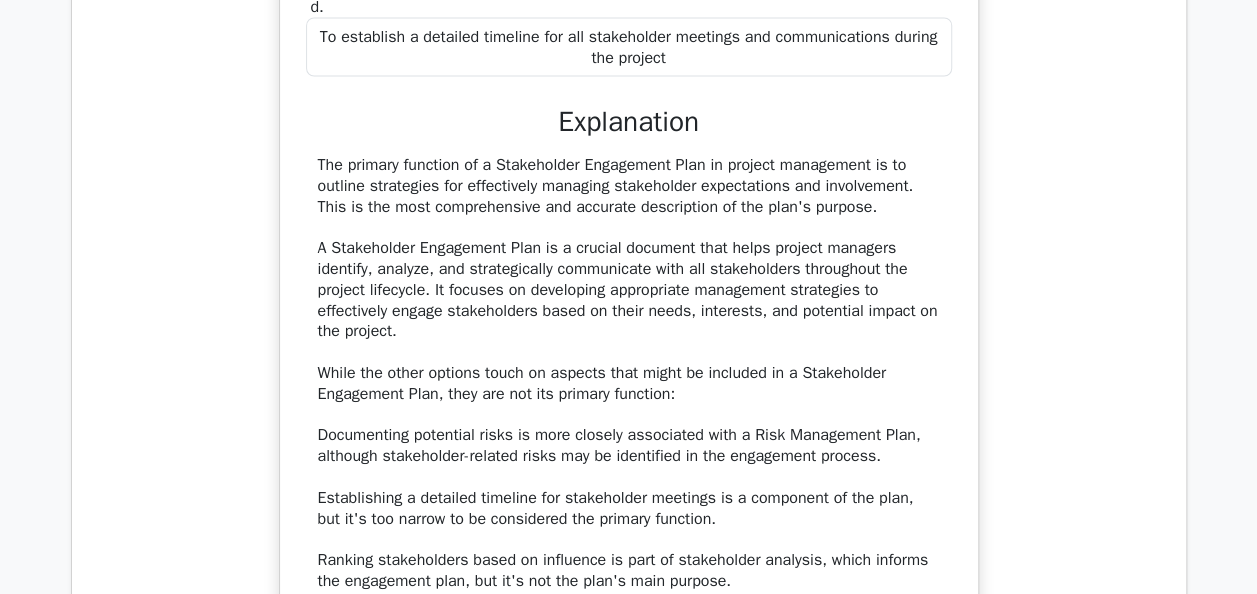 scroll, scrollTop: 1422, scrollLeft: 0, axis: vertical 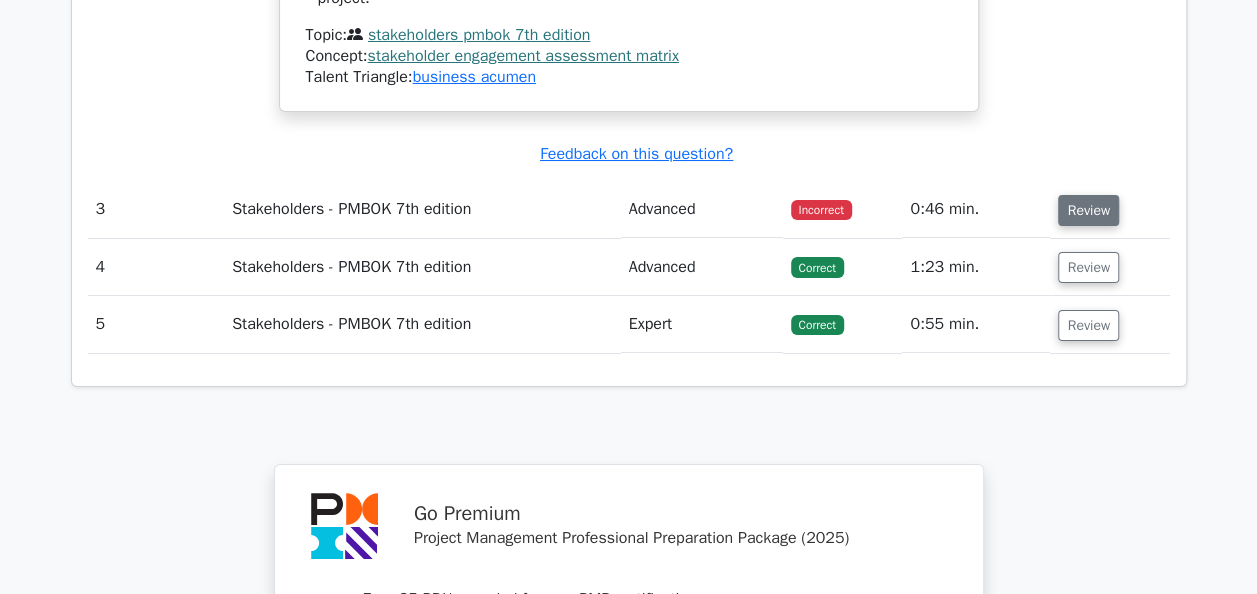 click on "Review" at bounding box center (1088, 210) 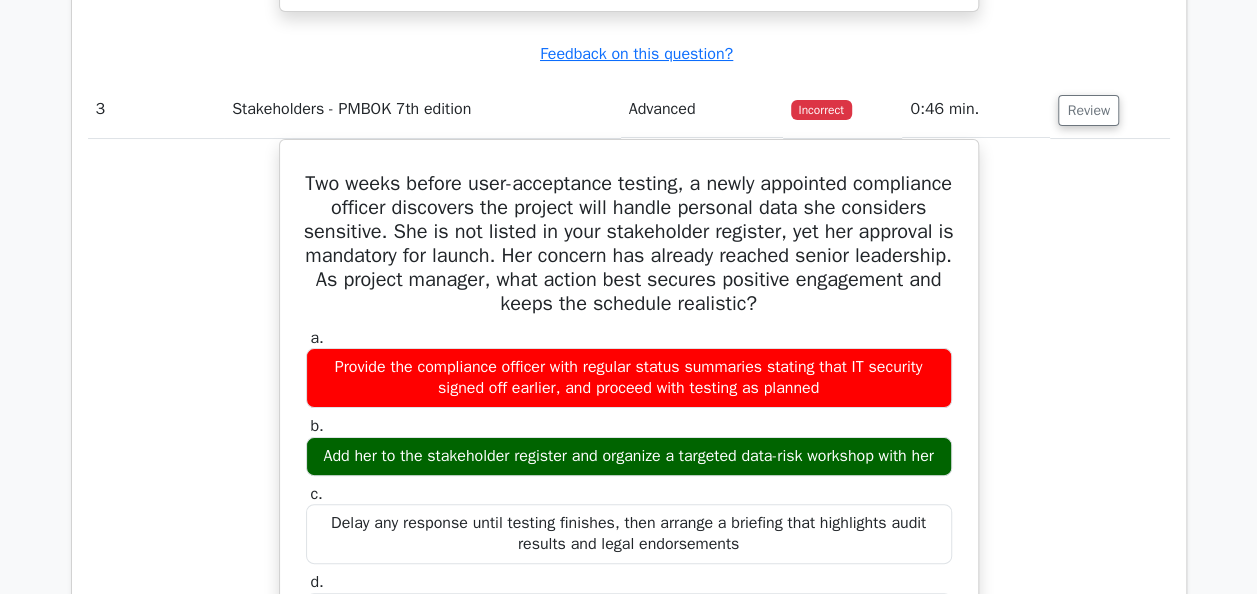 scroll, scrollTop: 3806, scrollLeft: 0, axis: vertical 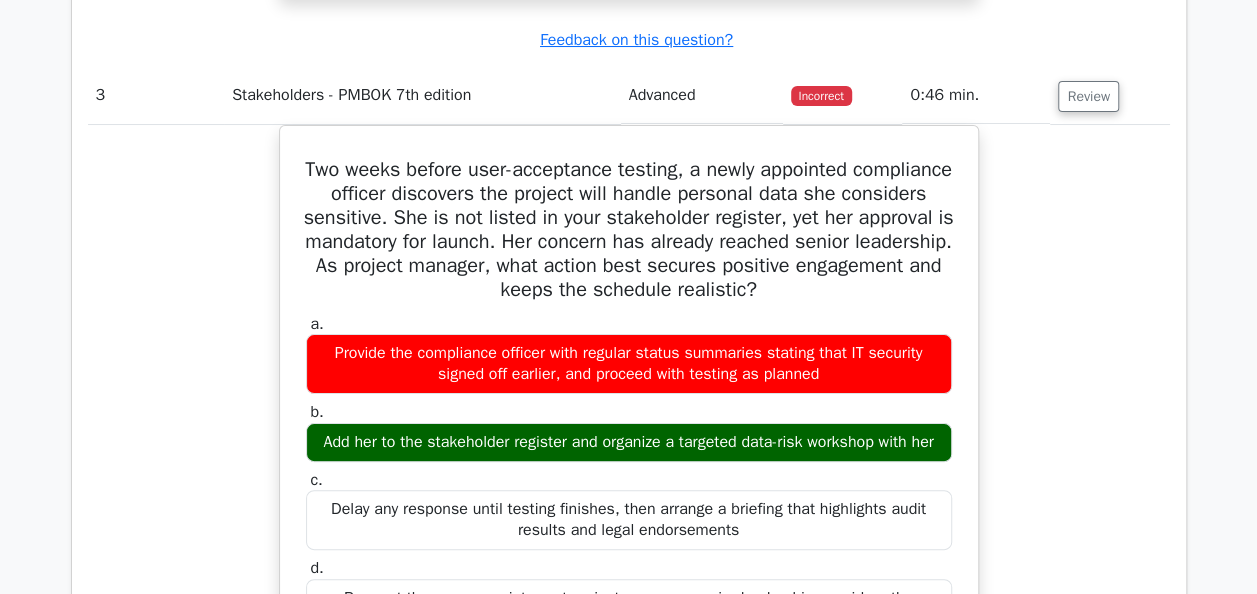 type 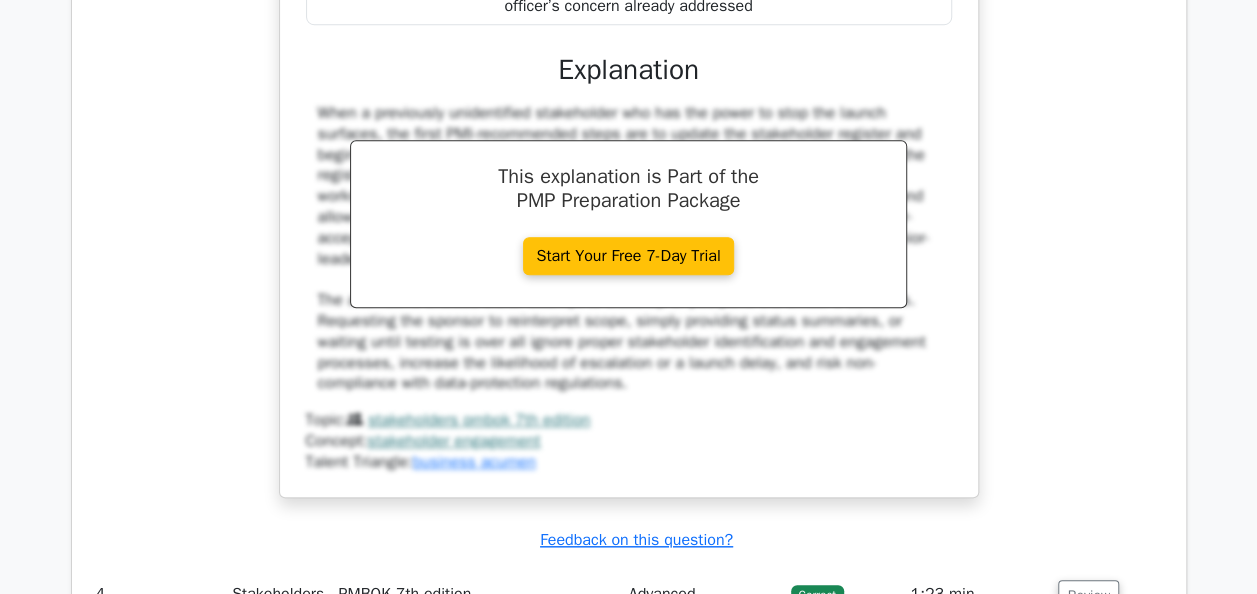 scroll, scrollTop: 4427, scrollLeft: 0, axis: vertical 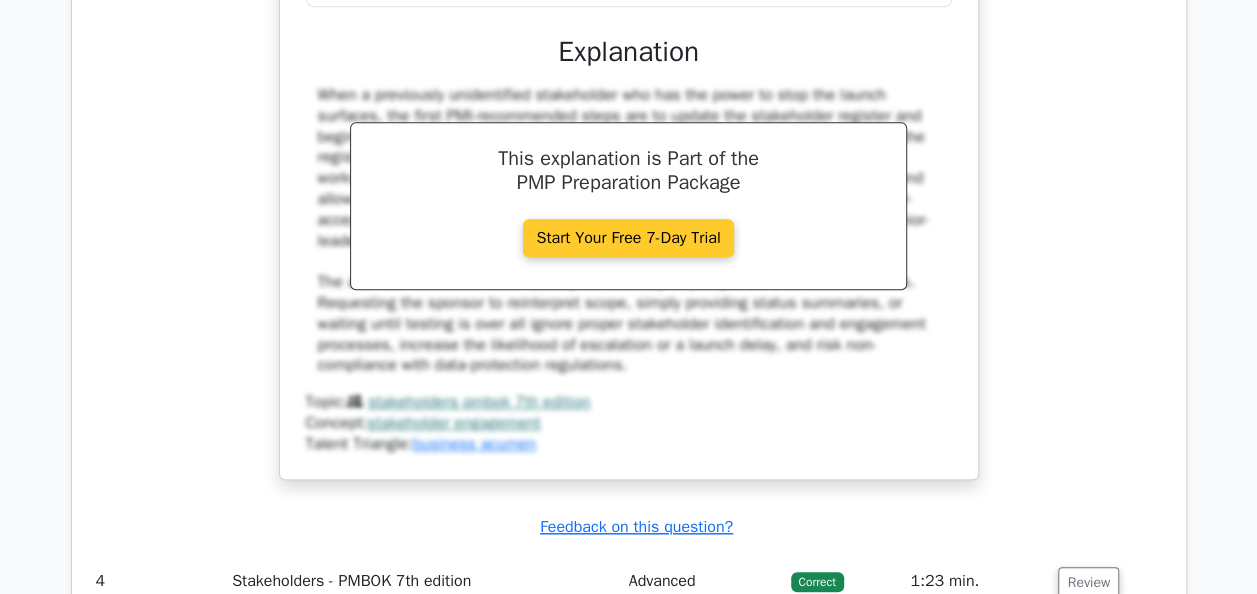 click on "Start Your Free 7-Day Trial" at bounding box center [628, 238] 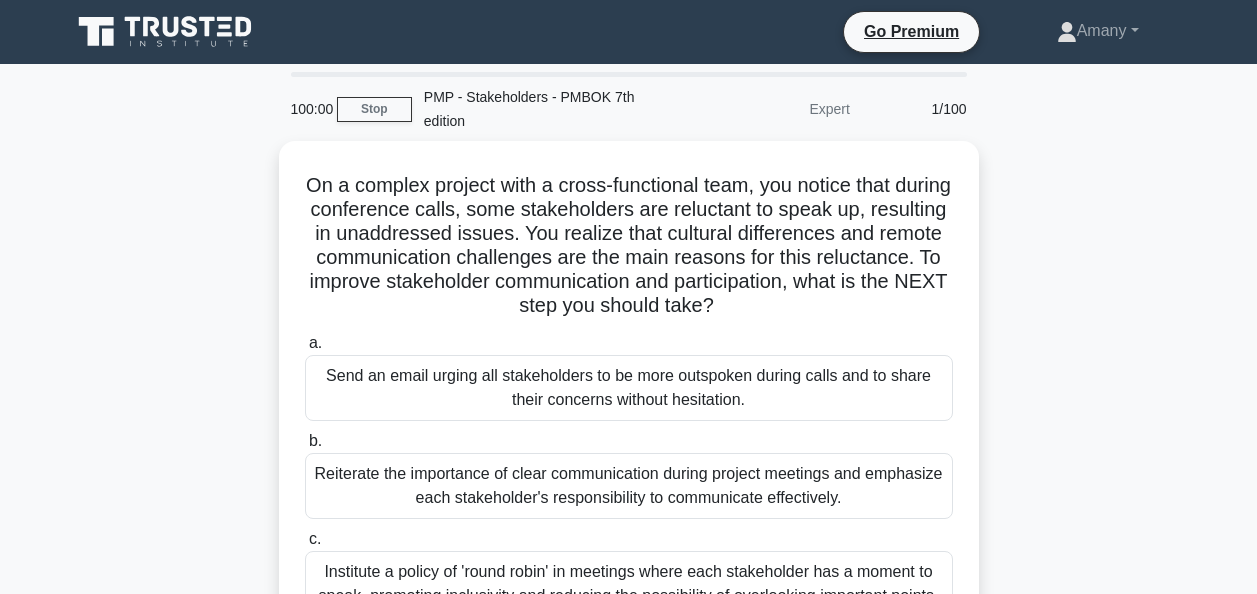 scroll, scrollTop: 0, scrollLeft: 0, axis: both 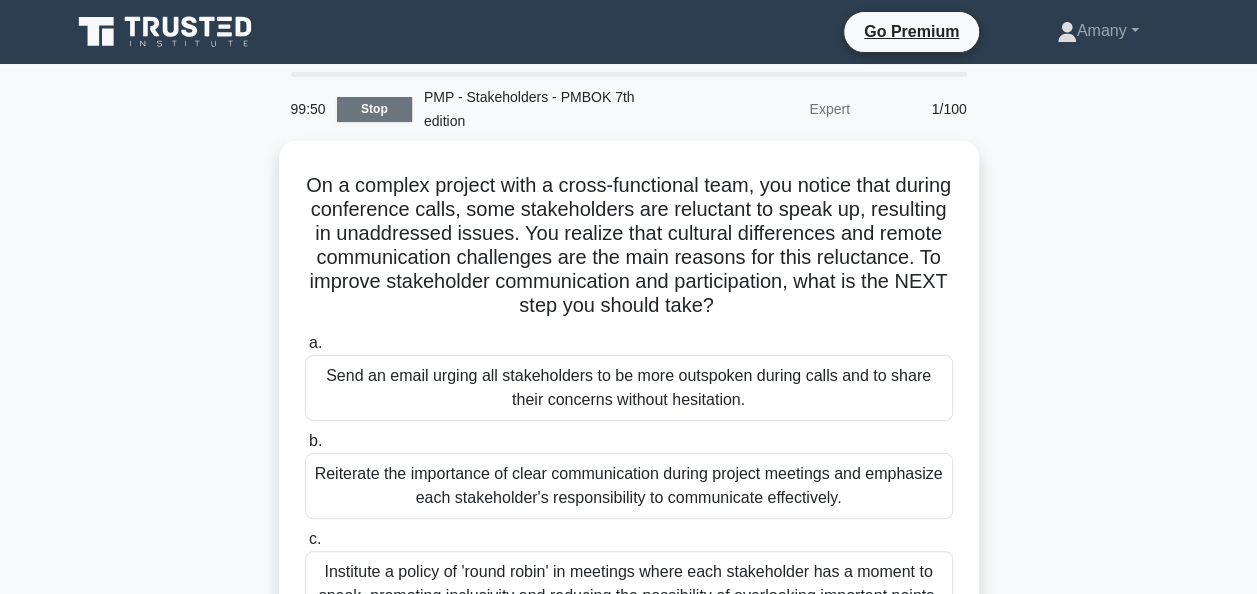click on "Stop" at bounding box center (374, 109) 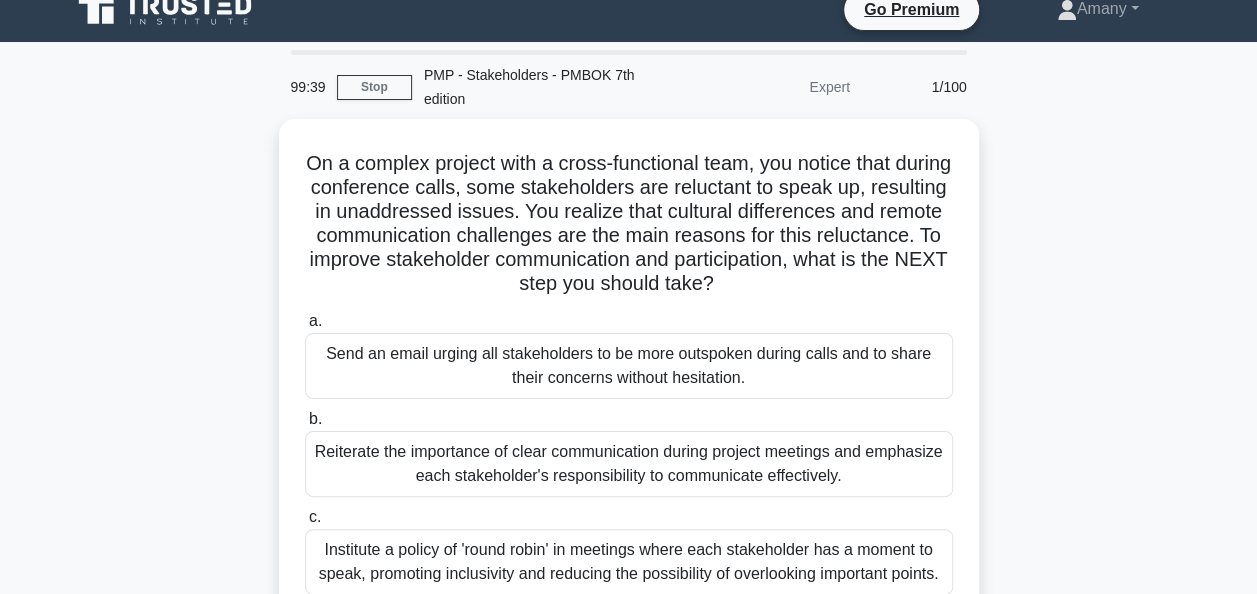 scroll, scrollTop: 10, scrollLeft: 0, axis: vertical 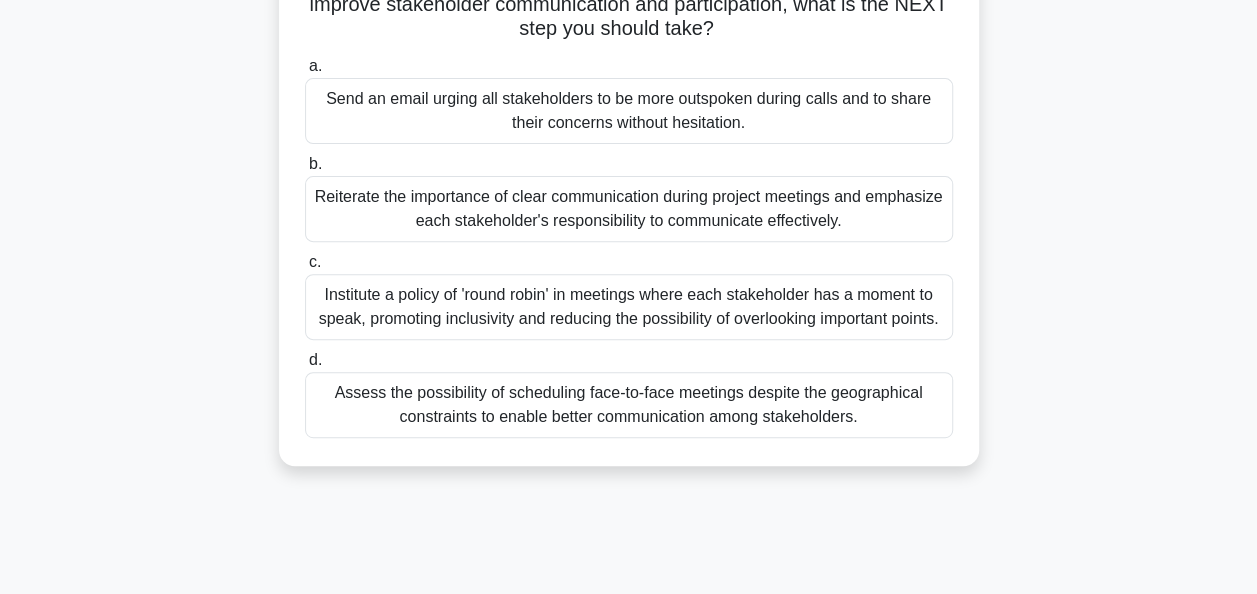 click on "Assess the possibility of scheduling face-to-face meetings despite the geographical constraints to enable better communication among stakeholders." at bounding box center (629, 405) 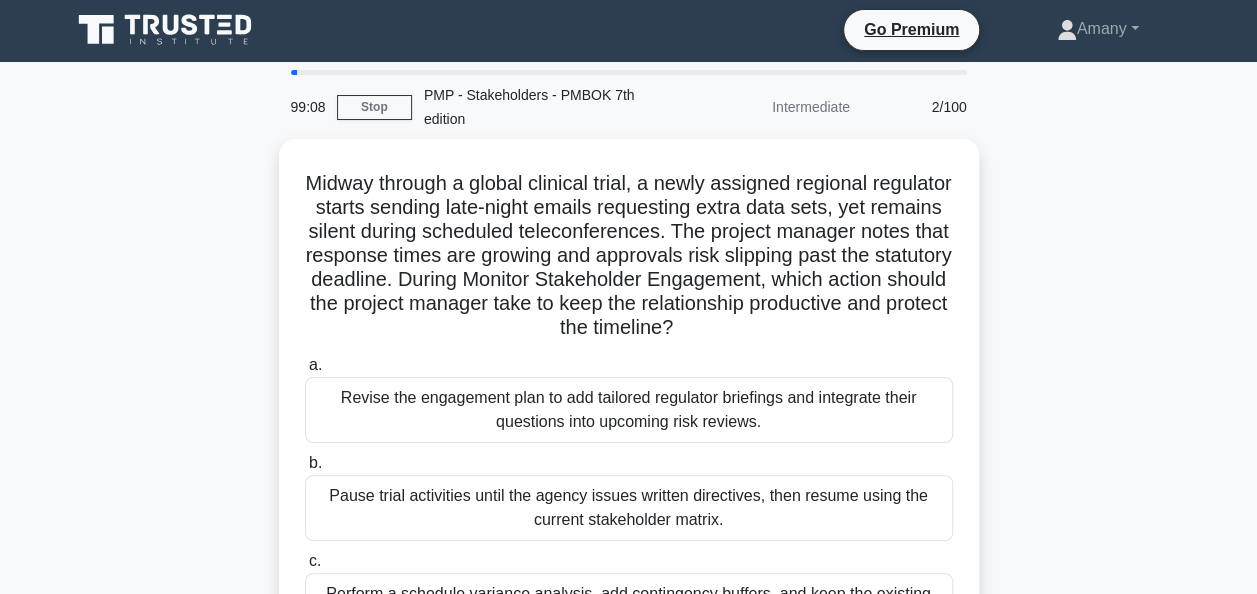 scroll, scrollTop: 0, scrollLeft: 0, axis: both 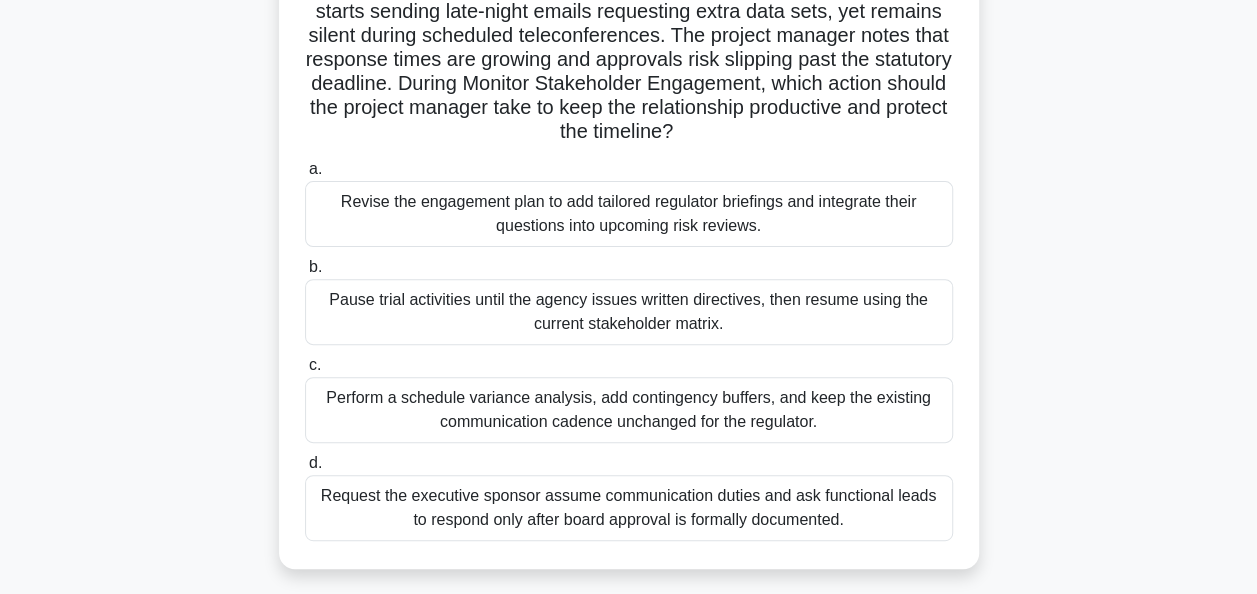 click on "Revise the engagement plan to add tailored regulator briefings and integrate their questions into upcoming risk reviews." at bounding box center [629, 214] 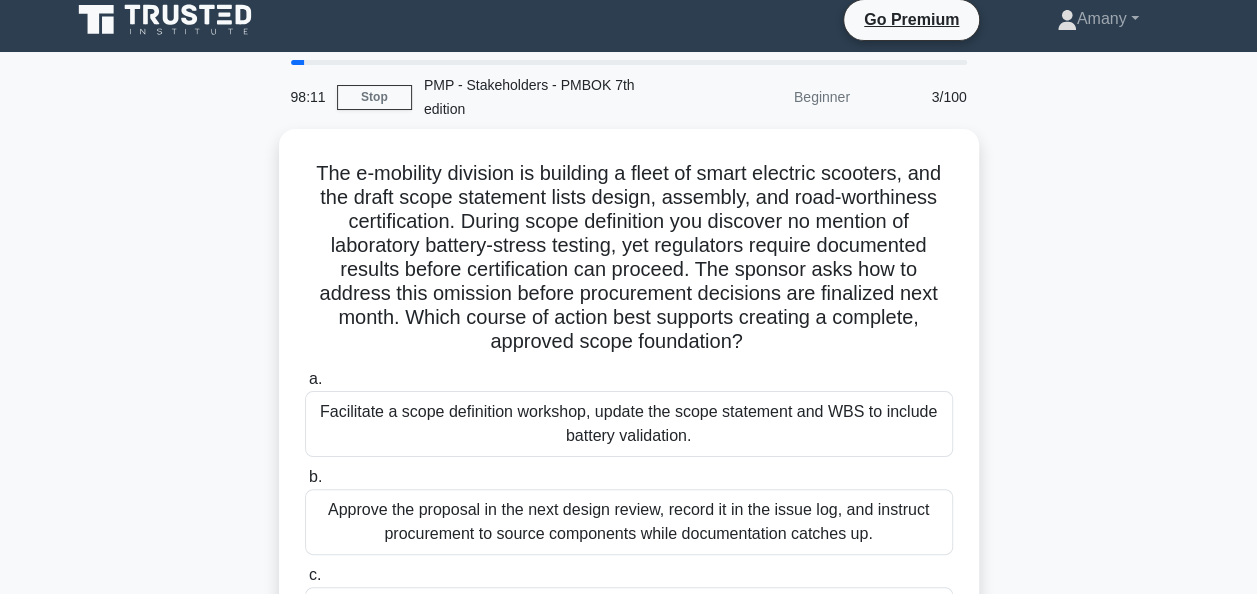 scroll, scrollTop: 0, scrollLeft: 0, axis: both 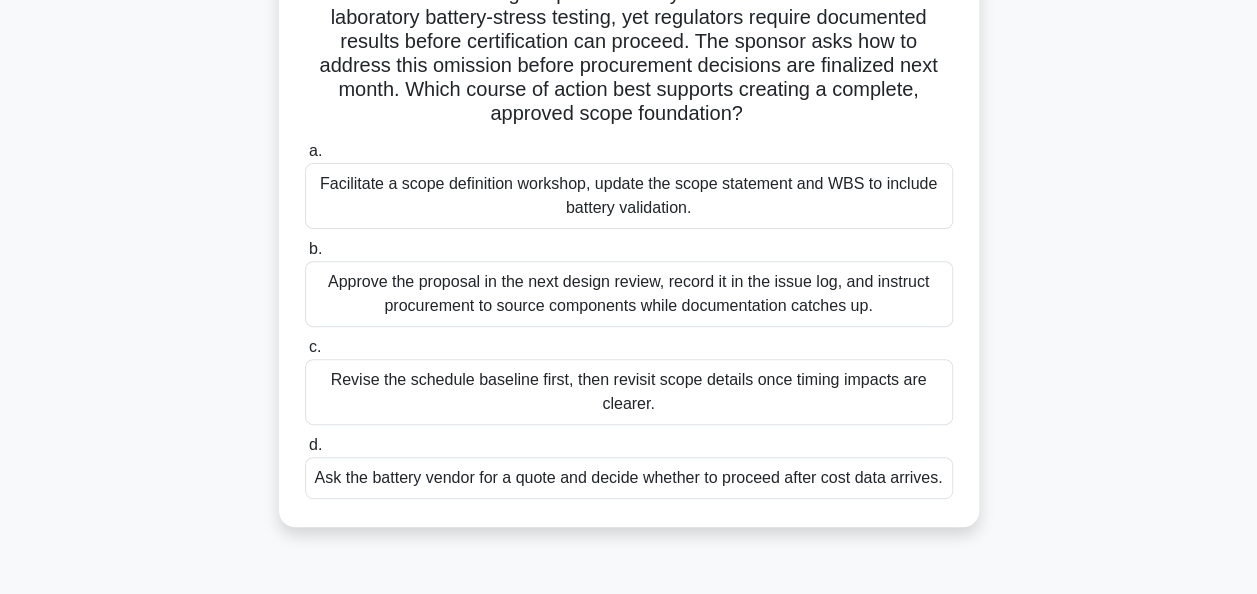 click on "Facilitate a scope definition workshop, update the scope statement and WBS to include battery validation." at bounding box center (629, 196) 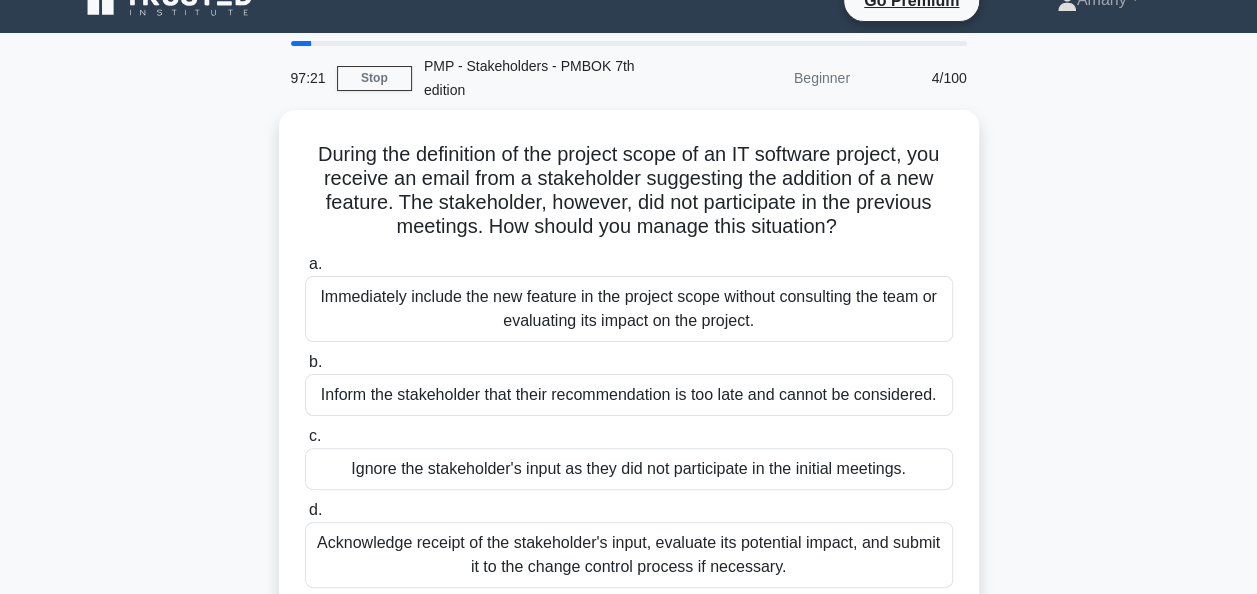 scroll, scrollTop: 0, scrollLeft: 0, axis: both 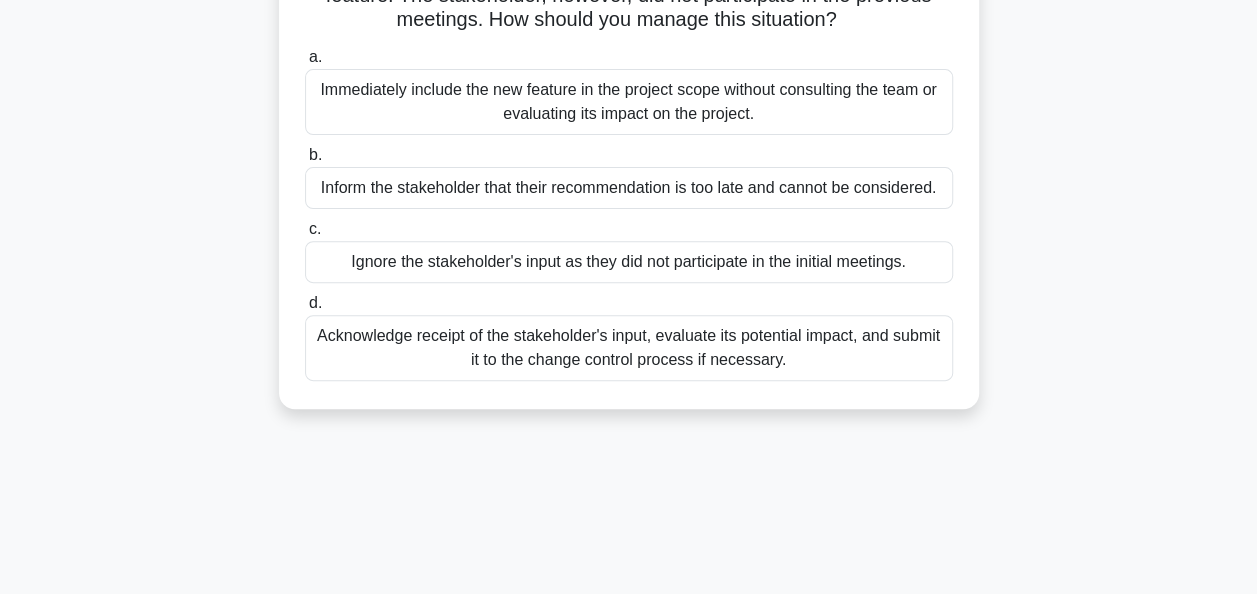 click on "Acknowledge receipt of the stakeholder's input, evaluate its potential impact, and submit it to the change control process if necessary." at bounding box center (629, 348) 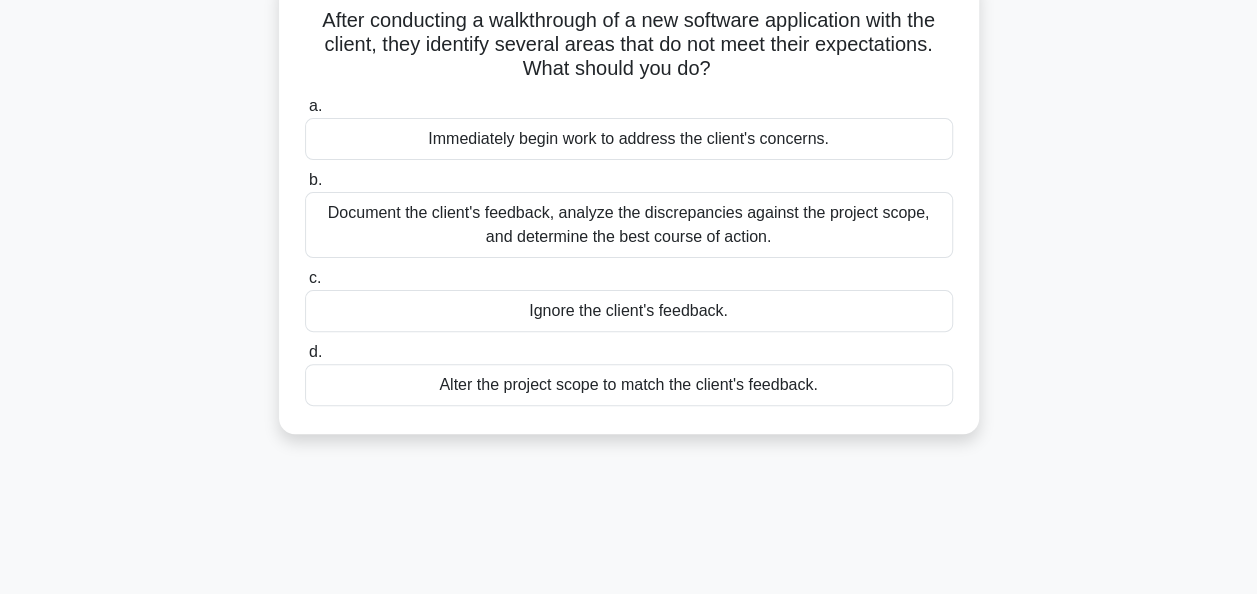 scroll, scrollTop: 0, scrollLeft: 0, axis: both 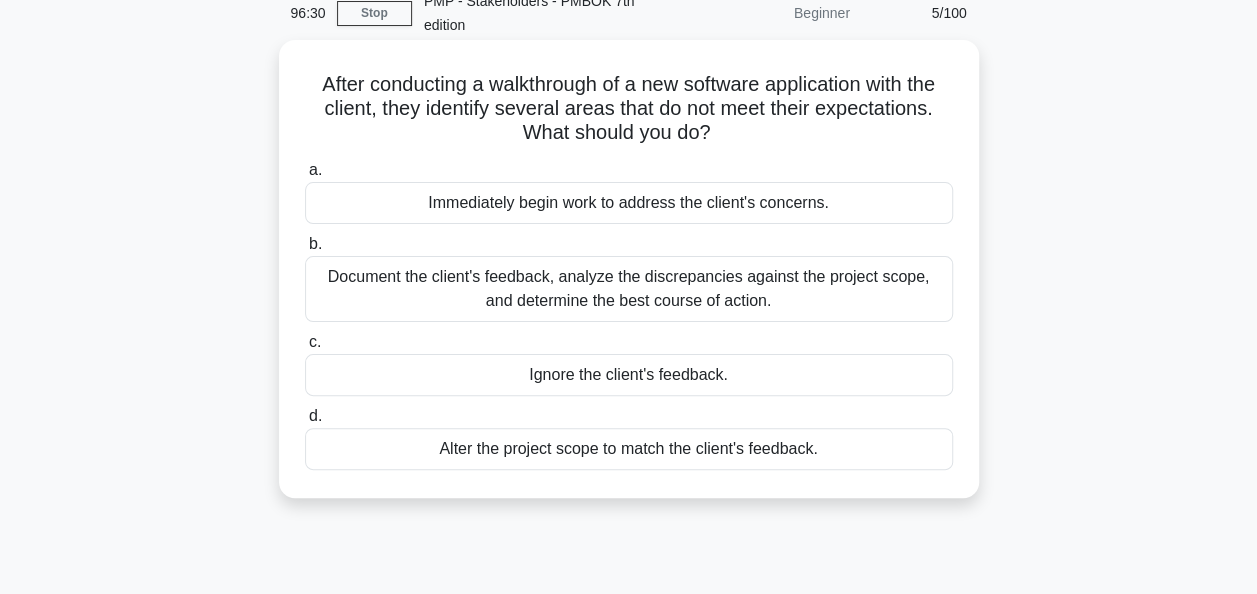 click on "Alter the project scope to match the client's feedback." at bounding box center (629, 449) 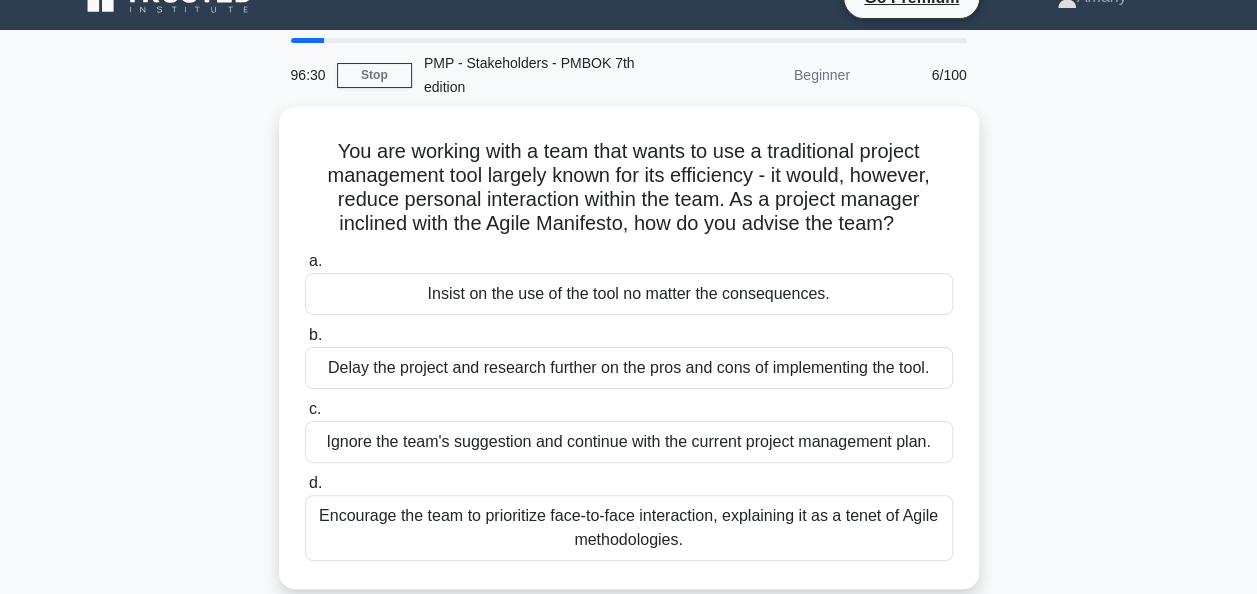 scroll, scrollTop: 0, scrollLeft: 0, axis: both 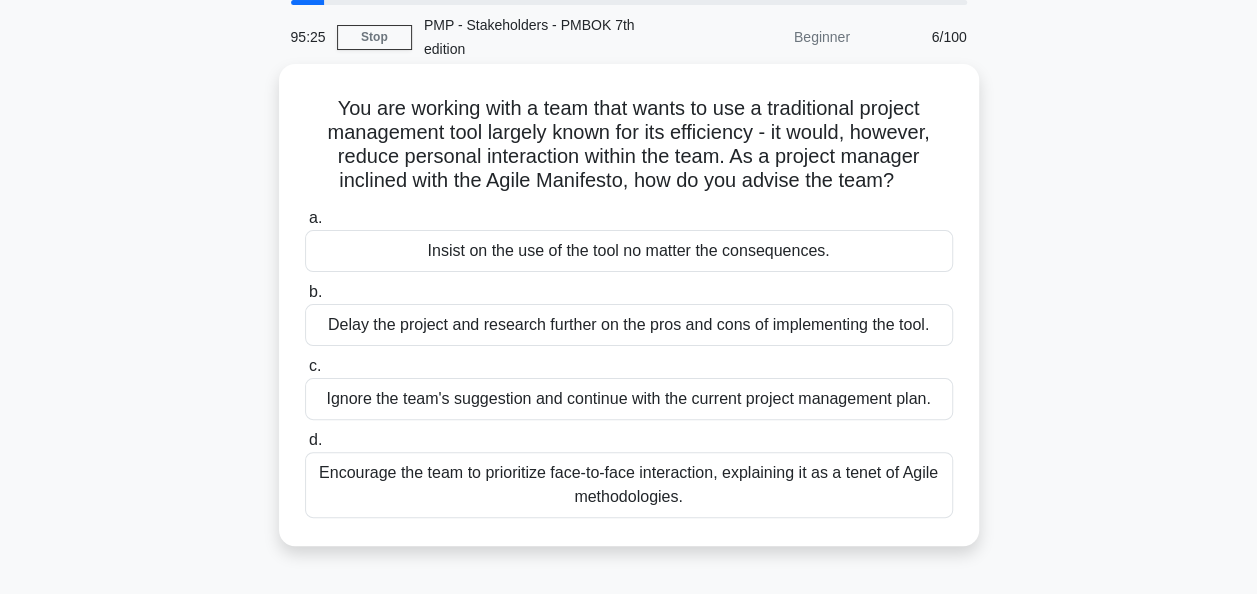 click on "Encourage the team to prioritize face-to-face interaction, explaining it as a tenet of Agile methodologies." at bounding box center (629, 485) 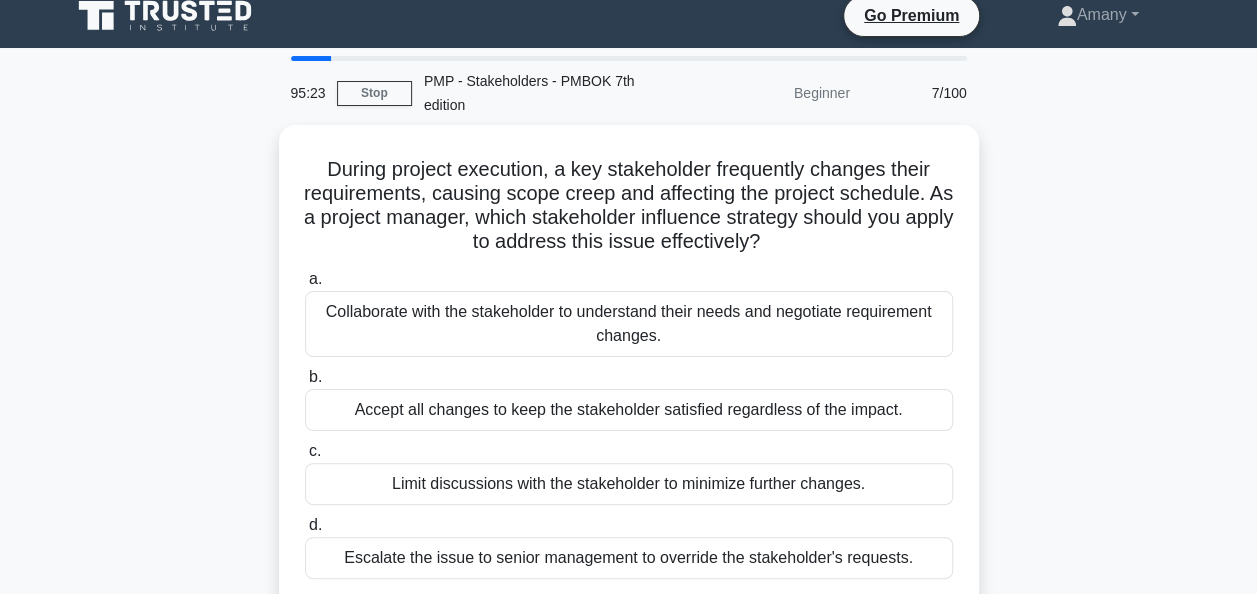 scroll, scrollTop: 0, scrollLeft: 0, axis: both 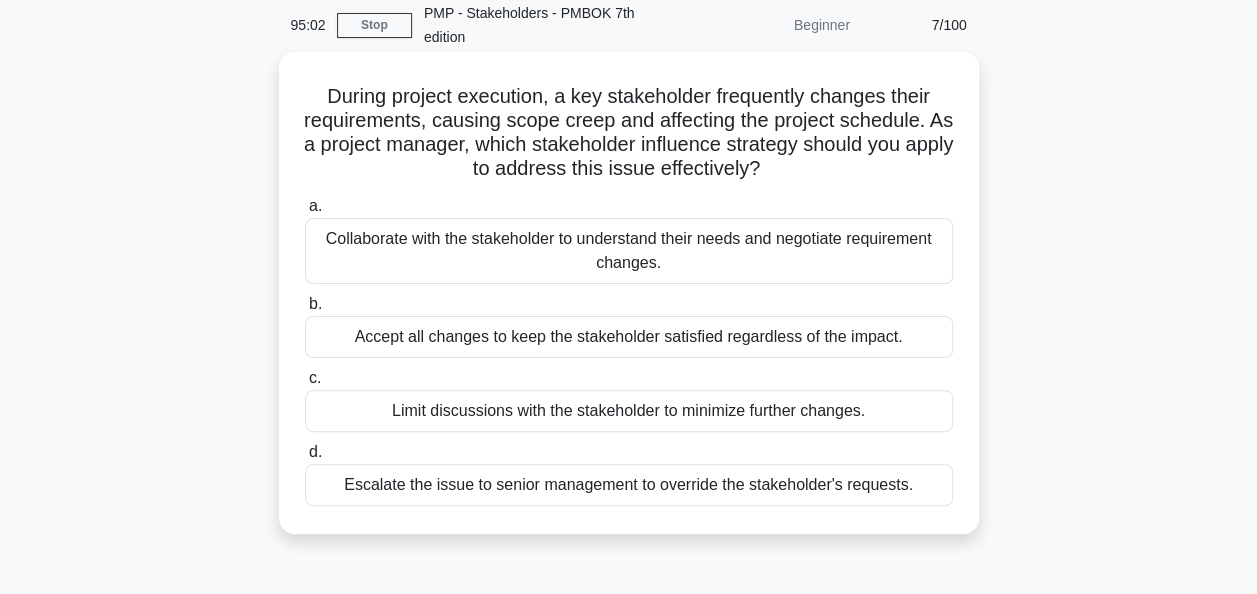 click on "Collaborate with the stakeholder to understand their needs and negotiate requirement changes." at bounding box center [629, 251] 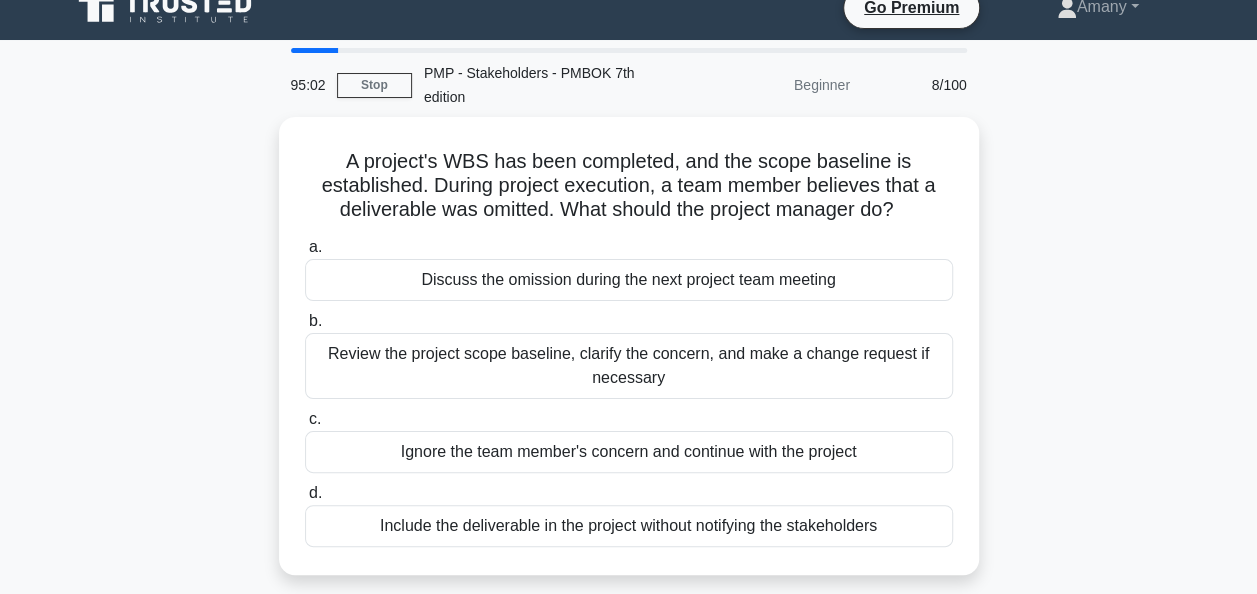 scroll, scrollTop: 0, scrollLeft: 0, axis: both 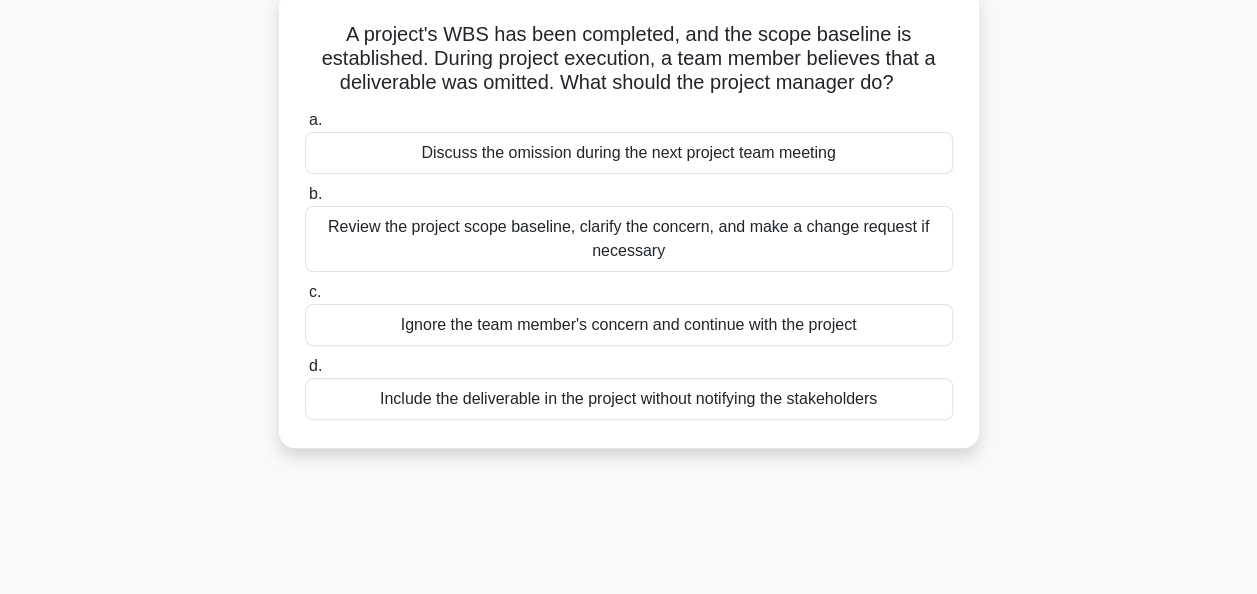 click on "Review the project scope baseline, clarify the concern, and make a change request if necessary" at bounding box center [629, 239] 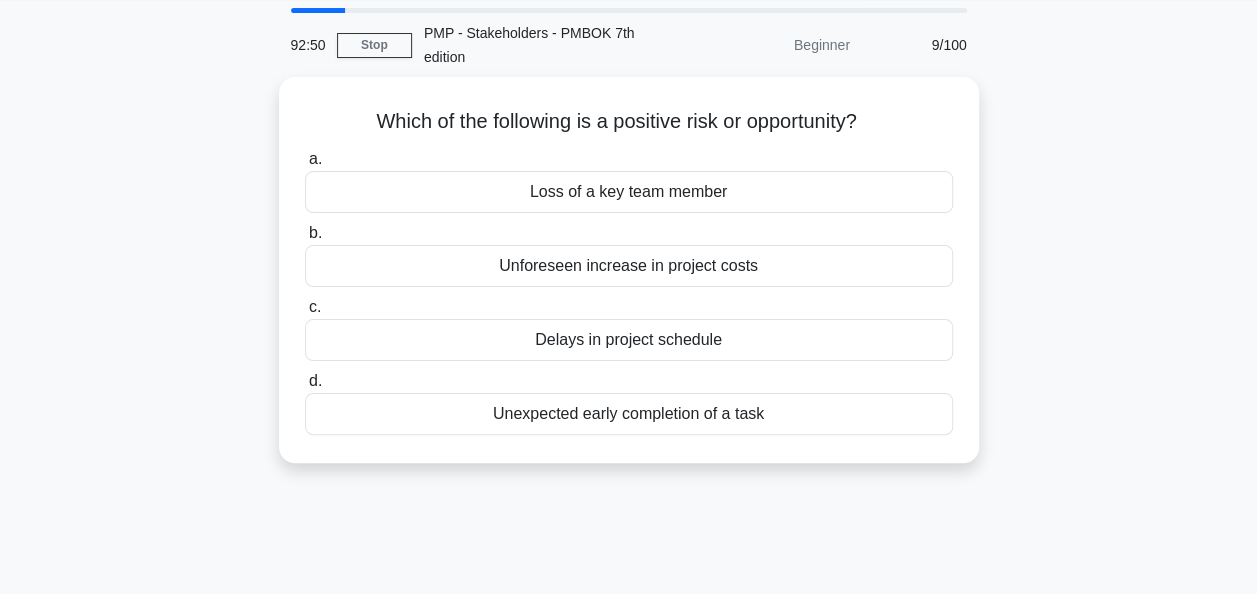 scroll, scrollTop: 67, scrollLeft: 0, axis: vertical 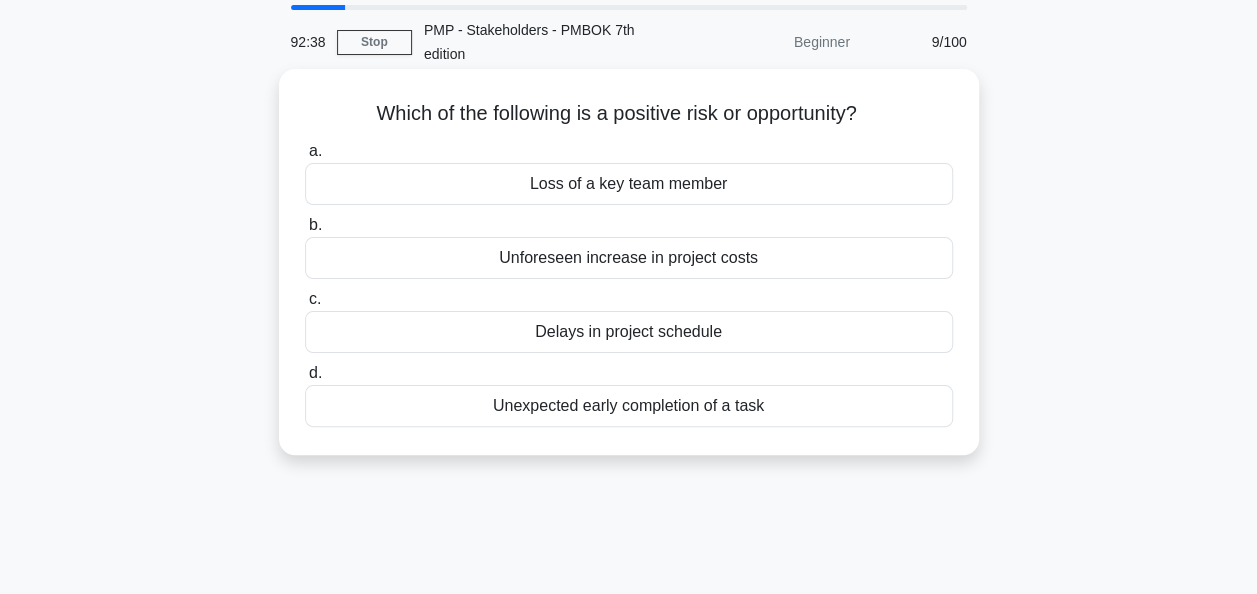 click on "Unexpected early completion of a task" at bounding box center [629, 406] 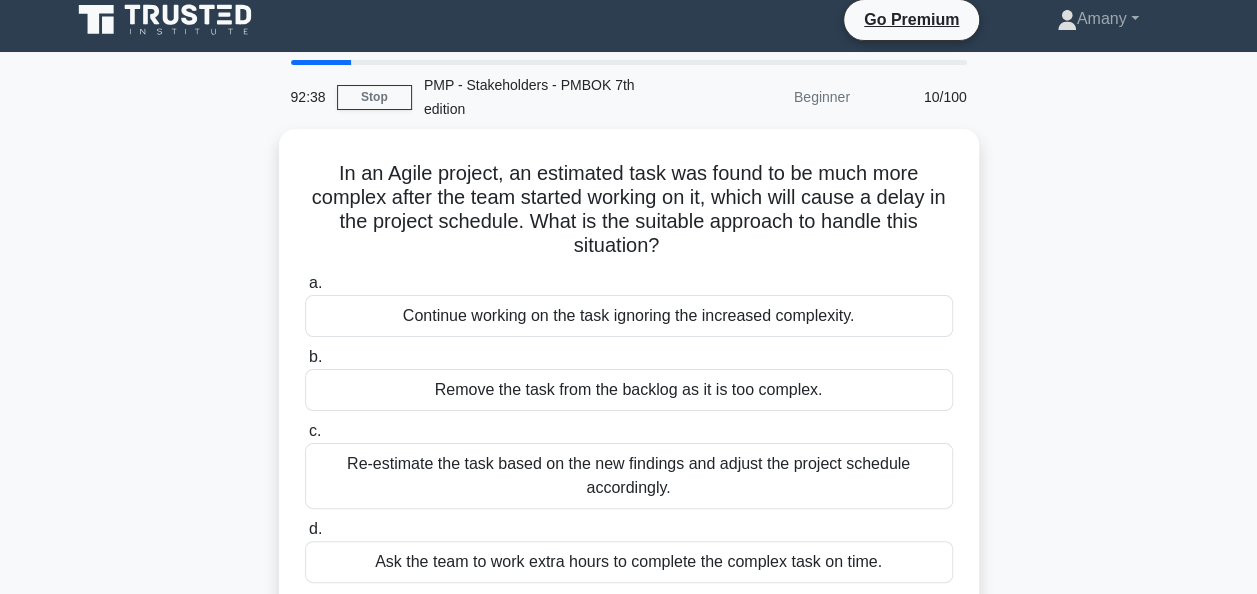scroll, scrollTop: 0, scrollLeft: 0, axis: both 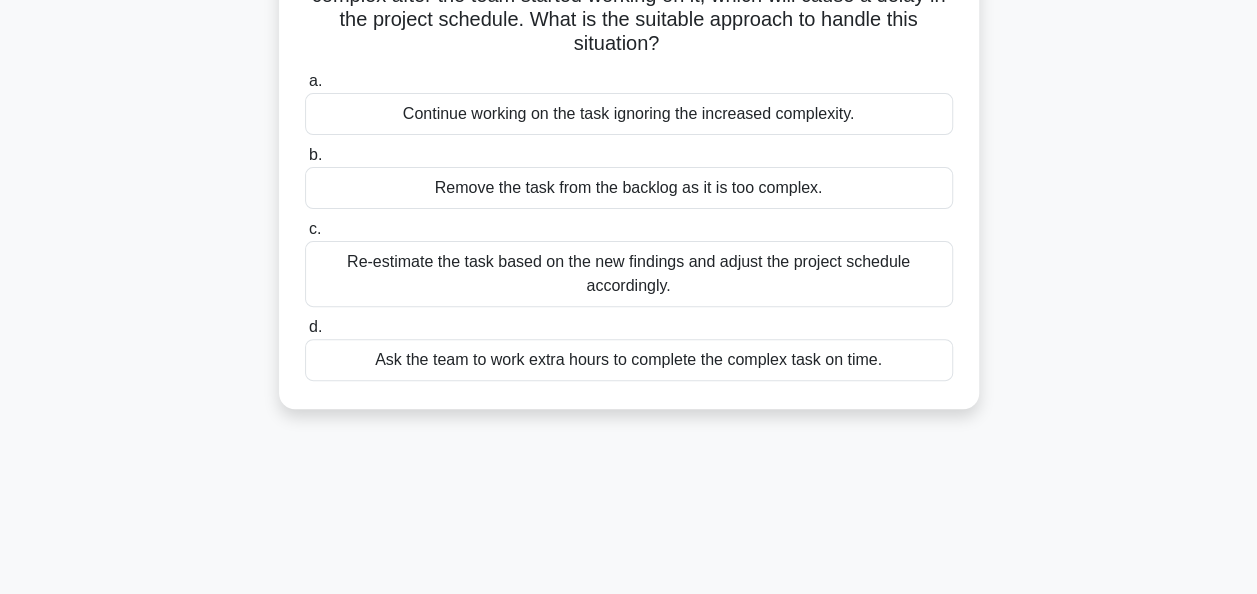 click on "Re-estimate the task based on the new findings and adjust the project schedule accordingly." at bounding box center [629, 274] 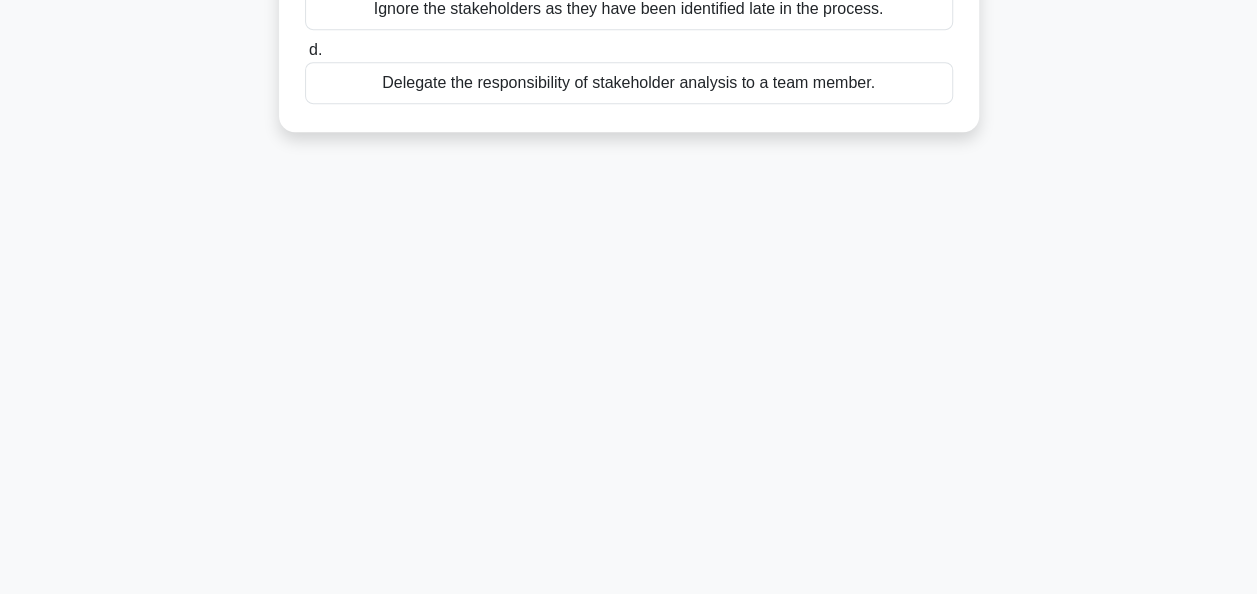 scroll, scrollTop: 486, scrollLeft: 0, axis: vertical 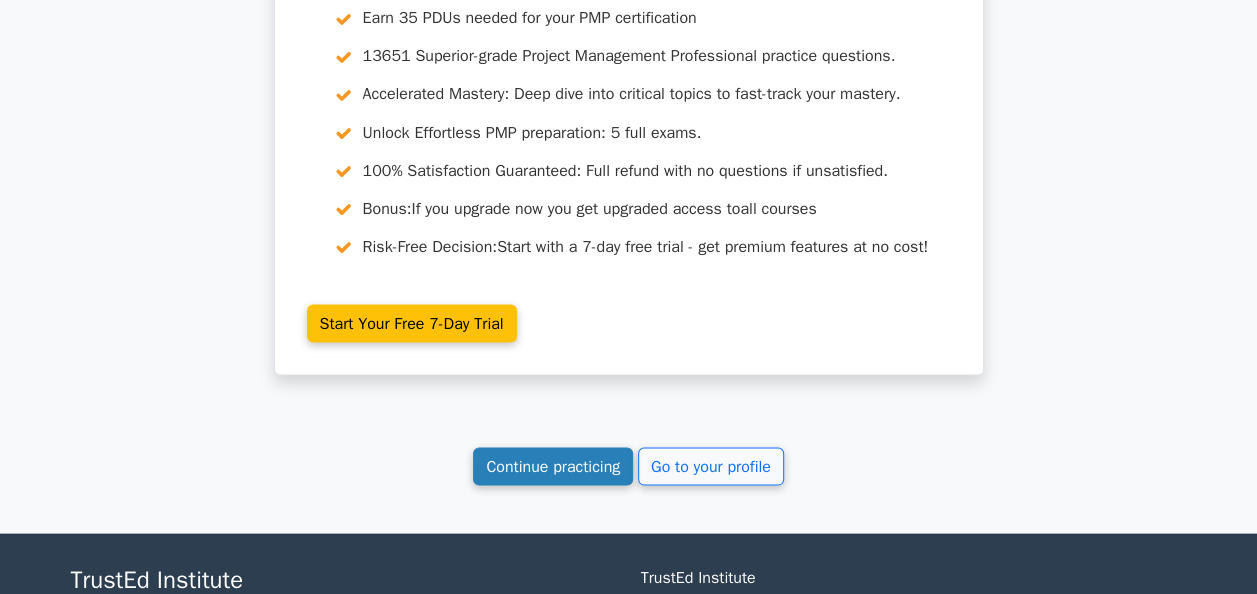 click on "Continue practicing" at bounding box center (553, 466) 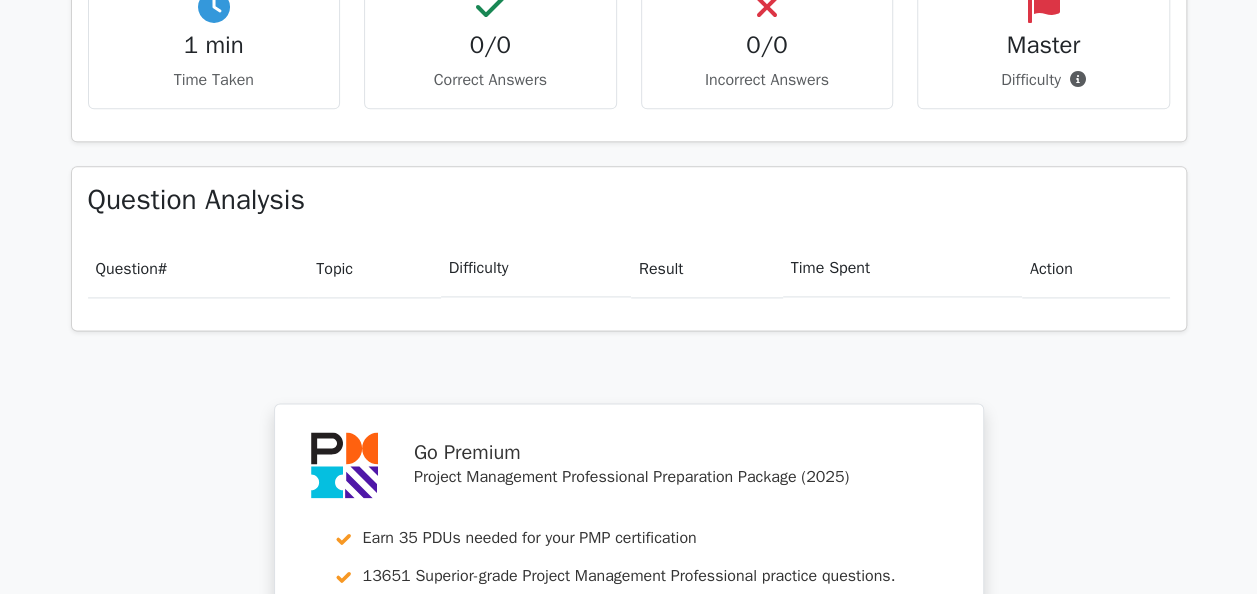 scroll, scrollTop: 727, scrollLeft: 0, axis: vertical 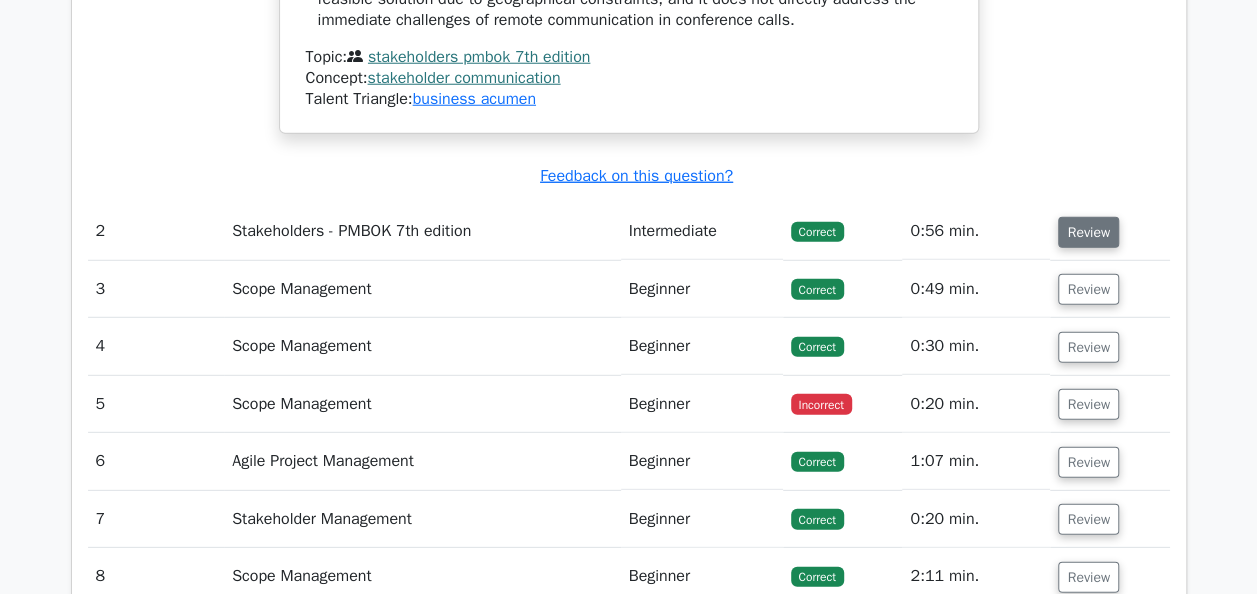 click on "Review" at bounding box center (1088, 232) 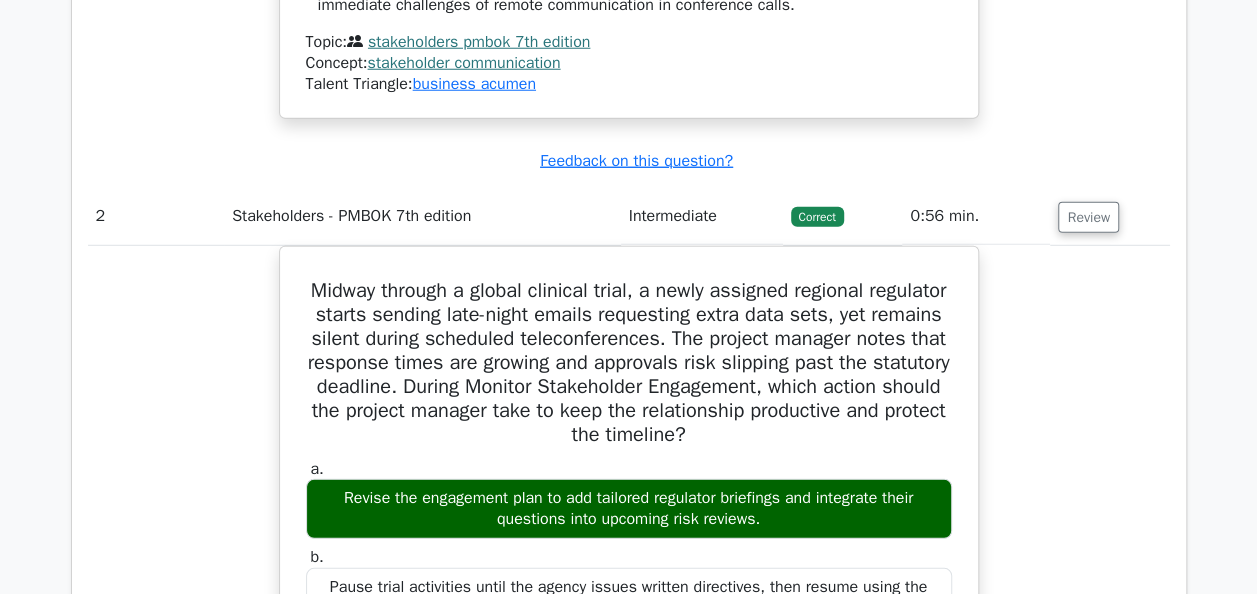 type 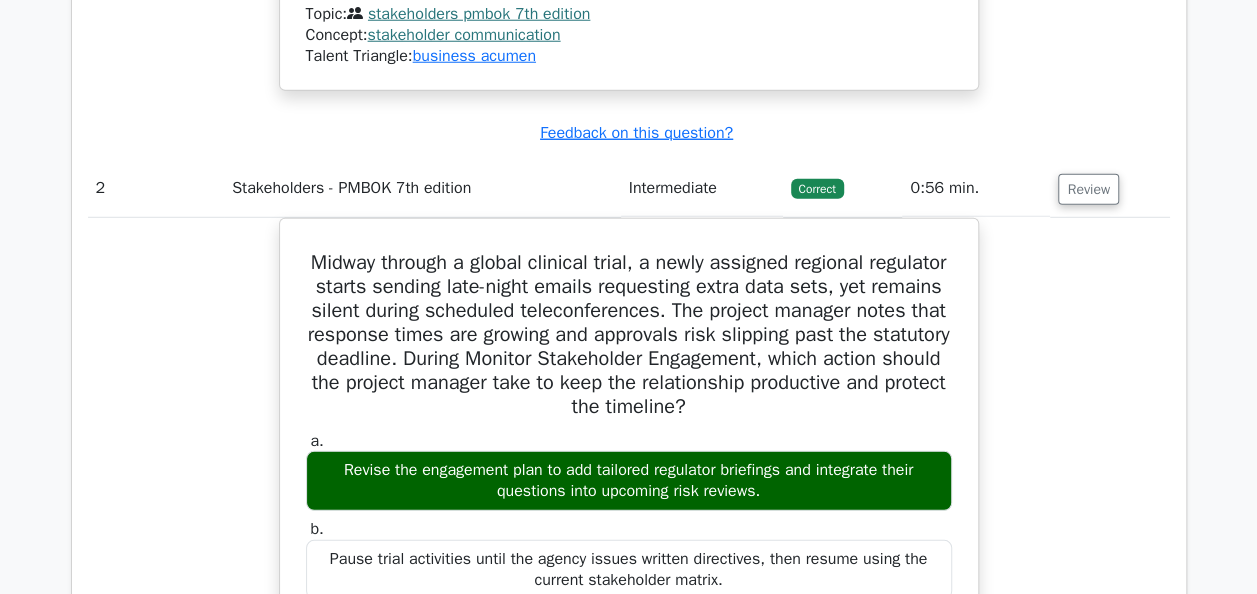 scroll, scrollTop: 2726, scrollLeft: 0, axis: vertical 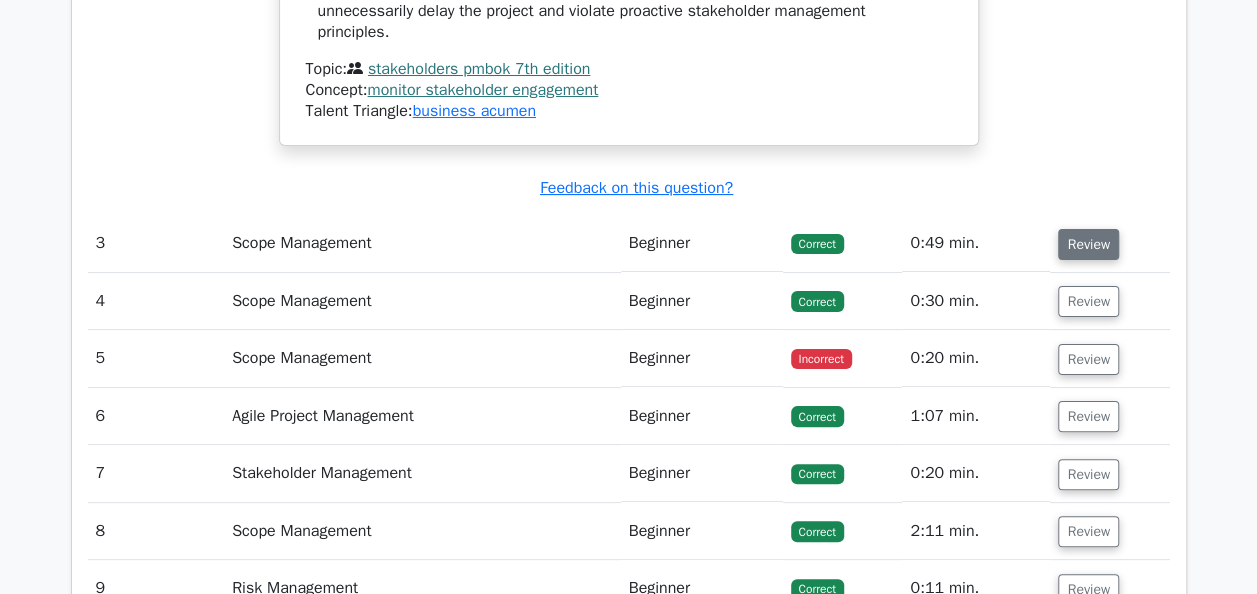 click on "Review" at bounding box center (1088, 244) 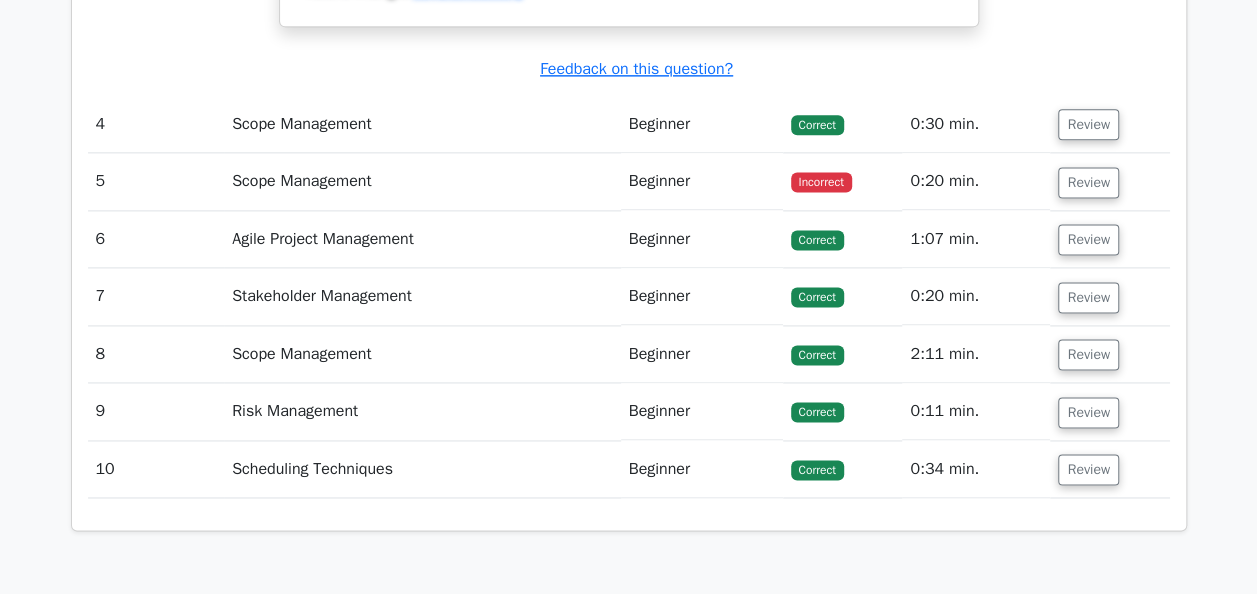 scroll, scrollTop: 5044, scrollLeft: 0, axis: vertical 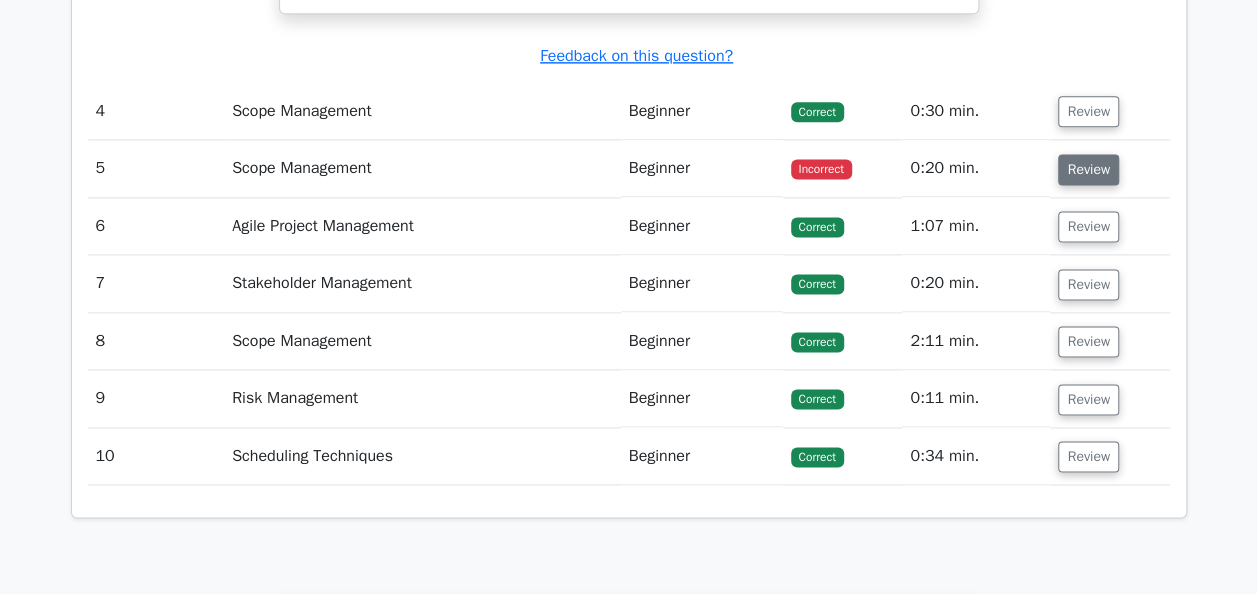 click on "Review" at bounding box center [1088, 169] 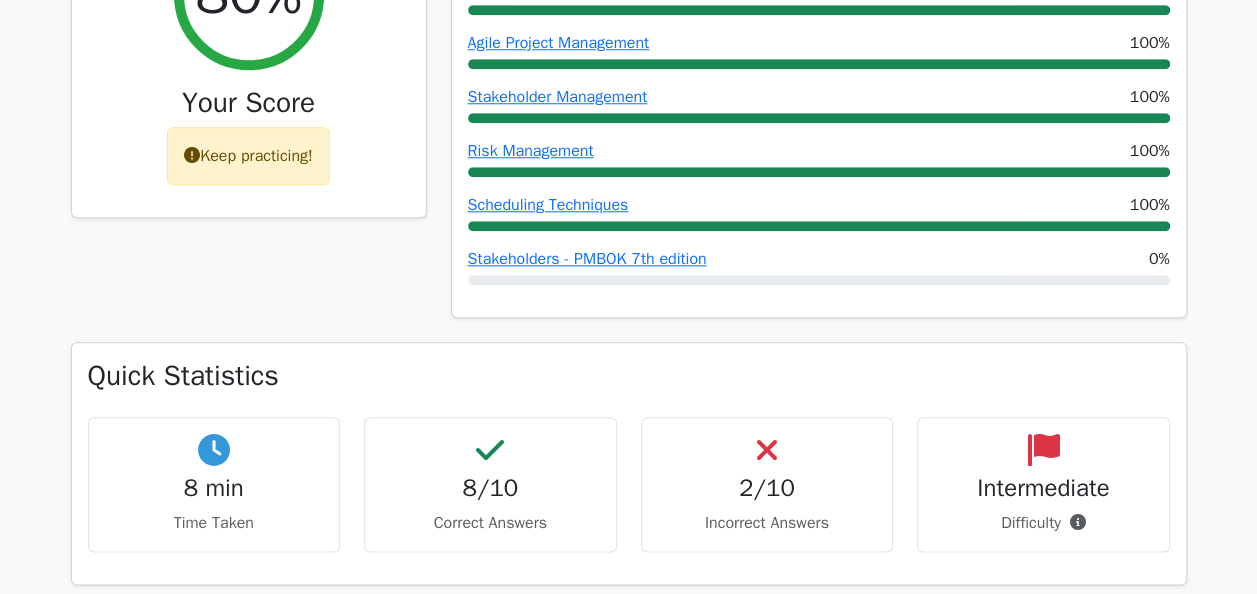 scroll, scrollTop: 653, scrollLeft: 0, axis: vertical 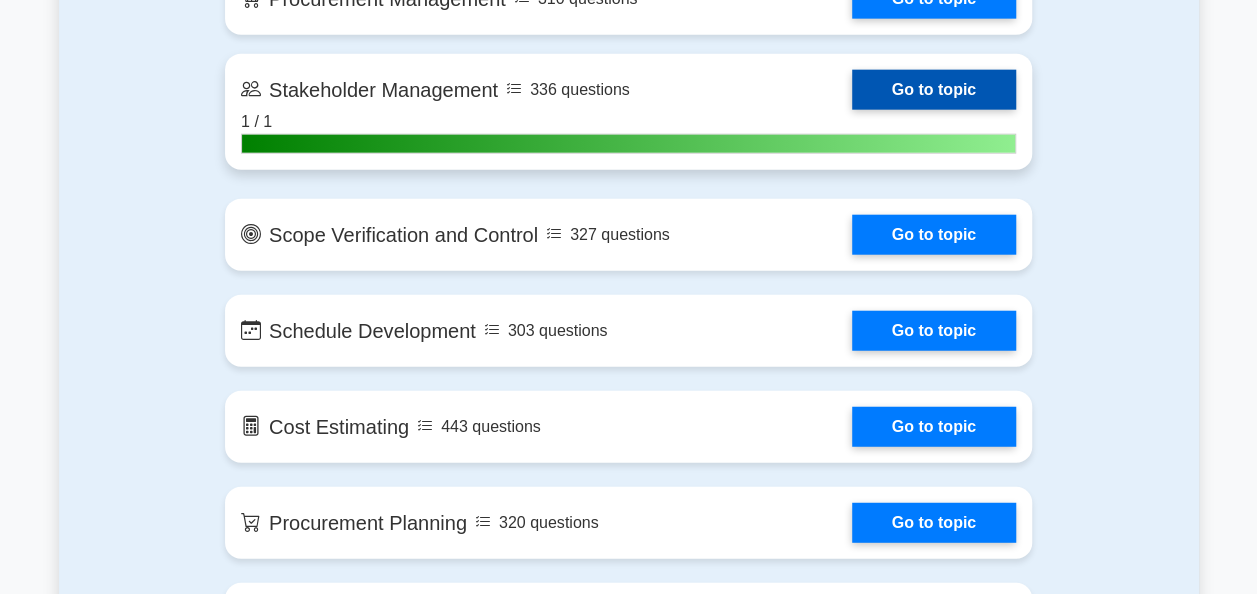 click on "Go to topic" at bounding box center [934, 90] 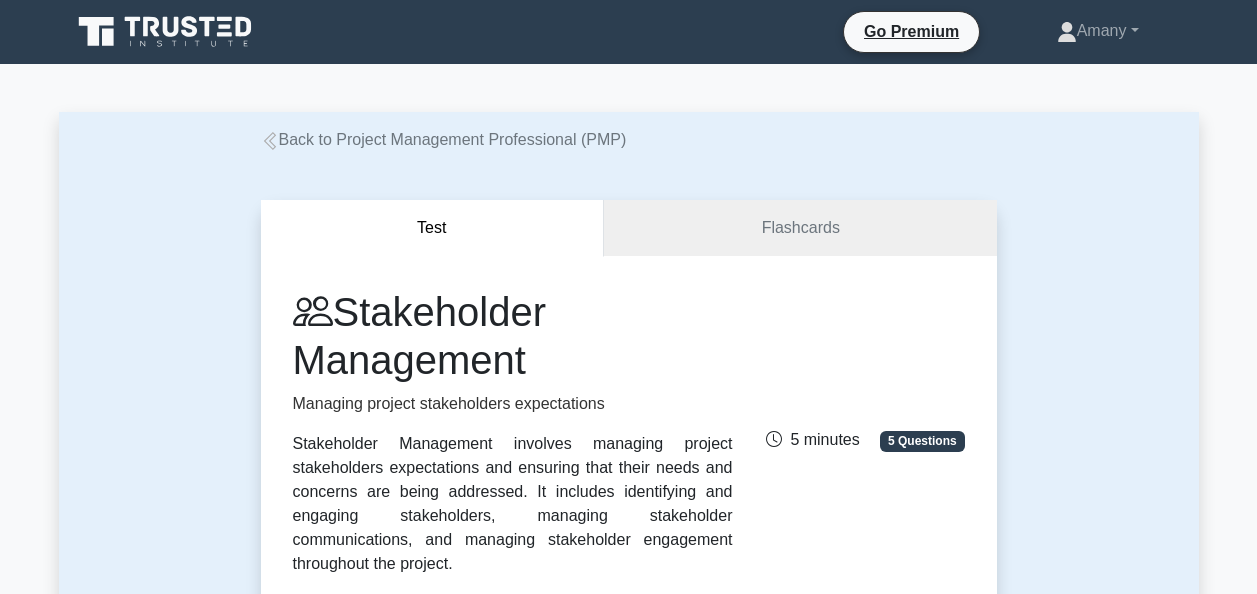 scroll, scrollTop: 0, scrollLeft: 0, axis: both 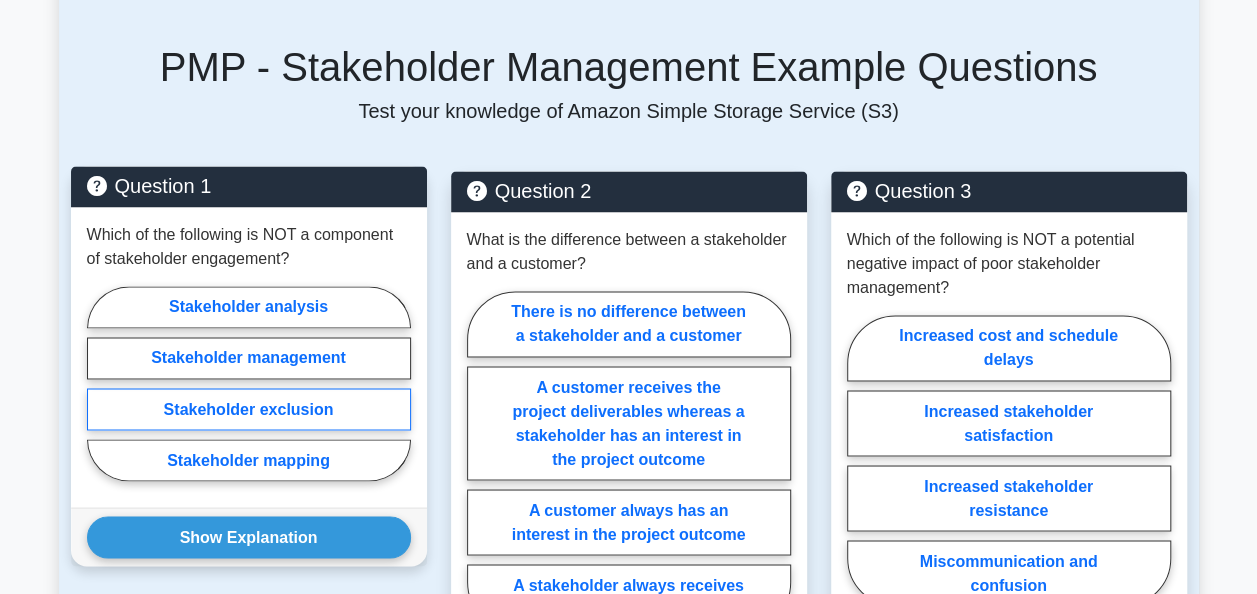 click on "Stakeholder exclusion" at bounding box center (249, 409) 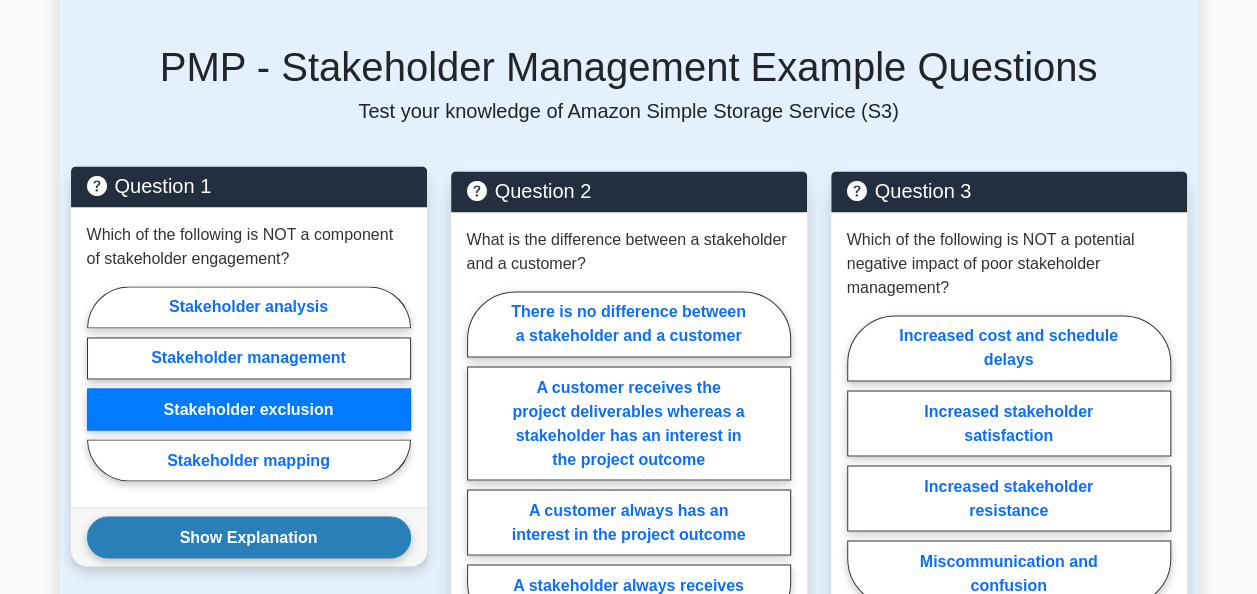 click on "Show Explanation" at bounding box center [249, 537] 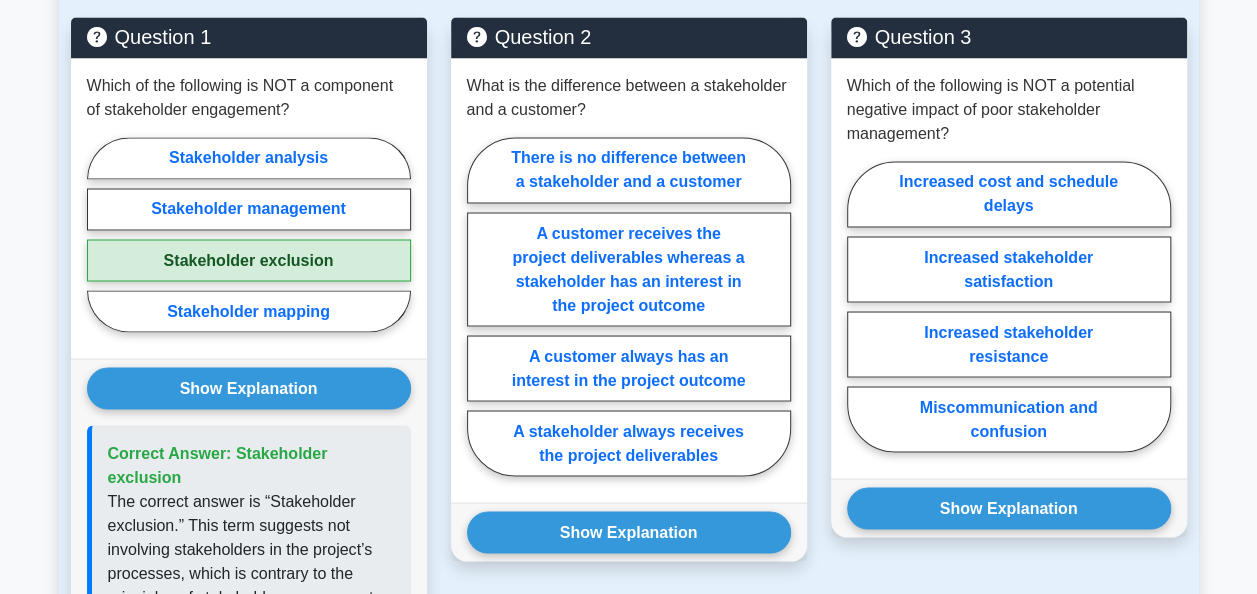 scroll, scrollTop: 1678, scrollLeft: 0, axis: vertical 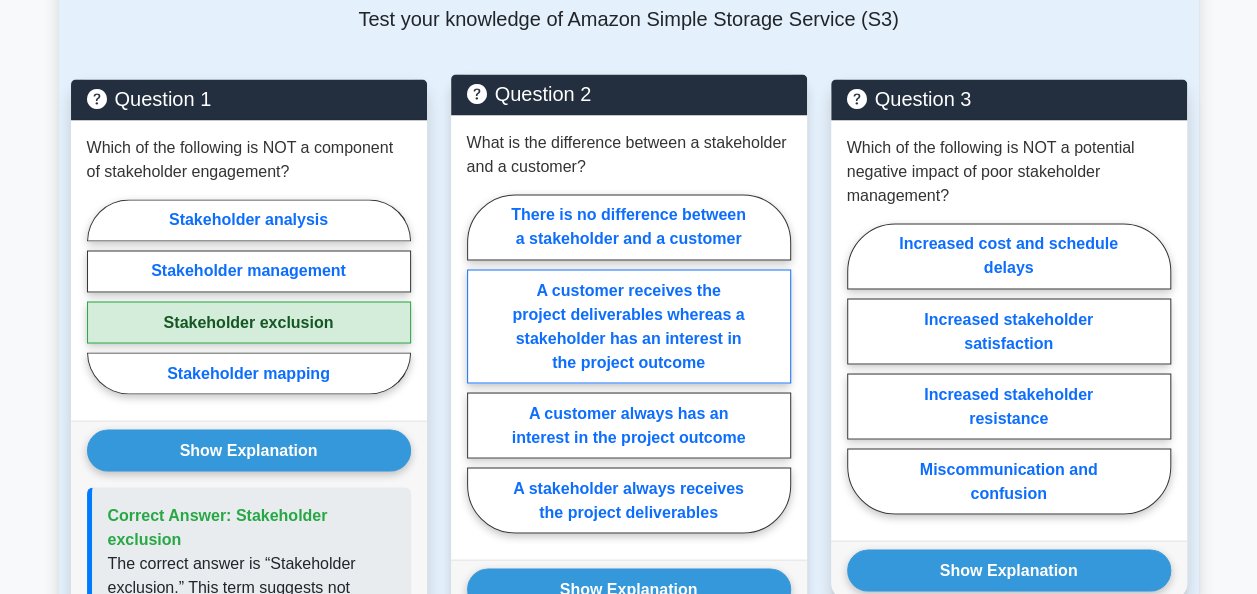click on "A customer receives the project deliverables whereas a stakeholder has an interest in the project outcome" at bounding box center [629, 326] 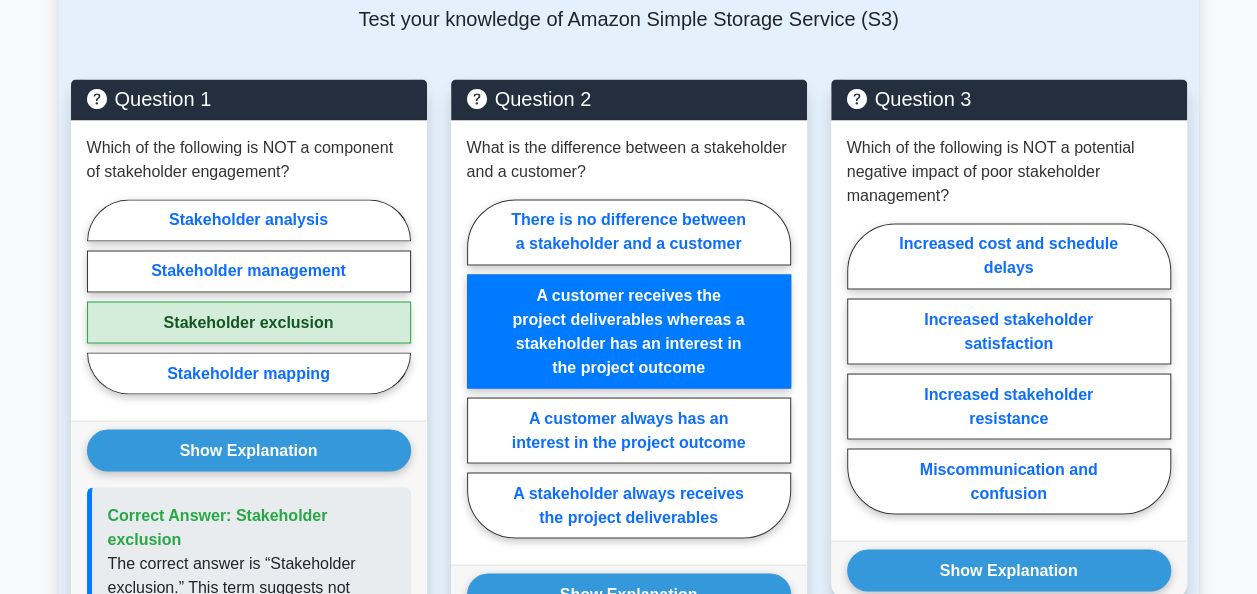 scroll, scrollTop: 1834, scrollLeft: 0, axis: vertical 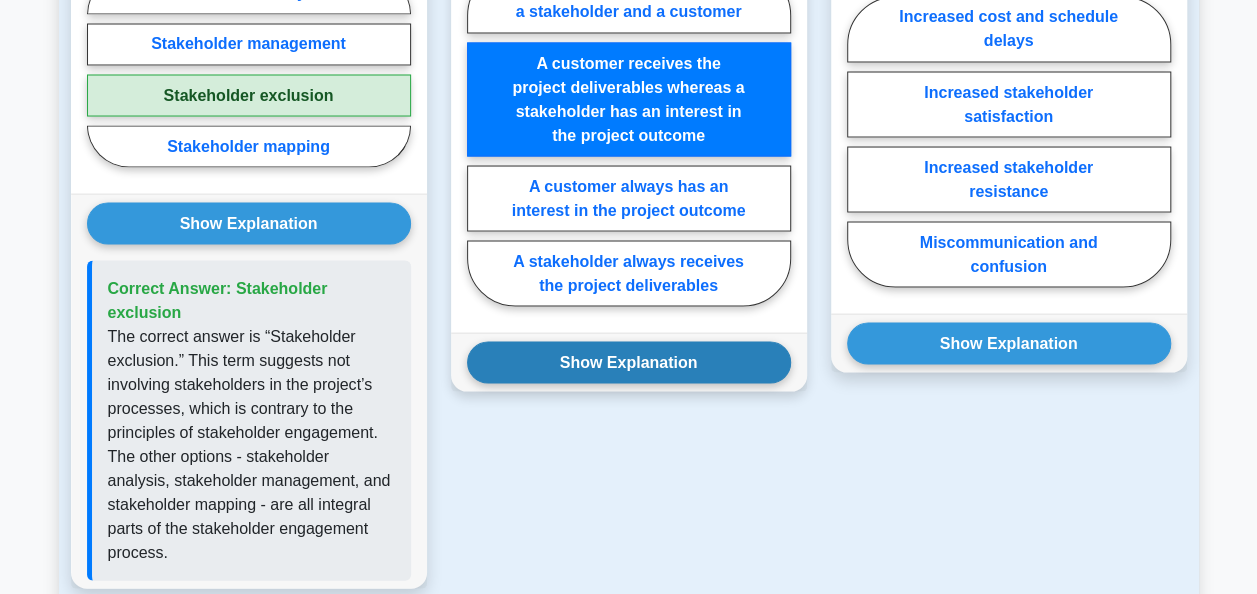 click on "Show Explanation" at bounding box center (629, 362) 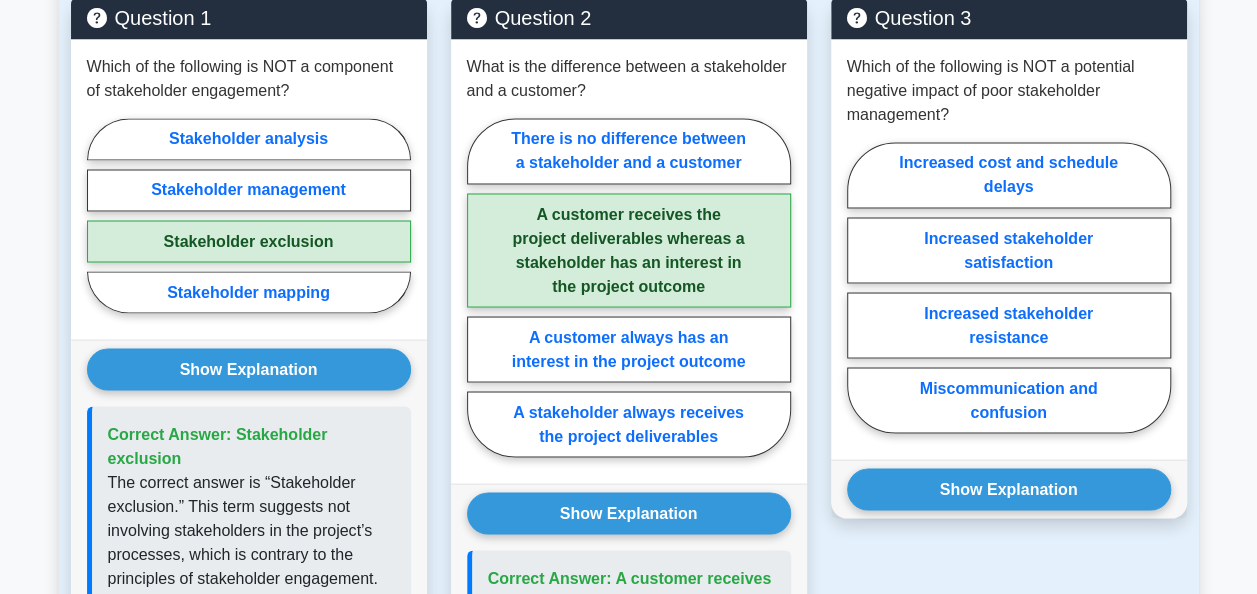 scroll, scrollTop: 1674, scrollLeft: 0, axis: vertical 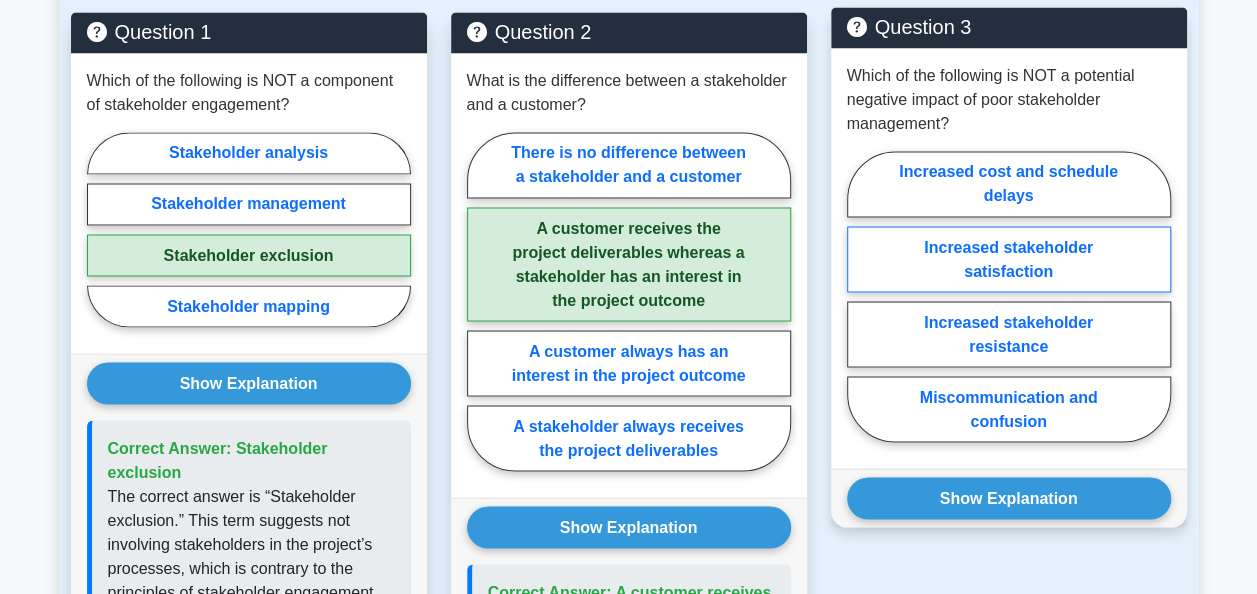 click on "Increased stakeholder satisfaction" at bounding box center [1009, 259] 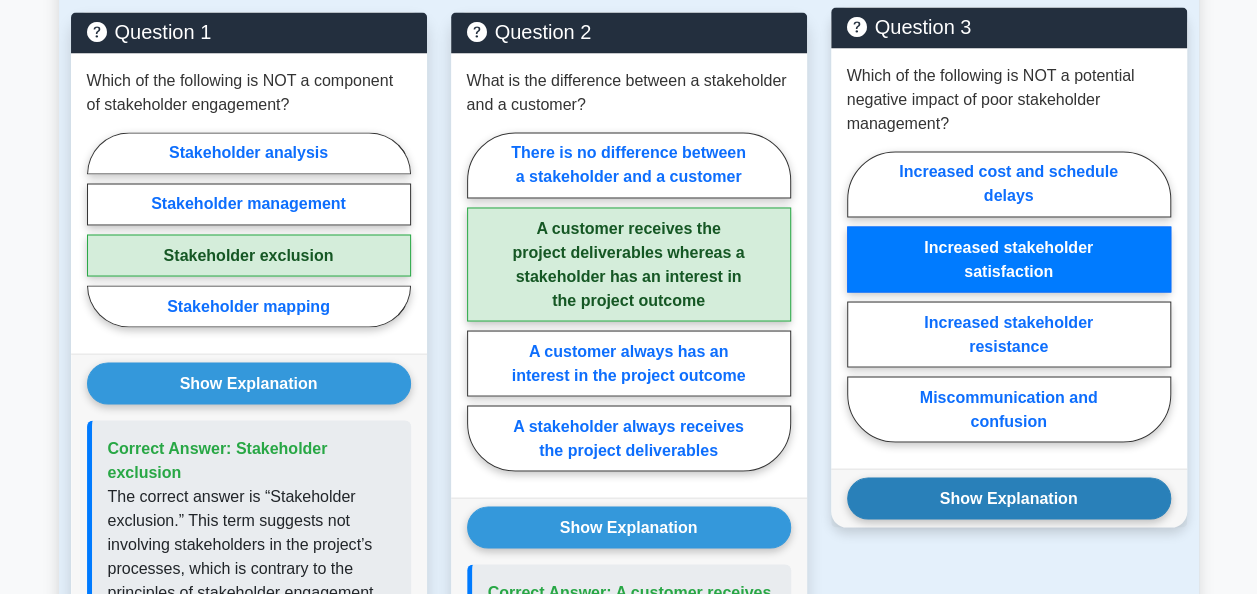 click on "Show Explanation" at bounding box center [1009, 498] 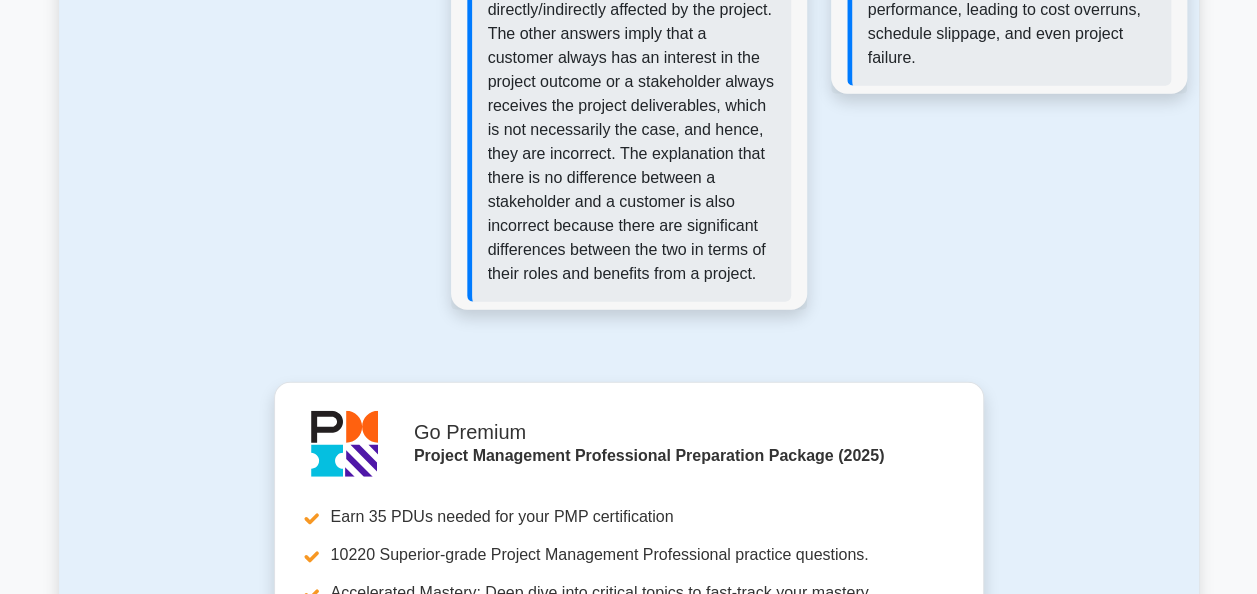 scroll, scrollTop: 3232, scrollLeft: 0, axis: vertical 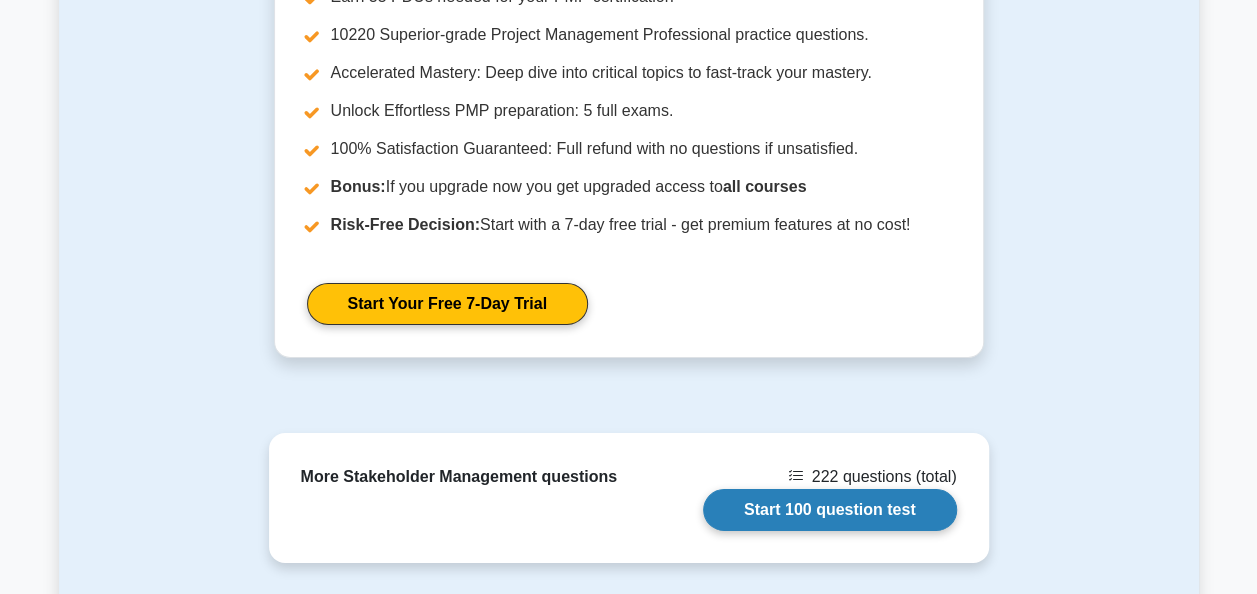 click on "Start 100 question test" at bounding box center [830, 510] 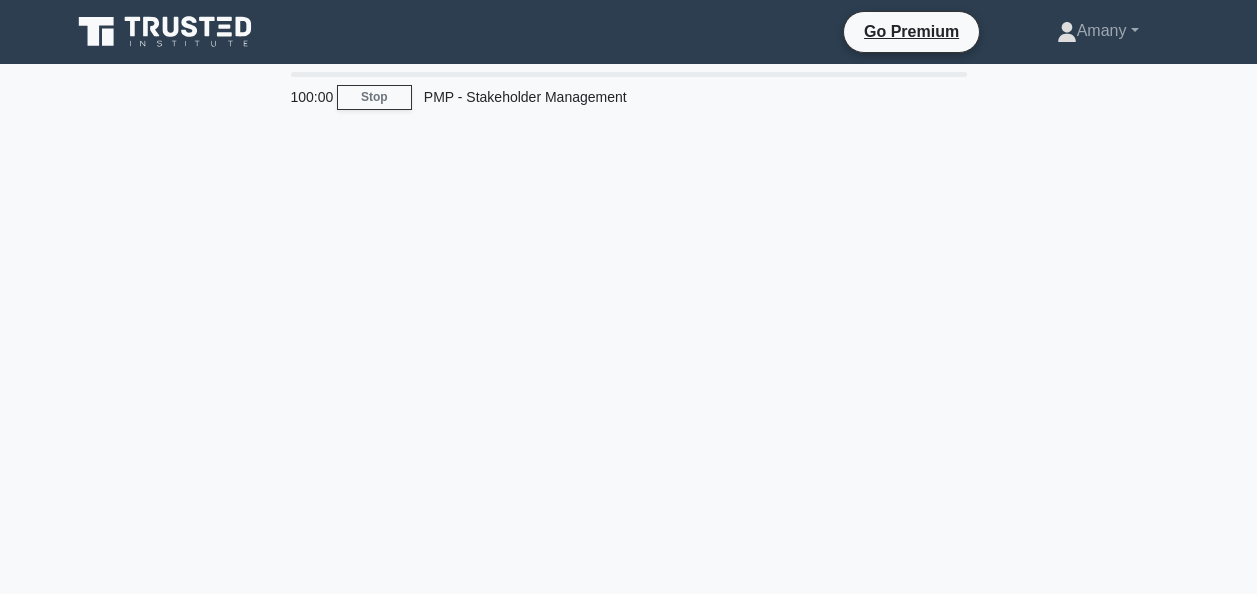scroll, scrollTop: 0, scrollLeft: 0, axis: both 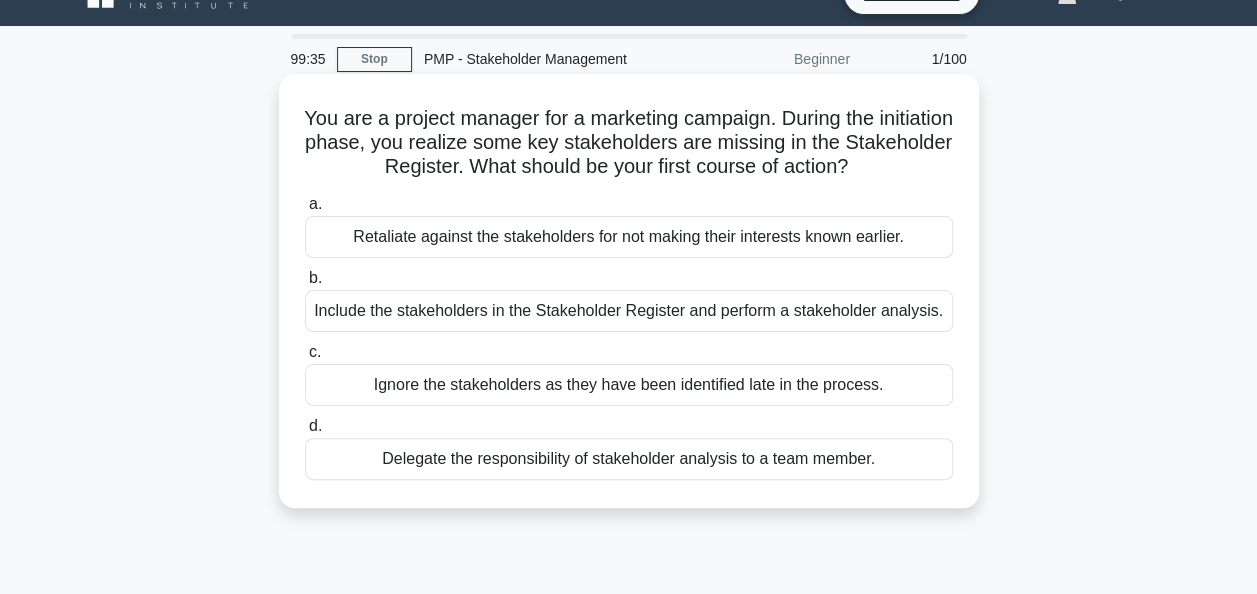 click on "Include the stakeholders in the Stakeholder Register and perform a stakeholder analysis." at bounding box center [629, 311] 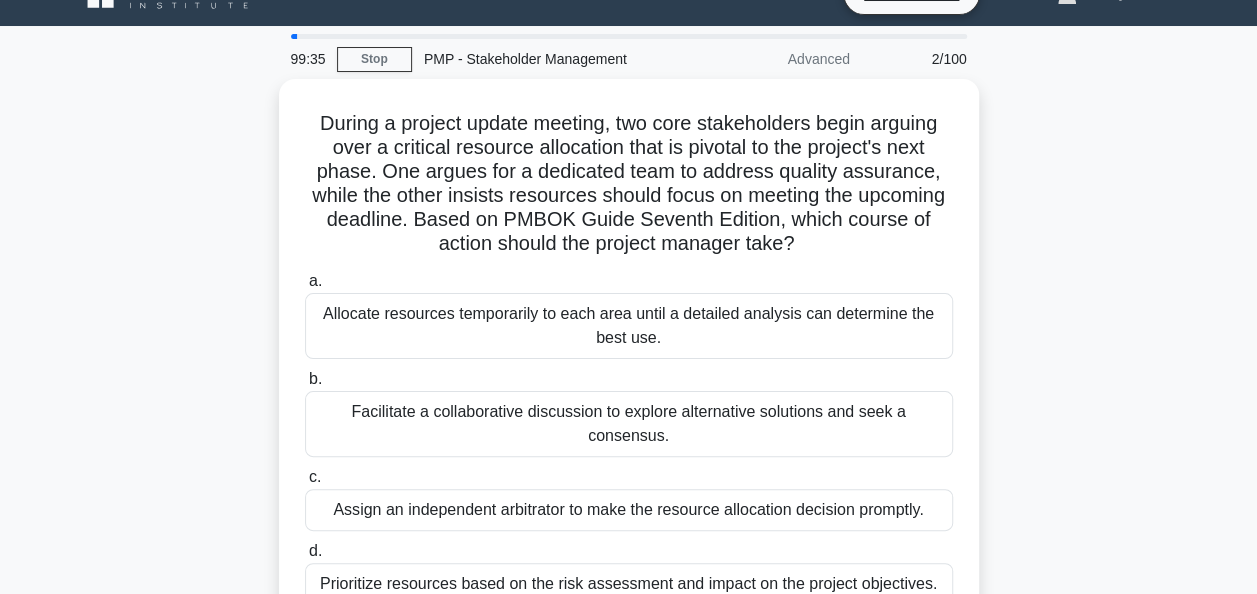 scroll, scrollTop: 0, scrollLeft: 0, axis: both 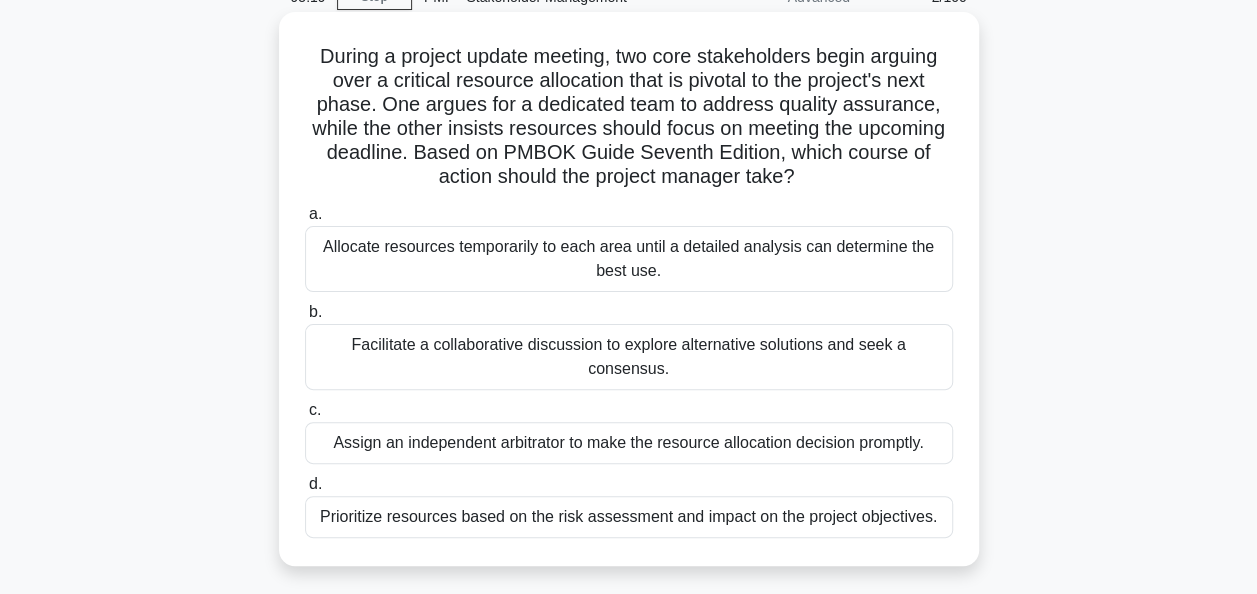 click on "Prioritize resources based on the risk assessment and impact on the project objectives." at bounding box center (629, 517) 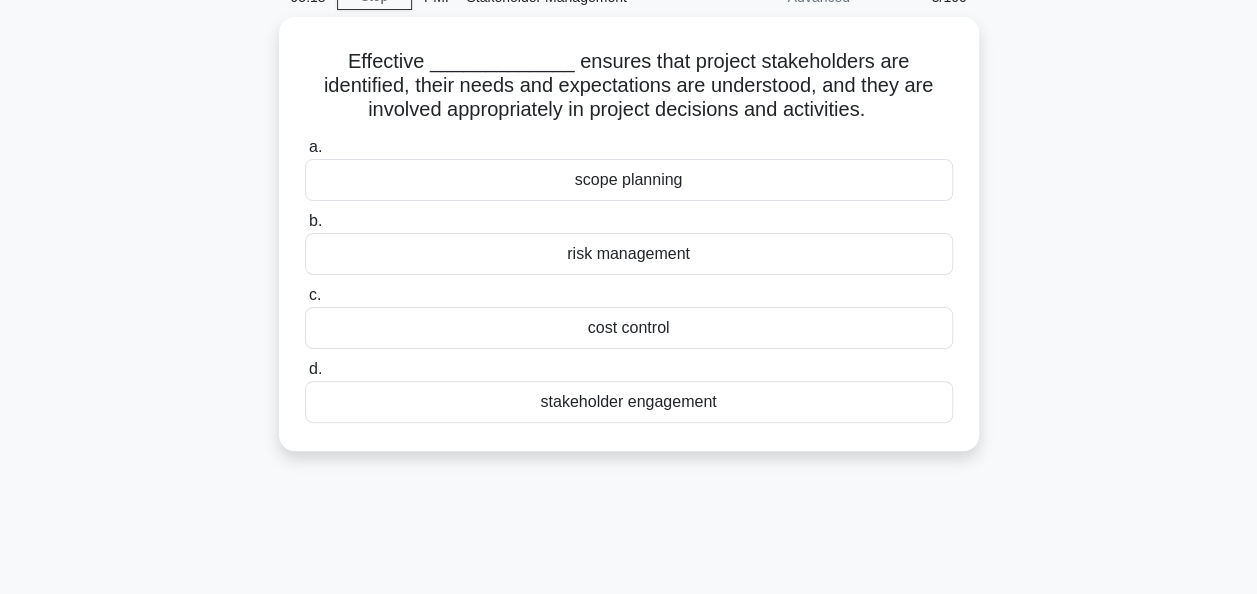 scroll, scrollTop: 0, scrollLeft: 0, axis: both 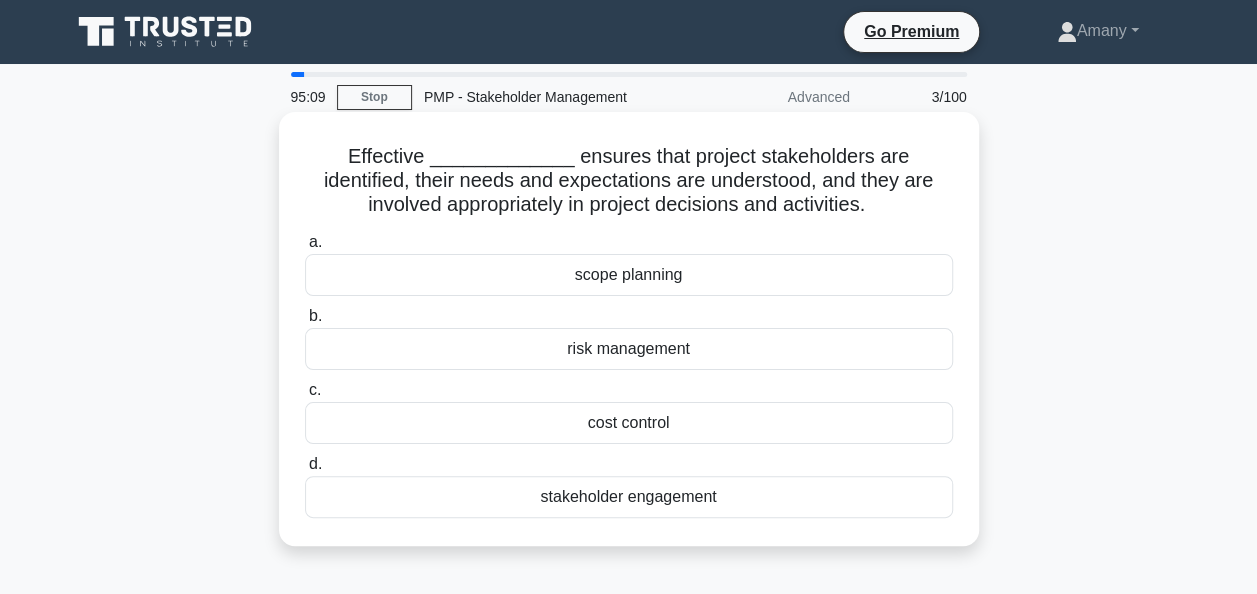click on "stakeholder engagement" at bounding box center (629, 497) 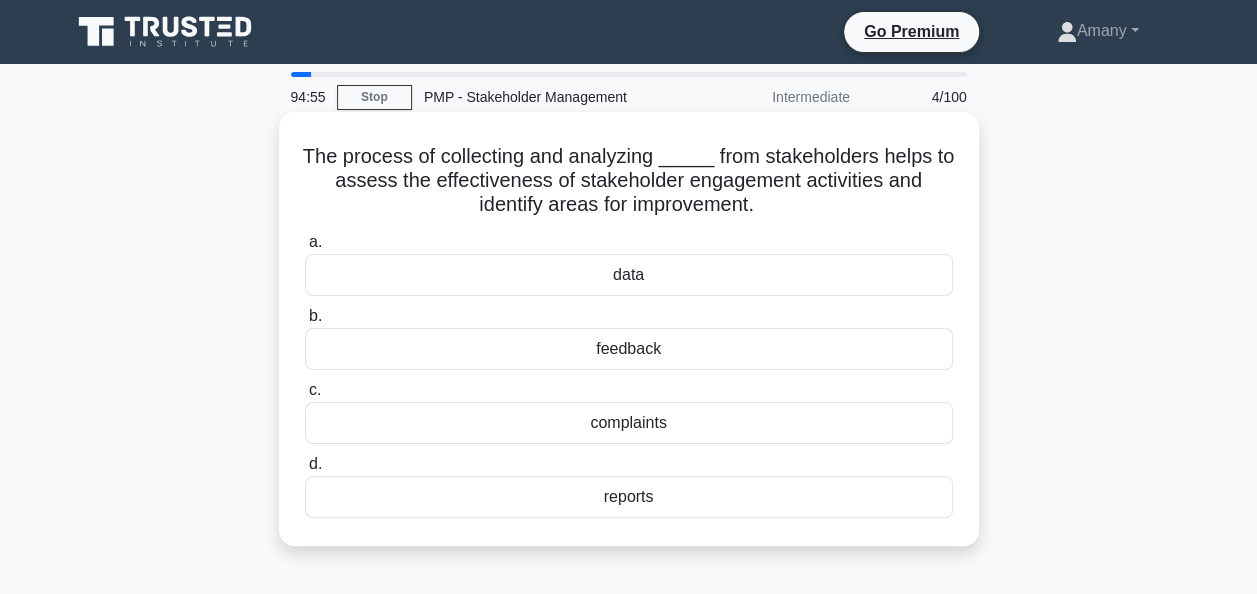 click on "feedback" at bounding box center [629, 349] 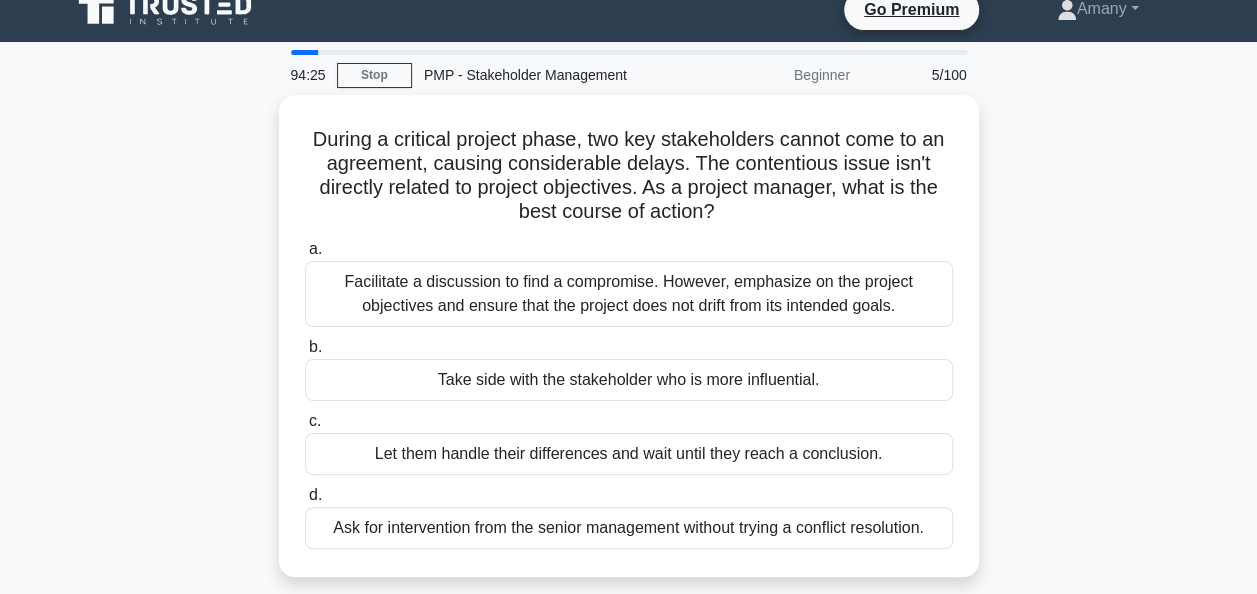 scroll, scrollTop: 24, scrollLeft: 0, axis: vertical 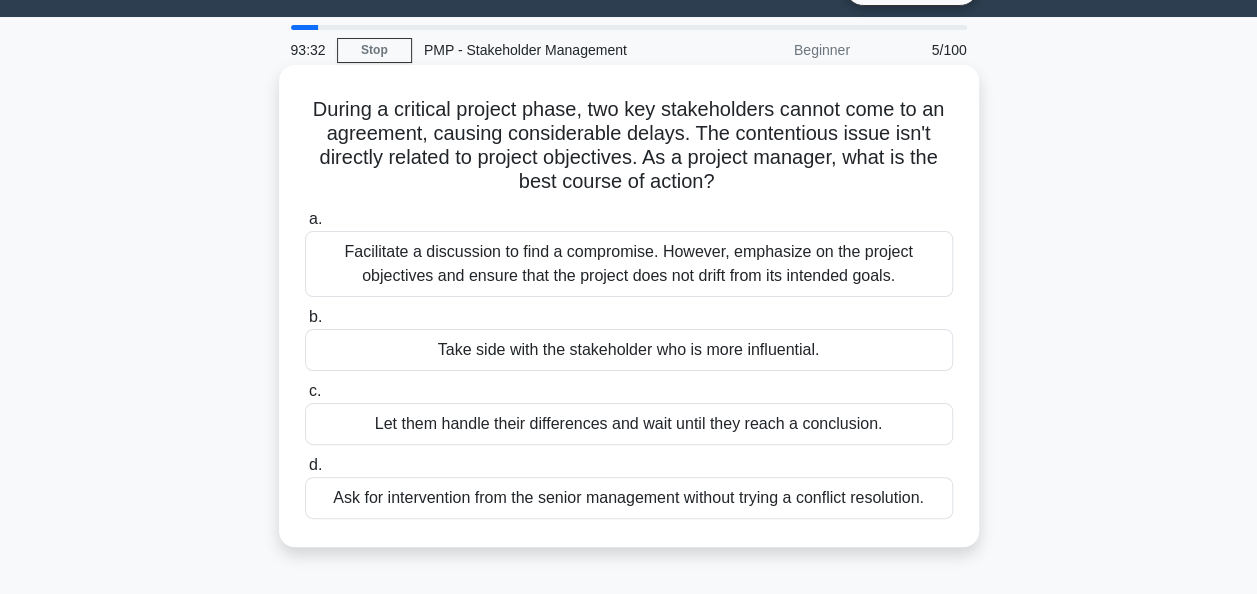 click on "Facilitate a discussion to find a compromise. However, emphasize on the project objectives and ensure that the project does not drift from its intended goals." at bounding box center [629, 264] 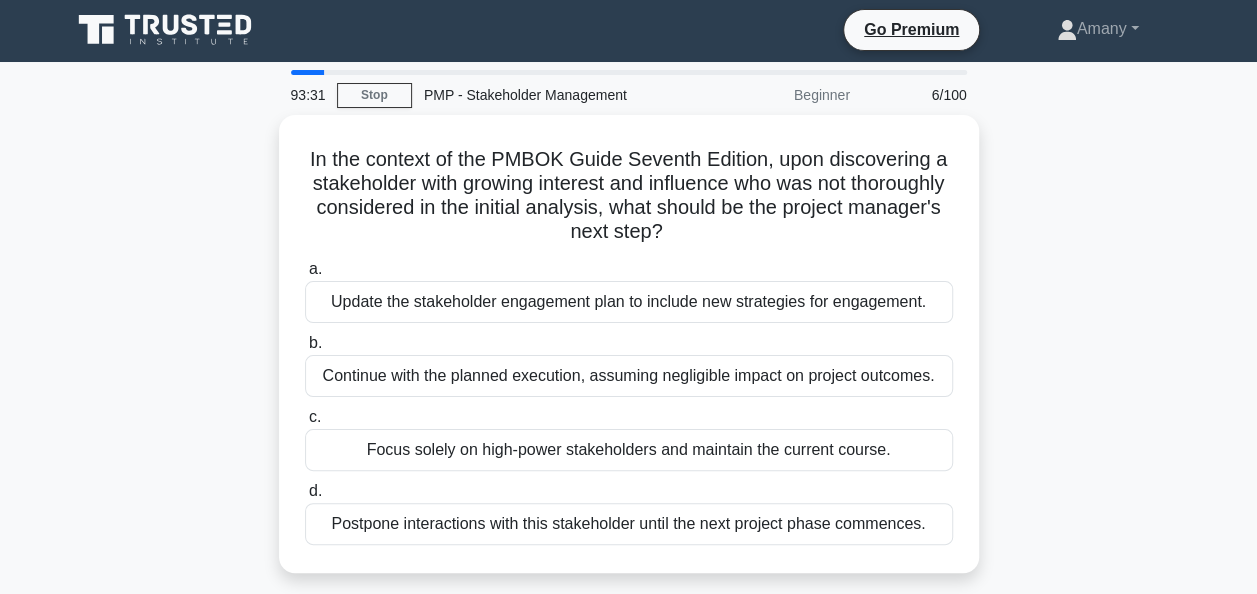 scroll, scrollTop: 0, scrollLeft: 0, axis: both 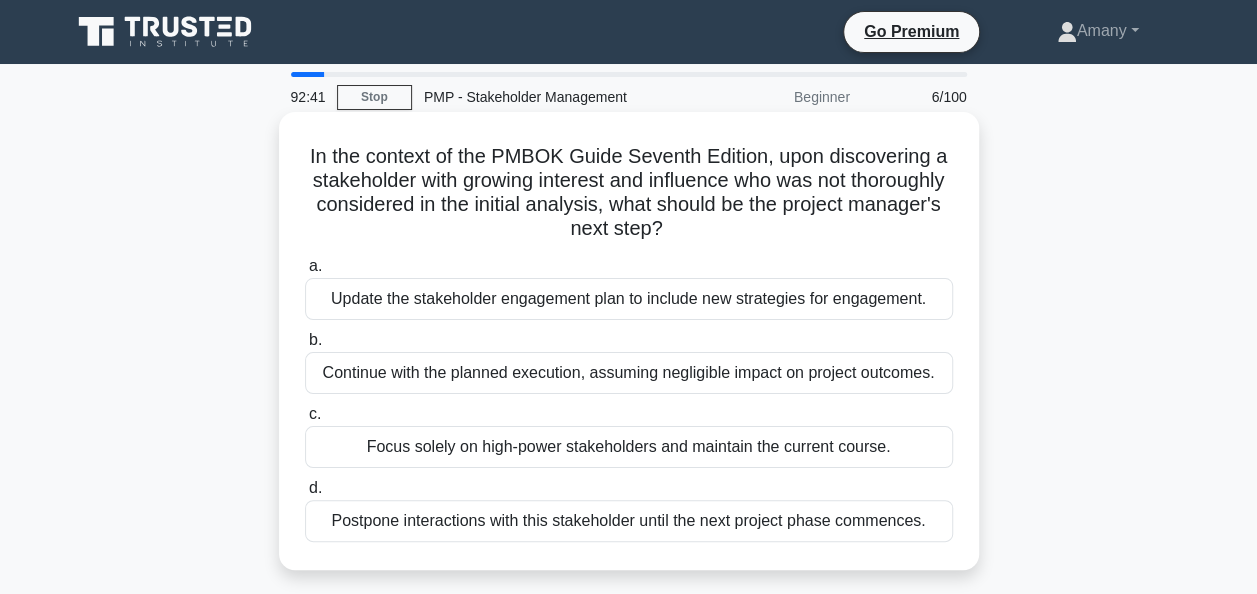 click on "Update the stakeholder engagement plan to include new strategies for engagement." at bounding box center [629, 299] 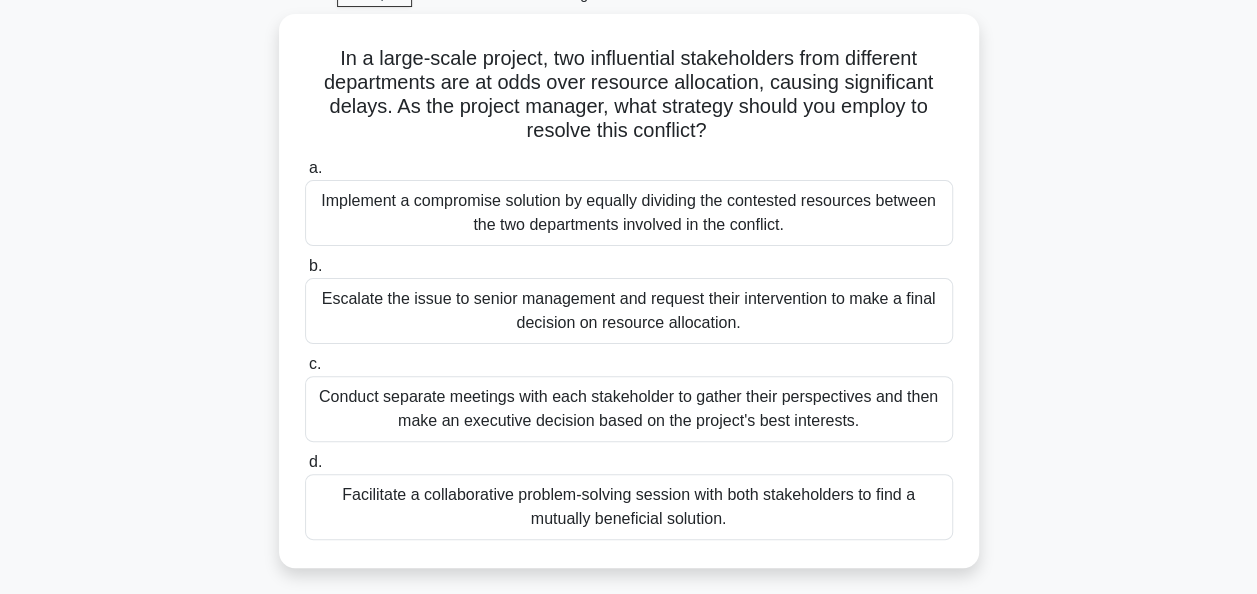 scroll, scrollTop: 104, scrollLeft: 0, axis: vertical 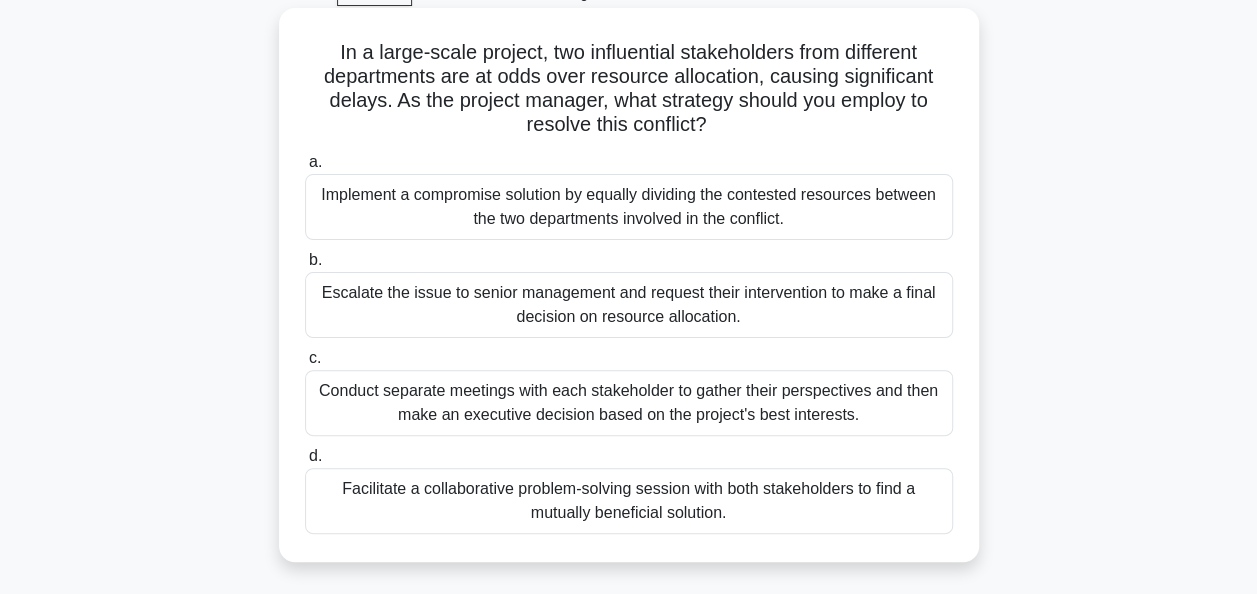 click on "Conduct separate meetings with each stakeholder to gather their perspectives and then make an executive decision based on the project's best interests." at bounding box center [629, 403] 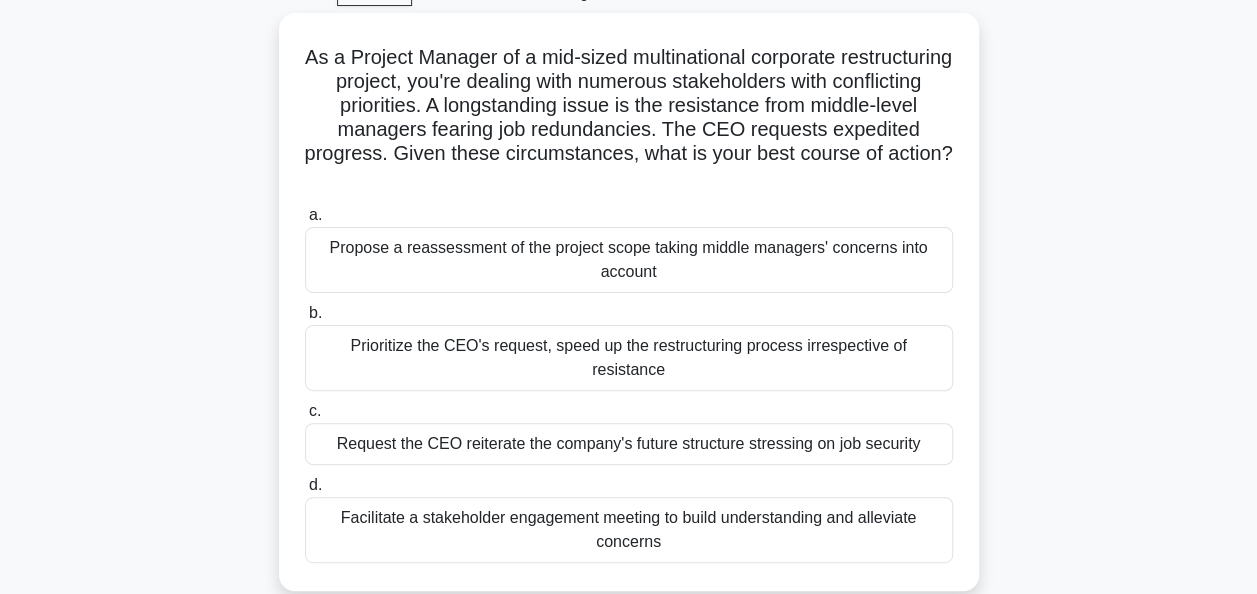 scroll, scrollTop: 0, scrollLeft: 0, axis: both 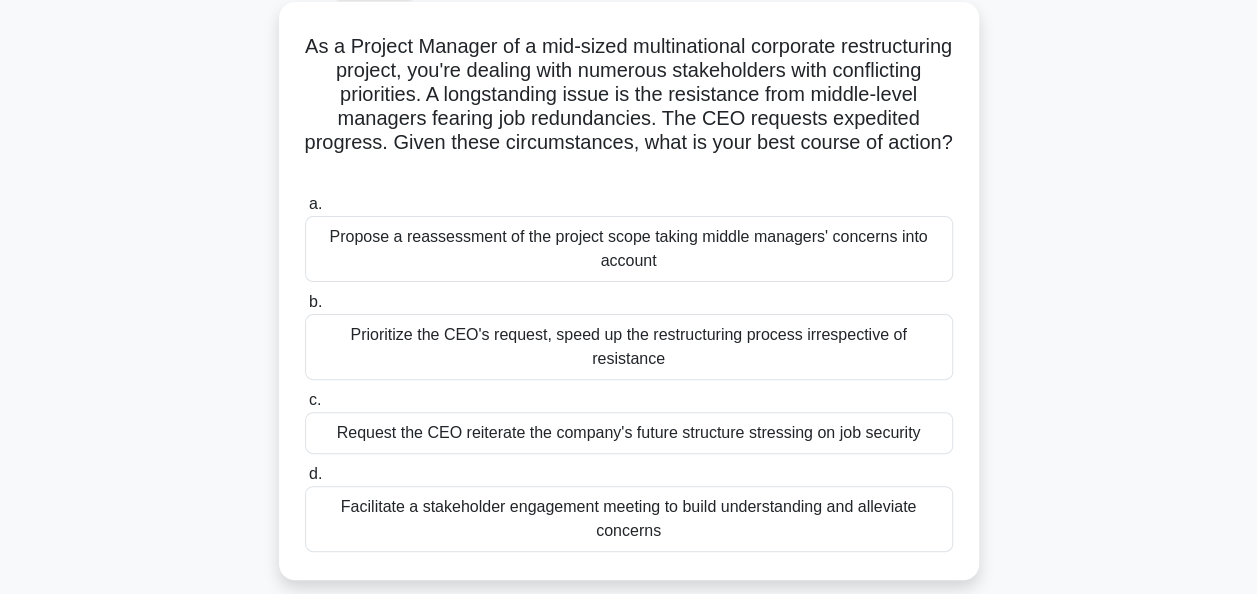 click on "Prioritize the CEO's request, speed up the restructuring process irrespective of resistance" at bounding box center (629, 347) 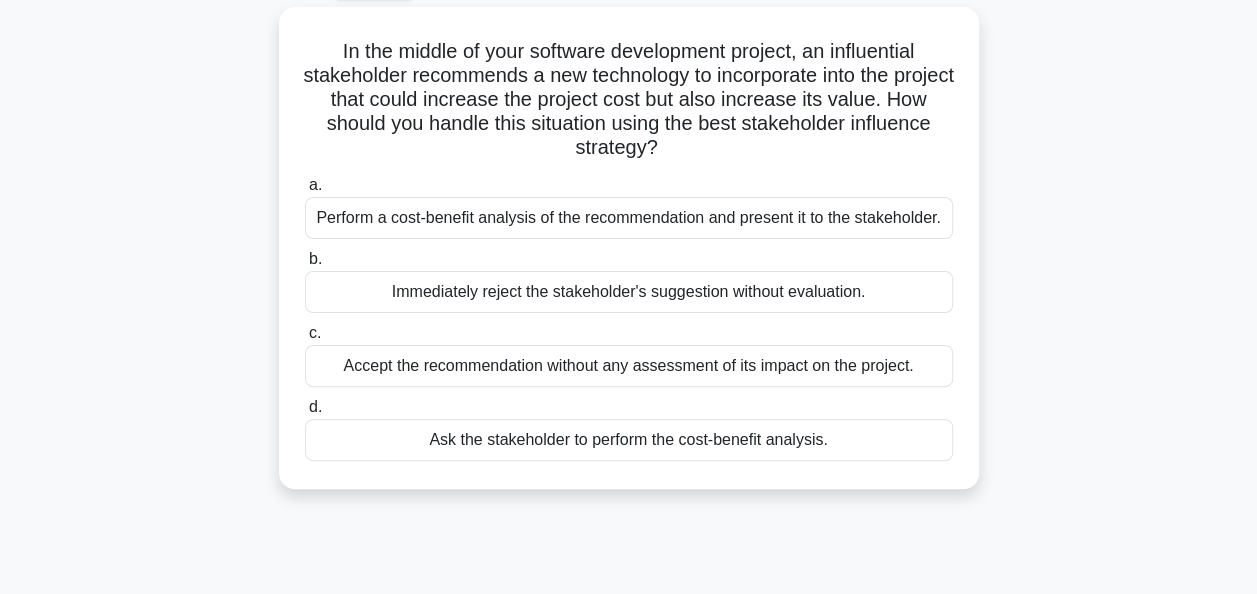 scroll, scrollTop: 47, scrollLeft: 0, axis: vertical 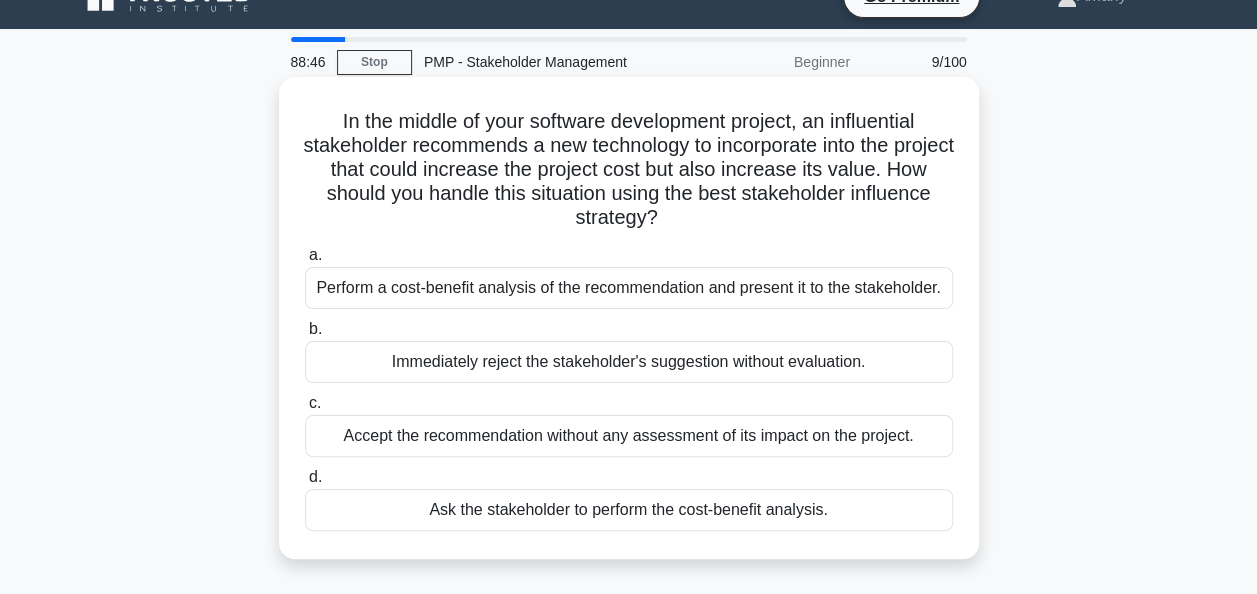 click on "Perform a cost-benefit analysis of the recommendation and present it to the stakeholder." at bounding box center (629, 288) 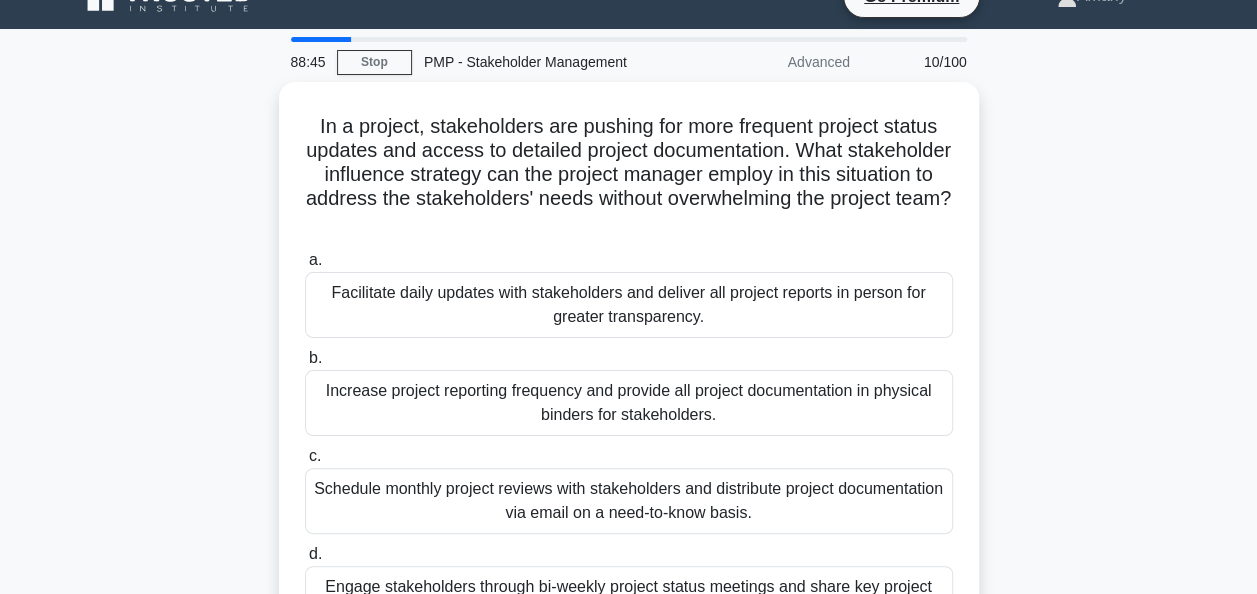 scroll, scrollTop: 0, scrollLeft: 0, axis: both 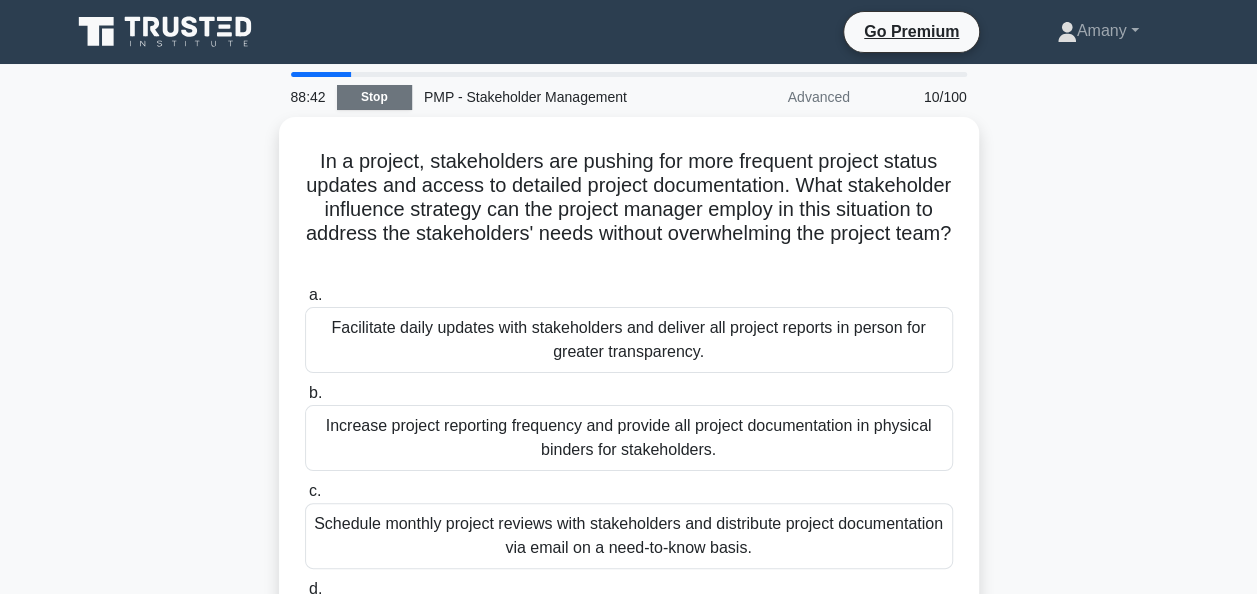 click on "Stop" at bounding box center (374, 97) 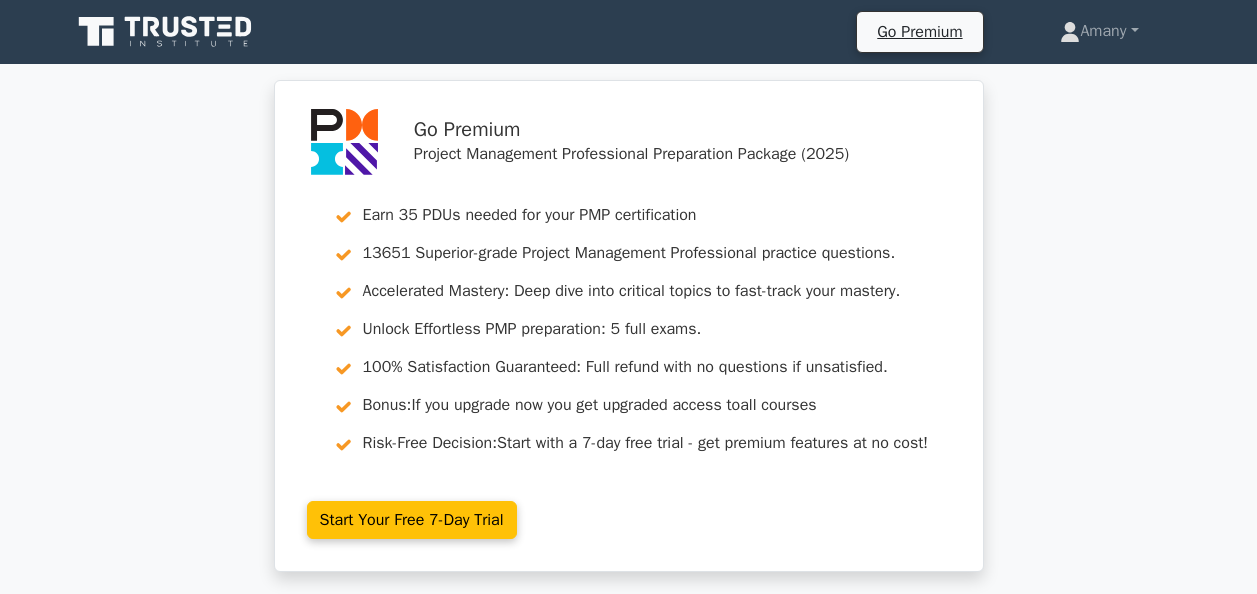 scroll, scrollTop: 0, scrollLeft: 0, axis: both 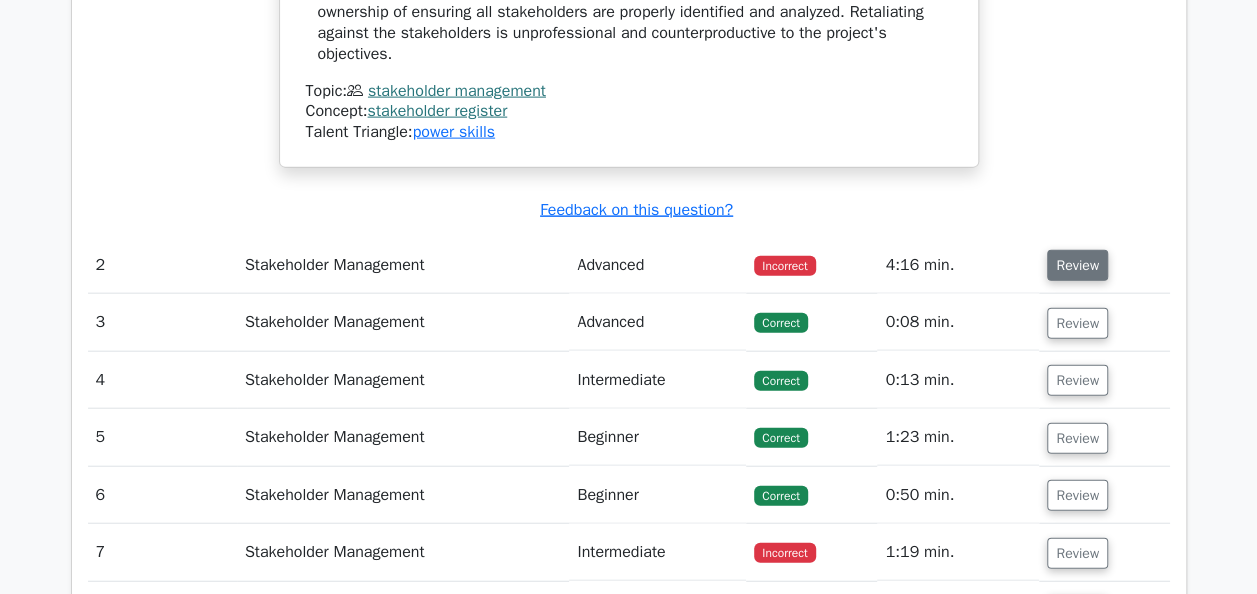 click on "Review" at bounding box center (1077, 265) 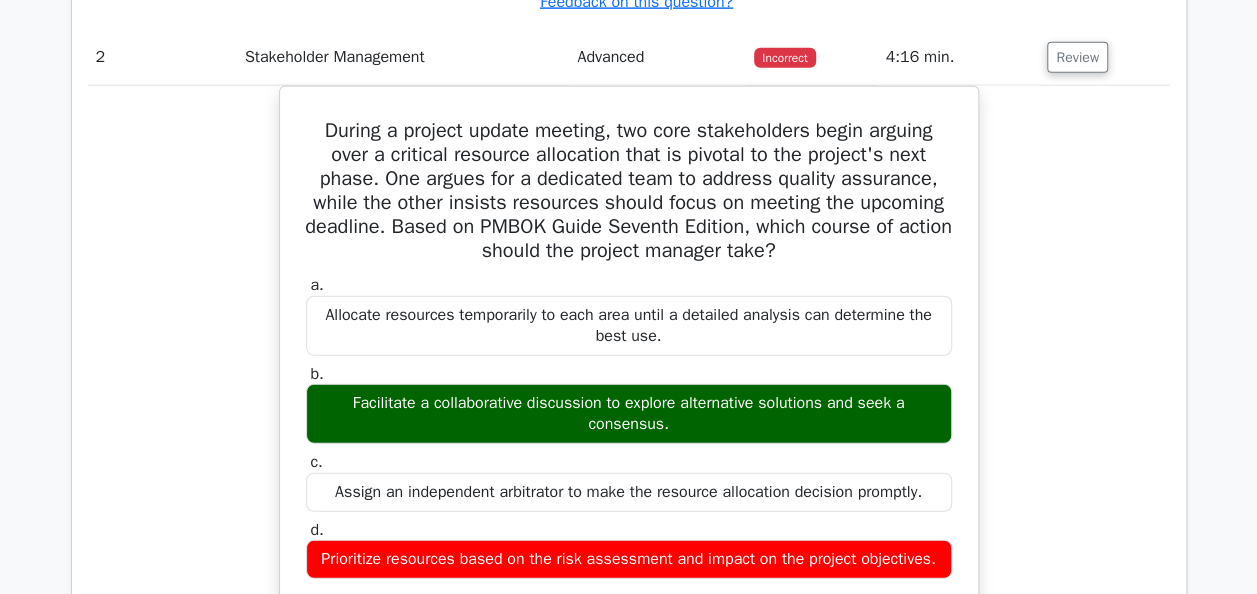 scroll, scrollTop: 2403, scrollLeft: 0, axis: vertical 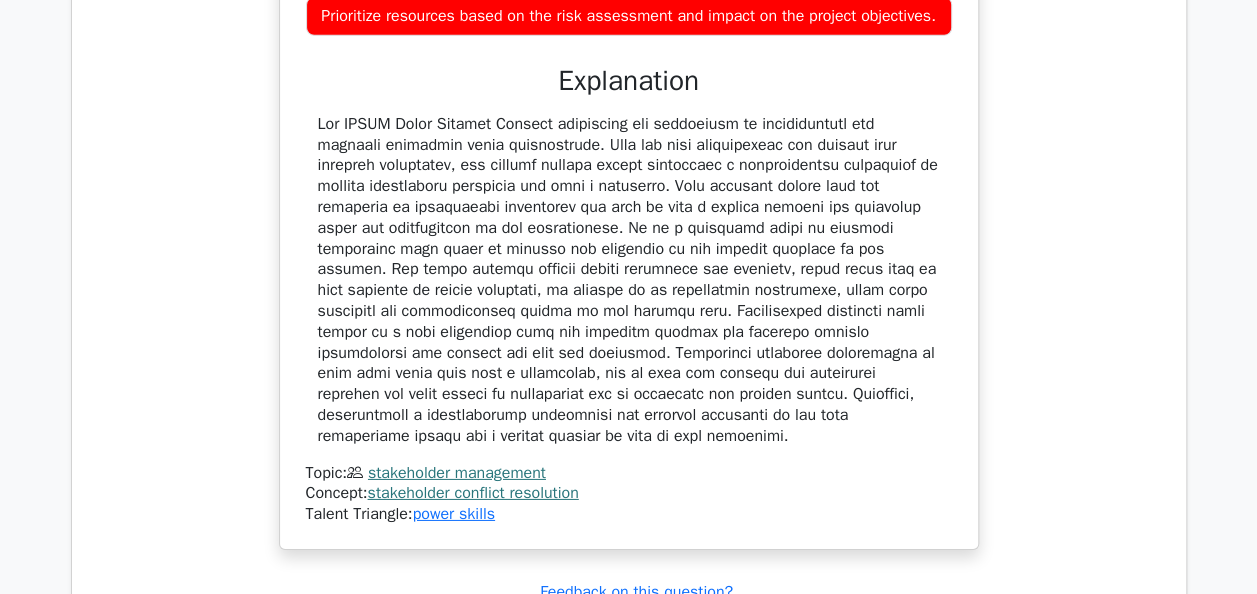 type 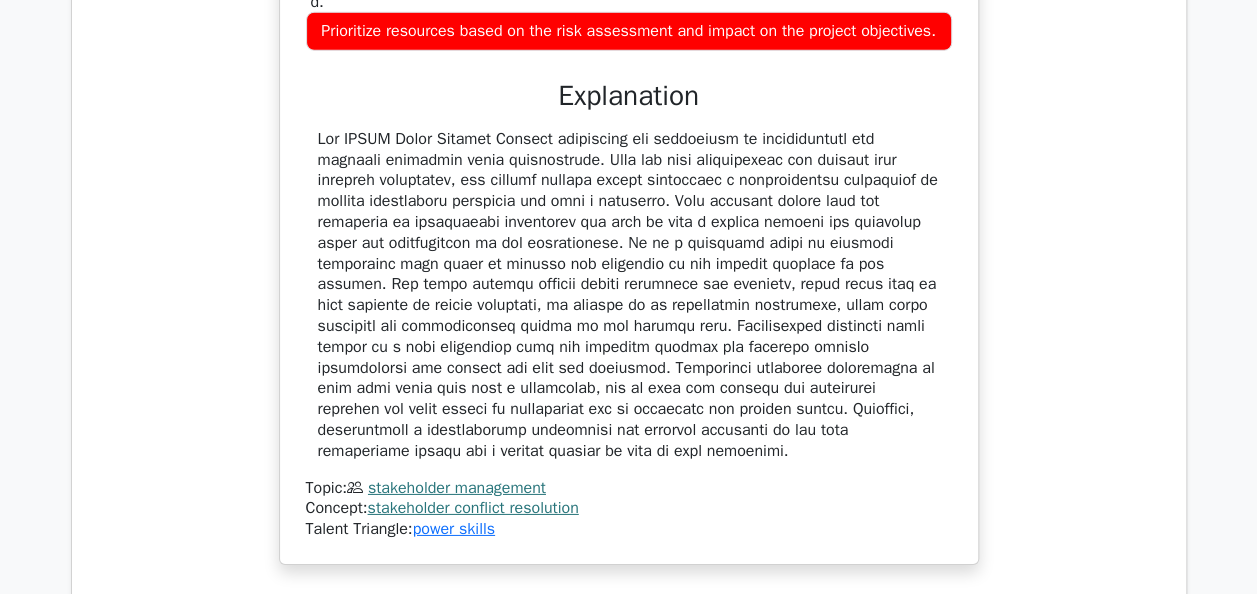 drag, startPoint x: 1271, startPoint y: 380, endPoint x: 1269, endPoint y: 300, distance: 80.024994 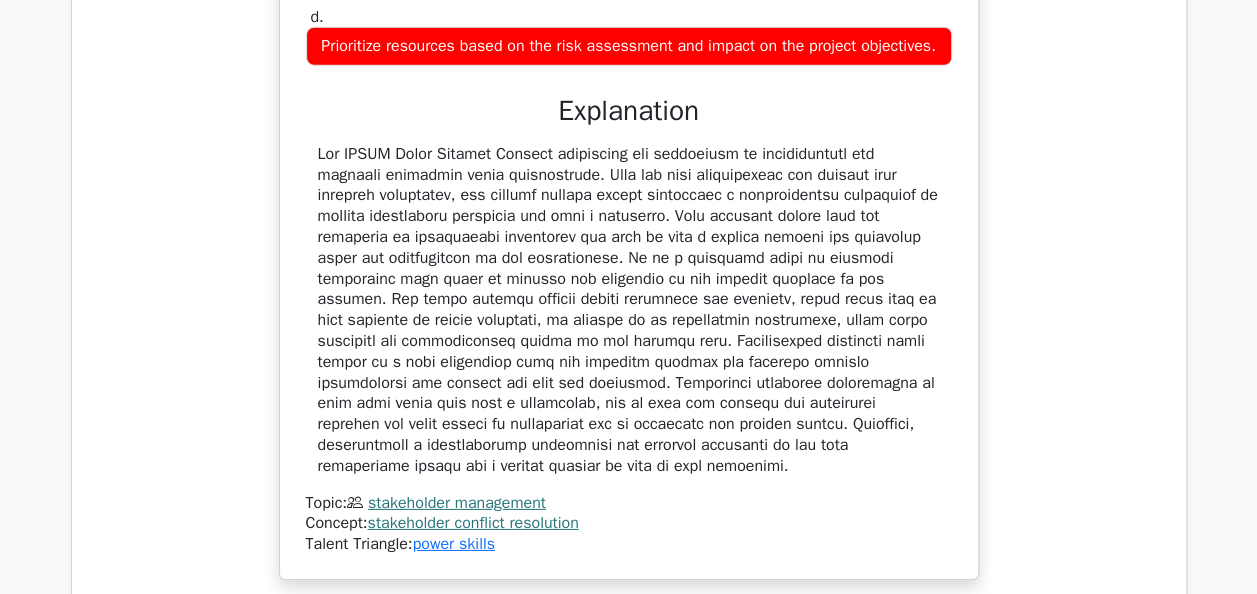 scroll, scrollTop: 2928, scrollLeft: 0, axis: vertical 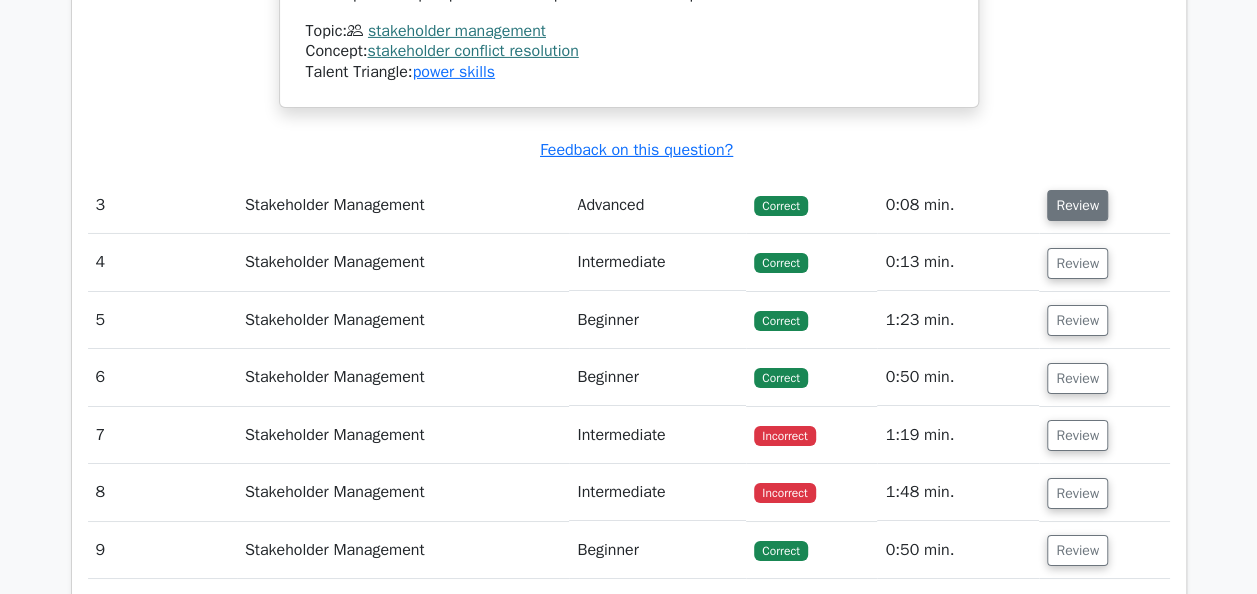 click on "Review" at bounding box center (1077, 205) 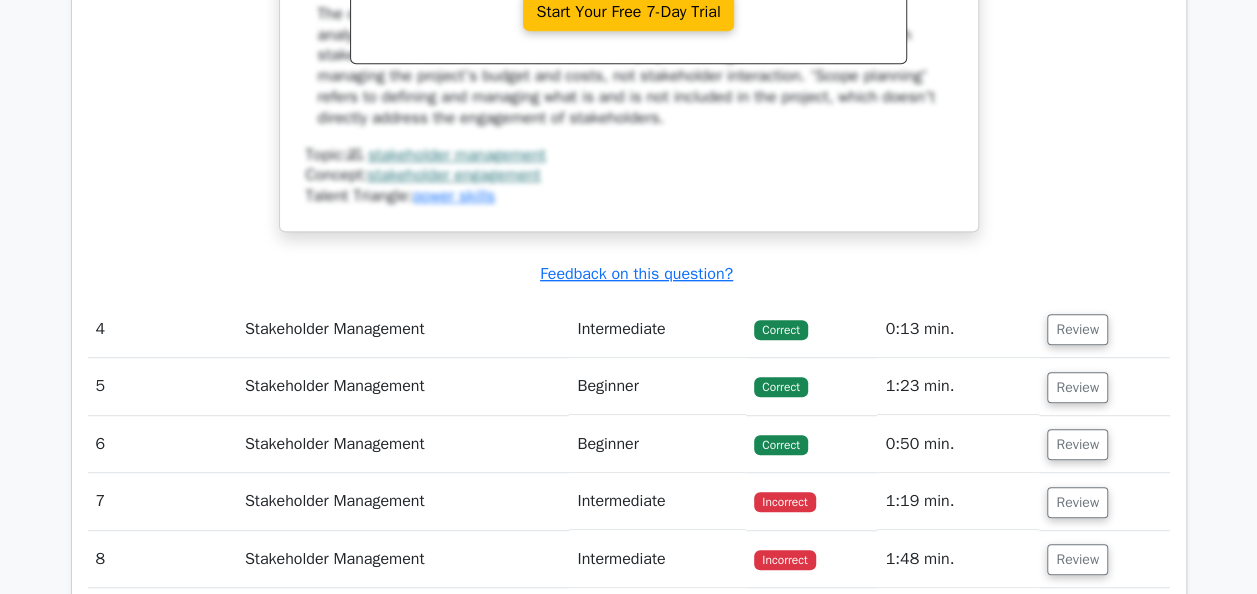 scroll, scrollTop: 4256, scrollLeft: 0, axis: vertical 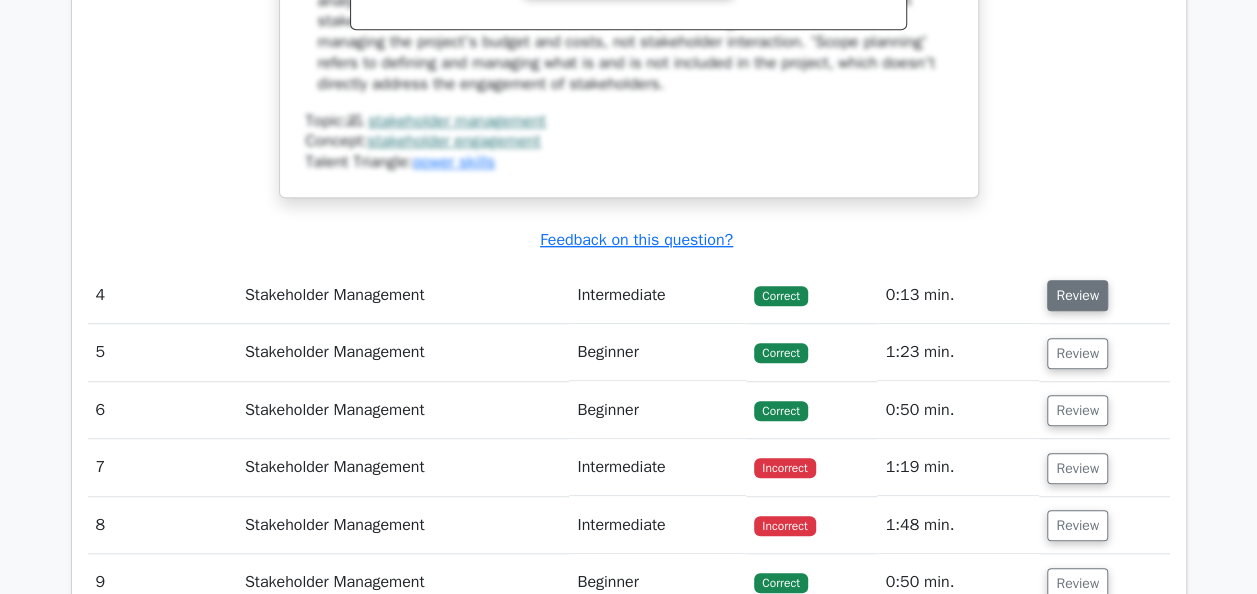 click on "Review" at bounding box center [1077, 295] 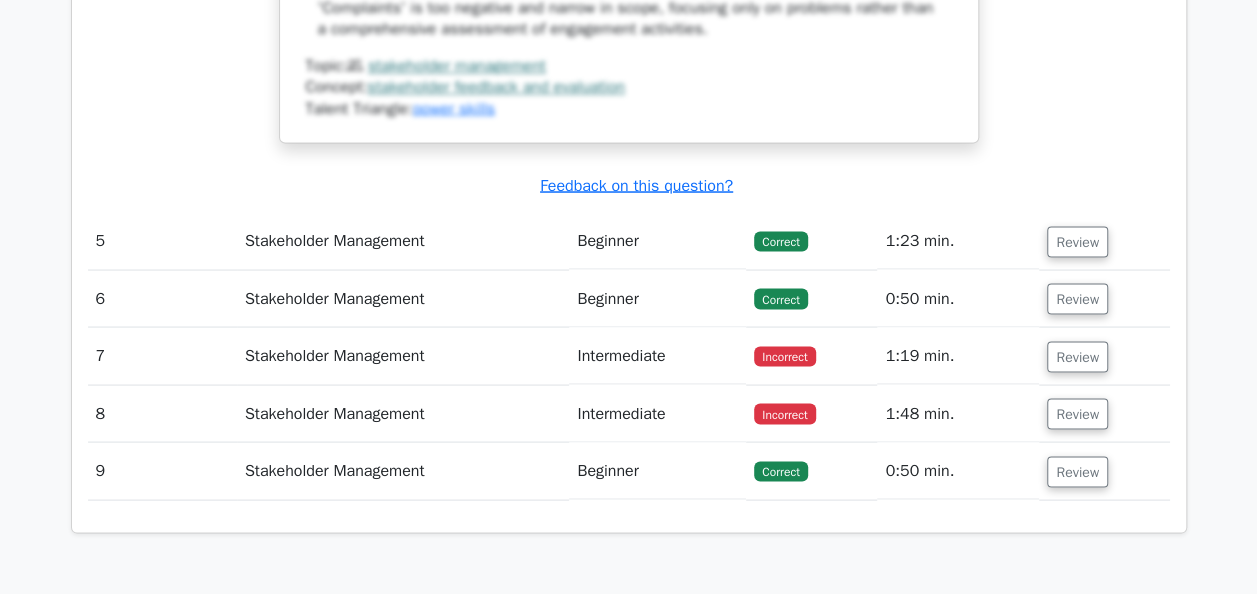 scroll, scrollTop: 5560, scrollLeft: 0, axis: vertical 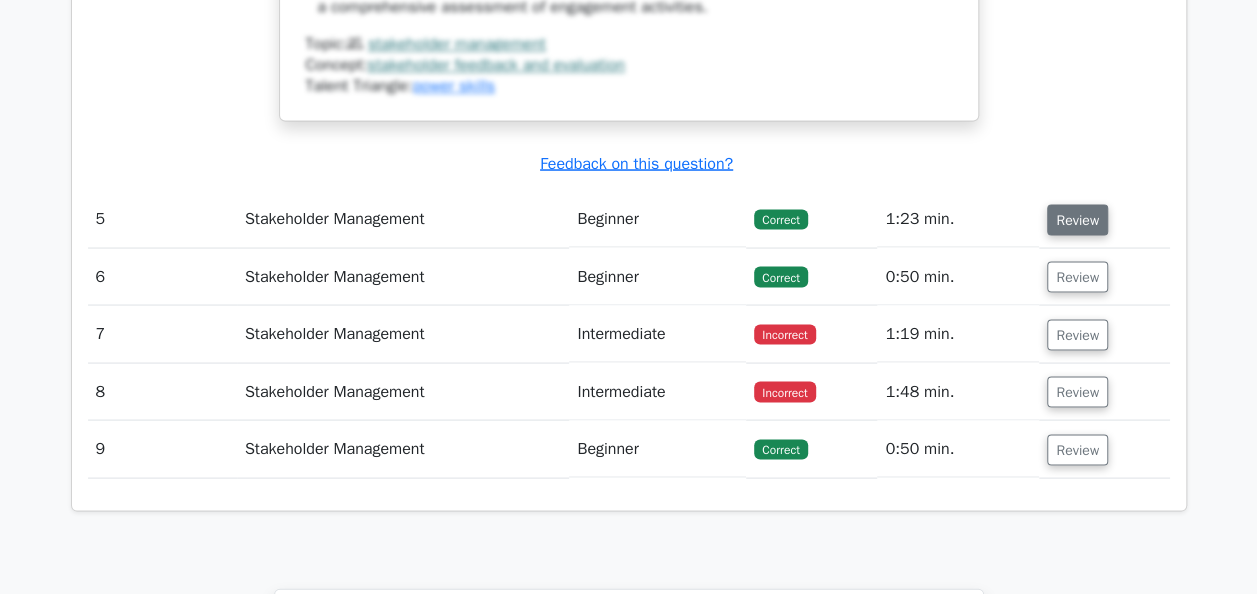 click on "Review" at bounding box center [1077, 219] 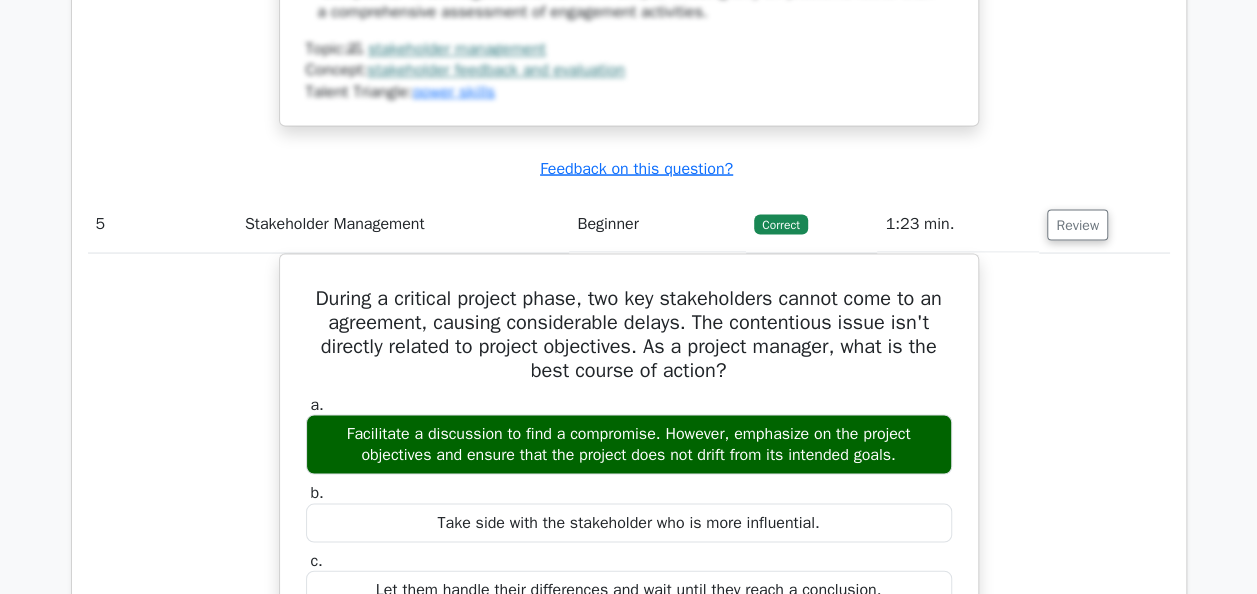type 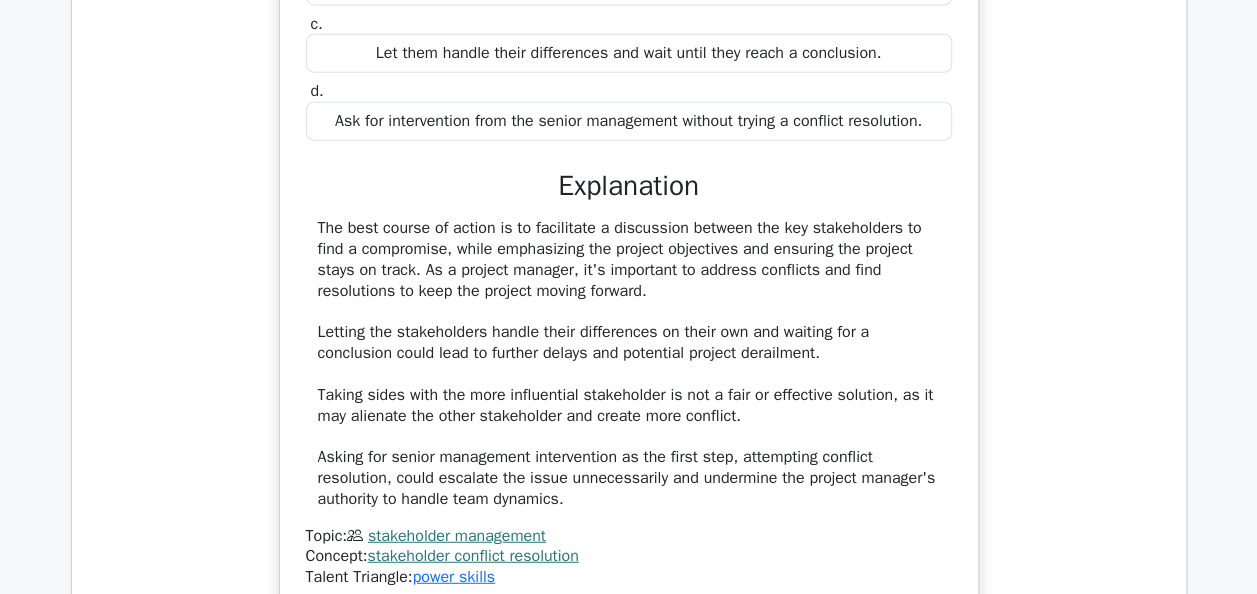 scroll, scrollTop: 6116, scrollLeft: 0, axis: vertical 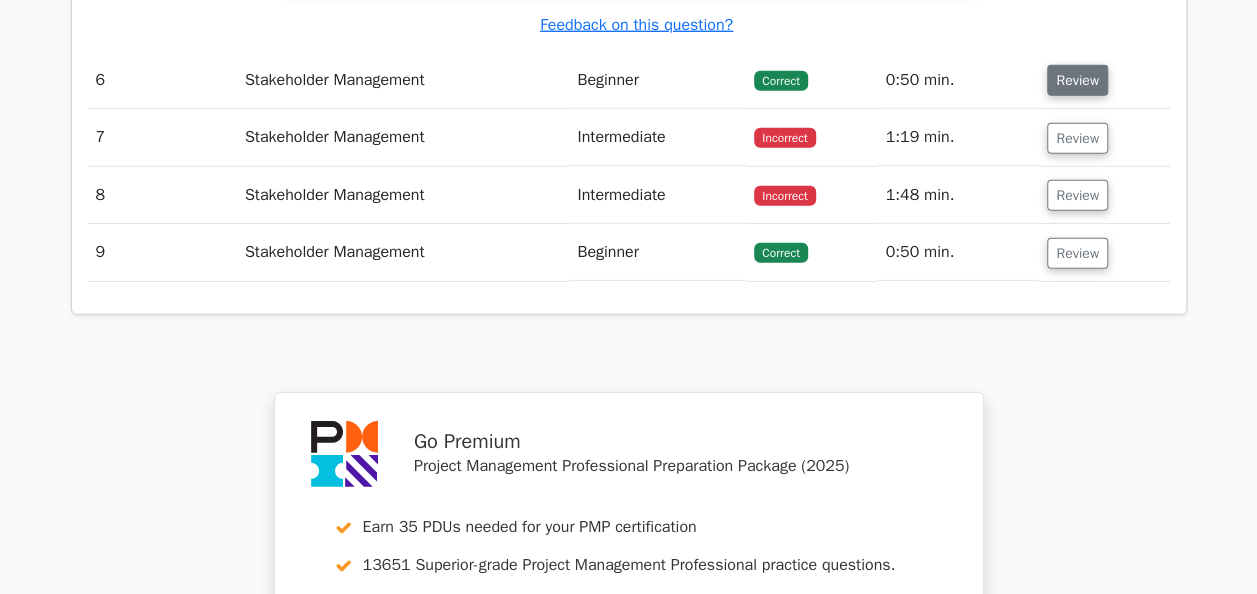 click on "Review" at bounding box center [1077, 80] 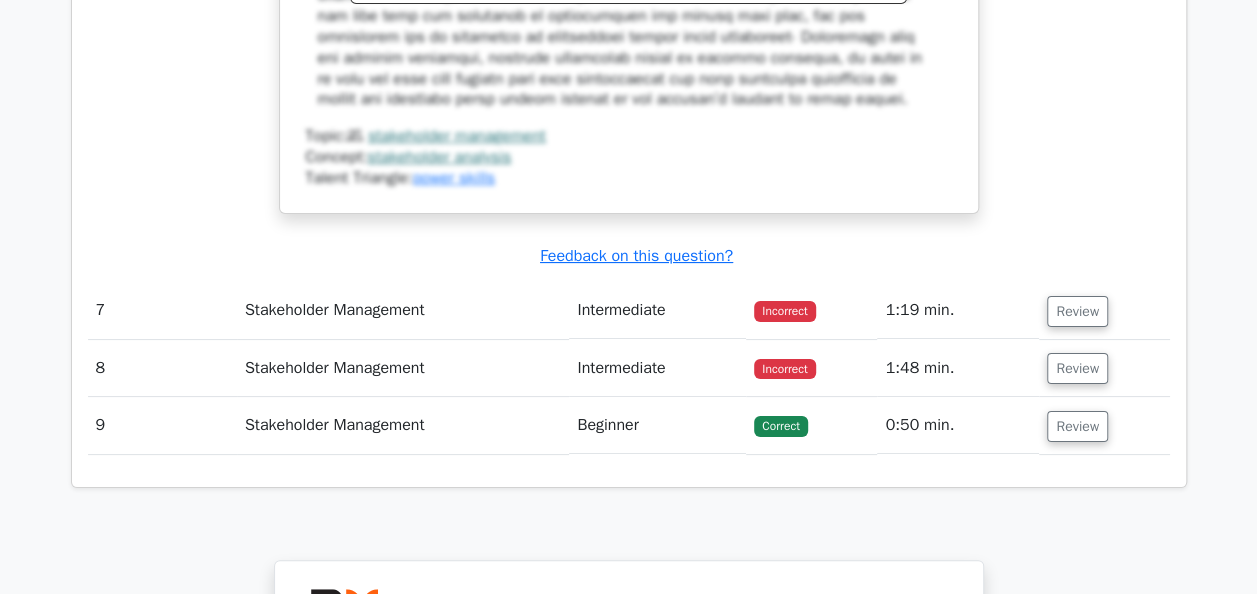 scroll, scrollTop: 7660, scrollLeft: 0, axis: vertical 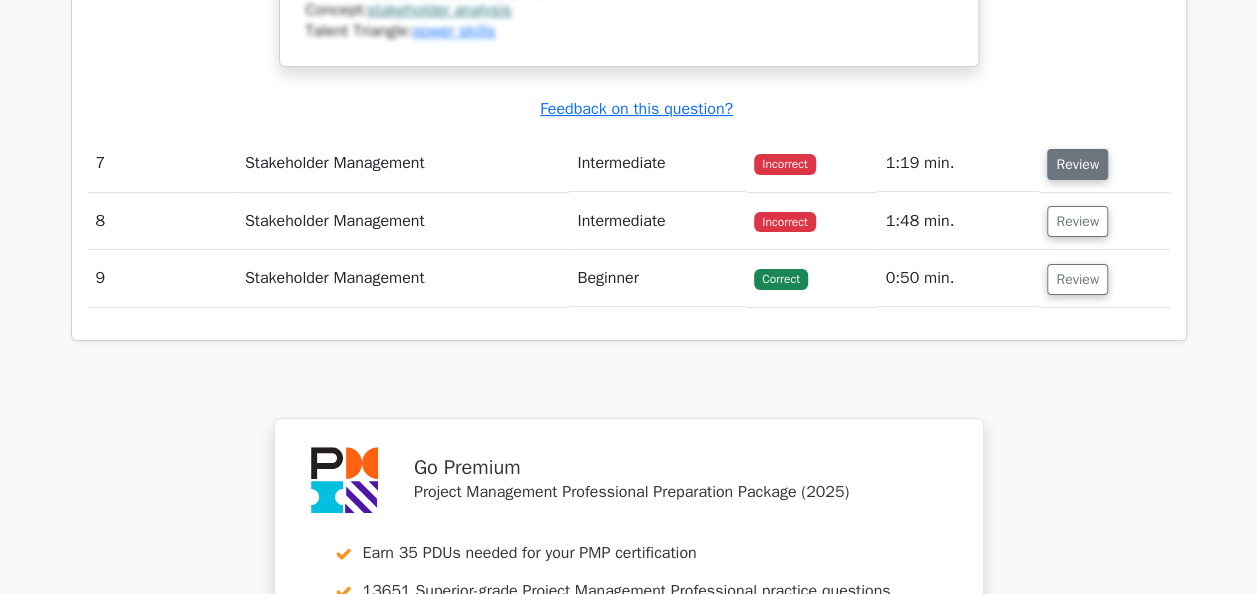 click on "Review" at bounding box center [1077, 164] 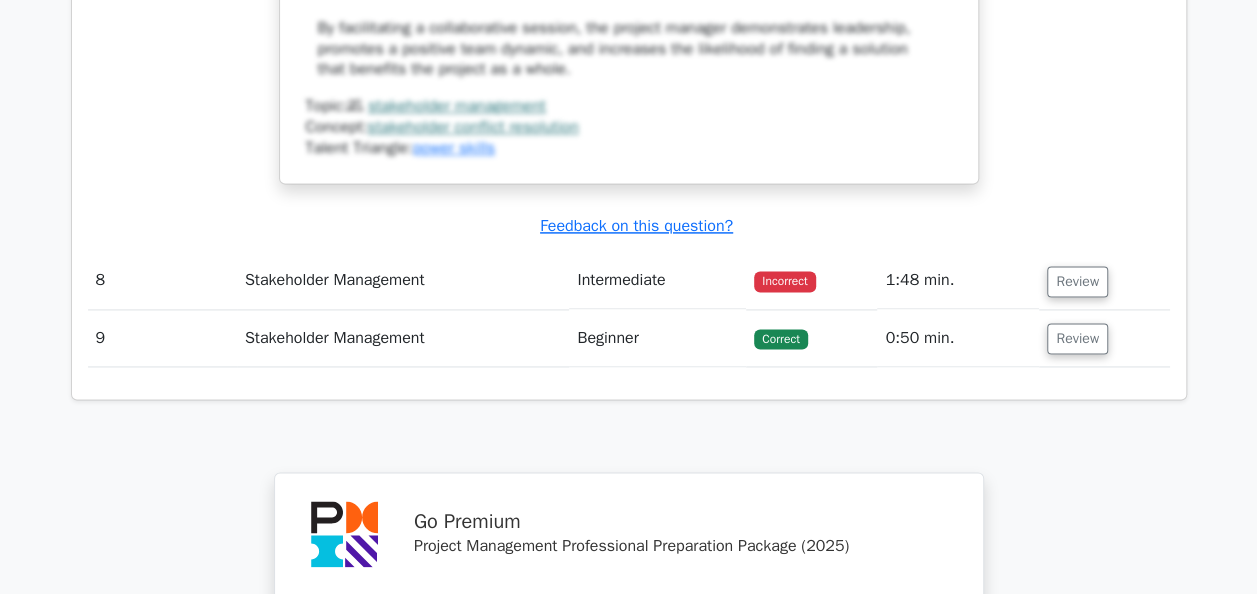 scroll, scrollTop: 8878, scrollLeft: 0, axis: vertical 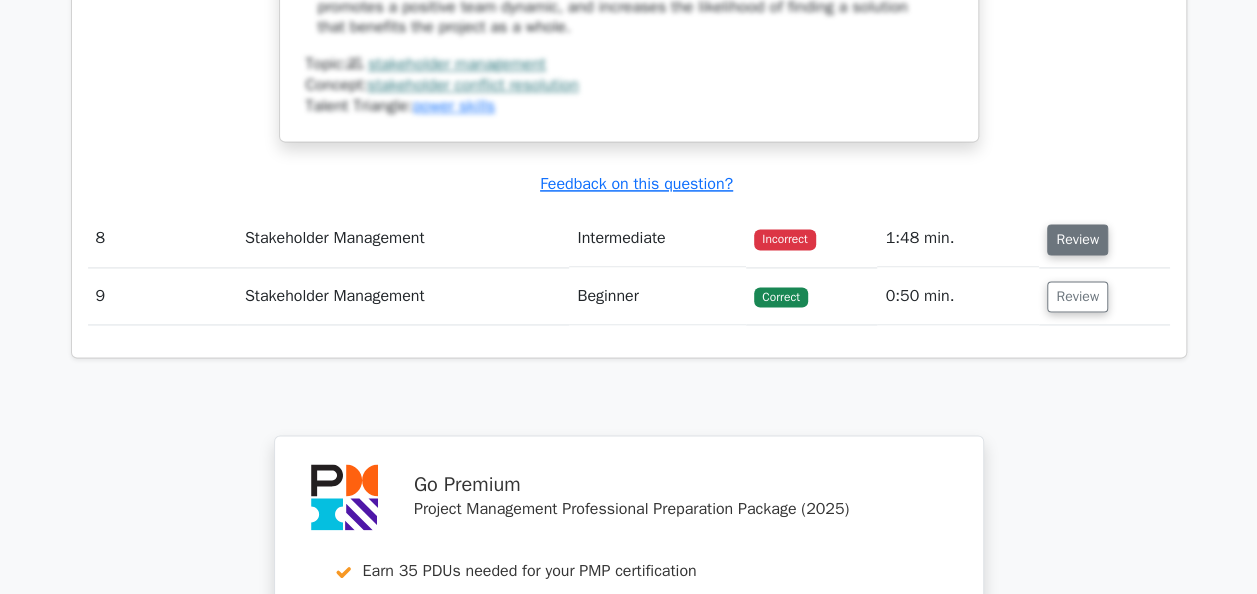 click on "Review" at bounding box center (1077, 239) 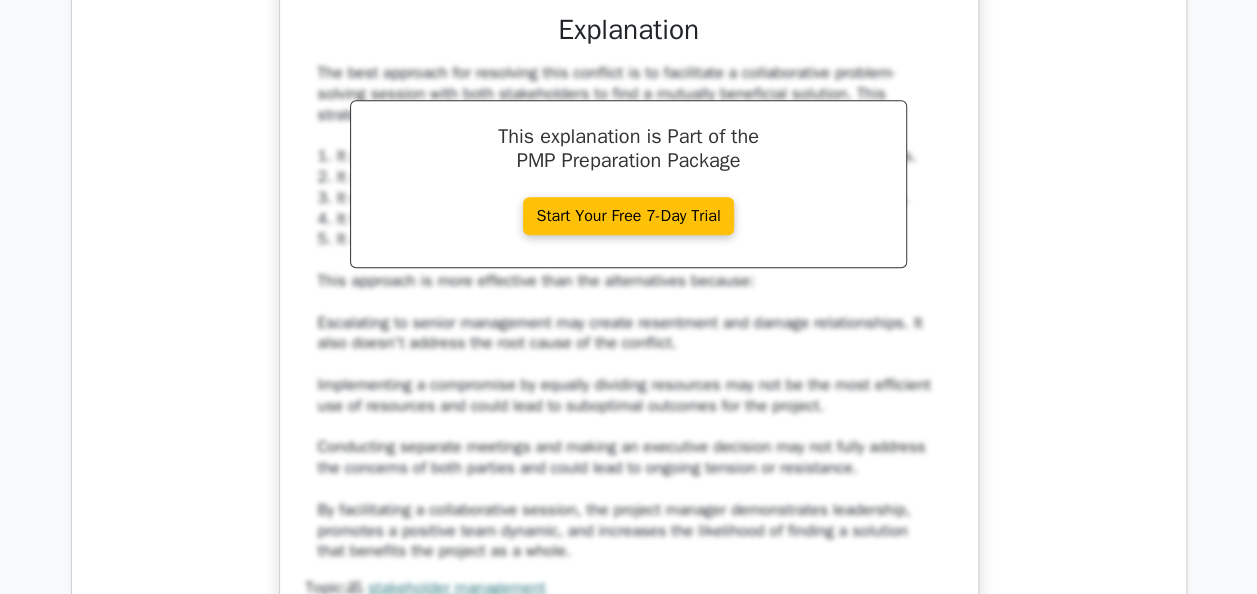 scroll, scrollTop: 7840, scrollLeft: 0, axis: vertical 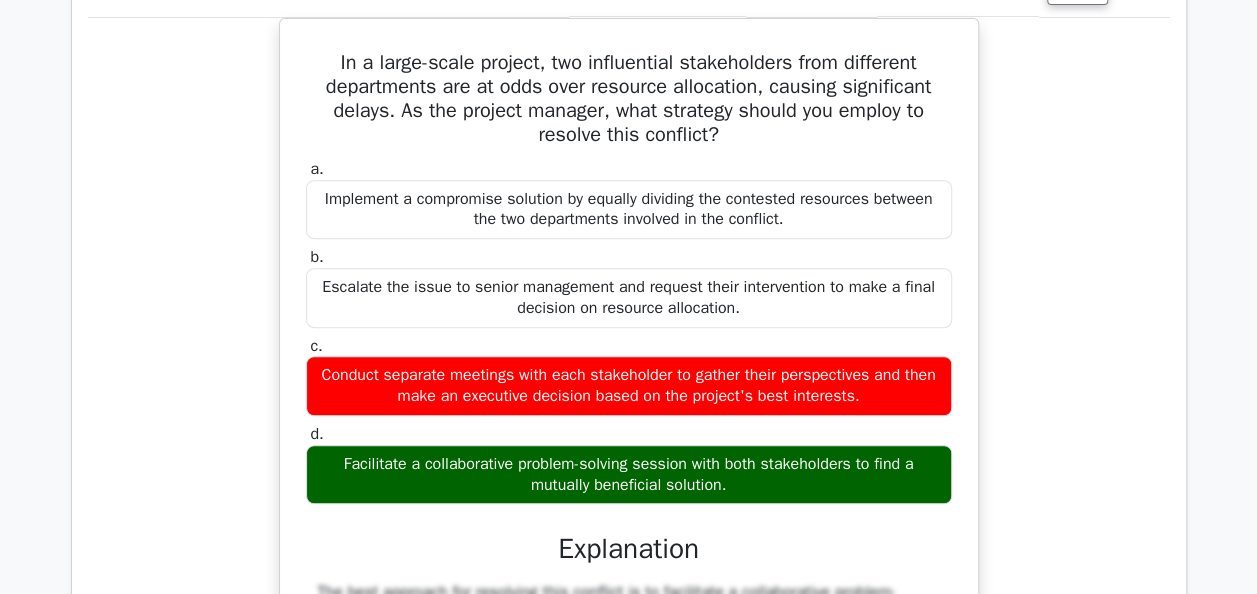 type 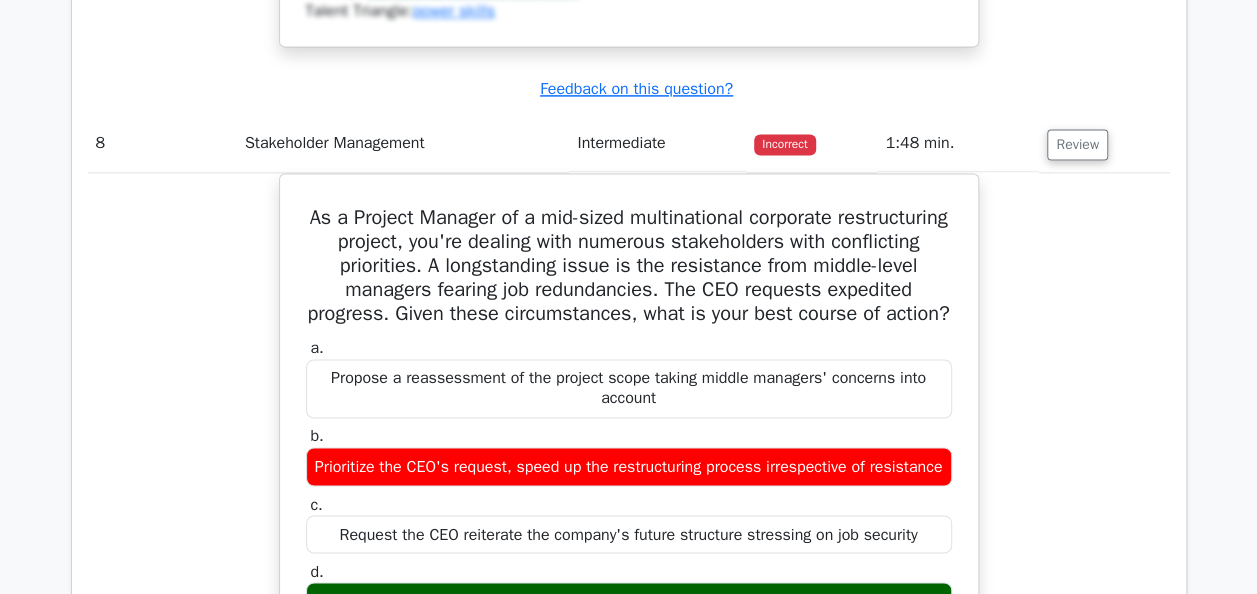 scroll, scrollTop: 8992, scrollLeft: 0, axis: vertical 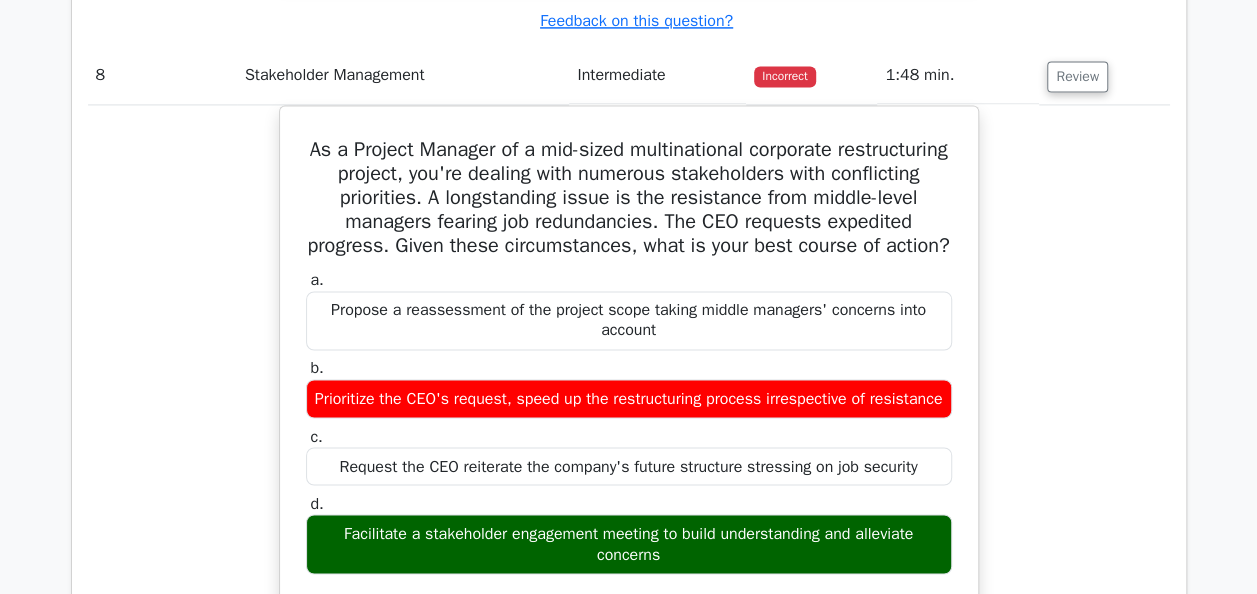 click on "Go Premium
Project Management Professional Preparation Package (2025)
Earn 35 PDUs needed for your PMP certification
13651 Superior-grade  Project Management Professional practice questions.
Accelerated Mastery: Deep dive into critical topics to fast-track your mastery.
Unlock Effortless PMP preparation: 5 full exams.
100% Satisfaction Guaranteed: Full refund with no questions if unsatisfied.
Bonus: all courses" at bounding box center (628, -3507) 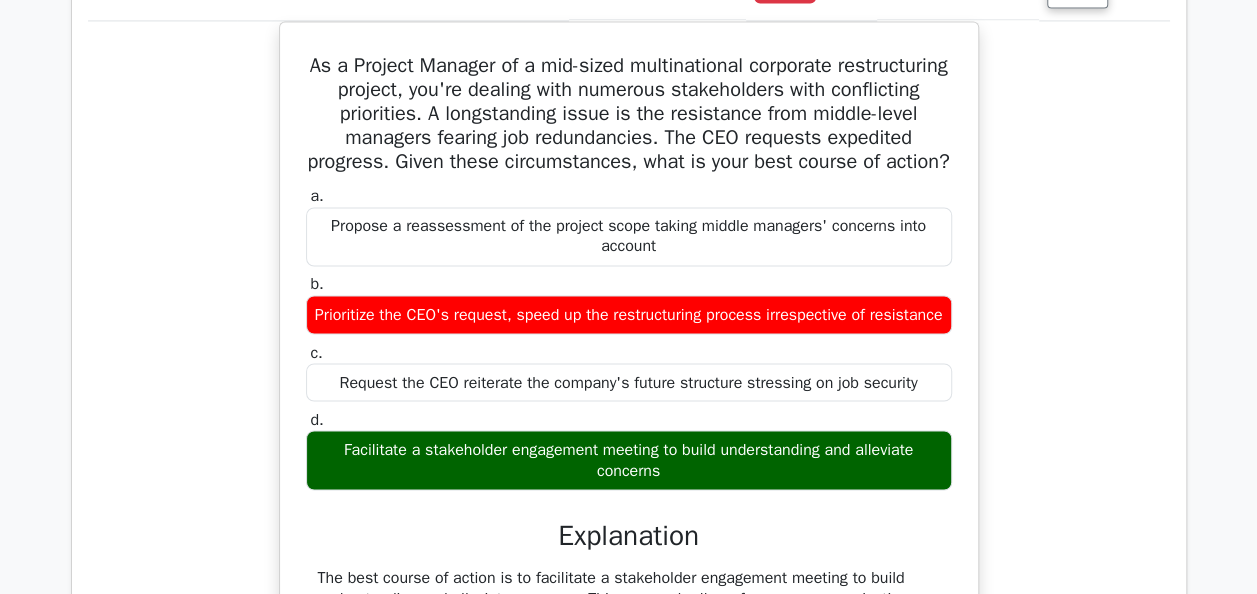 scroll, scrollTop: 9126, scrollLeft: 0, axis: vertical 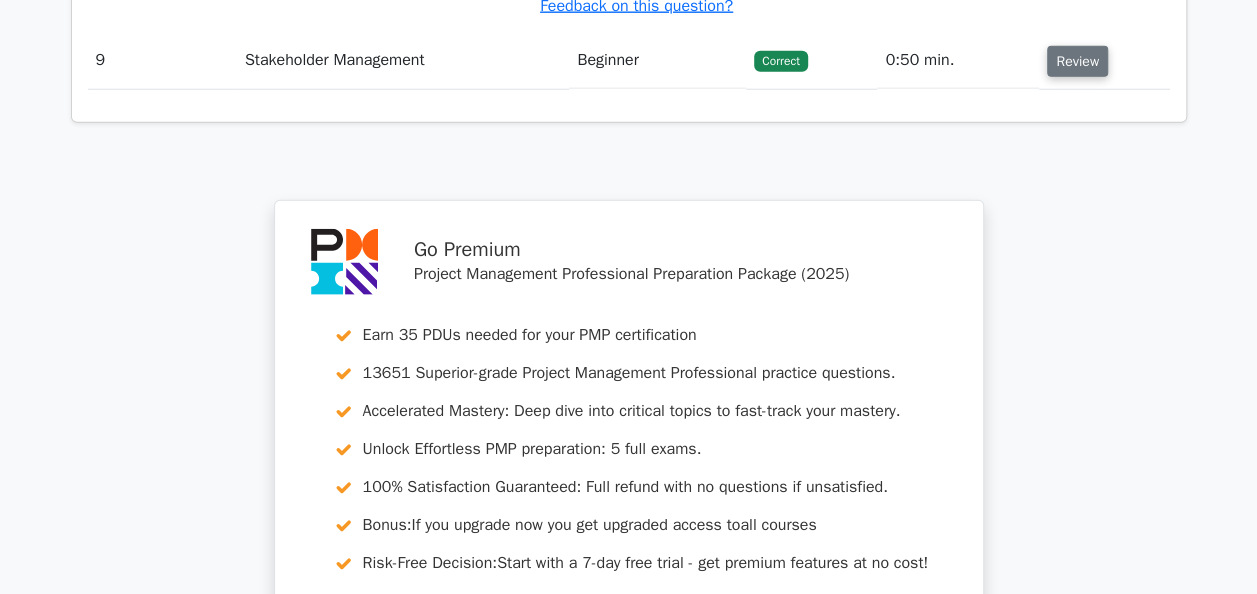 click on "Review" at bounding box center (1077, 61) 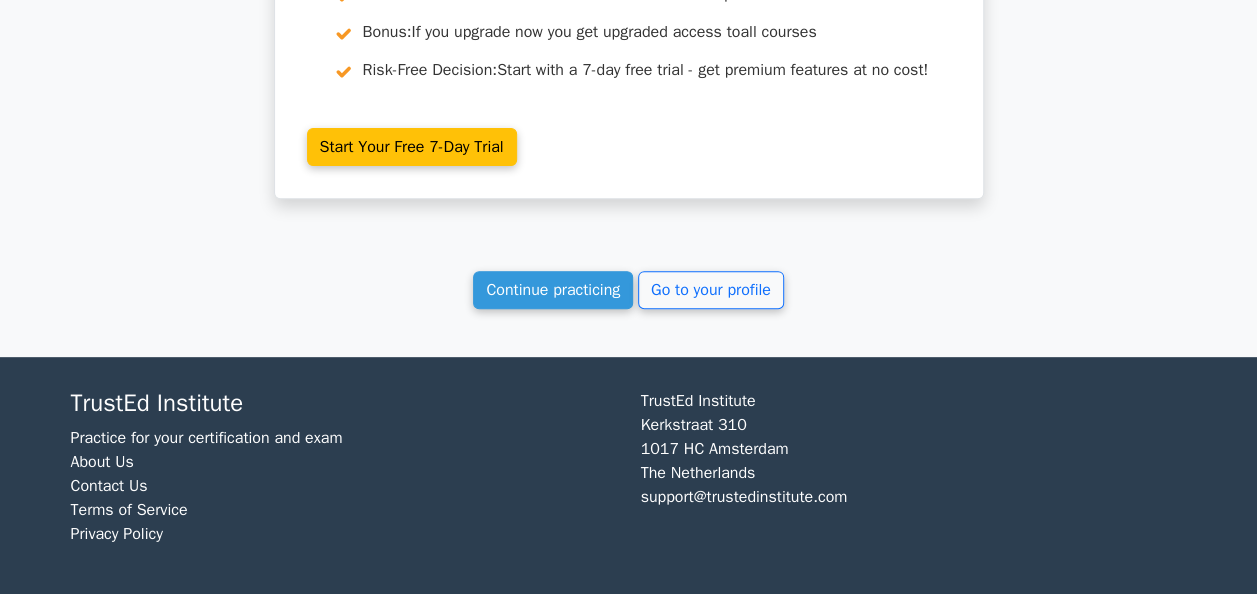 scroll, scrollTop: 353, scrollLeft: 0, axis: vertical 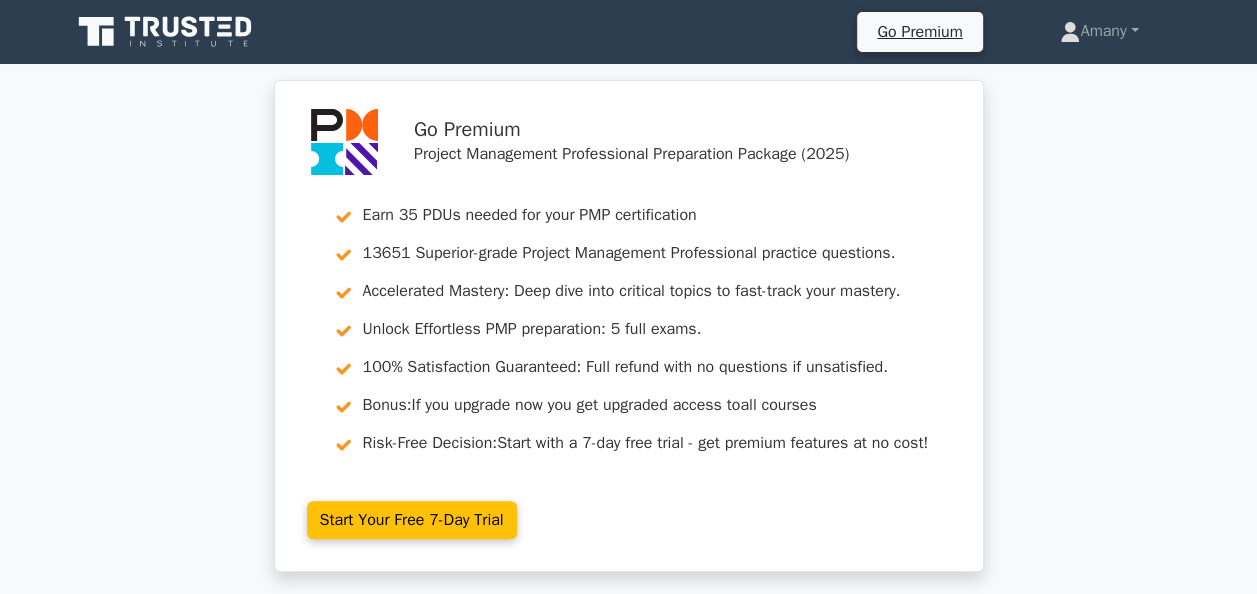 click on "Go Premium
Project Management Professional Preparation Package (2025)
Earn 35 PDUs needed for your PMP certification
13651 Superior-grade  Project Management Professional practice questions.
Accelerated Mastery: Deep dive into critical topics to fast-track your mastery.
Unlock Effortless PMP preparation: 5 full exams.
100% Satisfaction Guaranteed: Full refund with no questions if unsatisfied.
Bonus: all courses Risk-Free Decision:" at bounding box center (628, 338) 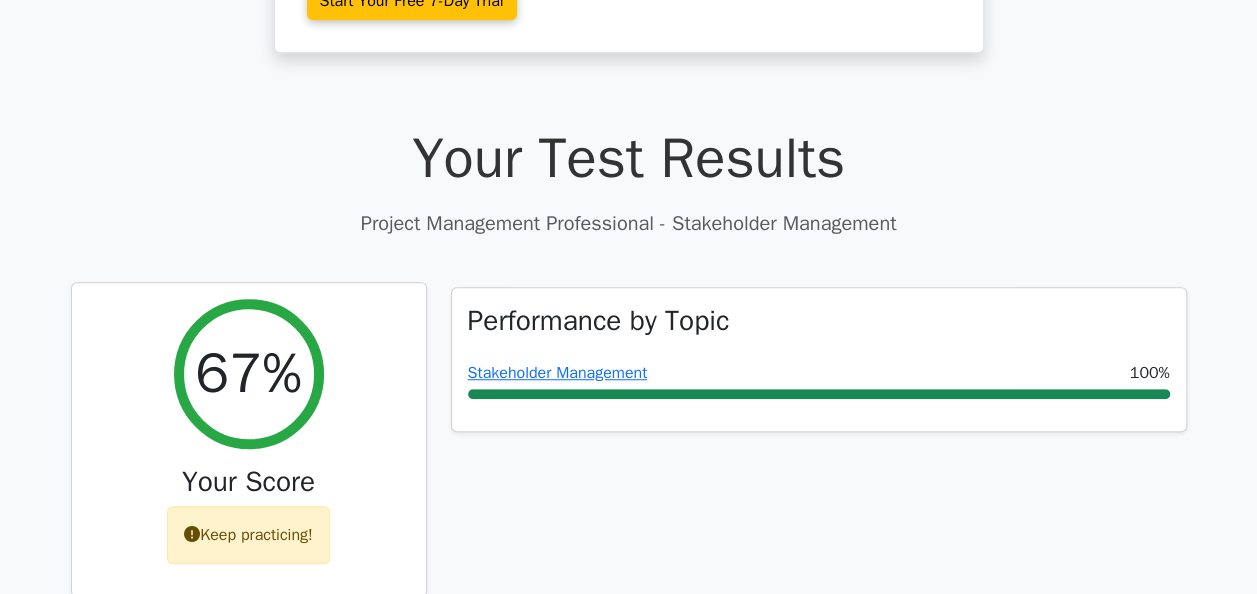 click on "Keep practicing!" at bounding box center [248, 535] 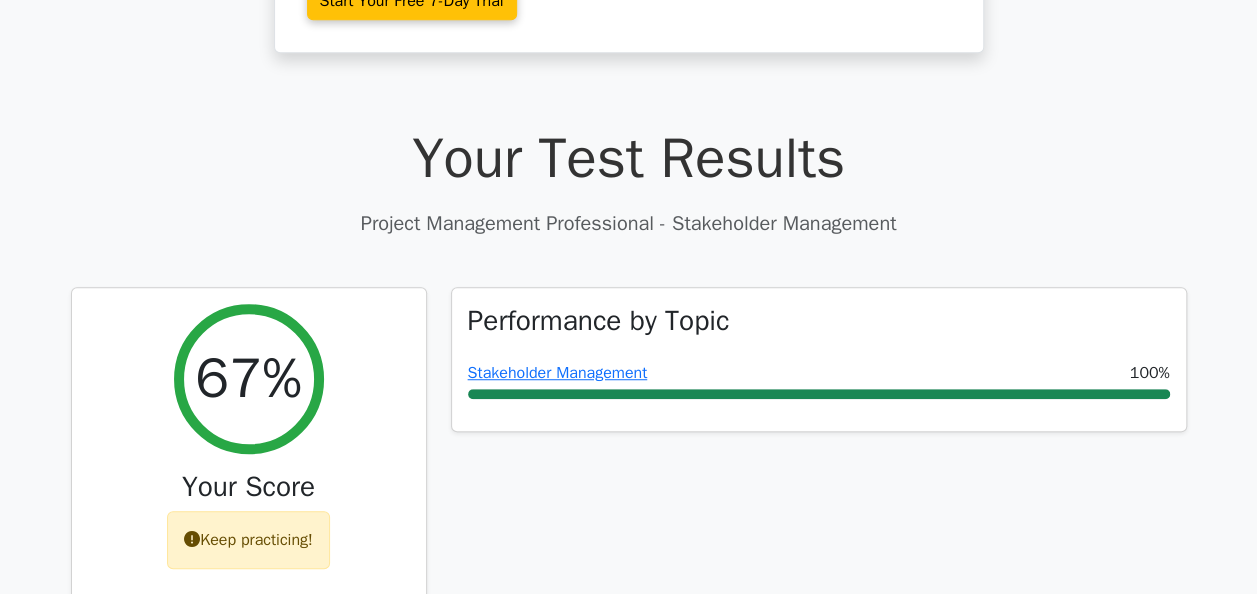 scroll, scrollTop: 1038, scrollLeft: 0, axis: vertical 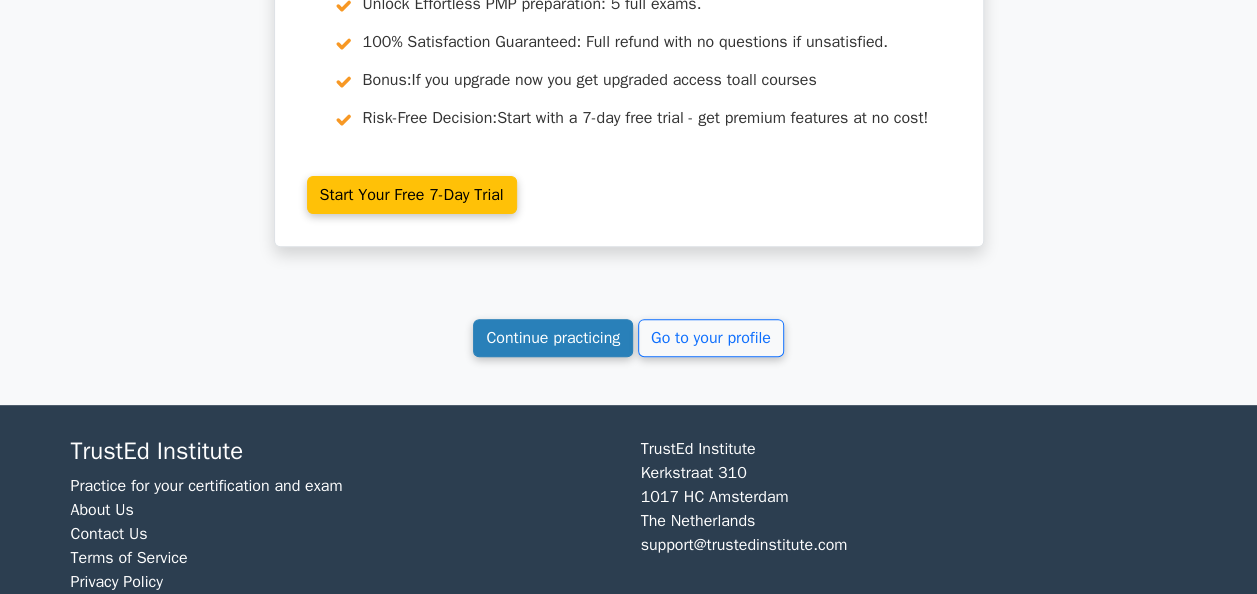 click on "Continue practicing" at bounding box center [553, 338] 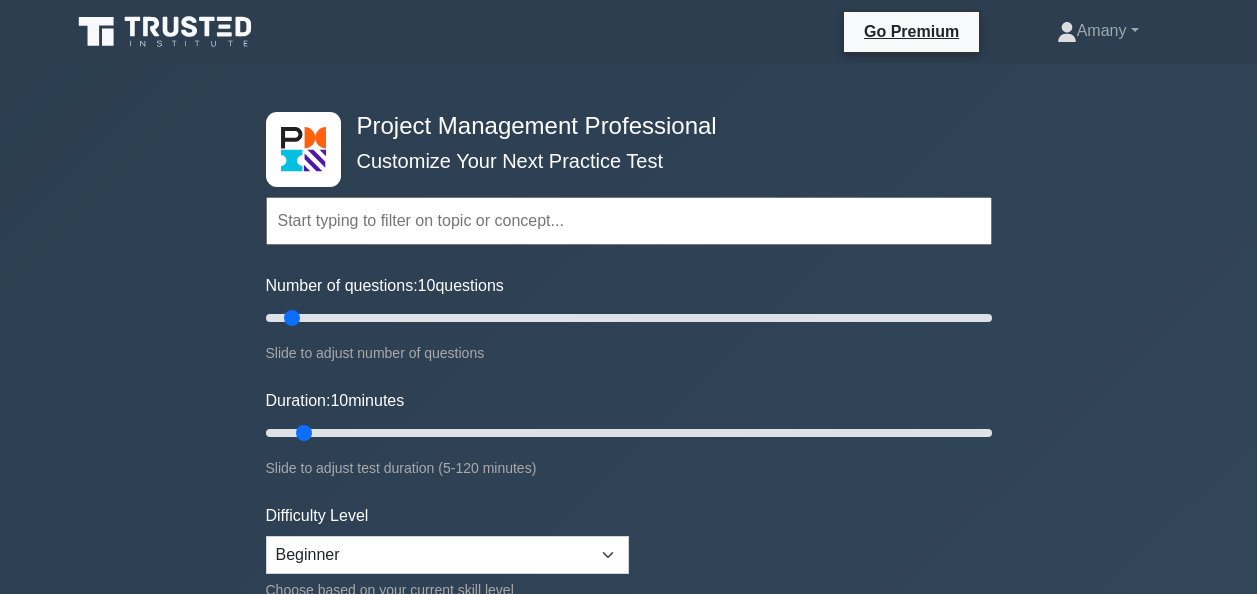 scroll, scrollTop: 519, scrollLeft: 0, axis: vertical 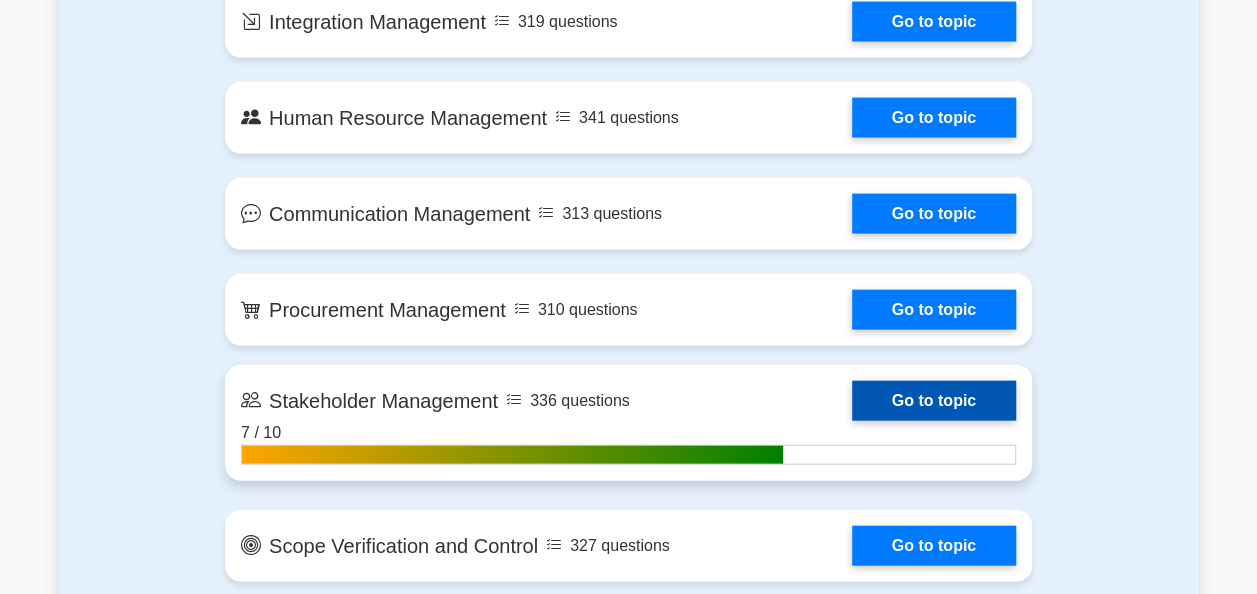 click on "Go to topic" at bounding box center (934, 401) 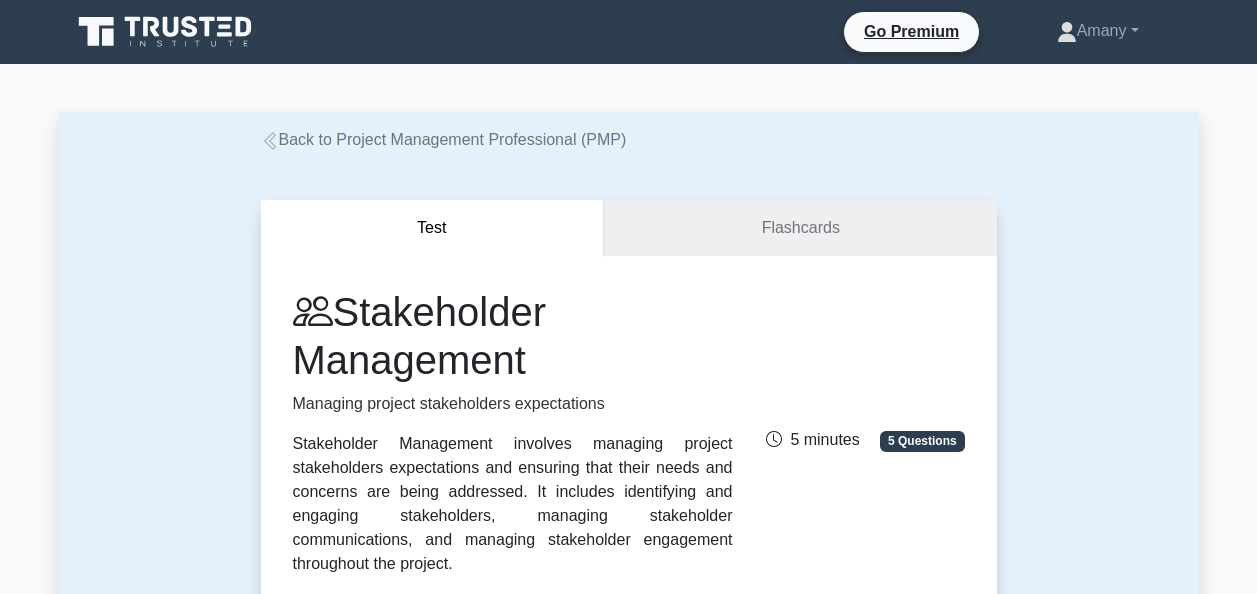 scroll, scrollTop: 0, scrollLeft: 0, axis: both 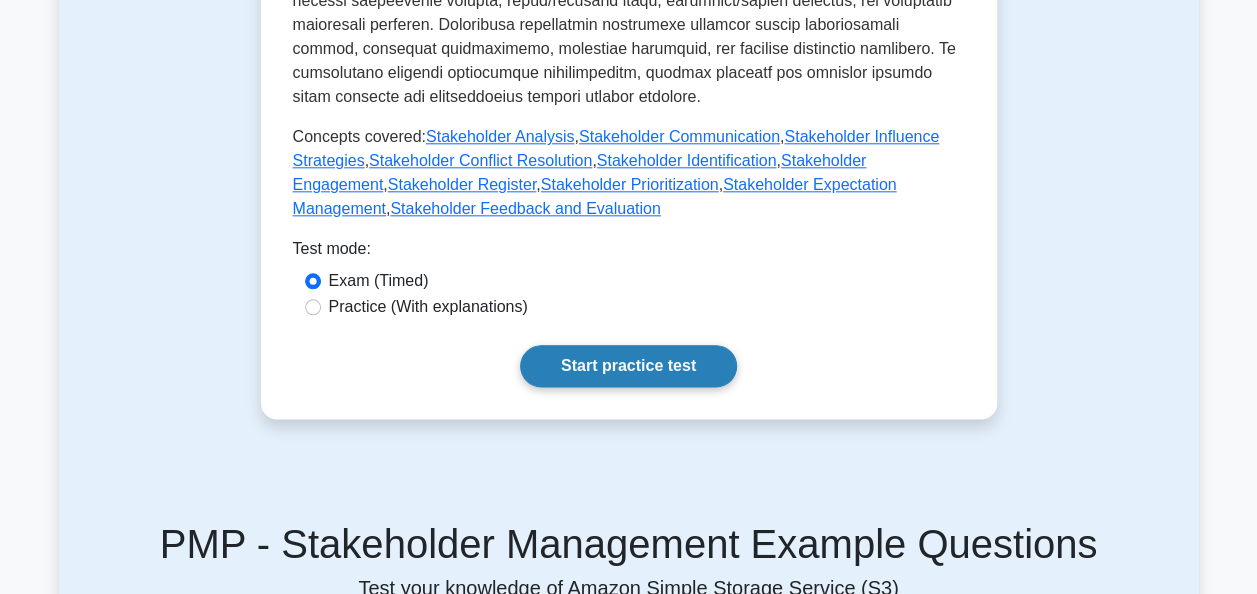 click on "Start practice test" at bounding box center [628, 366] 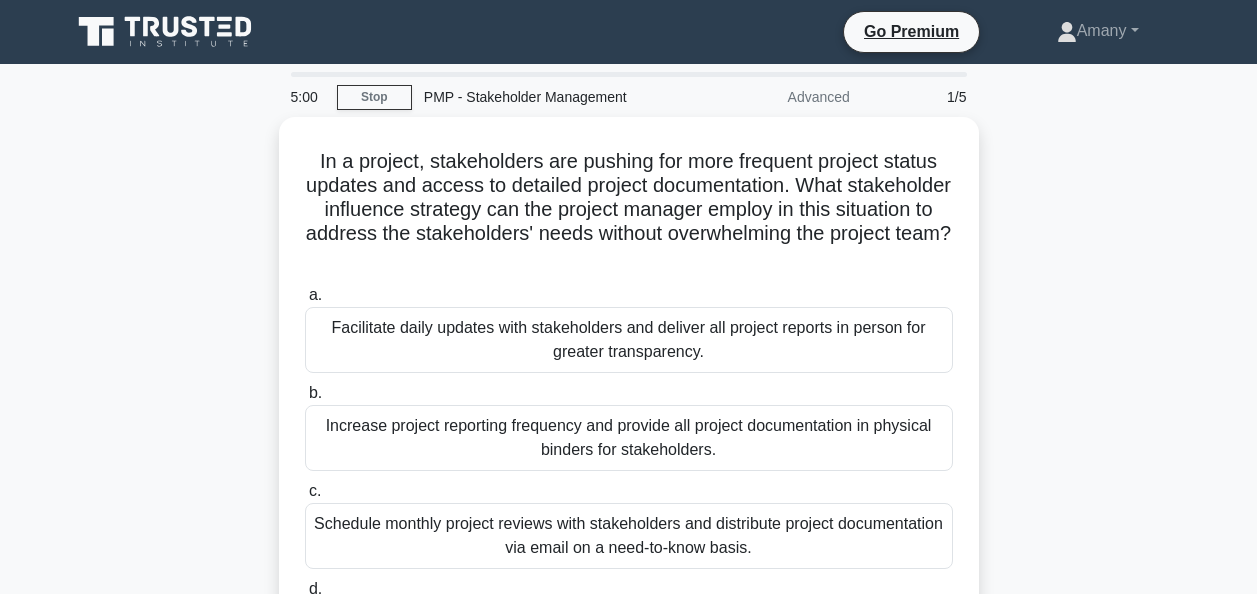 scroll, scrollTop: 0, scrollLeft: 0, axis: both 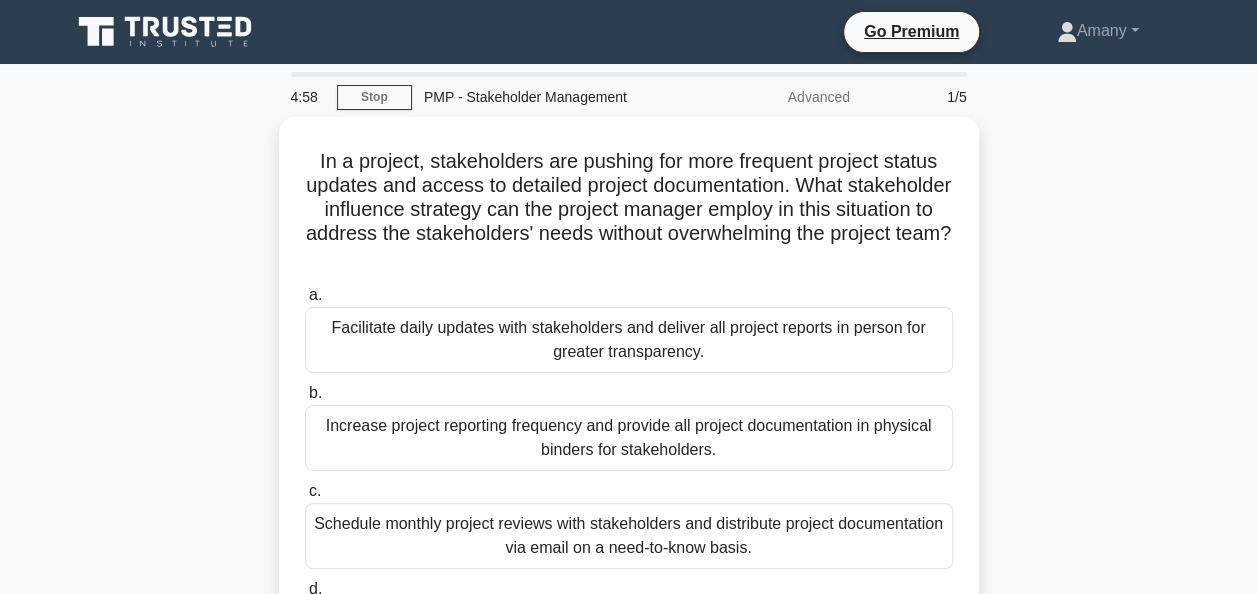 click on "4:58
Stop
PMP  - Stakeholder Management
Advanced
1/5
In a project, stakeholders are pushing for more frequent project status updates and access to detailed project documentation. What stakeholder influence strategy can the project manager employ in this situation to address the stakeholders' needs without overwhelming the project team?
.spinner_0XTQ{transform-origin:center;animation:spinner_y6GP .75s linear infinite}@keyframes spinner_y6GP{100%{transform:rotate(360deg)}}
a. b. c." at bounding box center (628, 572) 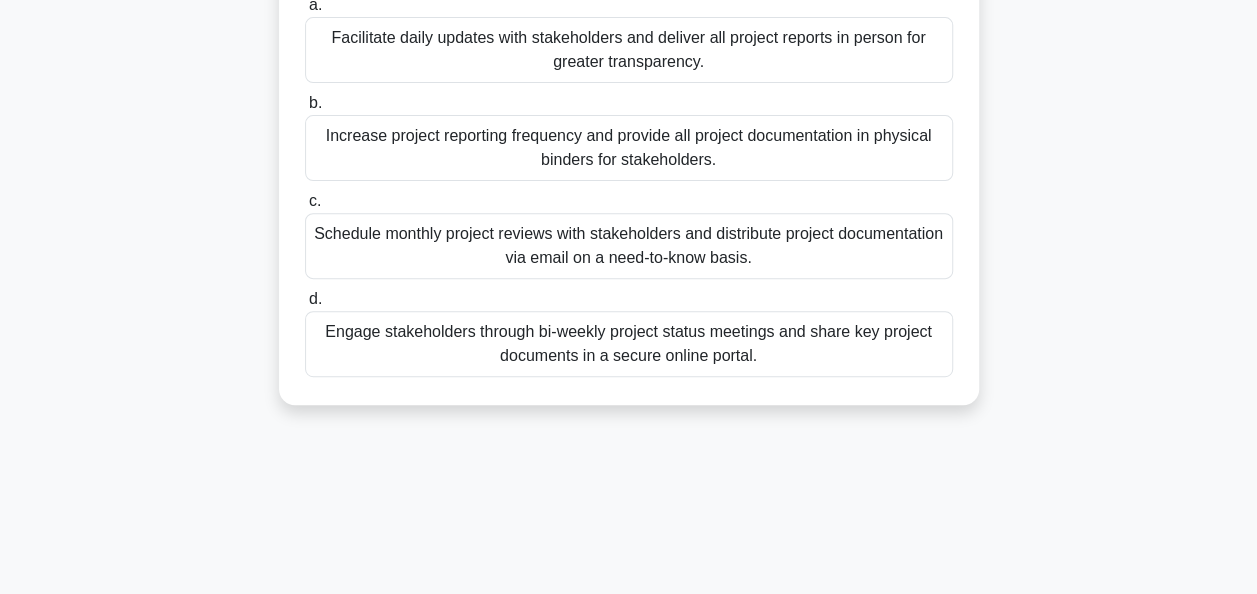 scroll, scrollTop: 486, scrollLeft: 0, axis: vertical 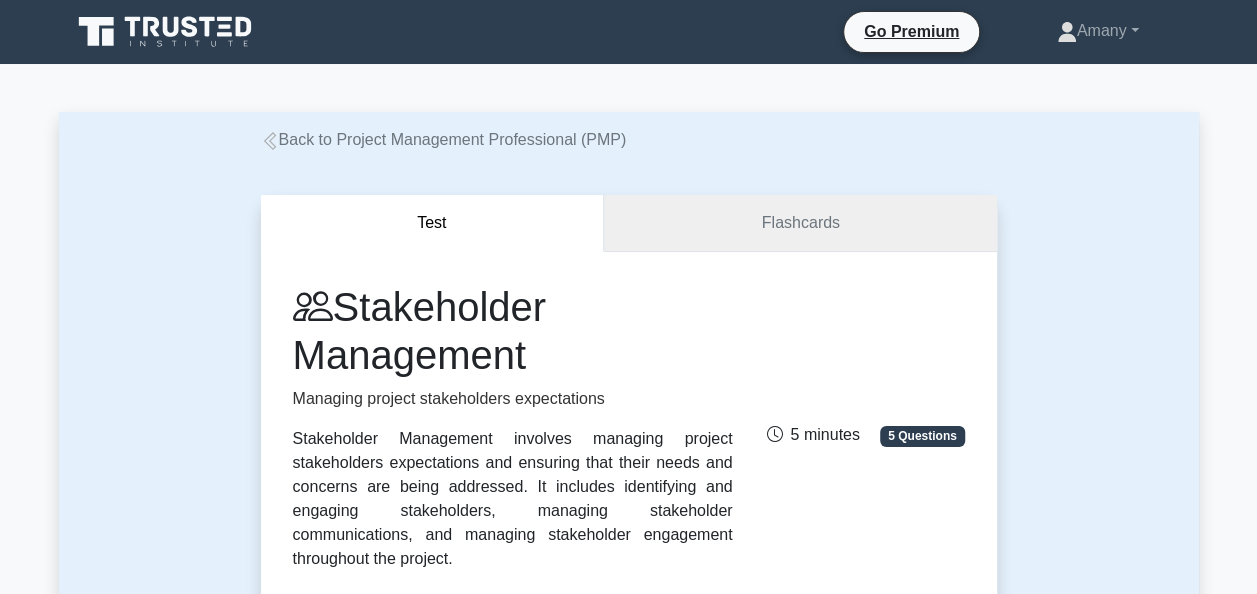 click on "Flashcards" at bounding box center [800, 223] 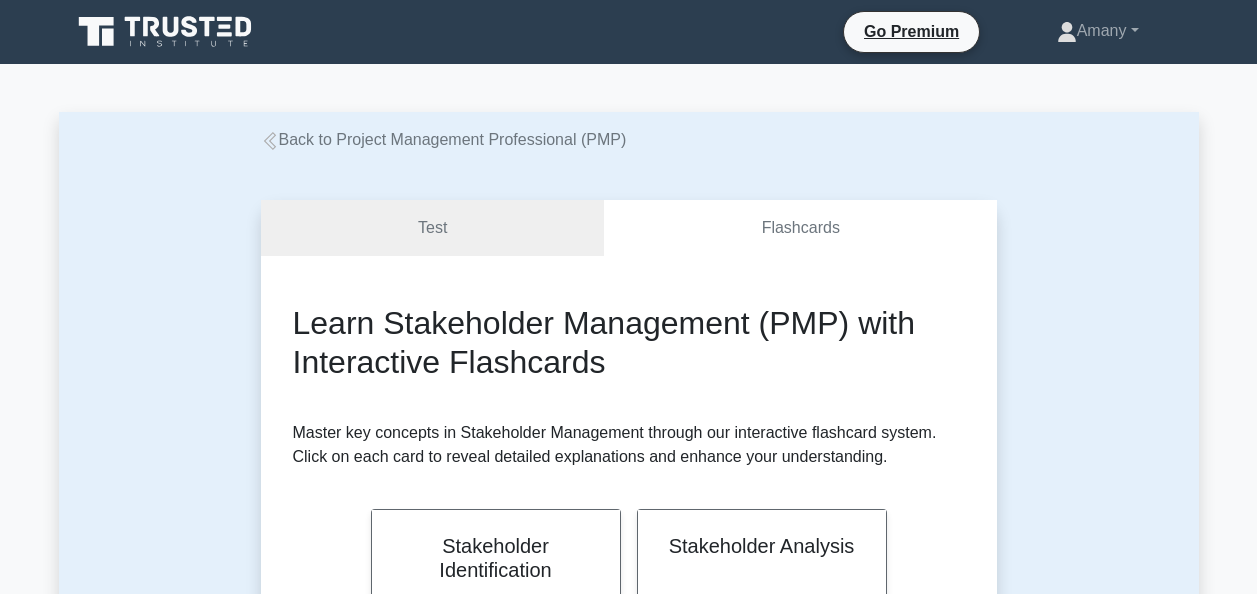scroll, scrollTop: 0, scrollLeft: 0, axis: both 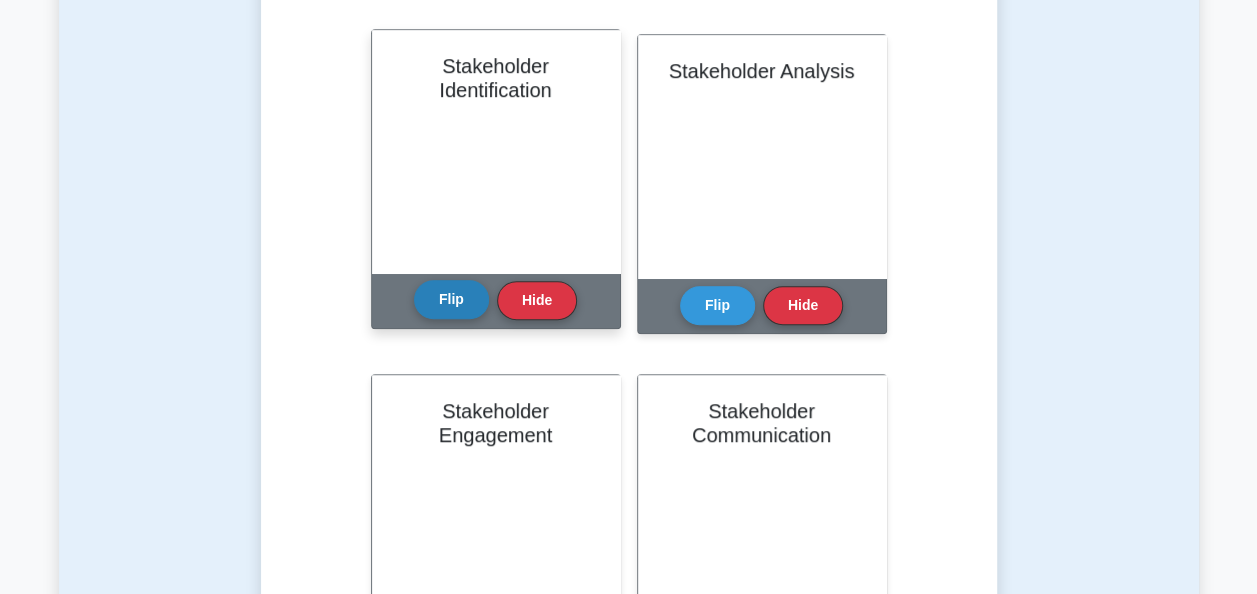click on "Flip" at bounding box center (451, 299) 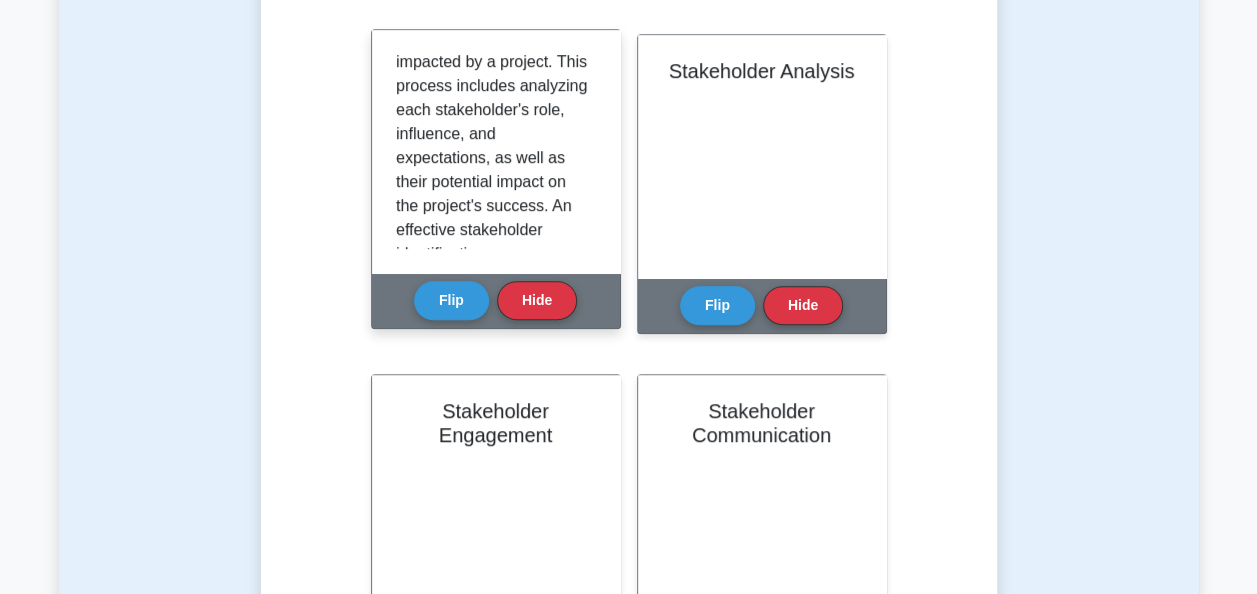 scroll, scrollTop: 344, scrollLeft: 0, axis: vertical 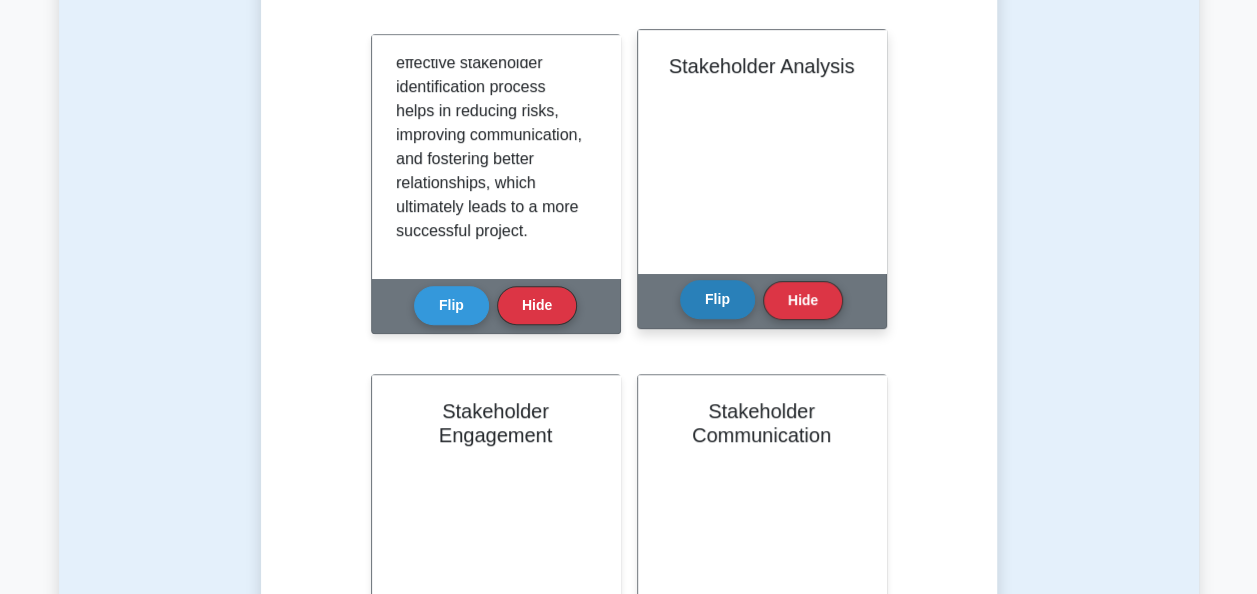 click on "Flip" at bounding box center [717, 299] 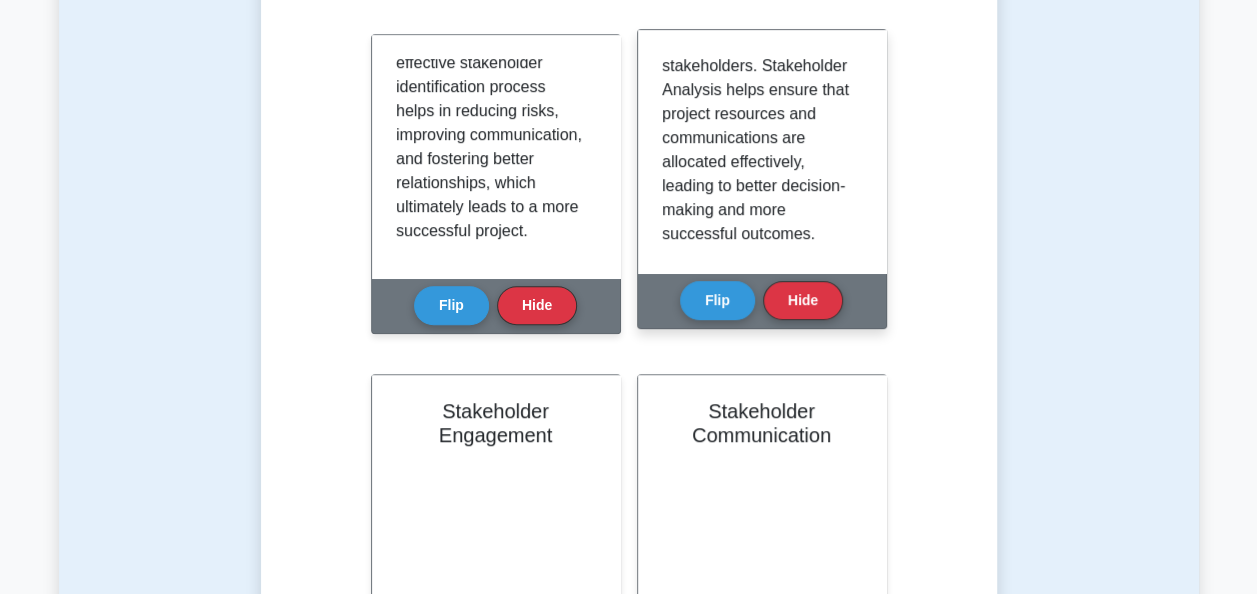 scroll, scrollTop: 463, scrollLeft: 0, axis: vertical 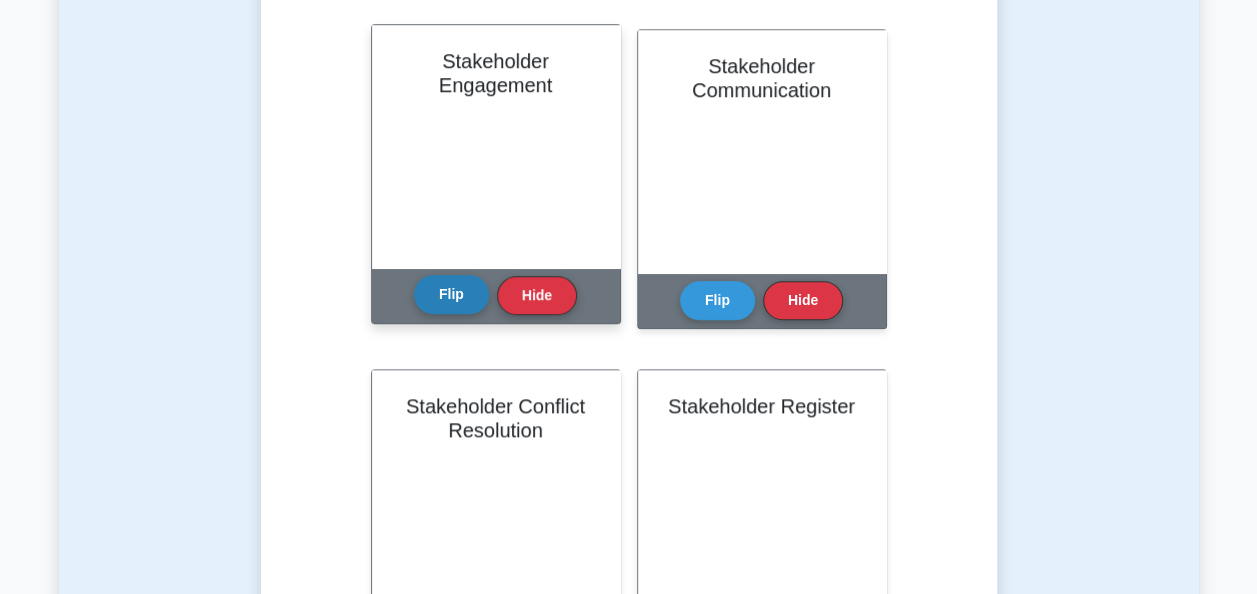 click on "Flip
Hide" at bounding box center (495, 295) 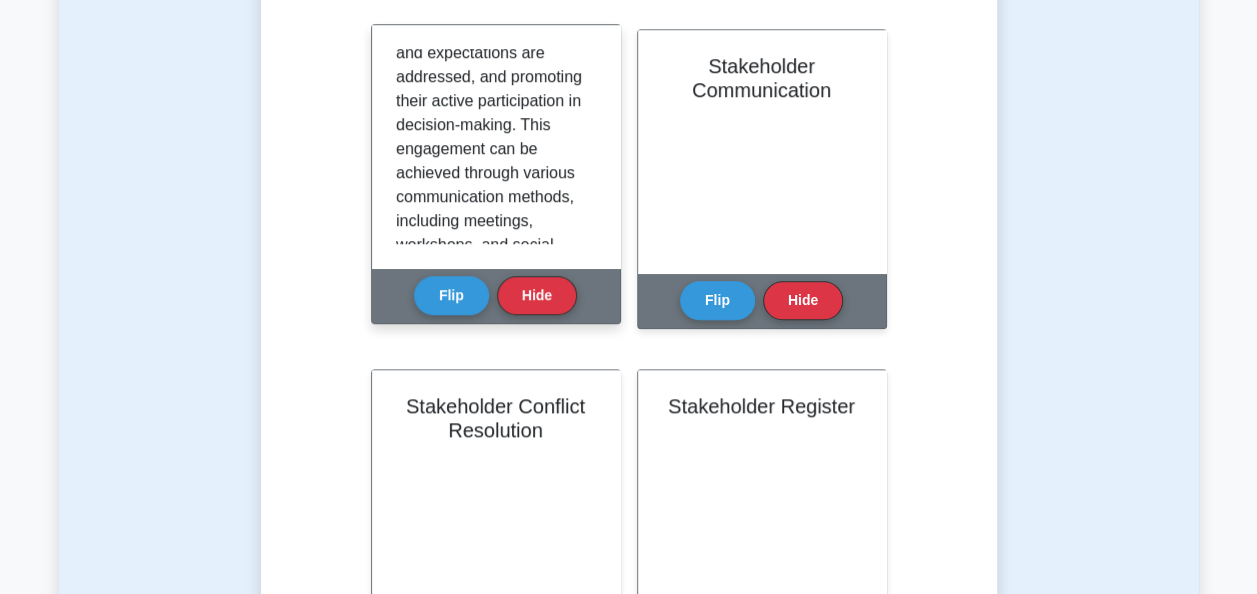 scroll, scrollTop: 172, scrollLeft: 0, axis: vertical 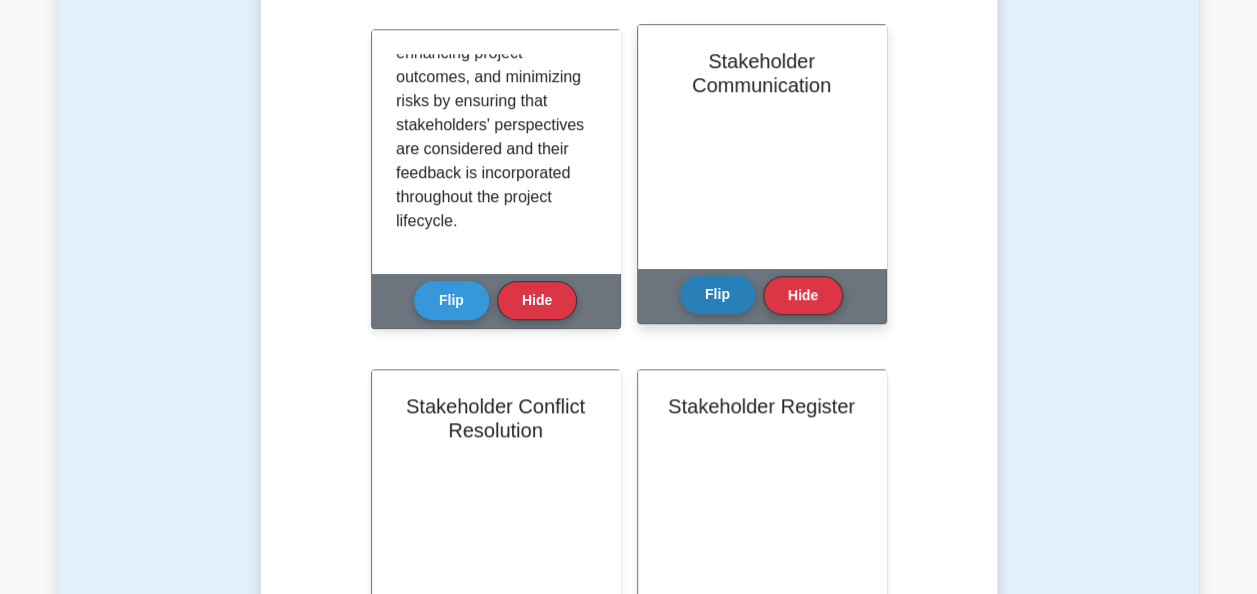 click on "Flip" at bounding box center (717, 294) 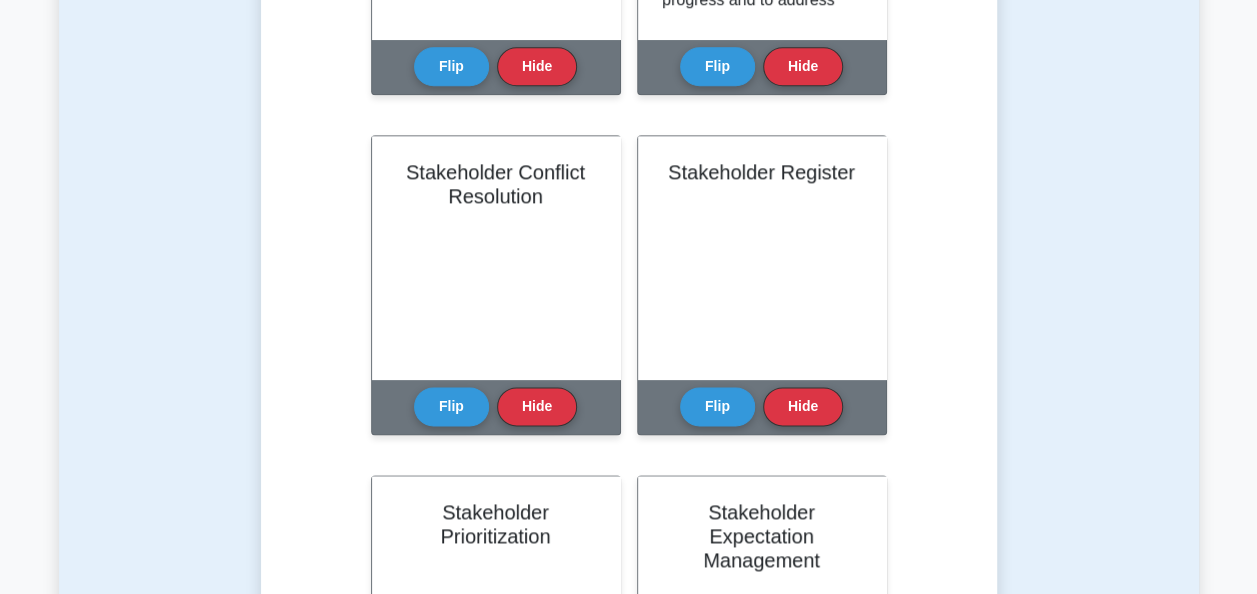 scroll, scrollTop: 1046, scrollLeft: 0, axis: vertical 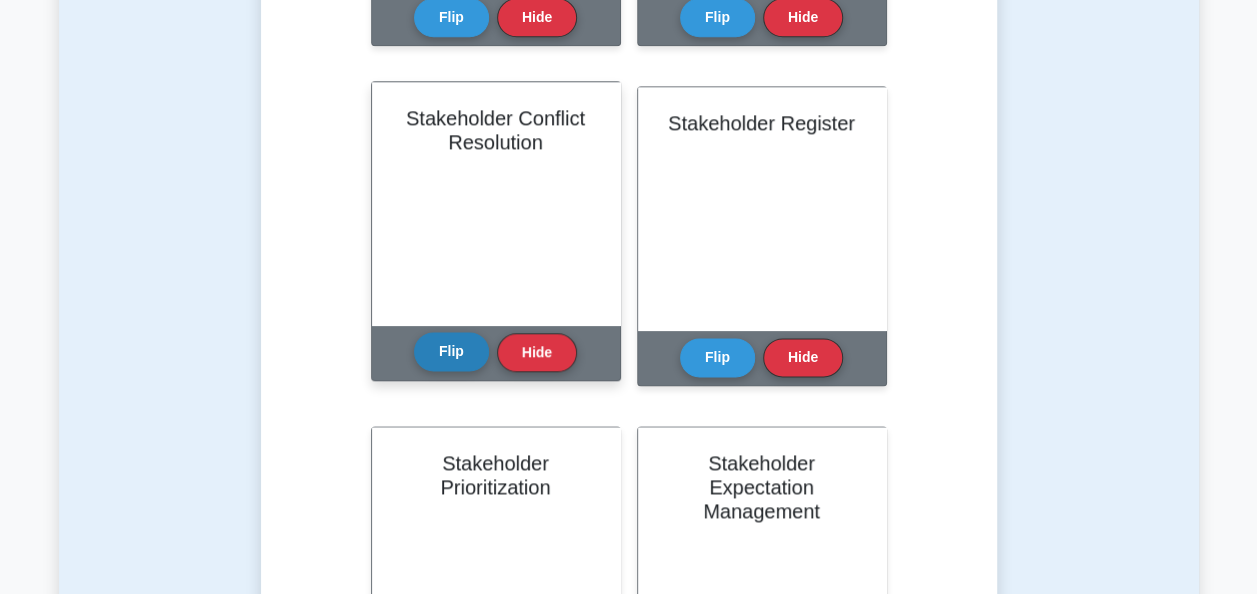 click on "Flip" at bounding box center (451, 351) 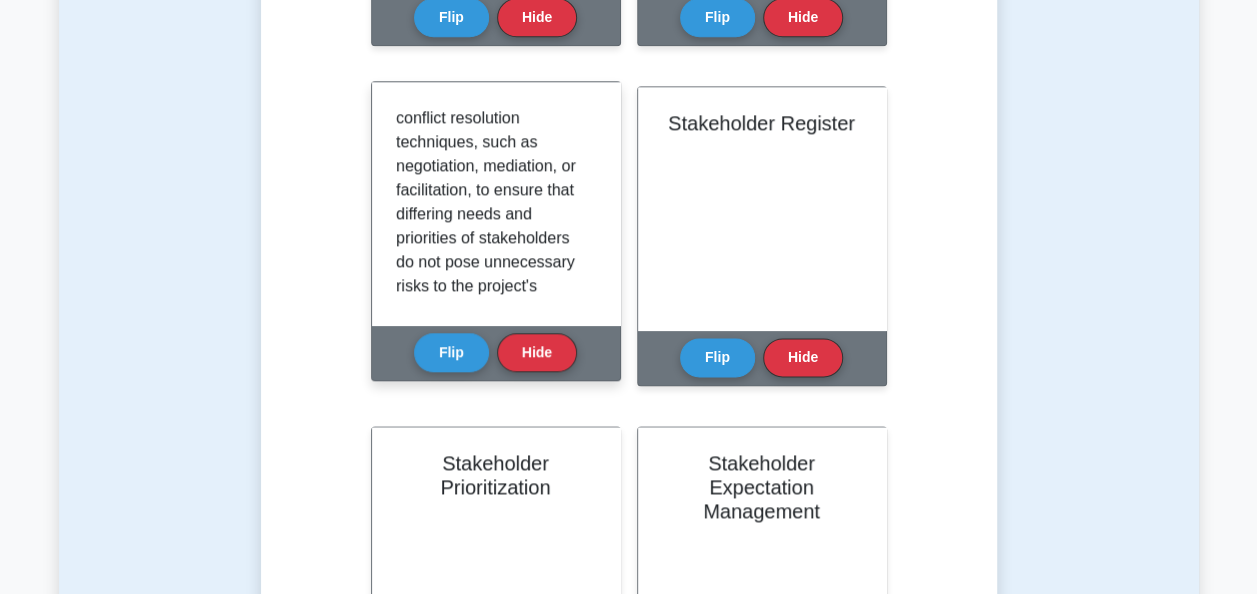 scroll, scrollTop: 219, scrollLeft: 0, axis: vertical 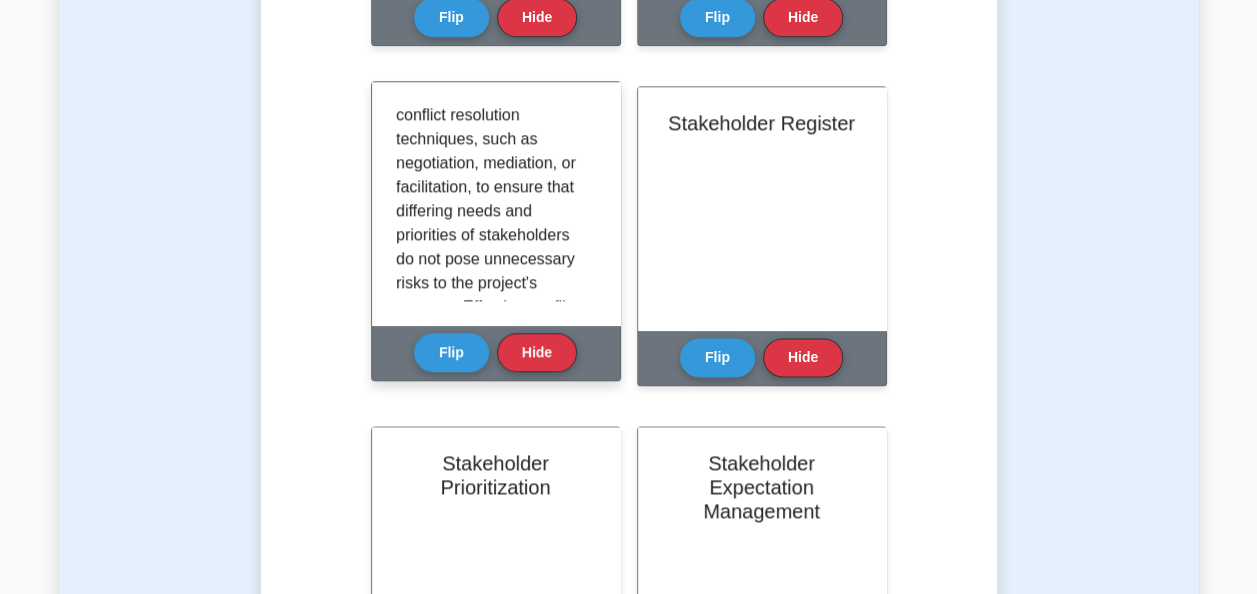 type 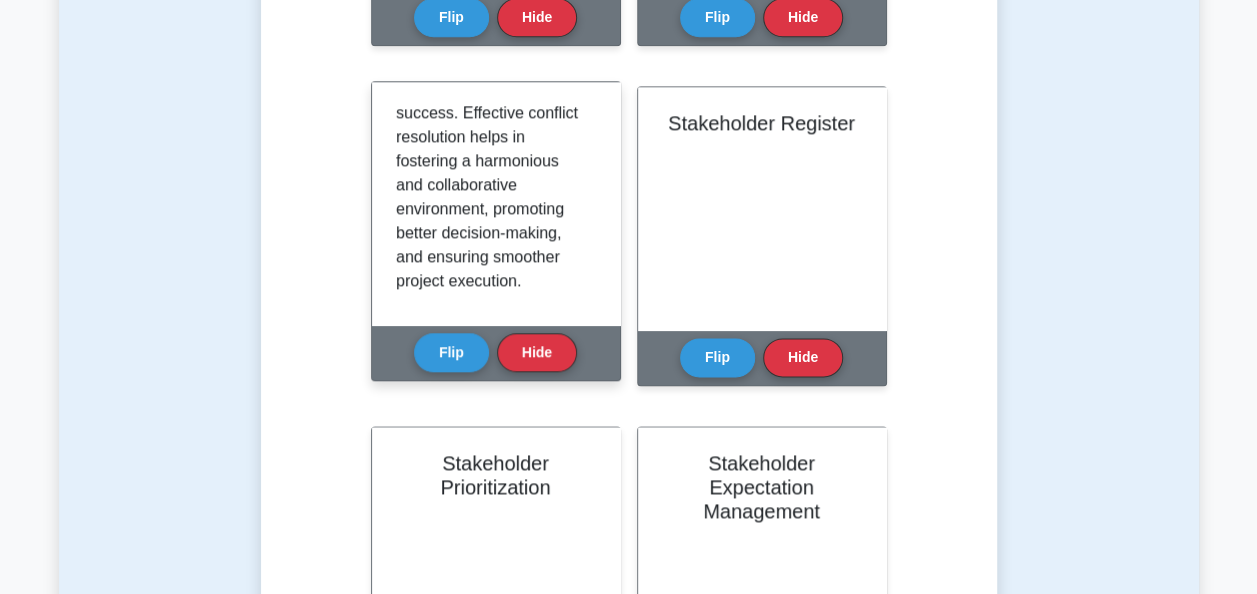 scroll, scrollTop: 419, scrollLeft: 0, axis: vertical 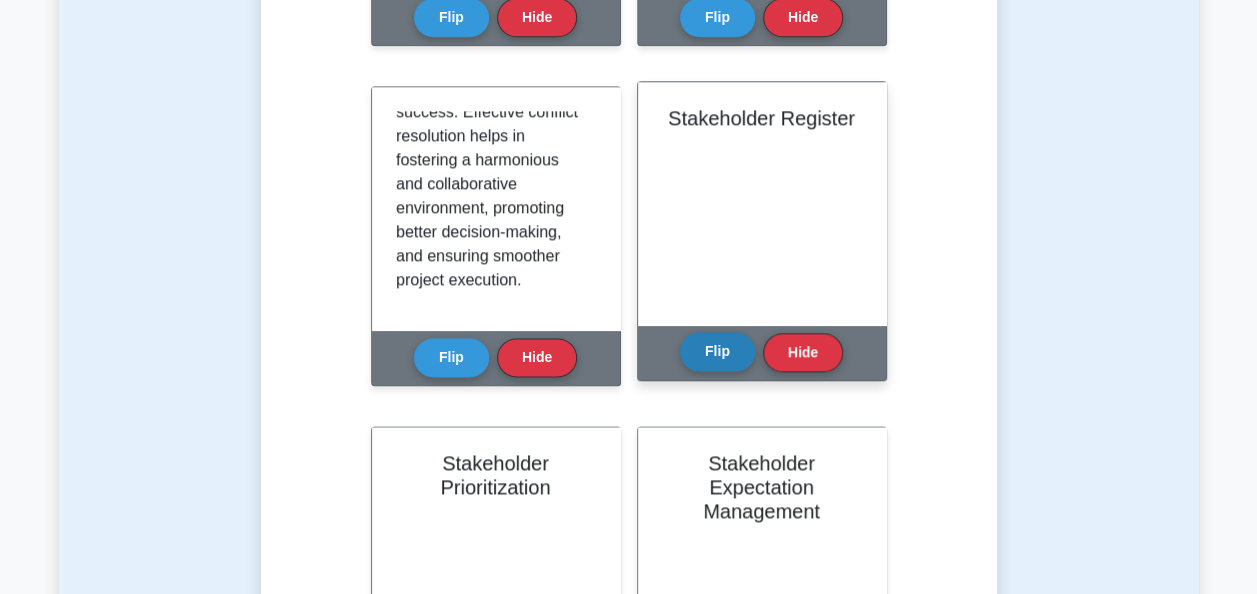 click on "Flip" at bounding box center (717, 351) 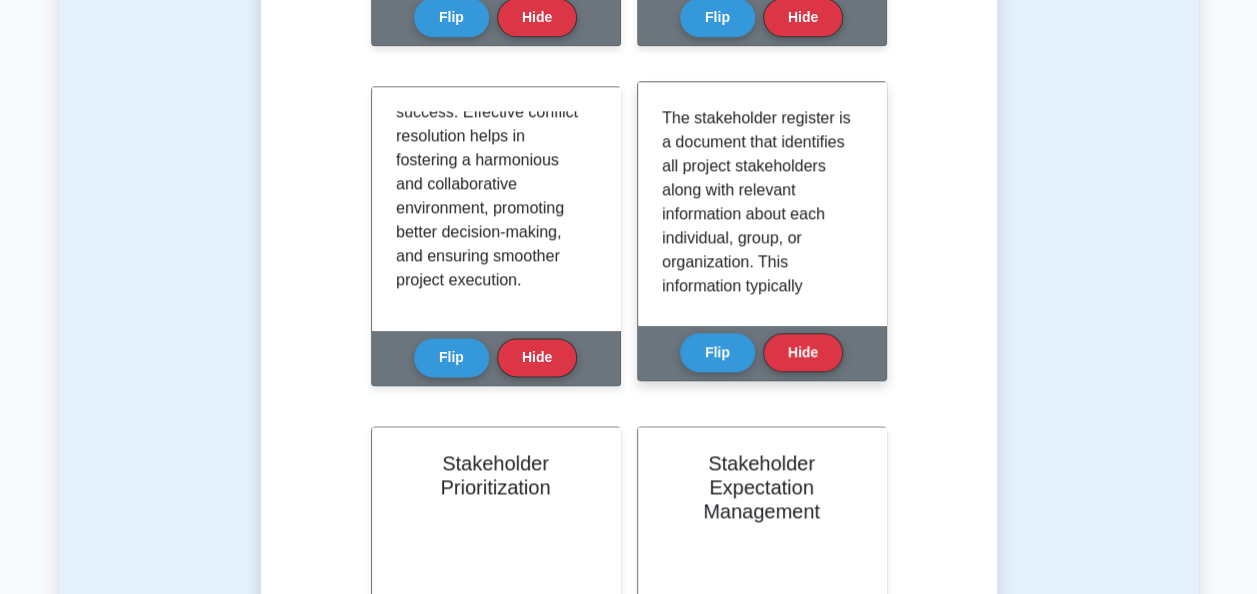 scroll, scrollTop: 298, scrollLeft: 0, axis: vertical 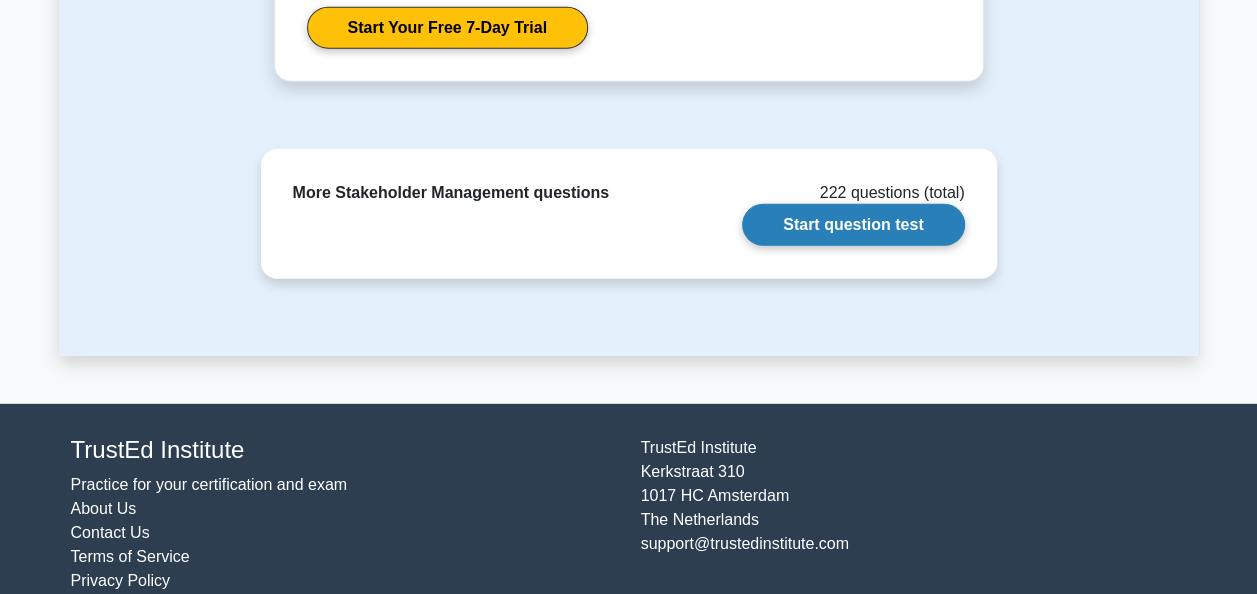 click on "Start  question test" at bounding box center (853, 225) 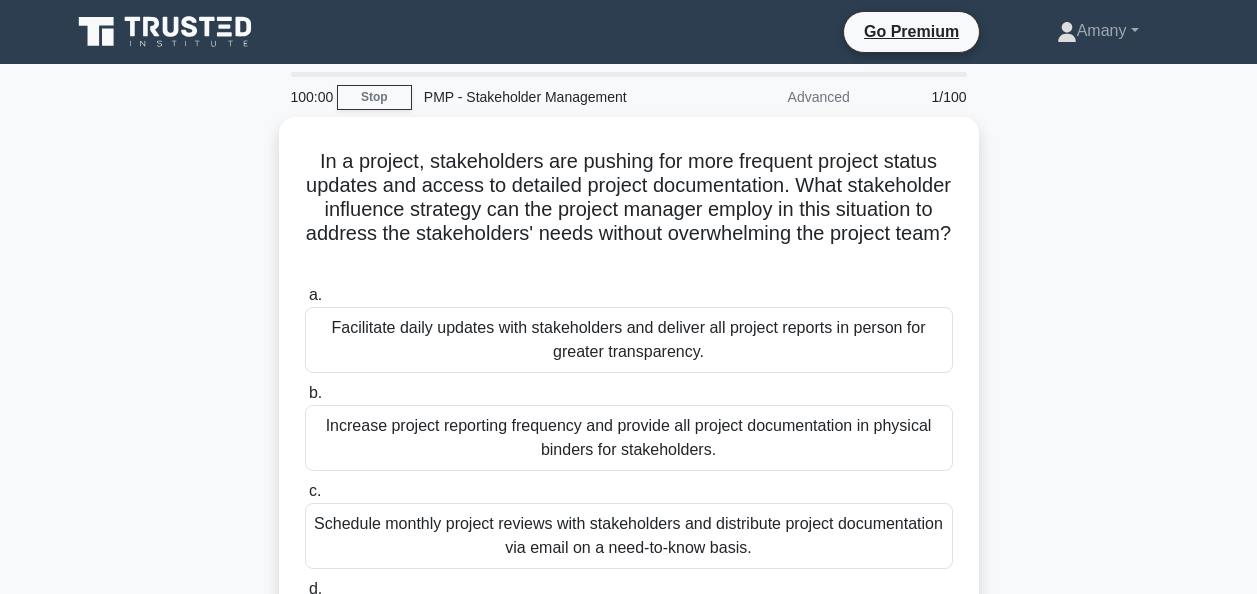 scroll, scrollTop: 0, scrollLeft: 0, axis: both 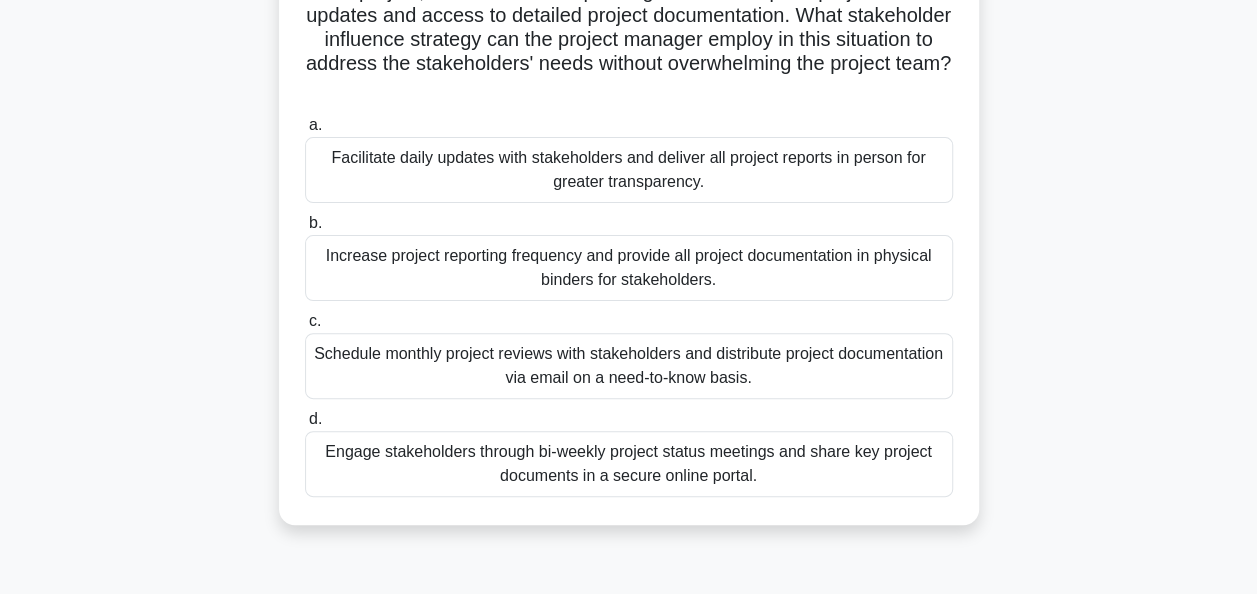 click on "Engage stakeholders through bi-weekly project status meetings and share key project documents in a secure online portal." at bounding box center (629, 464) 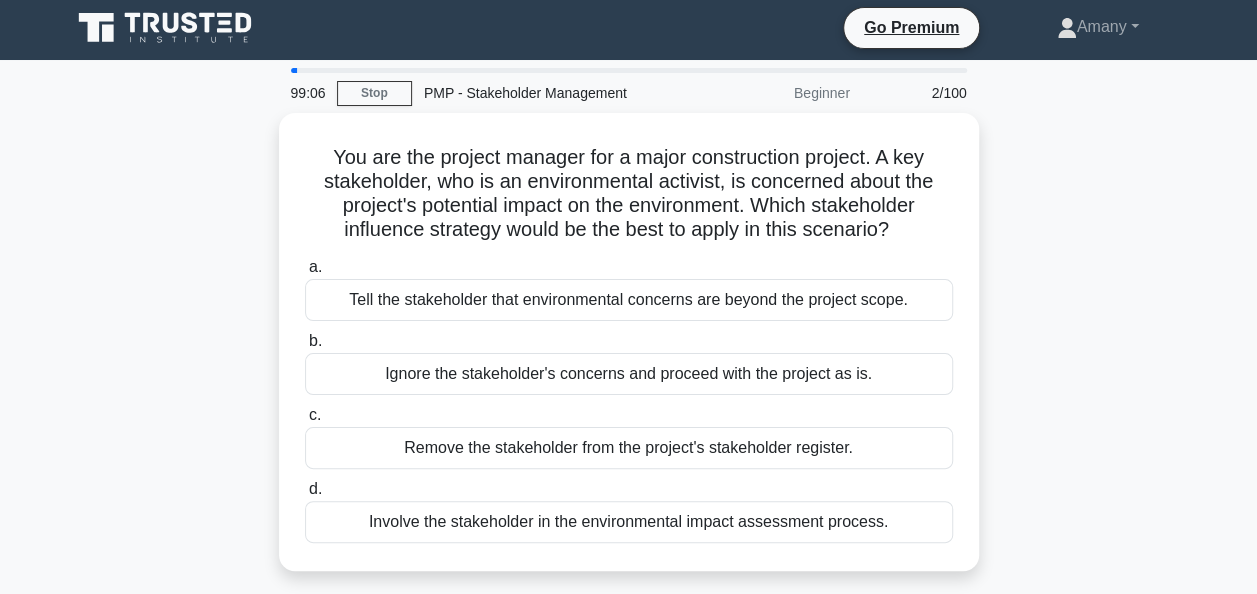 scroll, scrollTop: 0, scrollLeft: 0, axis: both 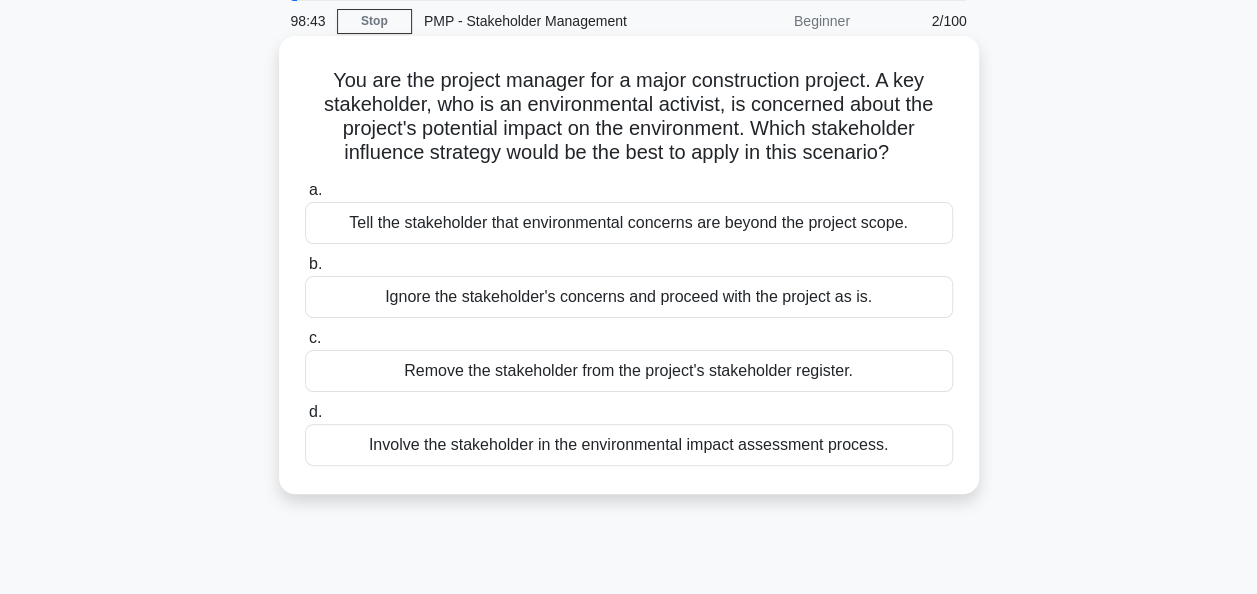 click on "Involve the stakeholder in the environmental impact assessment process." at bounding box center (629, 445) 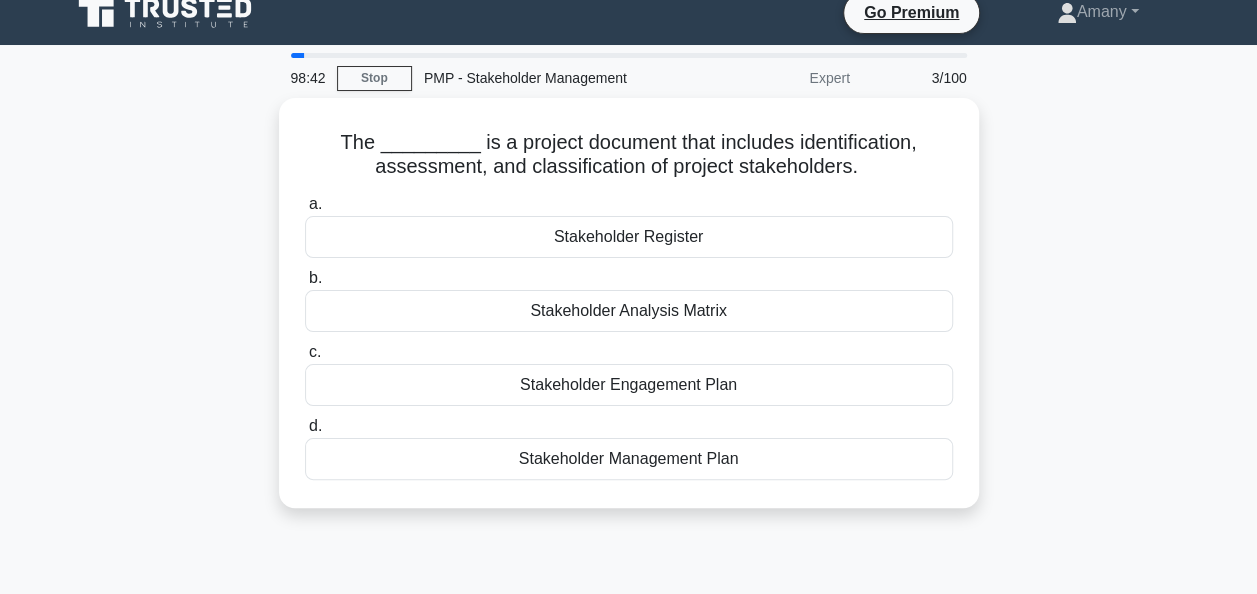 scroll, scrollTop: 0, scrollLeft: 0, axis: both 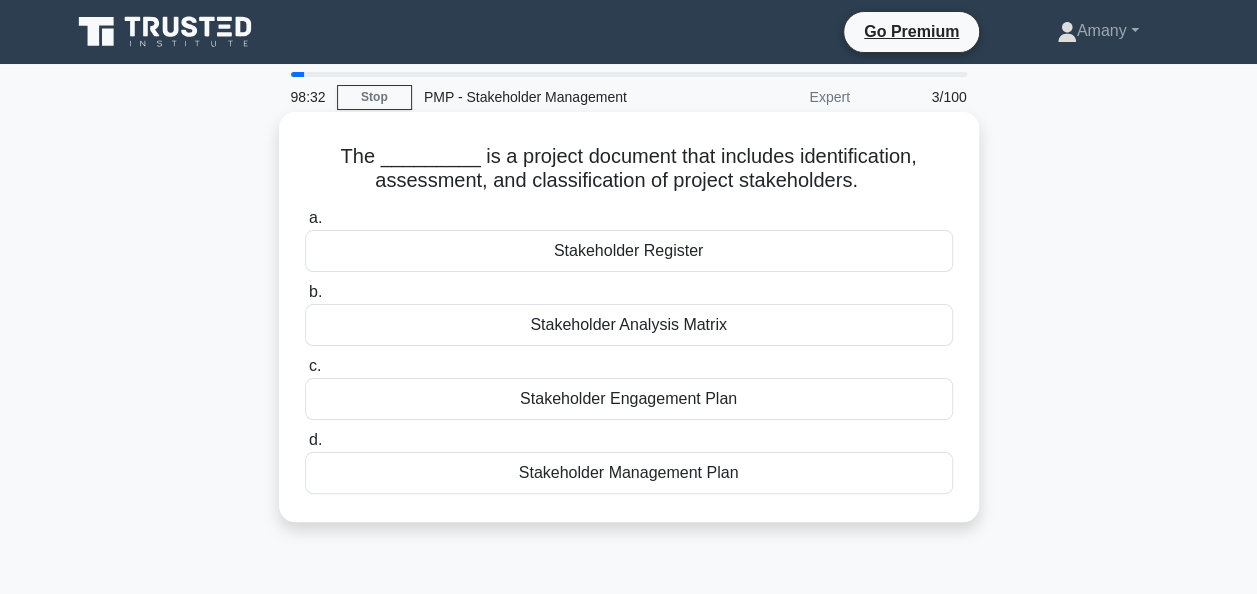 click on "Stakeholder Engagement Plan" at bounding box center [629, 399] 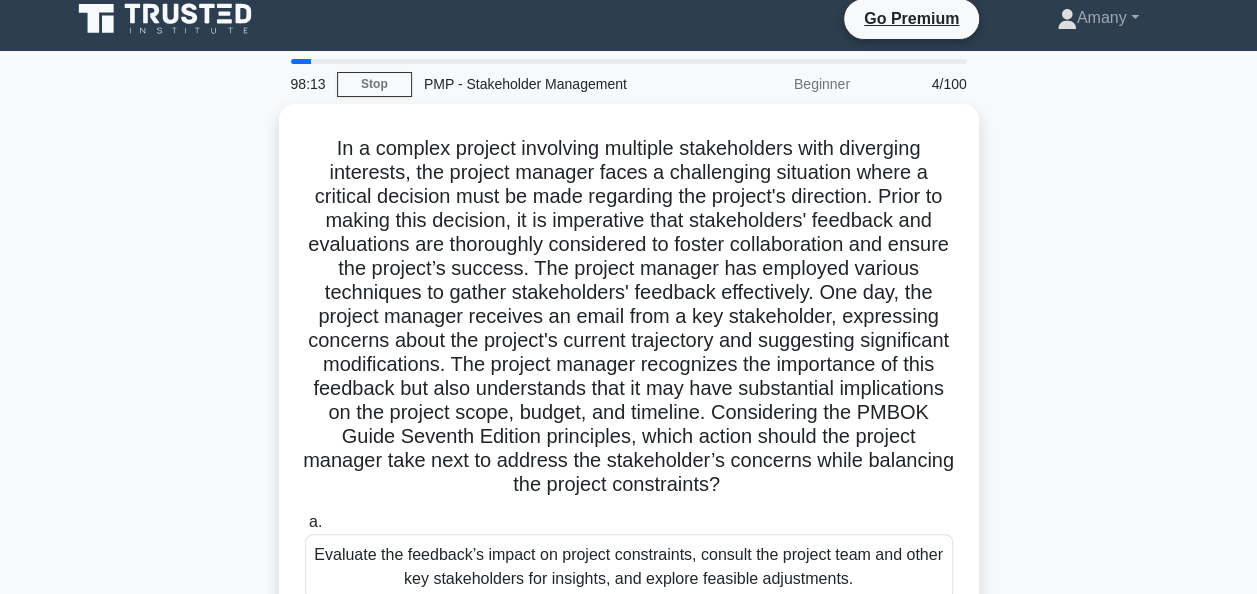 scroll, scrollTop: 12, scrollLeft: 0, axis: vertical 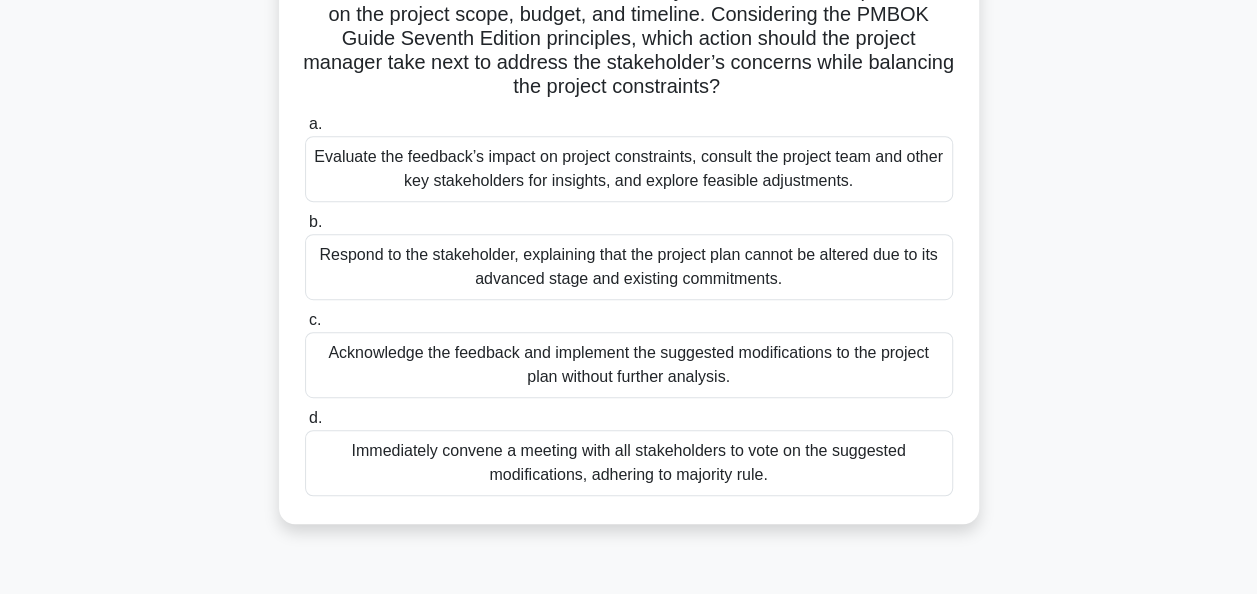 click on "Evaluate the feedback’s impact on project constraints, consult the project team and other key stakeholders for insights, and explore feasible adjustments." at bounding box center (629, 169) 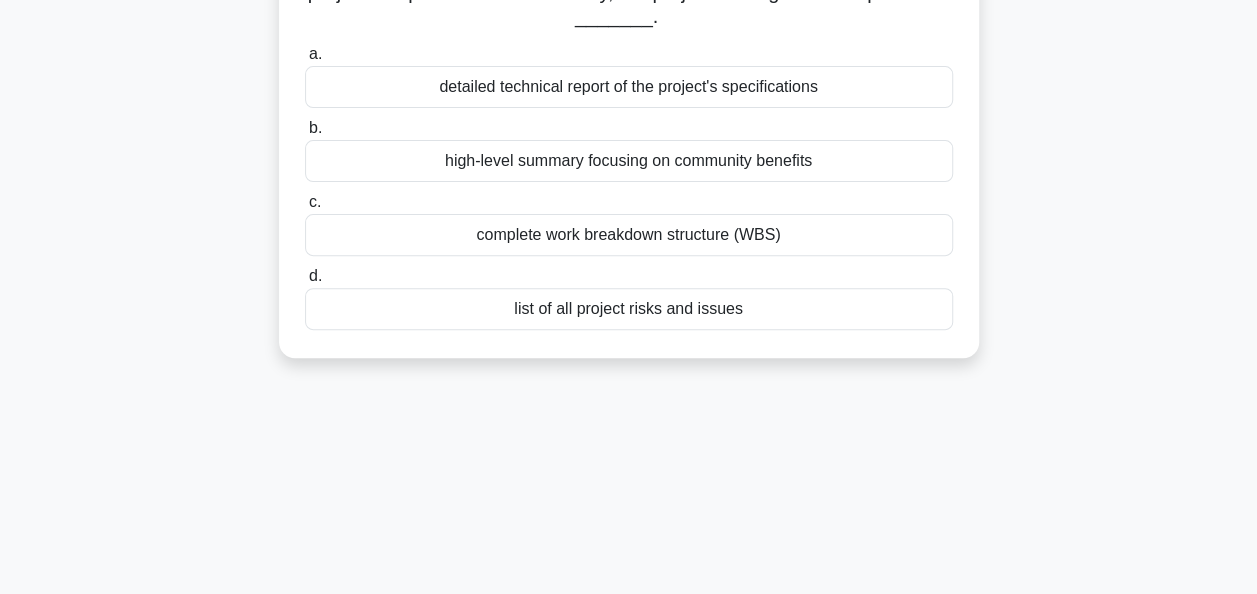 scroll, scrollTop: 18, scrollLeft: 0, axis: vertical 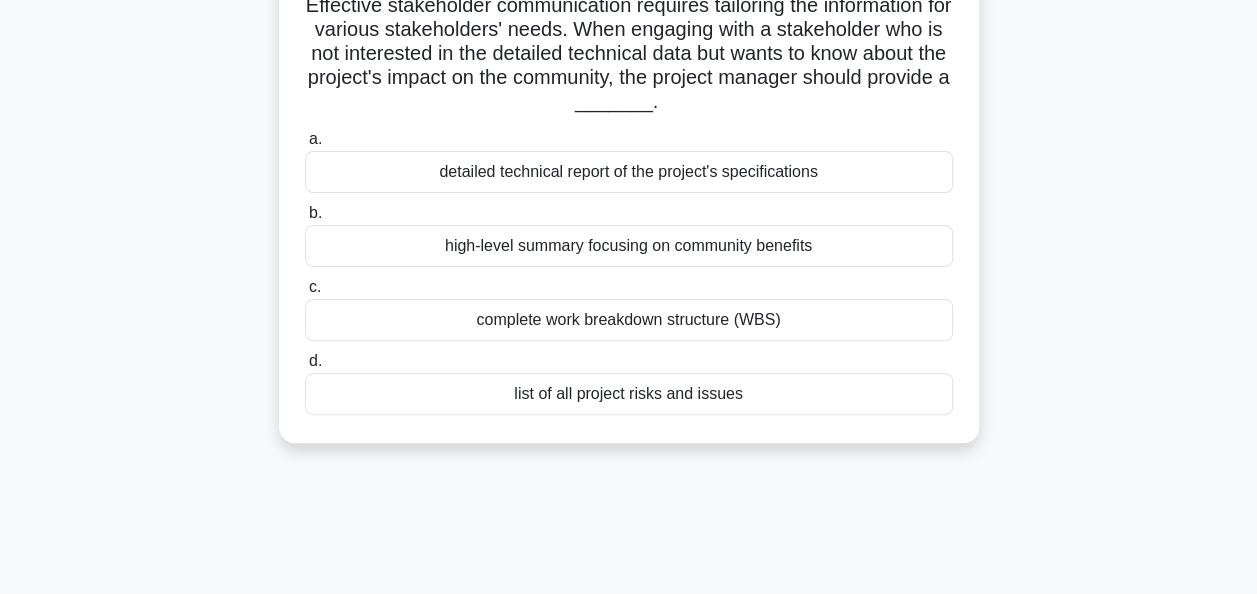 click on "high-level summary focusing on community benefits" at bounding box center (629, 246) 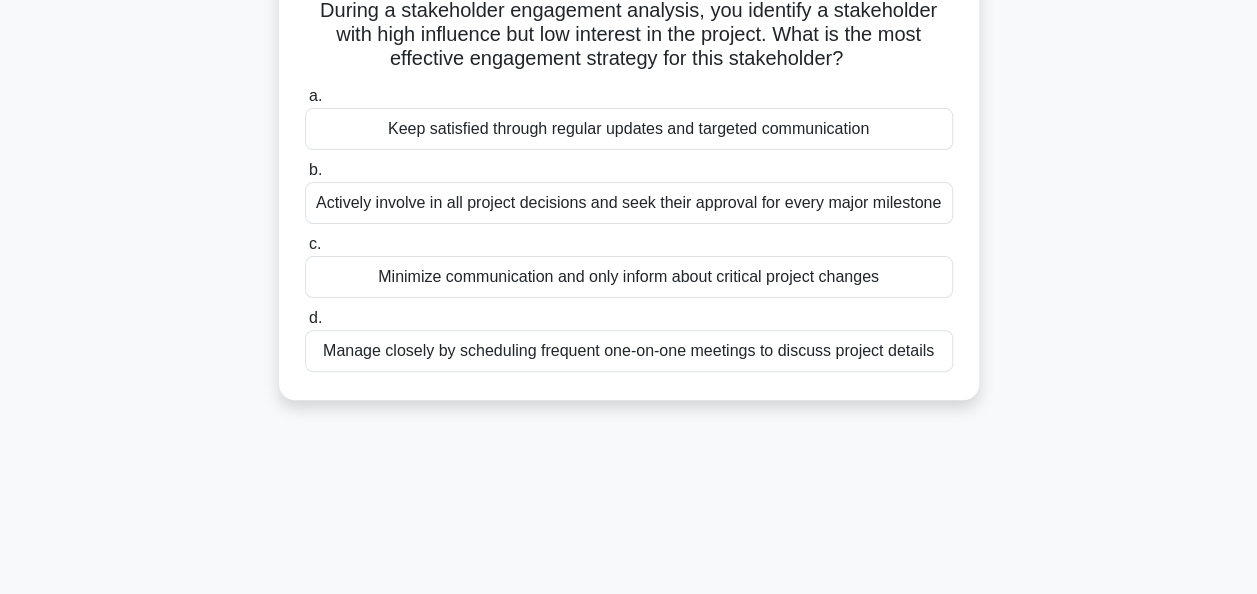 scroll, scrollTop: 84, scrollLeft: 0, axis: vertical 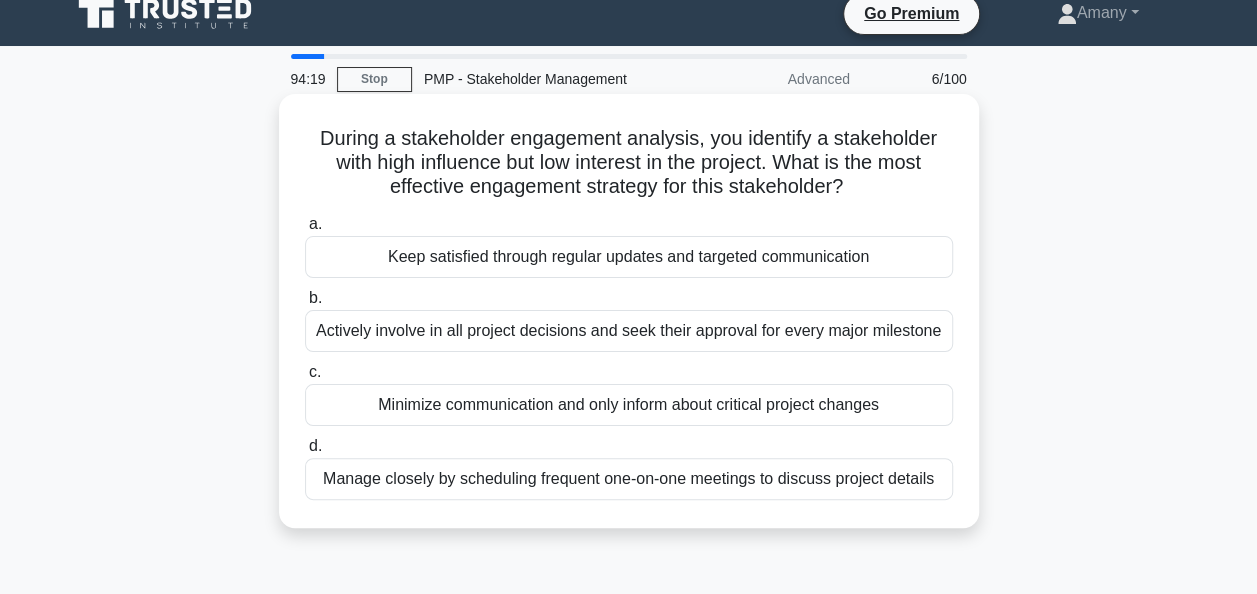 click on "Keep satisfied through regular updates and targeted communication" at bounding box center [629, 257] 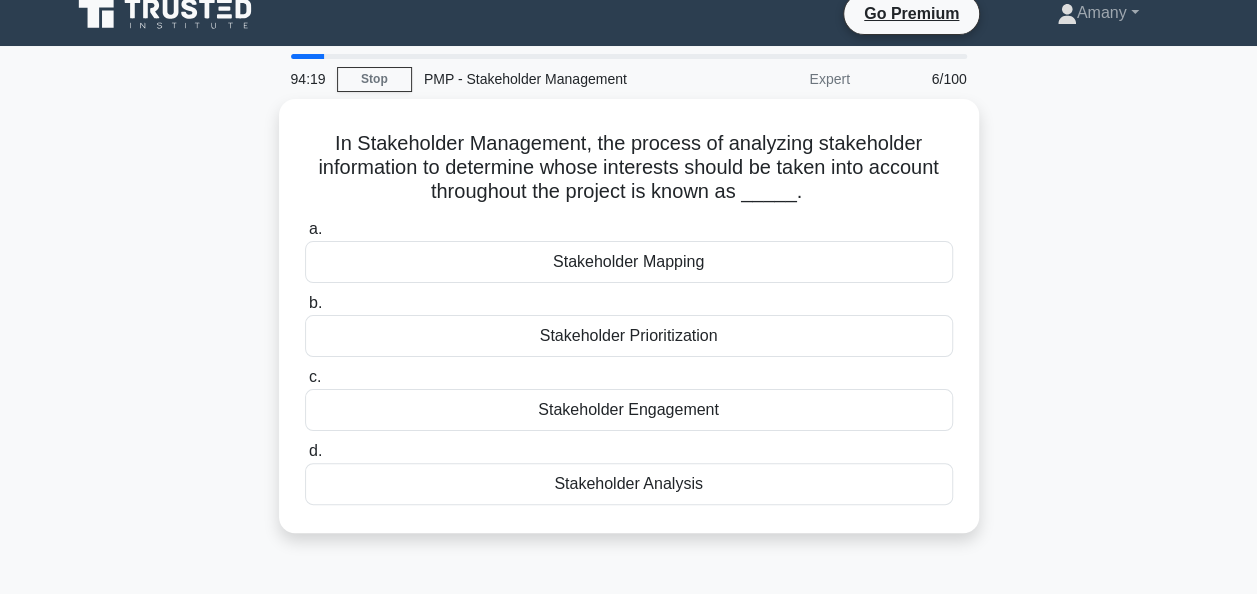 scroll, scrollTop: 0, scrollLeft: 0, axis: both 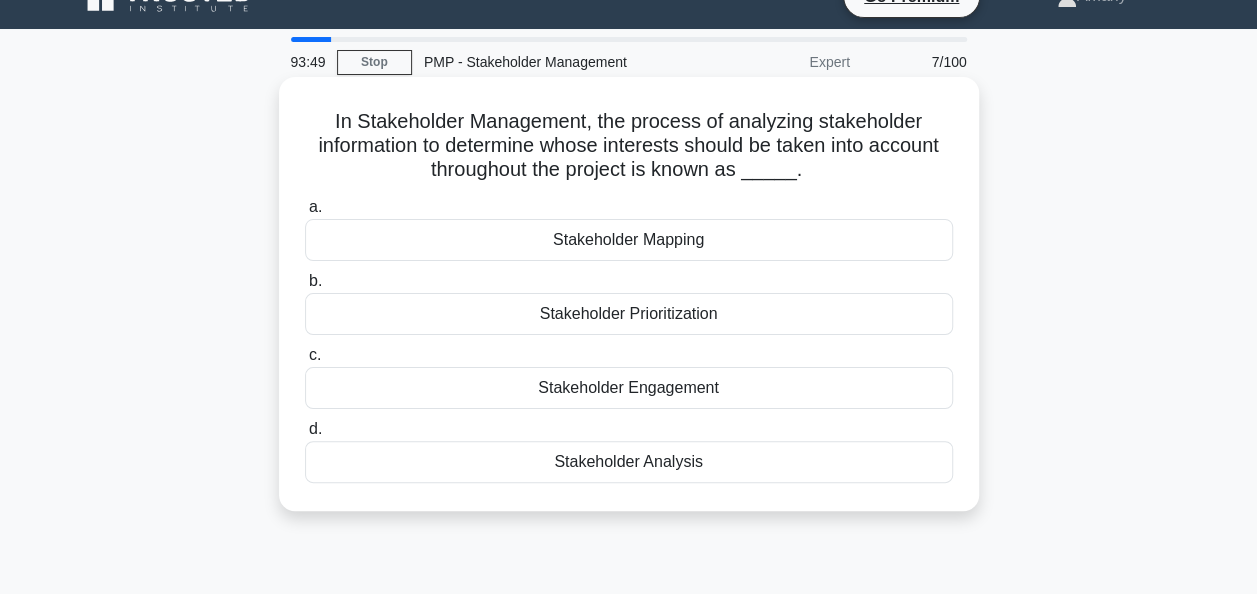 click on "Stakeholder Analysis" at bounding box center (629, 462) 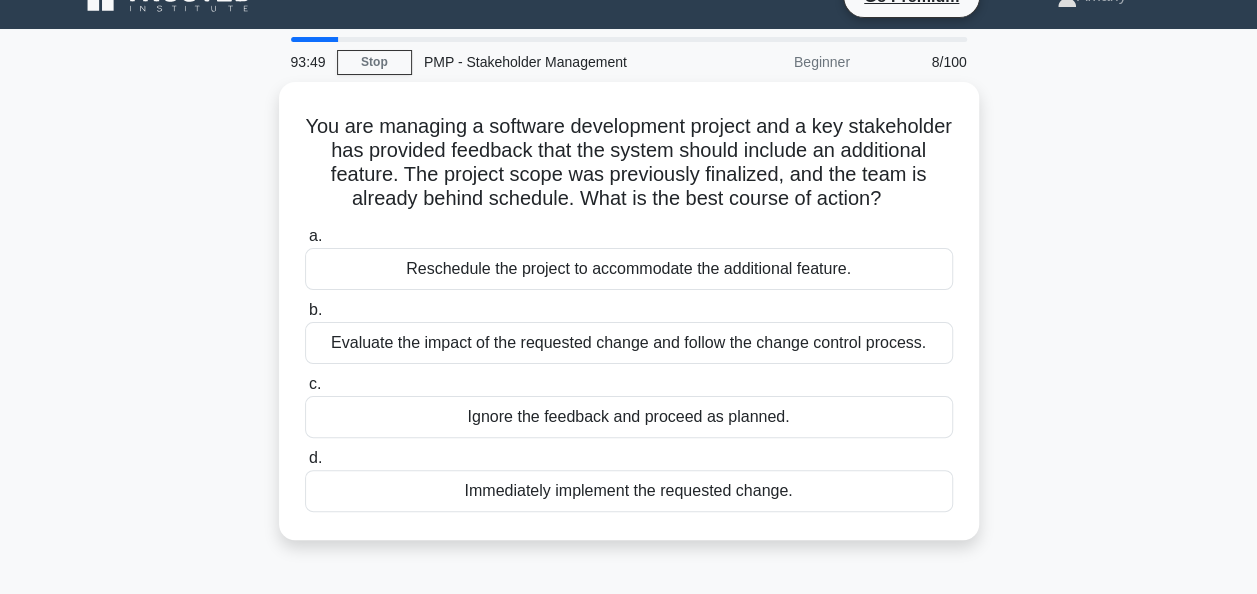 scroll, scrollTop: 0, scrollLeft: 0, axis: both 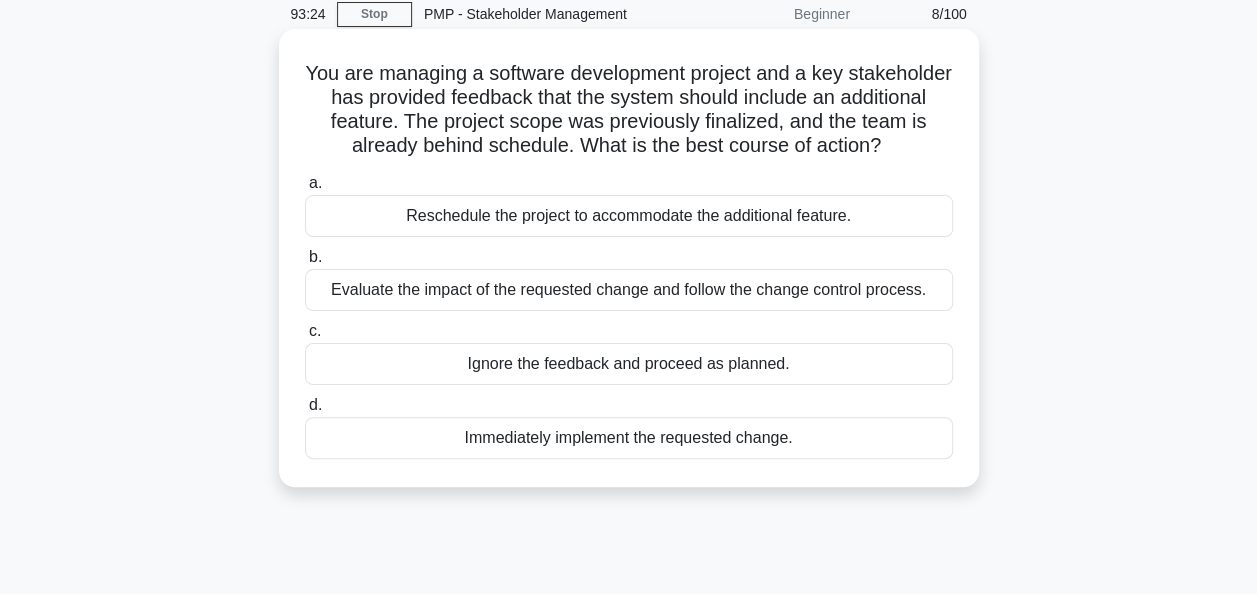 click on "Evaluate the impact of the requested change and follow the change control process." at bounding box center [629, 290] 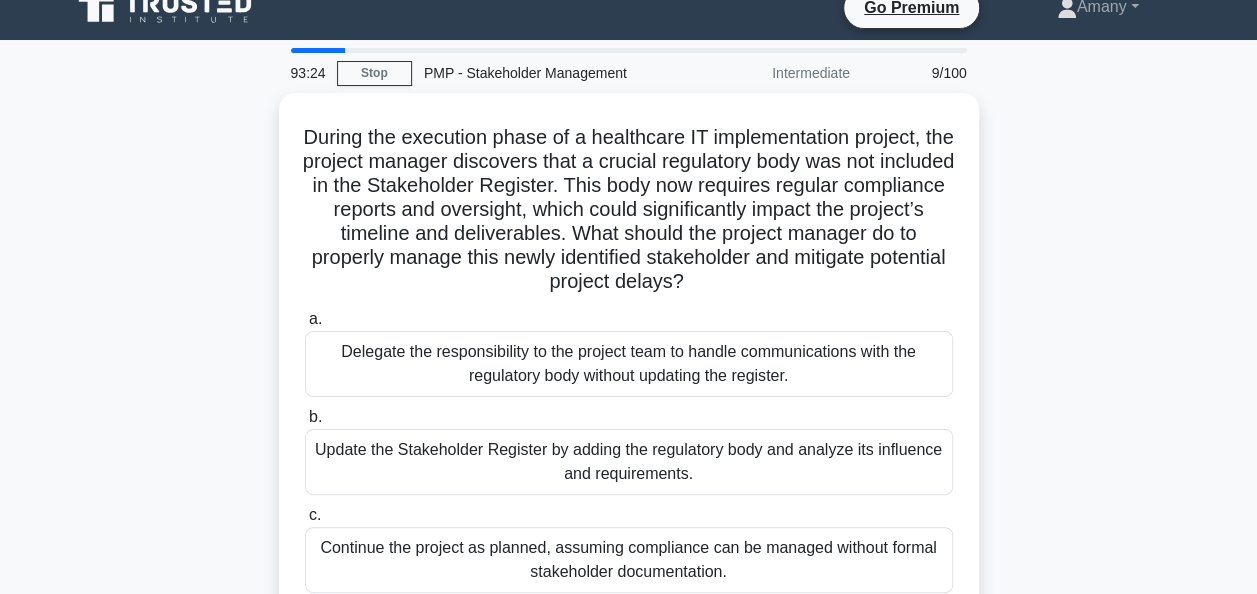 scroll, scrollTop: 0, scrollLeft: 0, axis: both 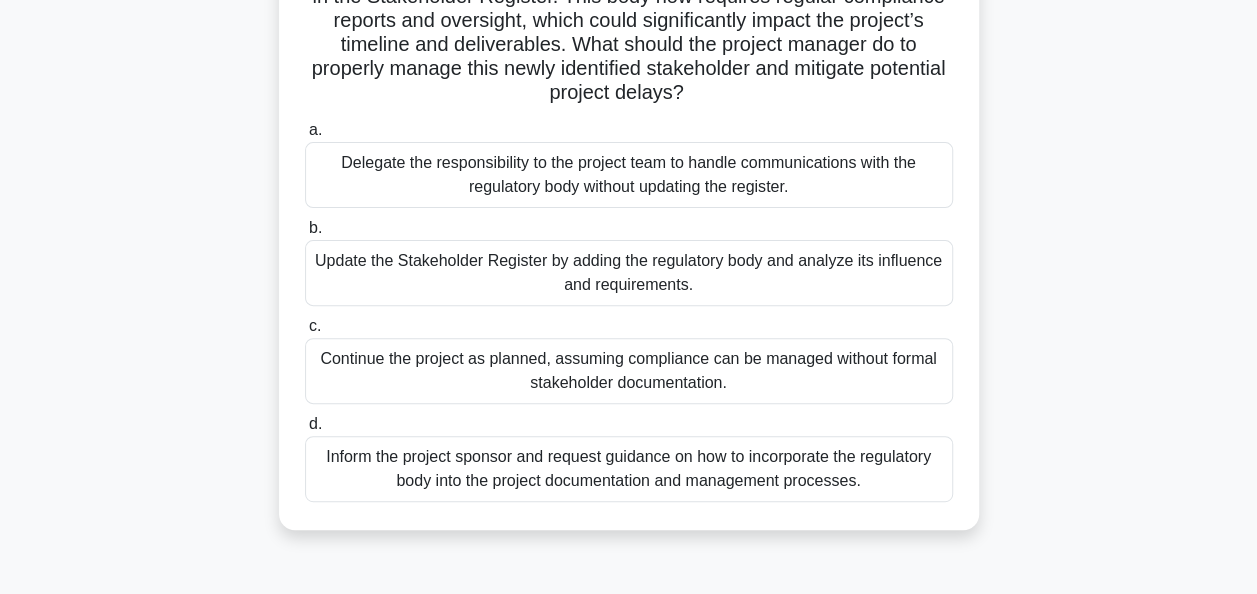 click on "Update the Stakeholder Register by adding the regulatory body and analyze its influence and requirements." at bounding box center (629, 273) 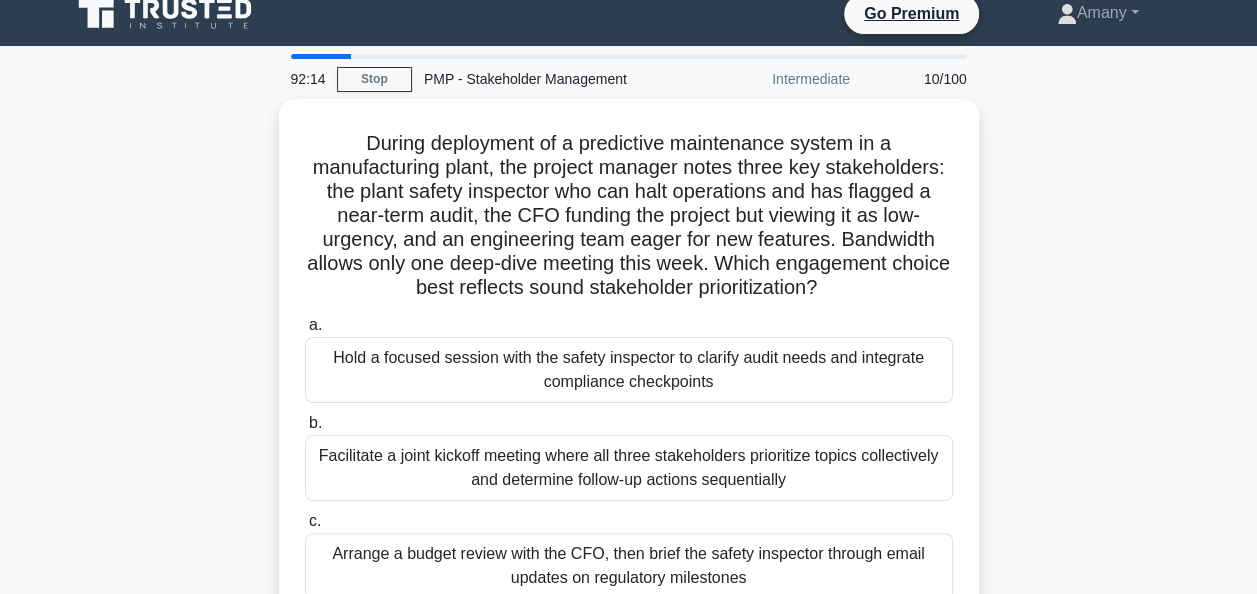 scroll, scrollTop: 0, scrollLeft: 0, axis: both 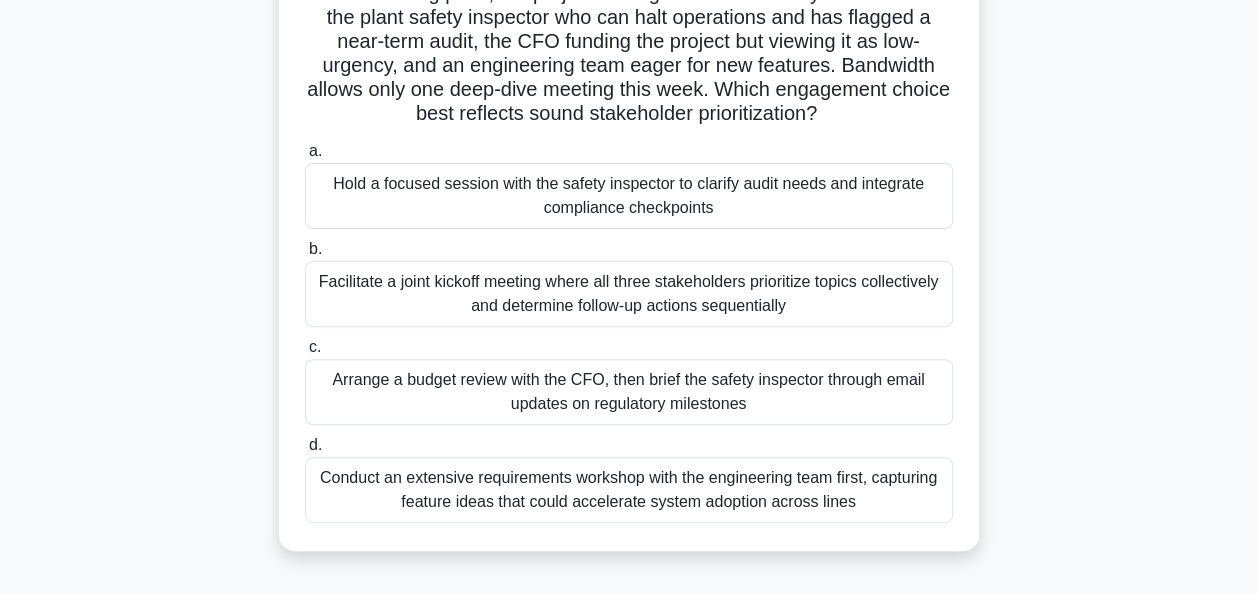 click on "Facilitate a joint kickoff meeting where all three stakeholders prioritize topics collectively and determine follow-up actions sequentially" at bounding box center [629, 294] 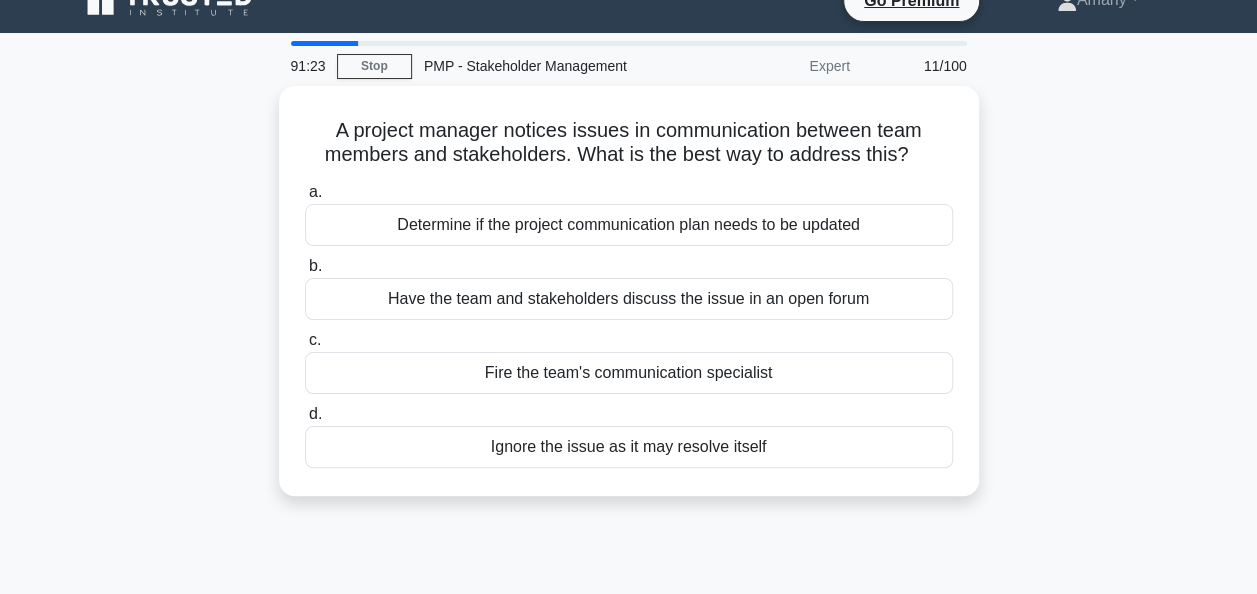 scroll, scrollTop: 0, scrollLeft: 0, axis: both 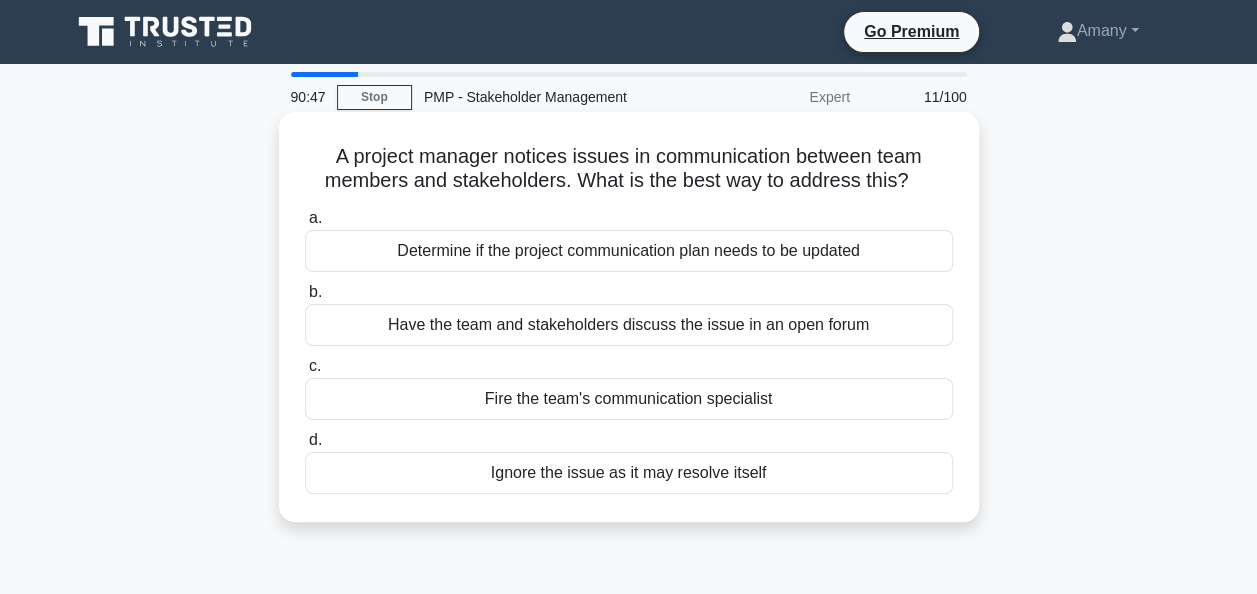 click on "Determine if the project communication plan needs to be updated" at bounding box center (629, 251) 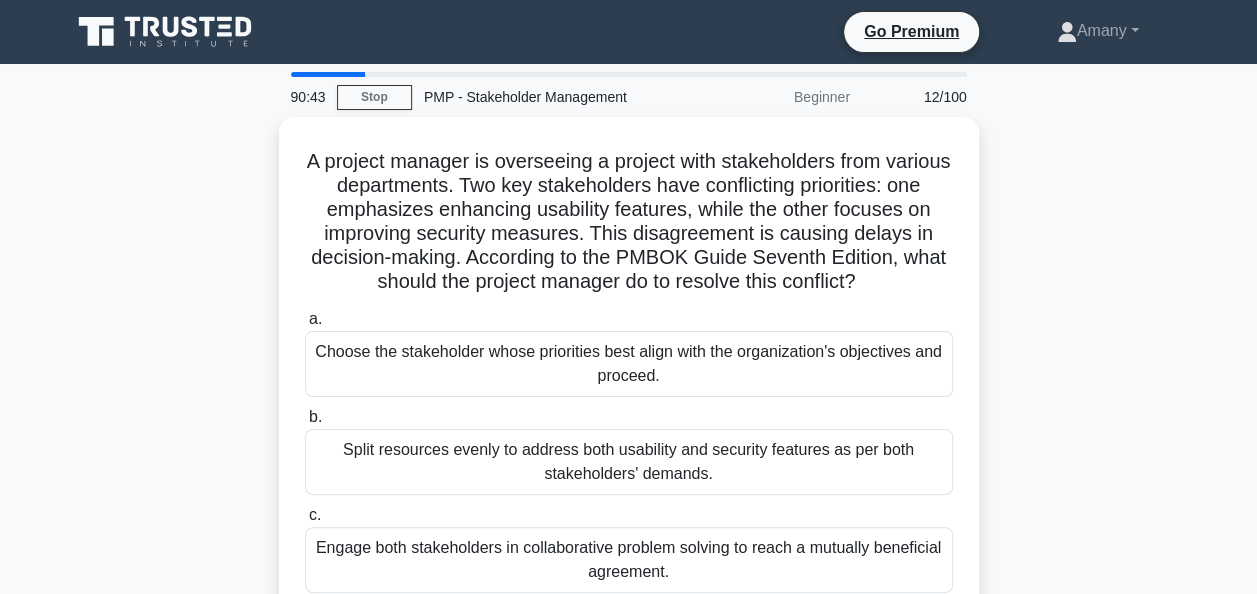 scroll, scrollTop: 3, scrollLeft: 0, axis: vertical 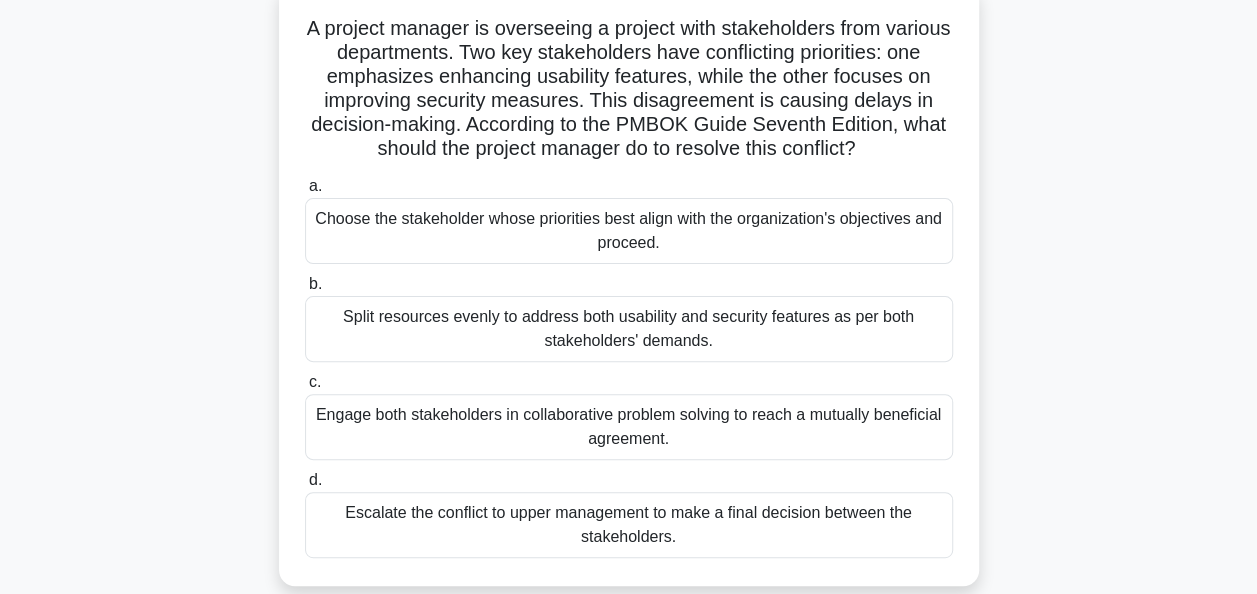 click on "Engage both stakeholders in collaborative problem solving to reach a mutually beneficial agreement." at bounding box center [629, 427] 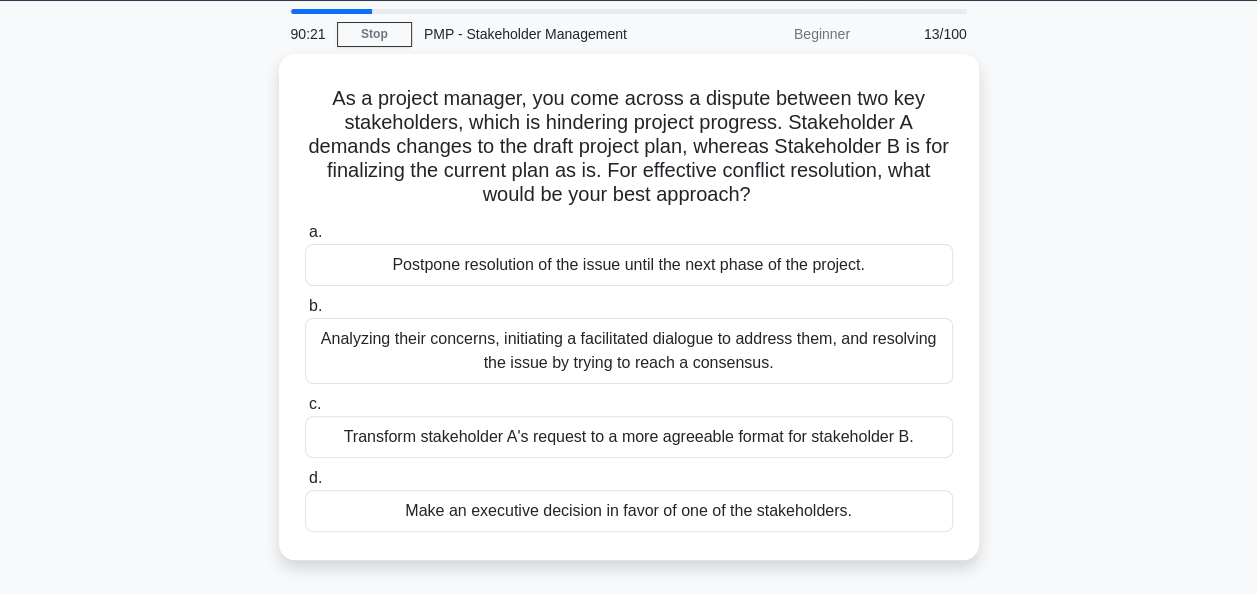scroll, scrollTop: 0, scrollLeft: 0, axis: both 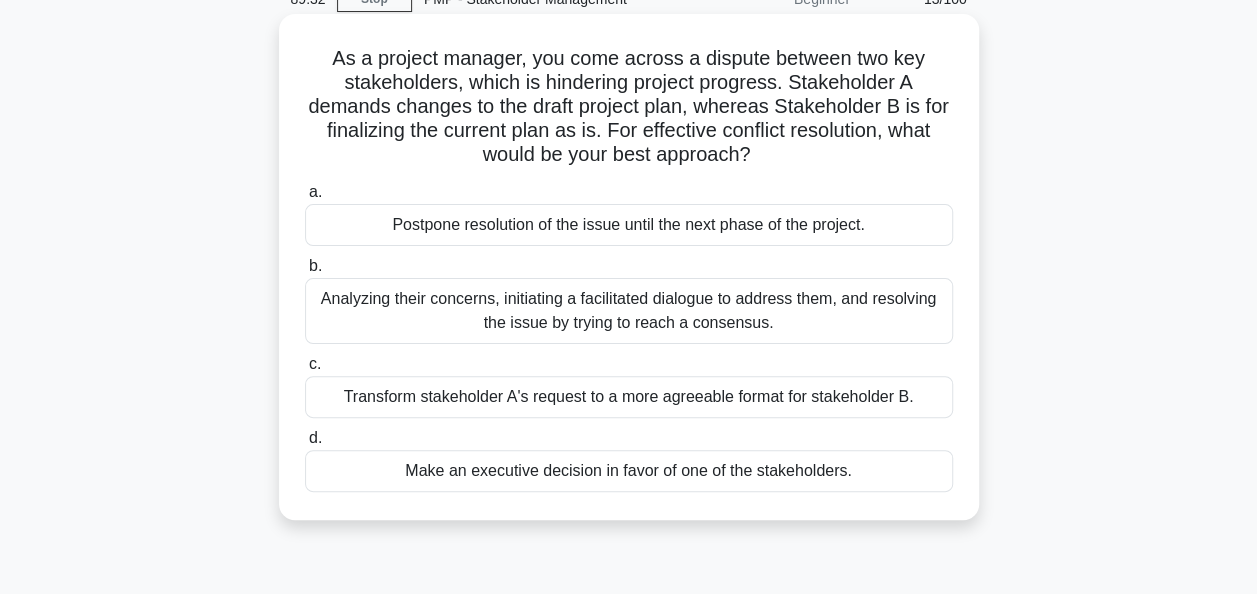 click on "Analyzing their concerns, initiating a facilitated dialogue to address them, and resolving the issue by trying to reach a consensus." at bounding box center [629, 311] 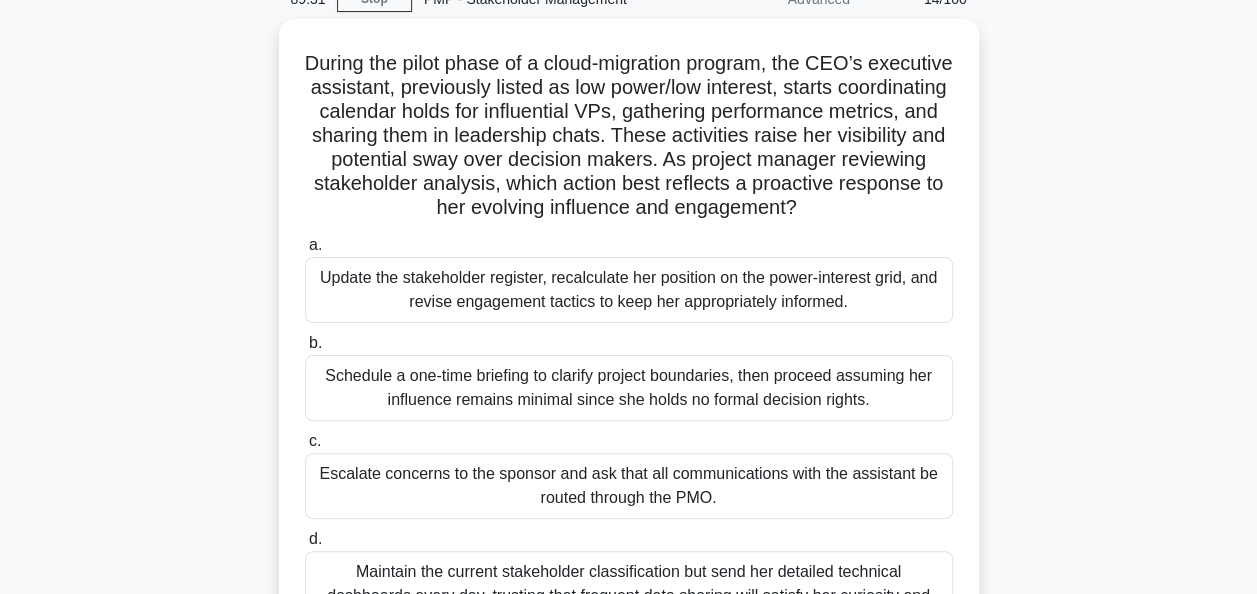scroll, scrollTop: 0, scrollLeft: 0, axis: both 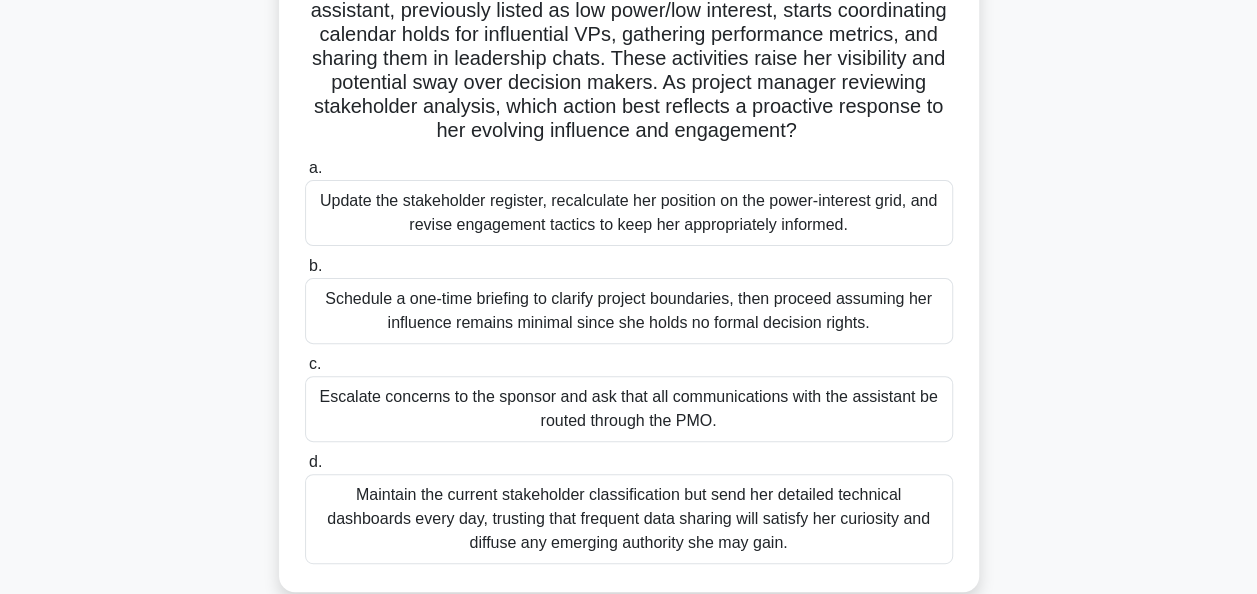 click on "Update the stakeholder register, recalculate her position on the power-interest grid, and revise engagement tactics to keep her appropriately informed." at bounding box center [629, 213] 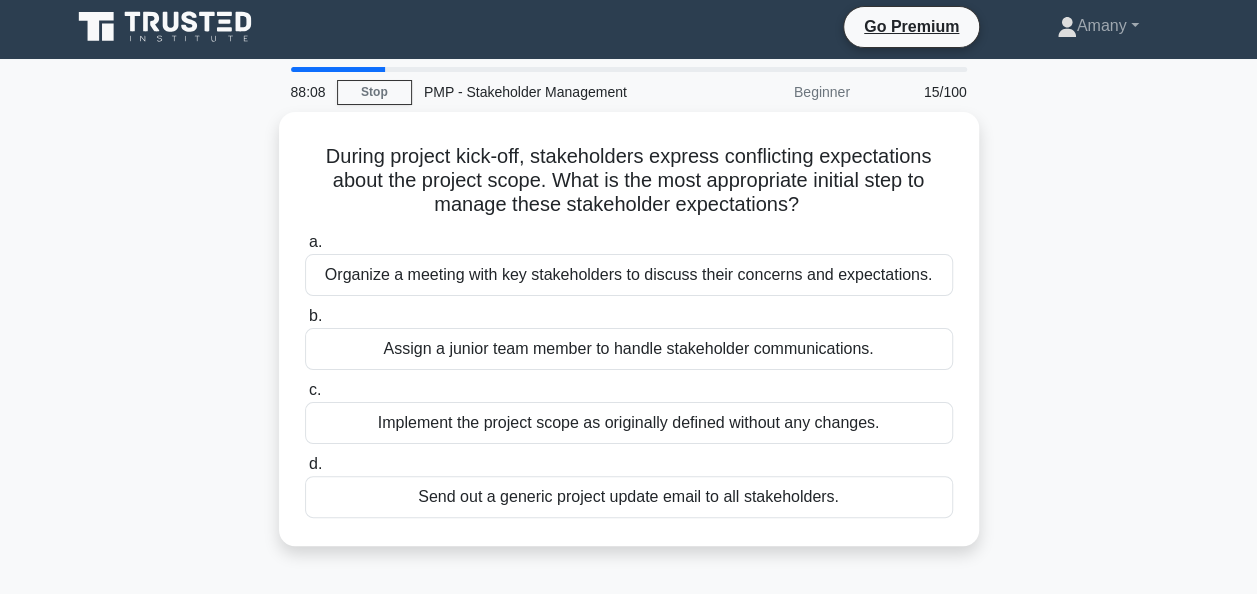 scroll, scrollTop: 0, scrollLeft: 0, axis: both 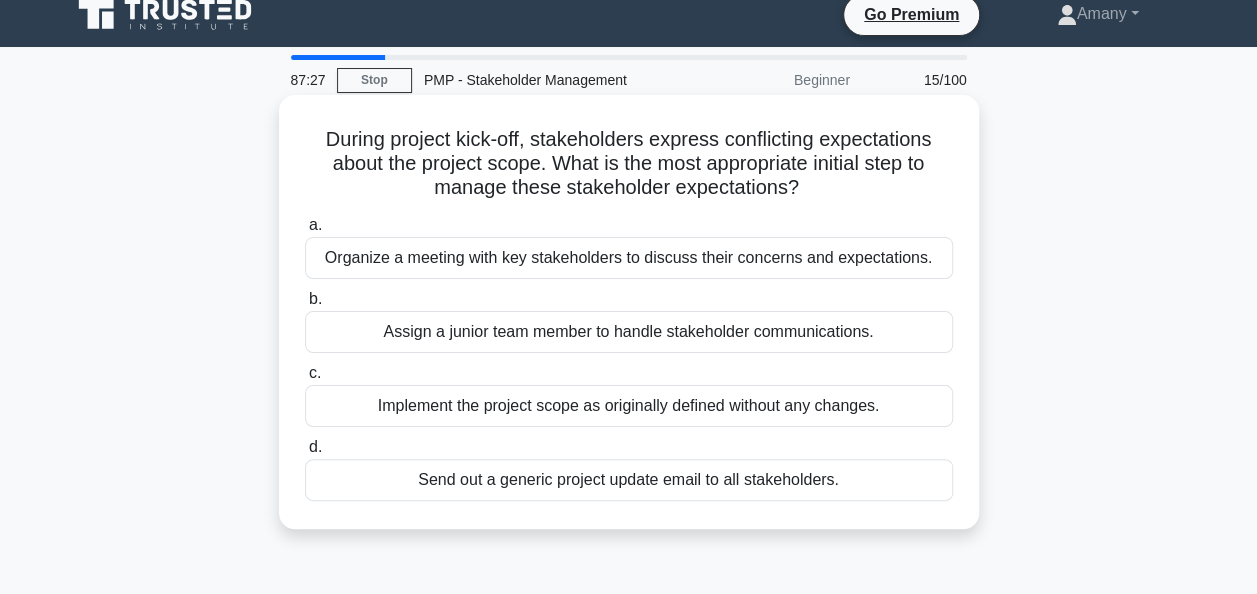 click on "Organize a meeting with key stakeholders to discuss their concerns and expectations." at bounding box center [629, 258] 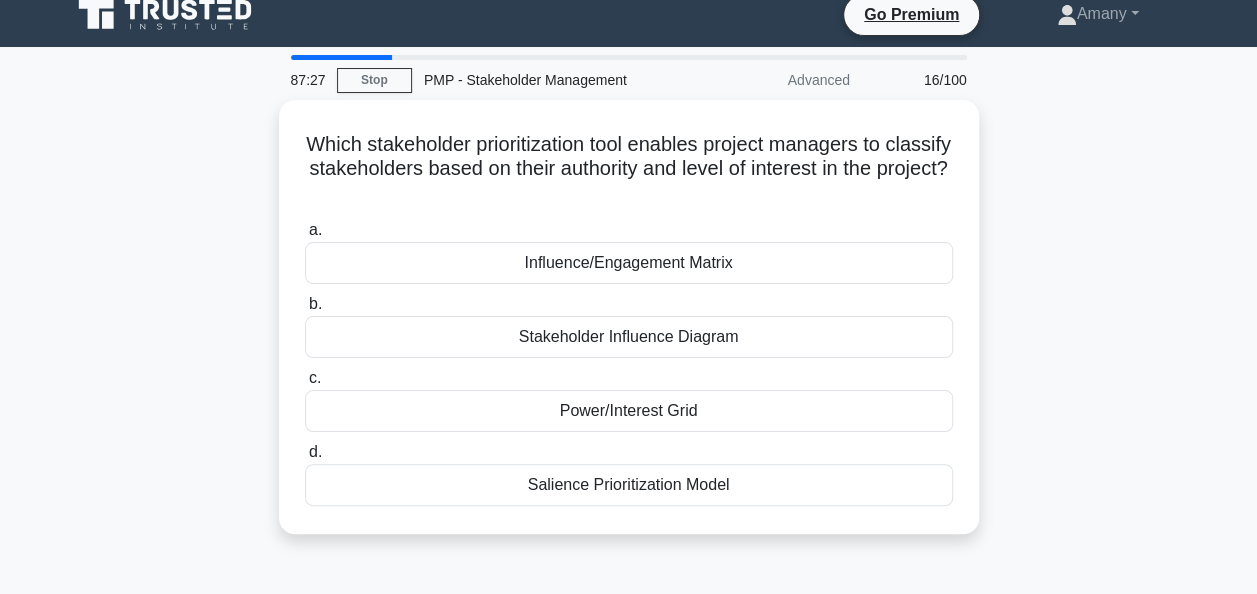 scroll, scrollTop: 0, scrollLeft: 0, axis: both 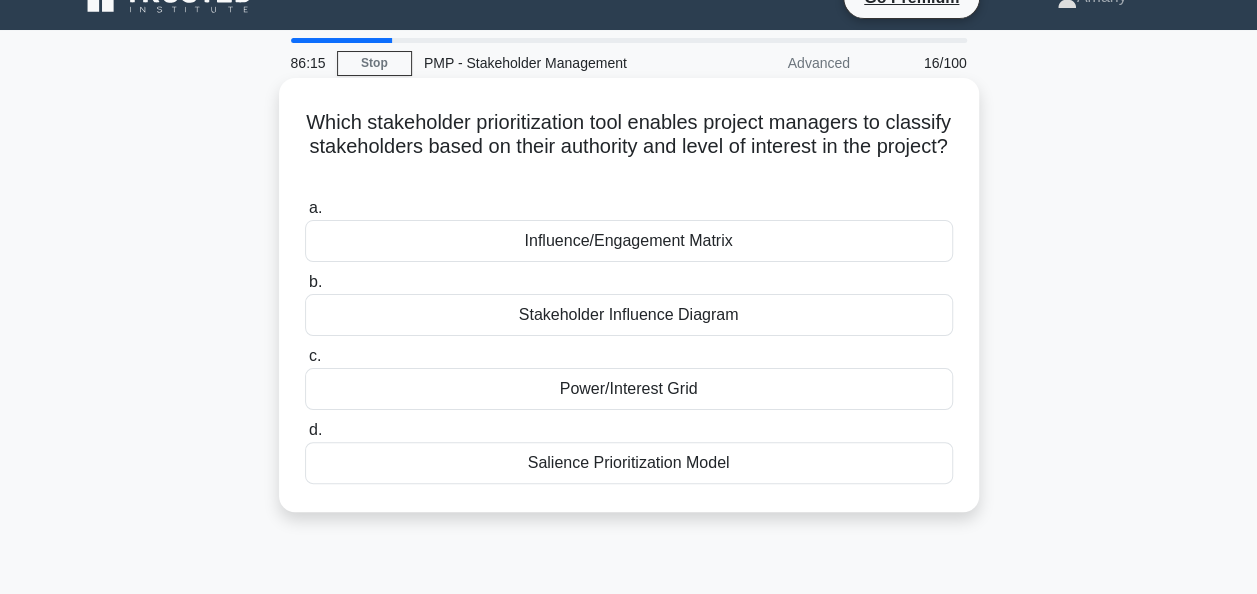 click on "Influence/Engagement Matrix" at bounding box center (629, 241) 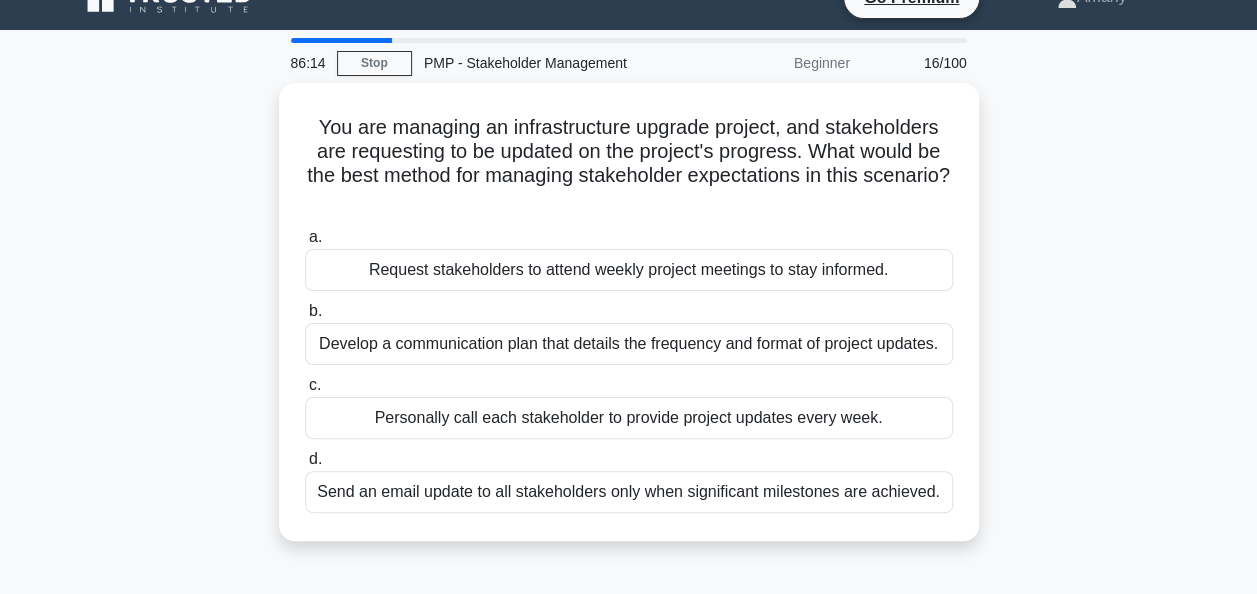 scroll, scrollTop: 0, scrollLeft: 0, axis: both 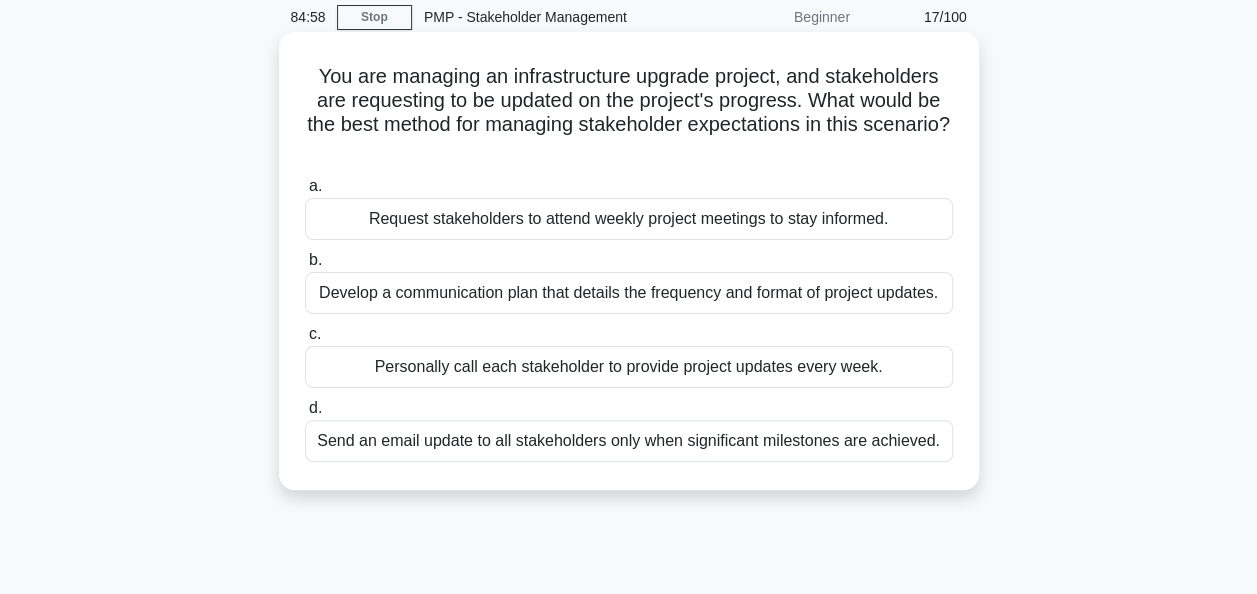 click on "Develop a communication plan that details the frequency and format of project updates." at bounding box center (629, 293) 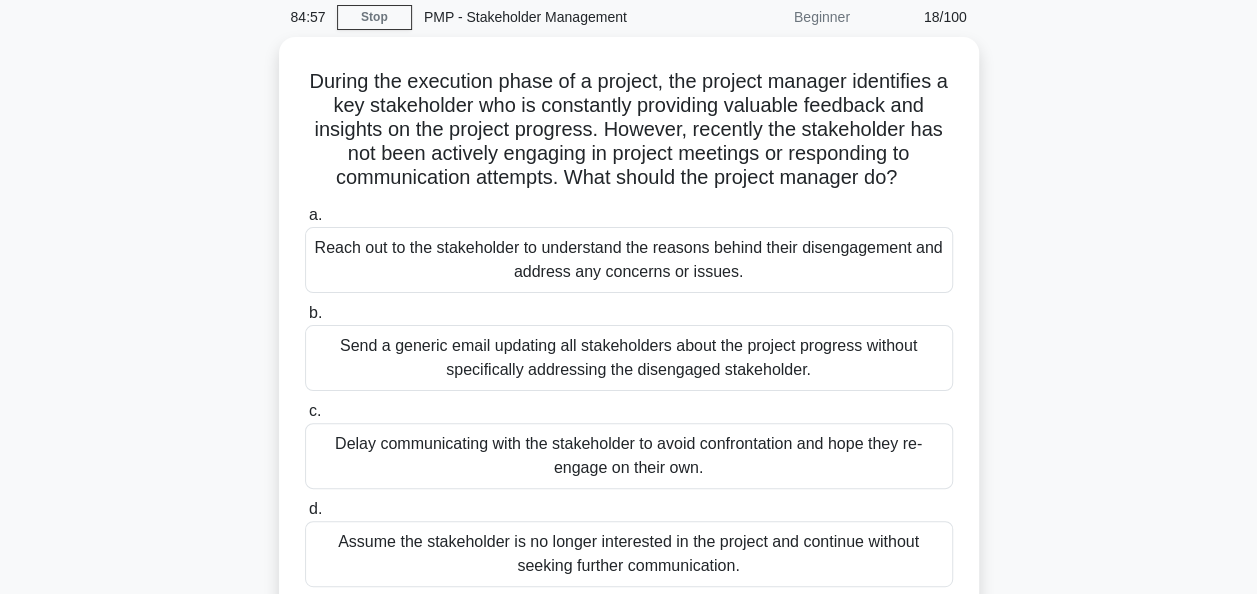 scroll, scrollTop: 0, scrollLeft: 0, axis: both 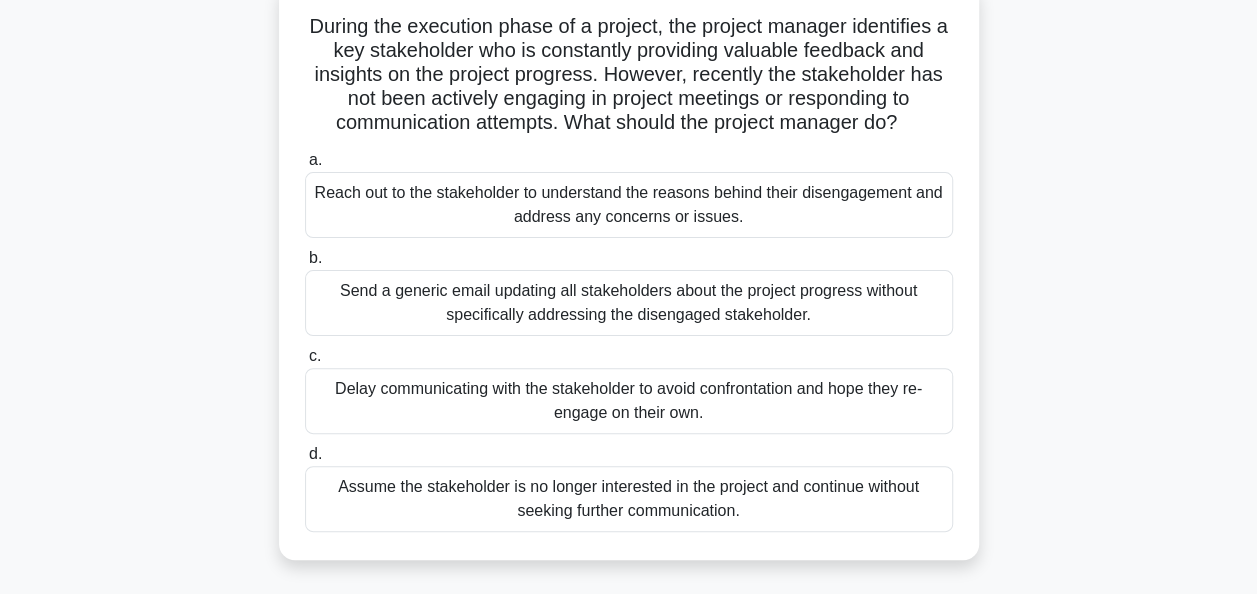 click on "Reach out to the stakeholder to understand the reasons behind their disengagement and address any concerns or issues." at bounding box center (629, 205) 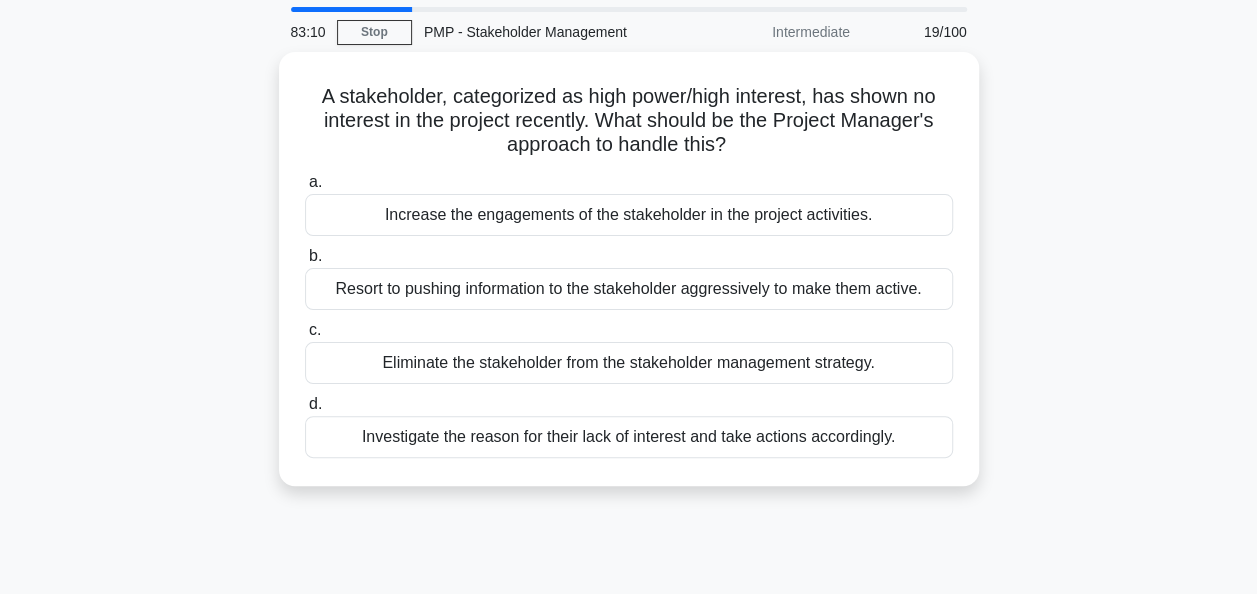 scroll, scrollTop: 0, scrollLeft: 0, axis: both 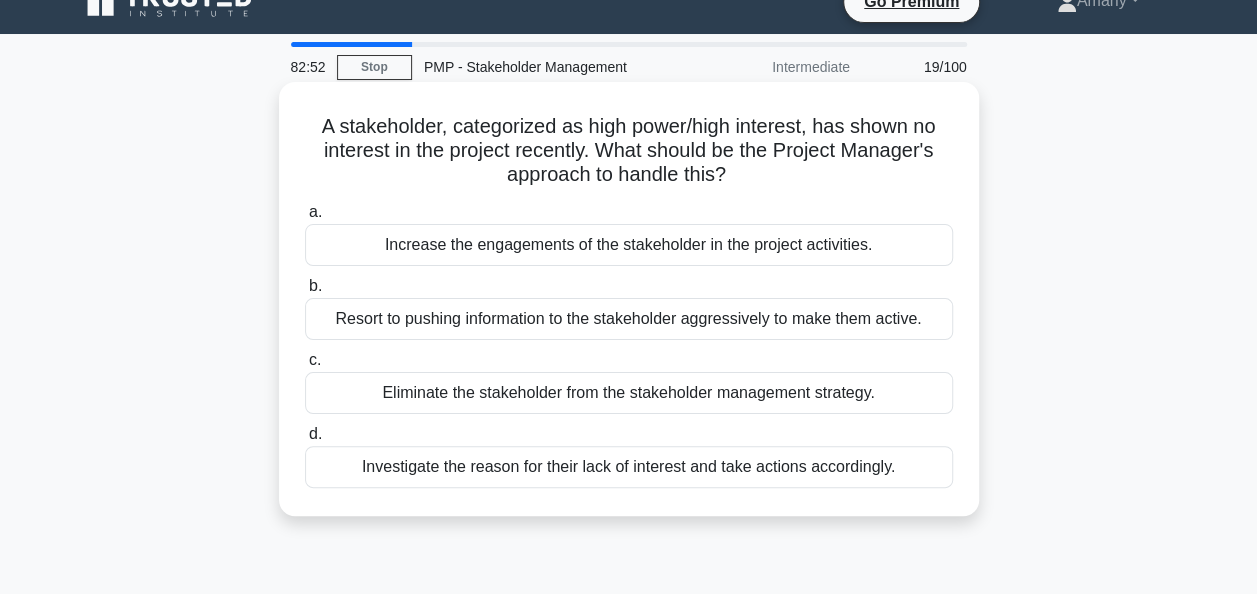 click on "Increase the engagements of the stakeholder in the project activities." at bounding box center (629, 245) 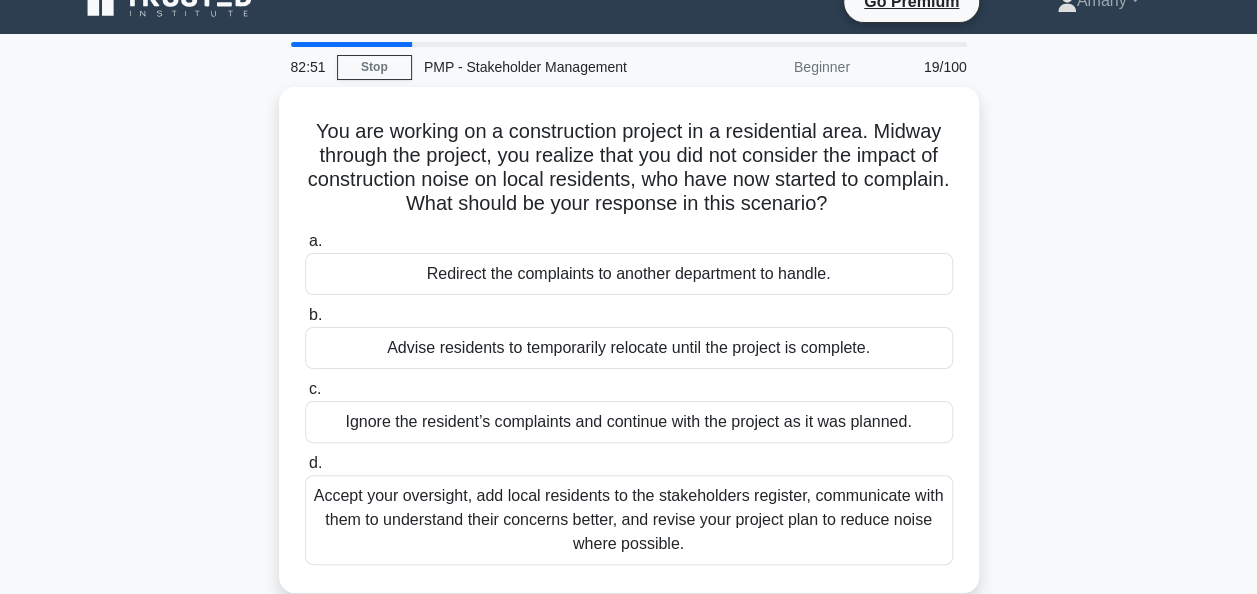 scroll, scrollTop: 0, scrollLeft: 0, axis: both 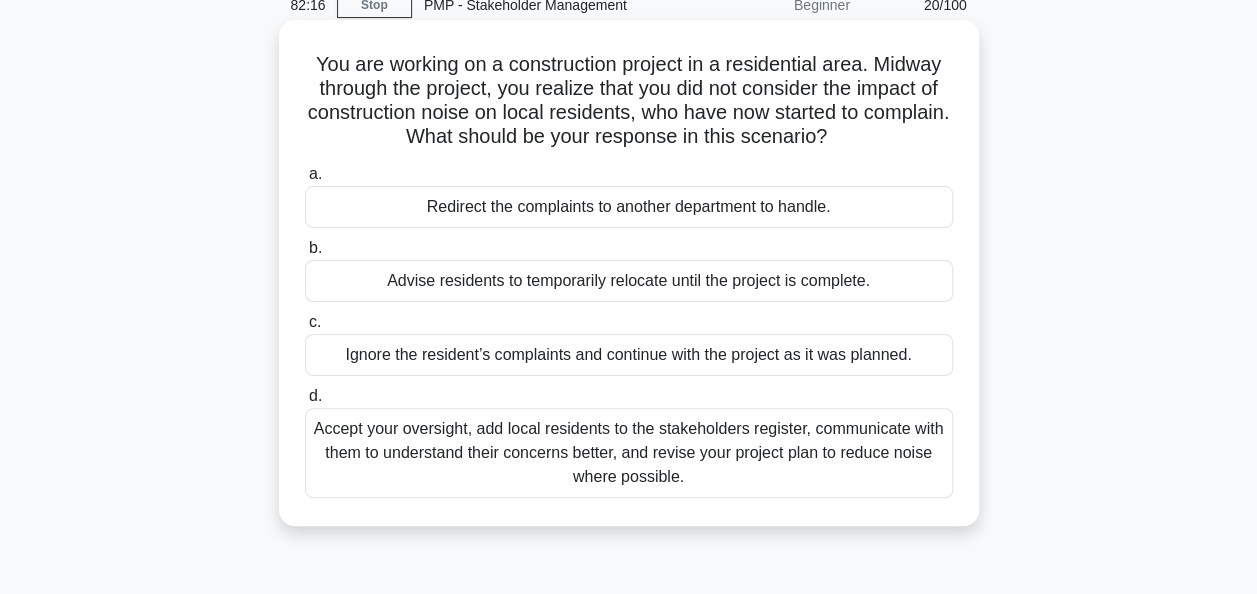 click on "Accept your oversight, add local residents to the stakeholders register, communicate with them to understand their concerns better, and revise your project plan to reduce noise where possible." at bounding box center [629, 453] 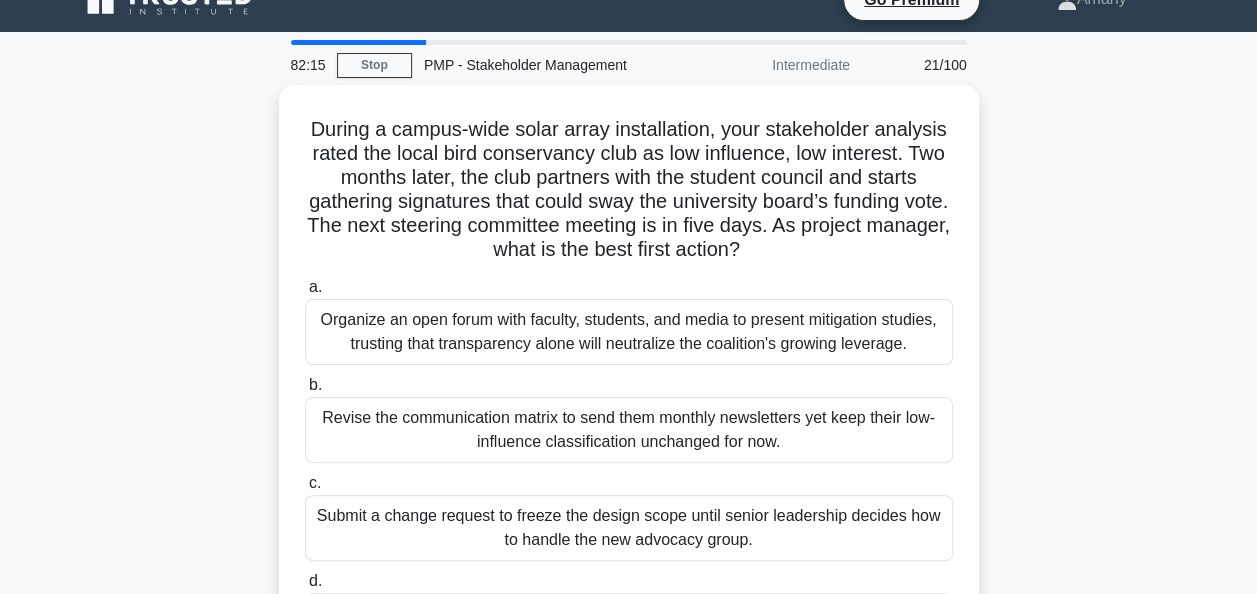 scroll, scrollTop: 0, scrollLeft: 0, axis: both 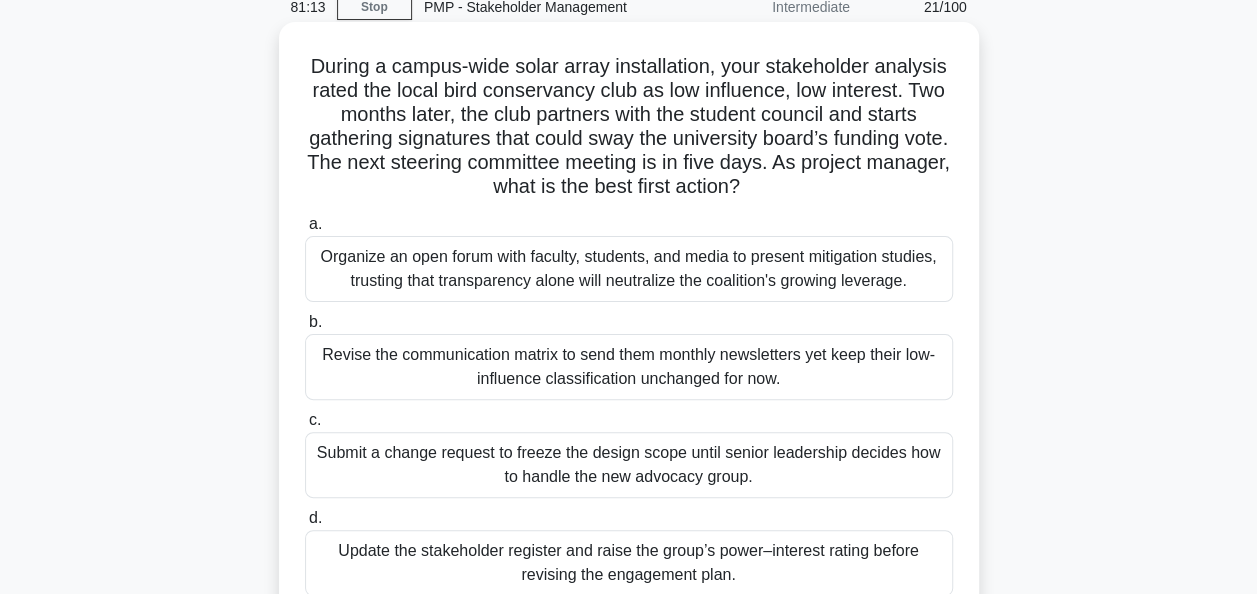 click on "Organize an open forum with faculty, students, and media to present mitigation studies, trusting that transparency alone will neutralize the coalition's growing leverage." at bounding box center [629, 269] 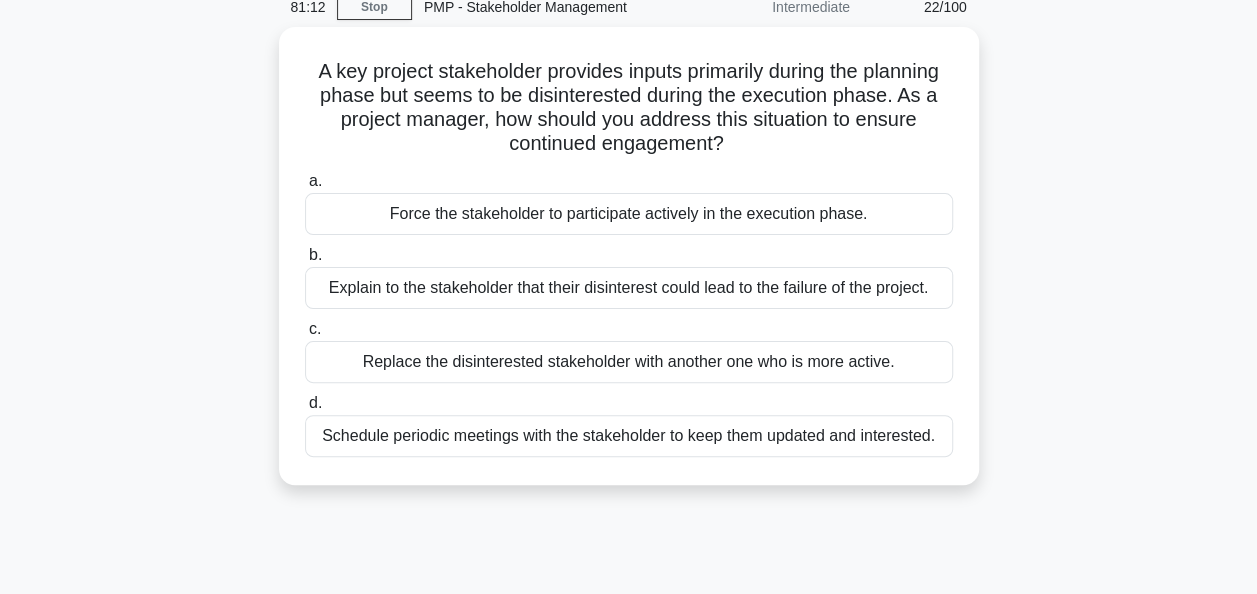 scroll, scrollTop: 0, scrollLeft: 0, axis: both 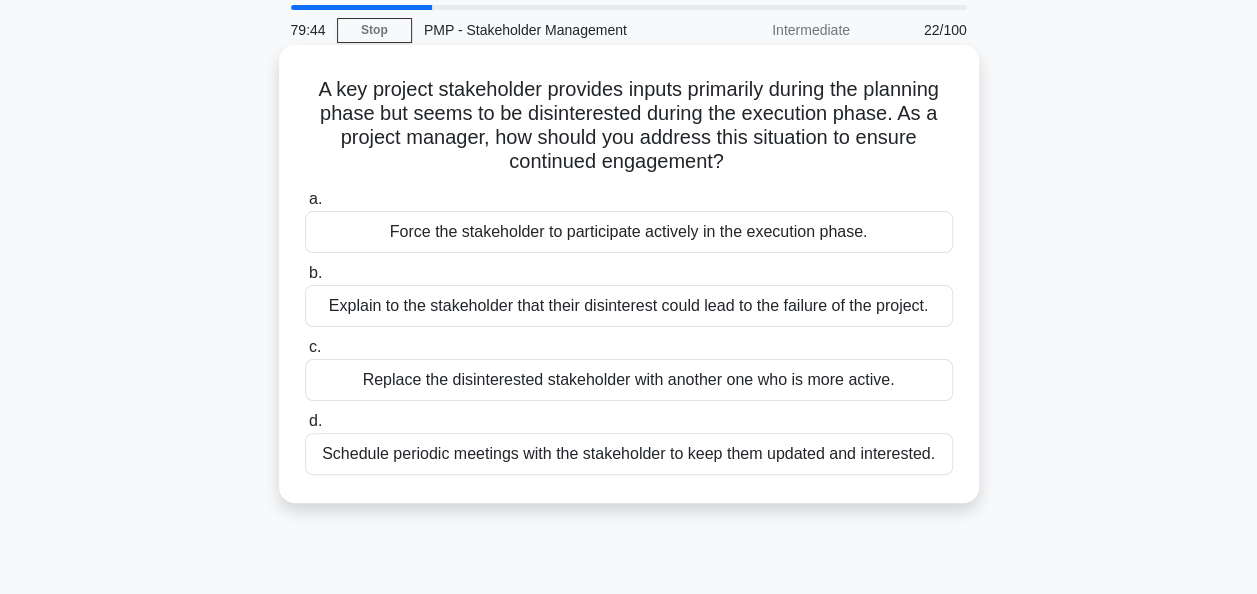 click on "Schedule periodic meetings with the stakeholder to keep them updated and interested." at bounding box center (629, 454) 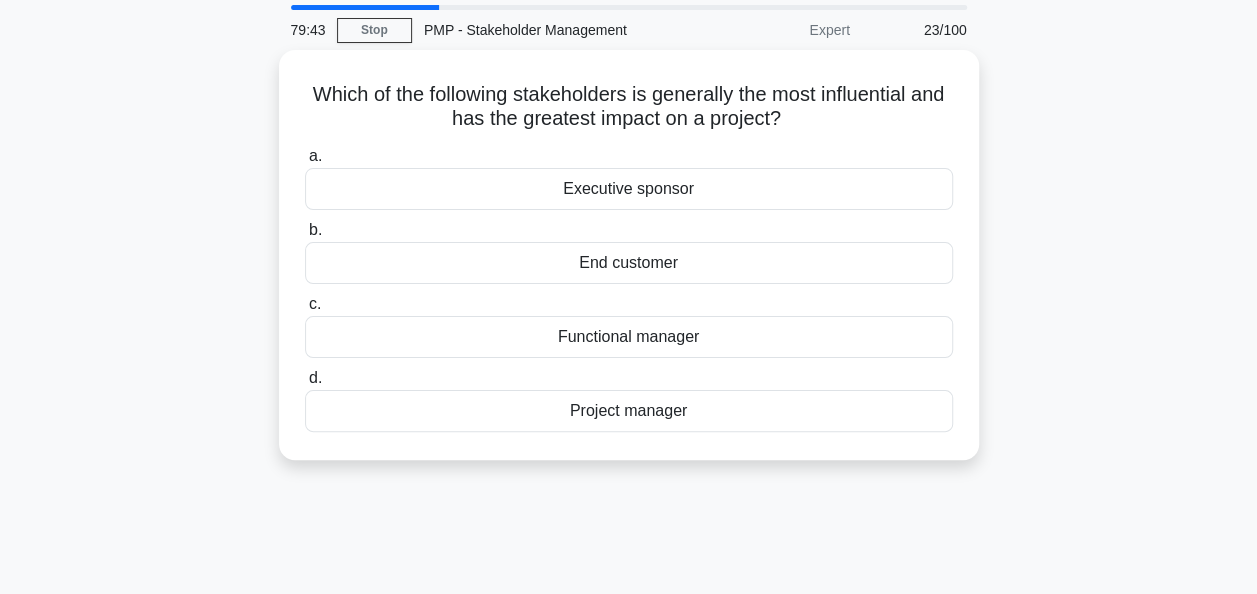 scroll, scrollTop: 0, scrollLeft: 0, axis: both 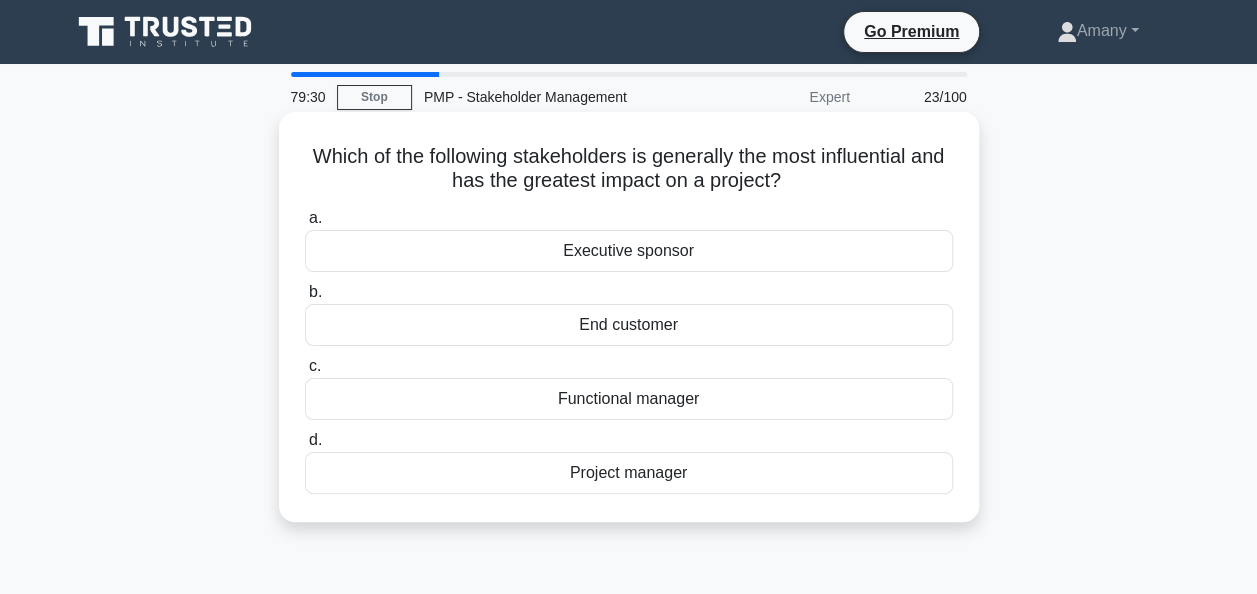 click on "Executive sponsor" at bounding box center (629, 251) 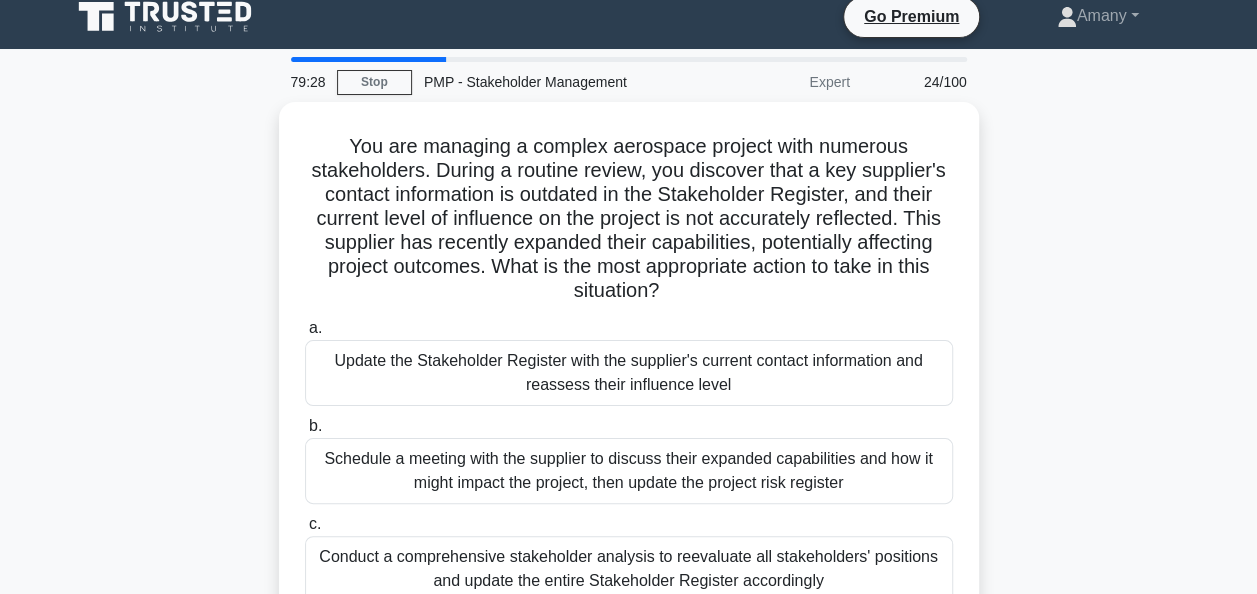 scroll, scrollTop: 10, scrollLeft: 0, axis: vertical 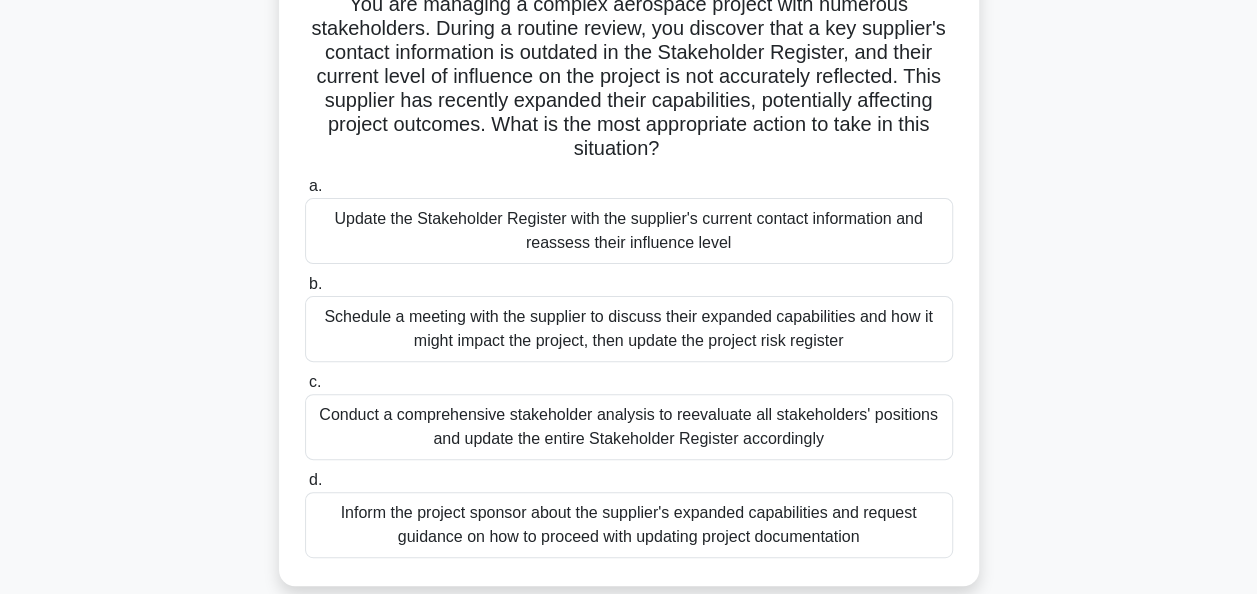 click on "Update the Stakeholder Register with the supplier's current contact information and reassess their influence level" at bounding box center (629, 231) 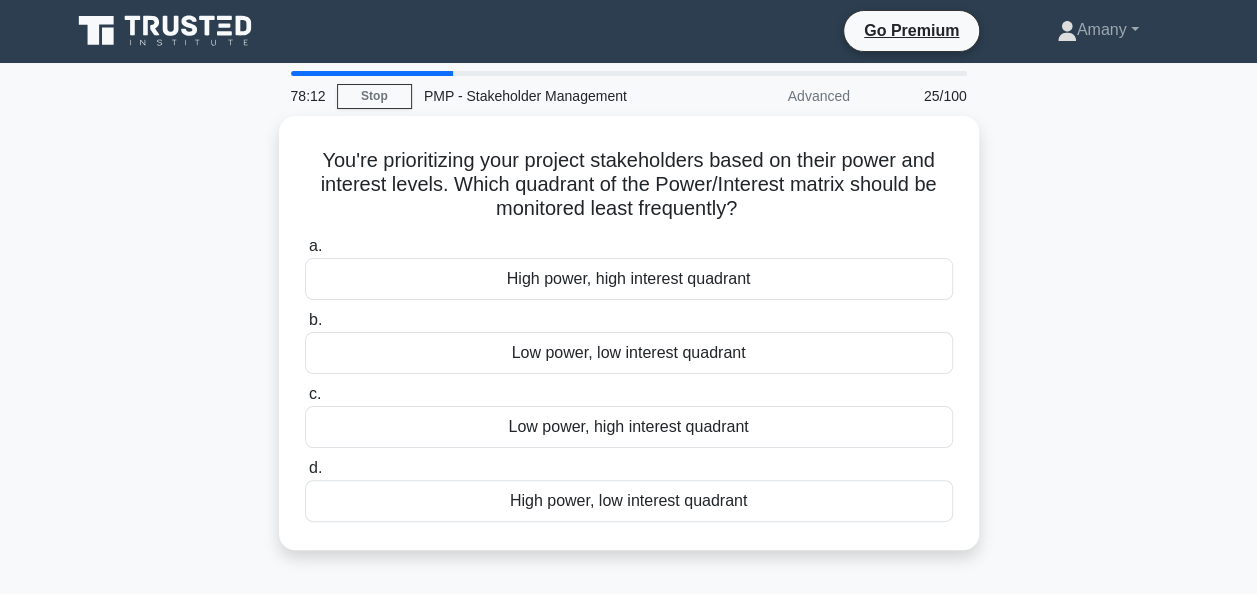 scroll, scrollTop: 0, scrollLeft: 0, axis: both 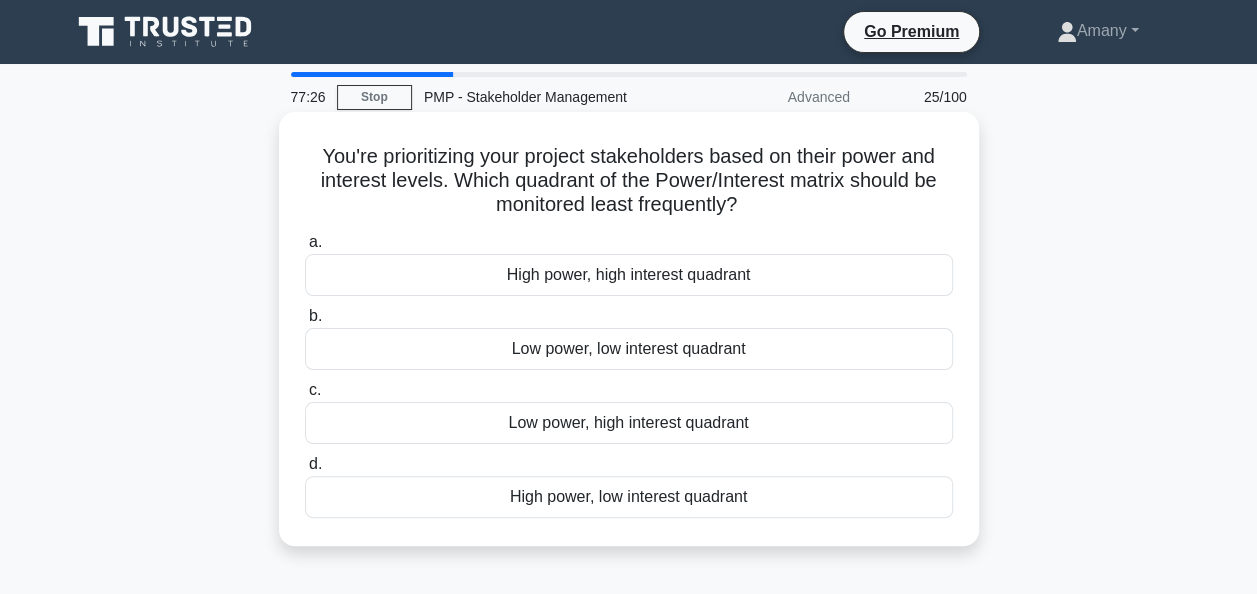 click on "High power, high interest quadrant" at bounding box center [629, 275] 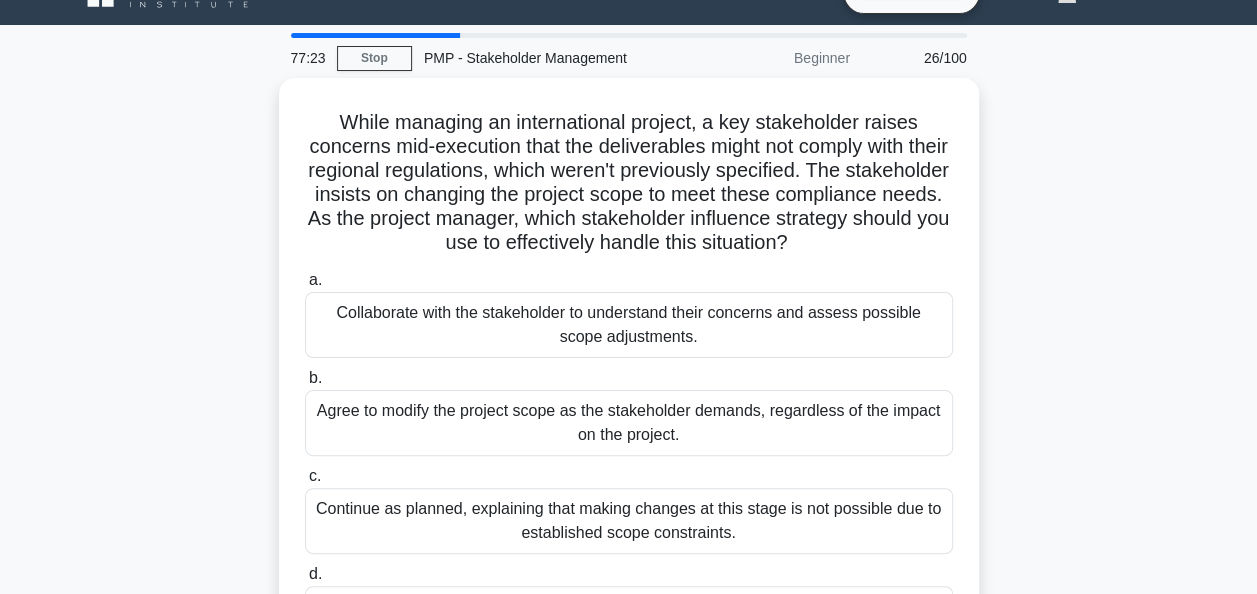 scroll, scrollTop: 44, scrollLeft: 0, axis: vertical 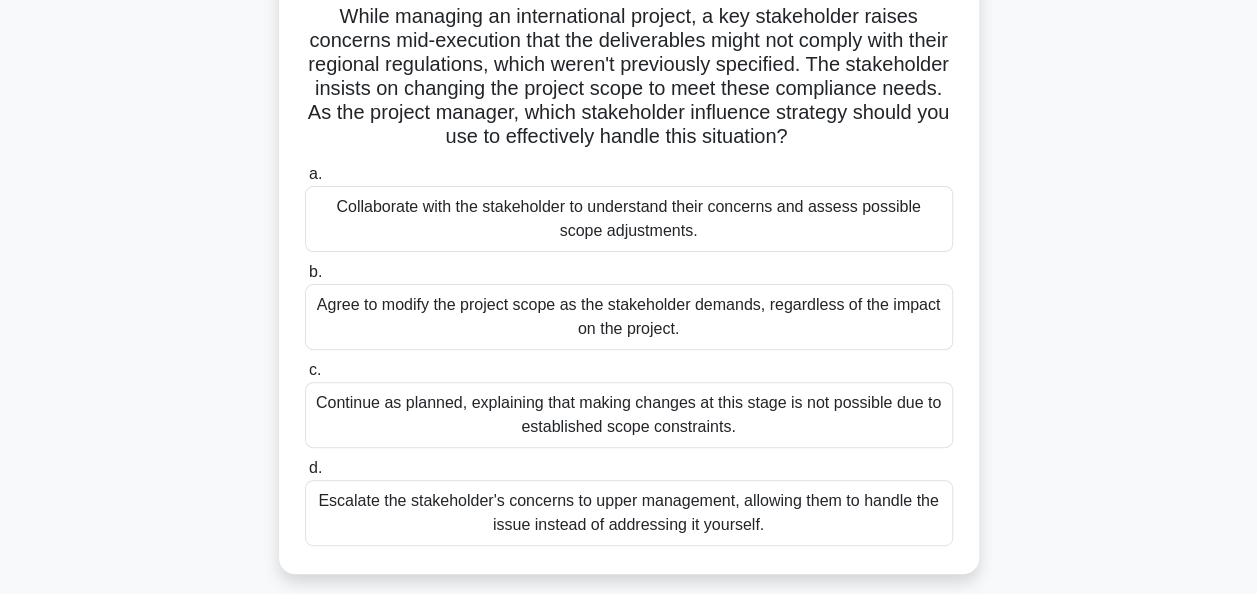 click on "Collaborate with the stakeholder to understand their concerns and assess possible scope adjustments." at bounding box center [629, 219] 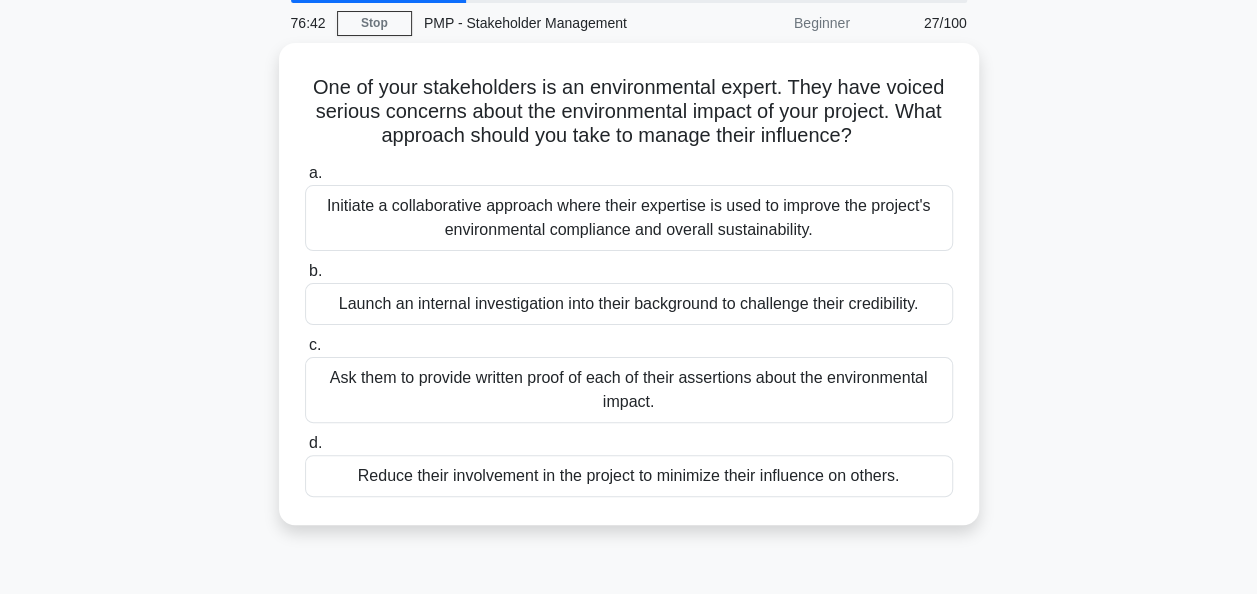 scroll, scrollTop: 0, scrollLeft: 0, axis: both 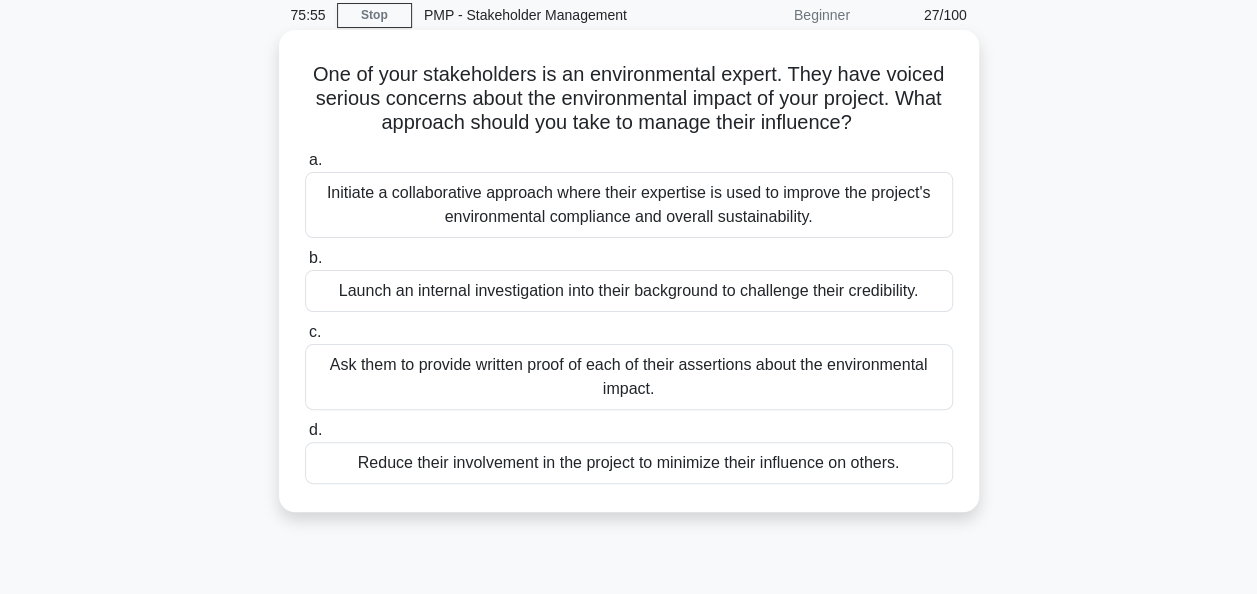 click on "Initiate a collaborative approach where their expertise is used to improve the project's environmental compliance and overall sustainability." at bounding box center [629, 205] 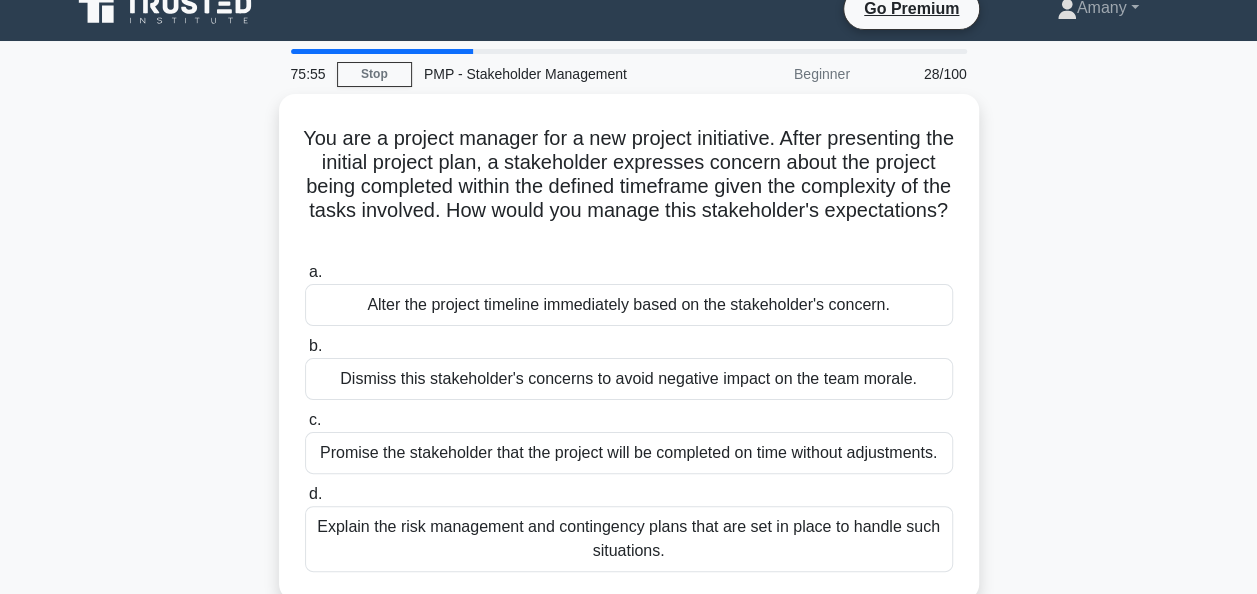 scroll, scrollTop: 0, scrollLeft: 0, axis: both 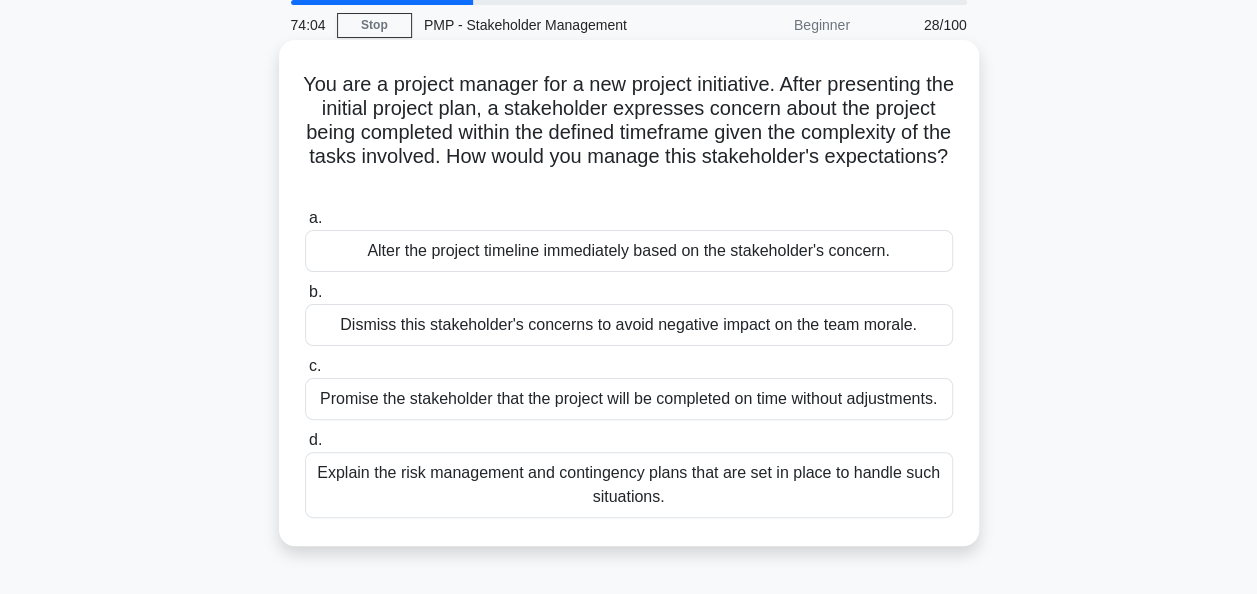 click on "Explain the risk management and contingency plans that are set in place to handle such situations." at bounding box center [629, 485] 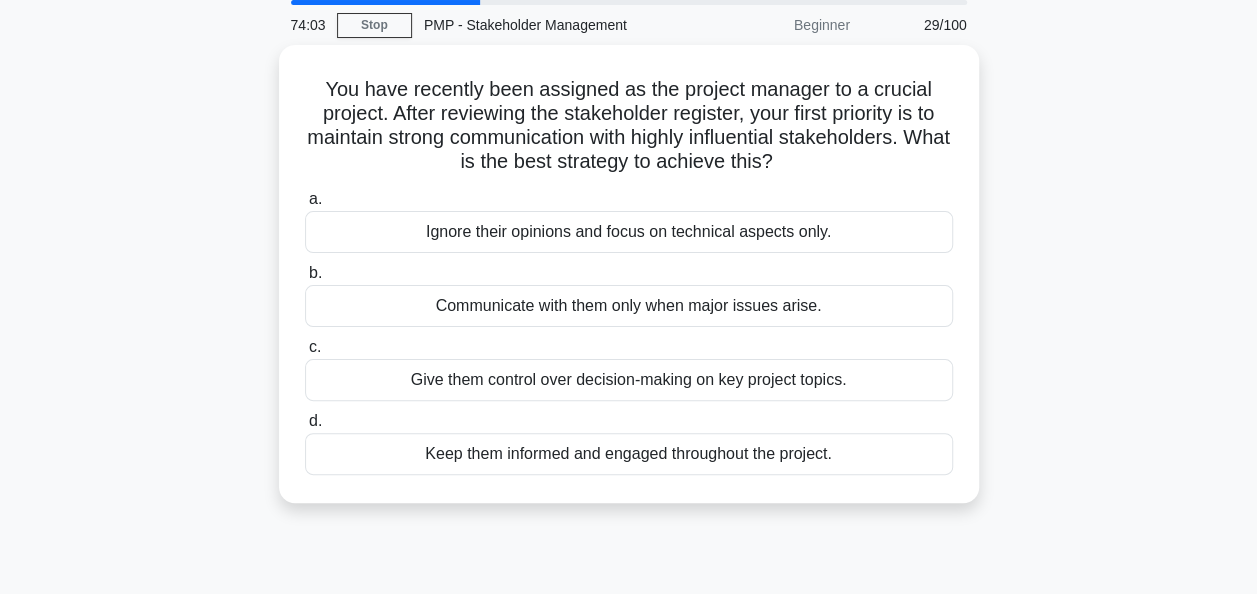 scroll, scrollTop: 0, scrollLeft: 0, axis: both 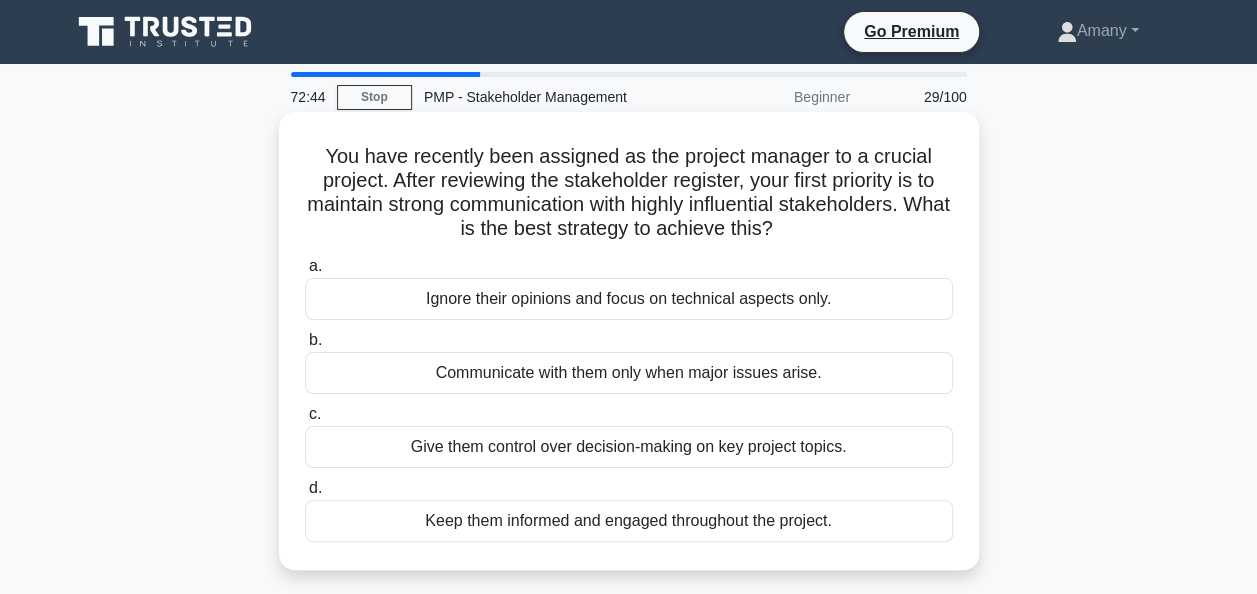 click on "Keep them informed and engaged throughout the project." at bounding box center [629, 521] 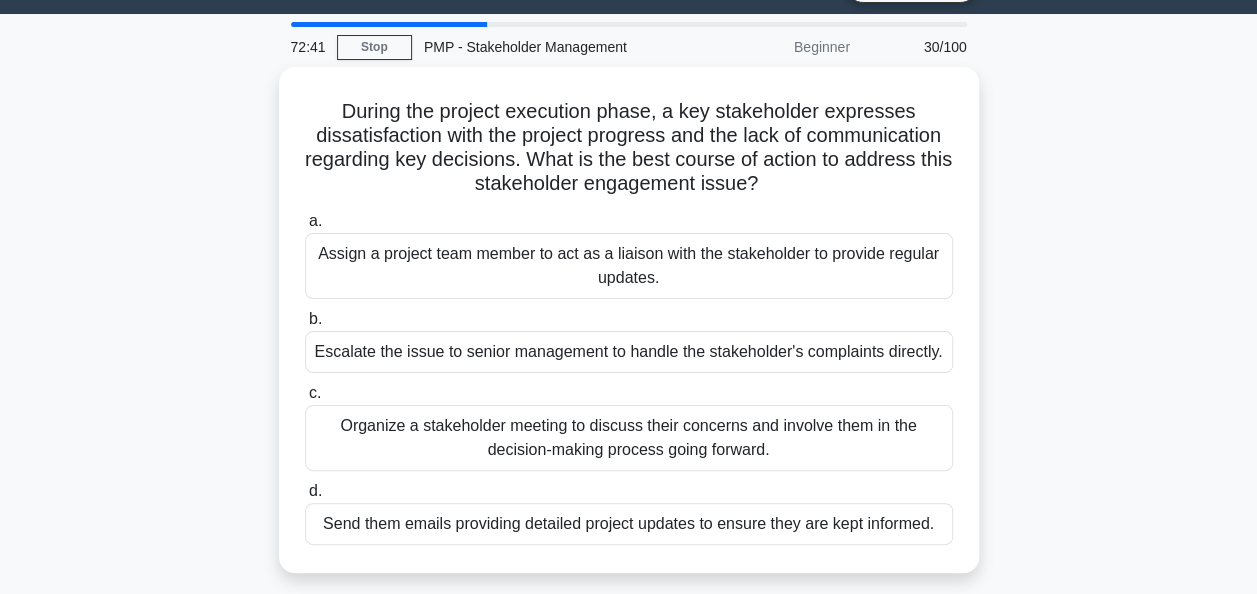 scroll, scrollTop: 49, scrollLeft: 0, axis: vertical 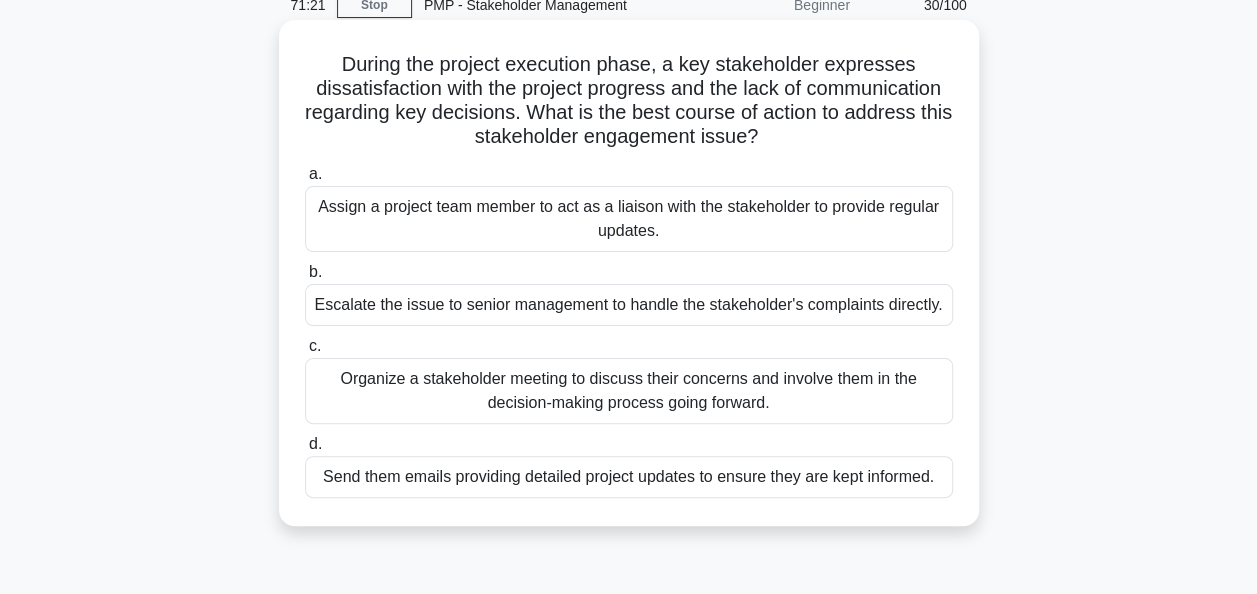 click on "Organize a stakeholder meeting to discuss their concerns and involve them in the decision-making process going forward." at bounding box center (629, 391) 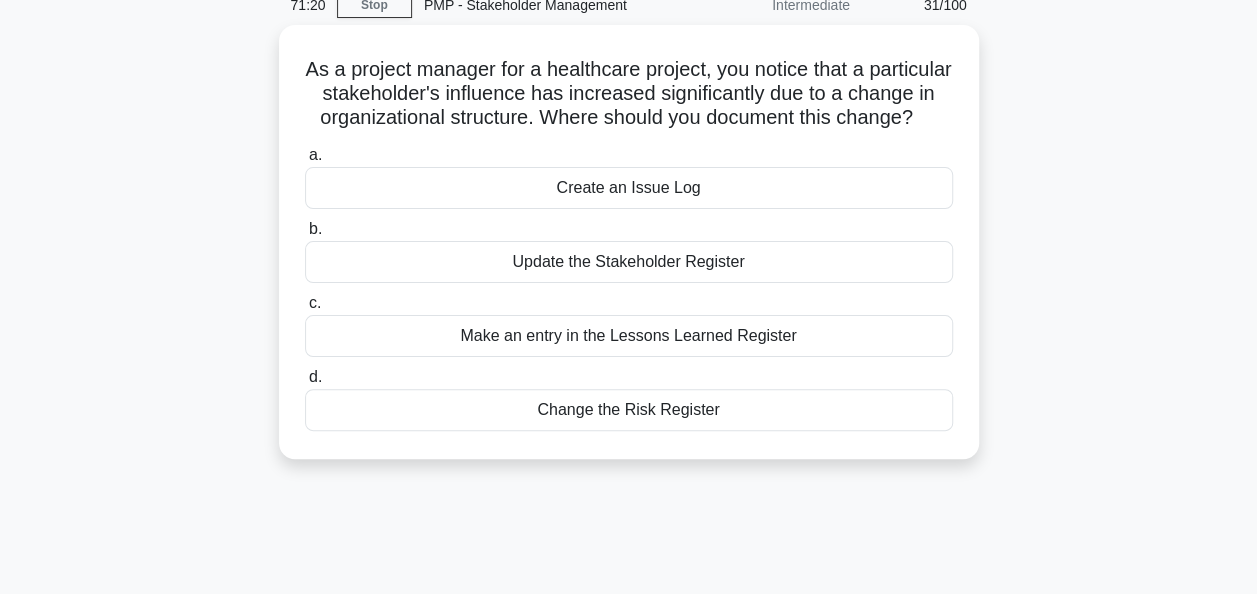 scroll, scrollTop: 0, scrollLeft: 0, axis: both 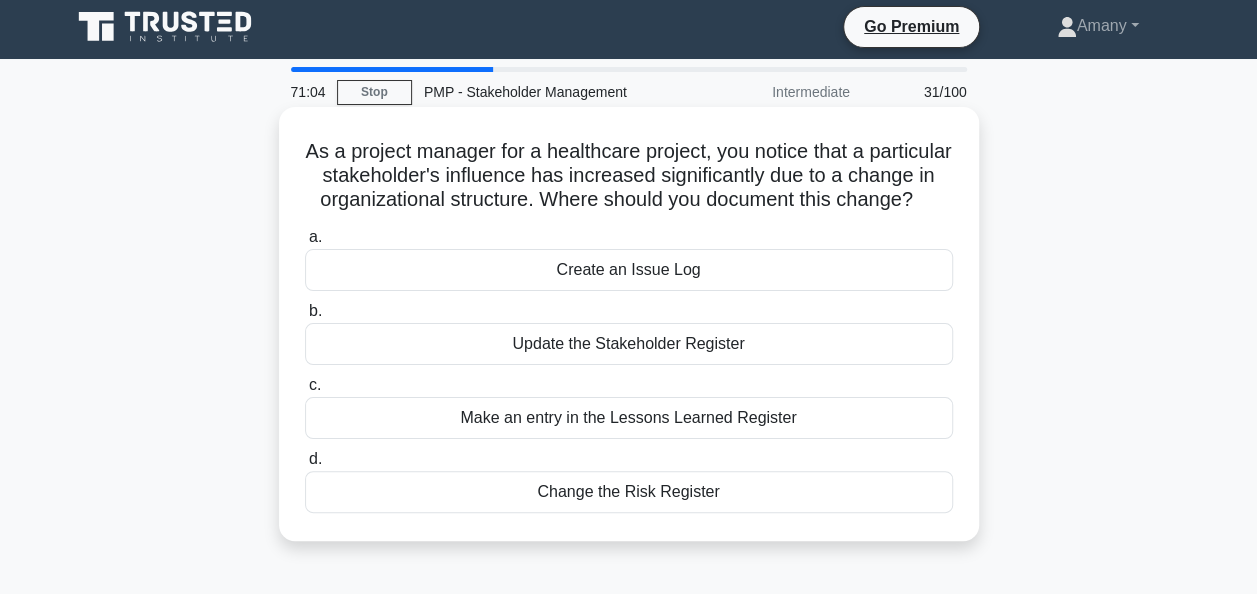 click on "Update the Stakeholder Register" at bounding box center (629, 344) 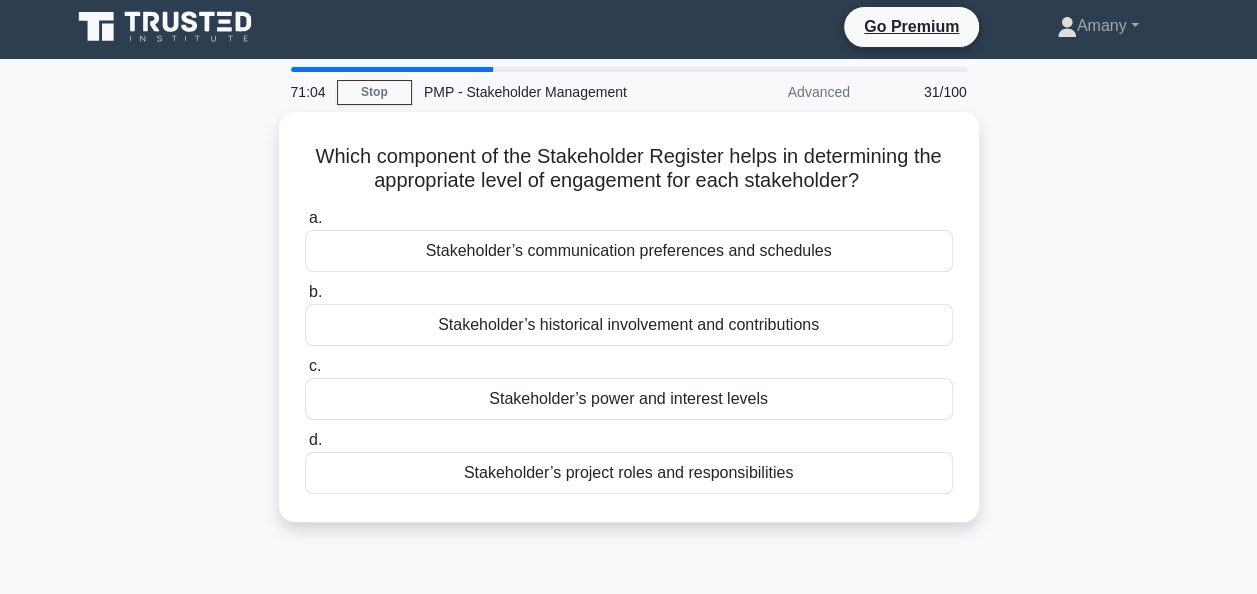 scroll, scrollTop: 0, scrollLeft: 0, axis: both 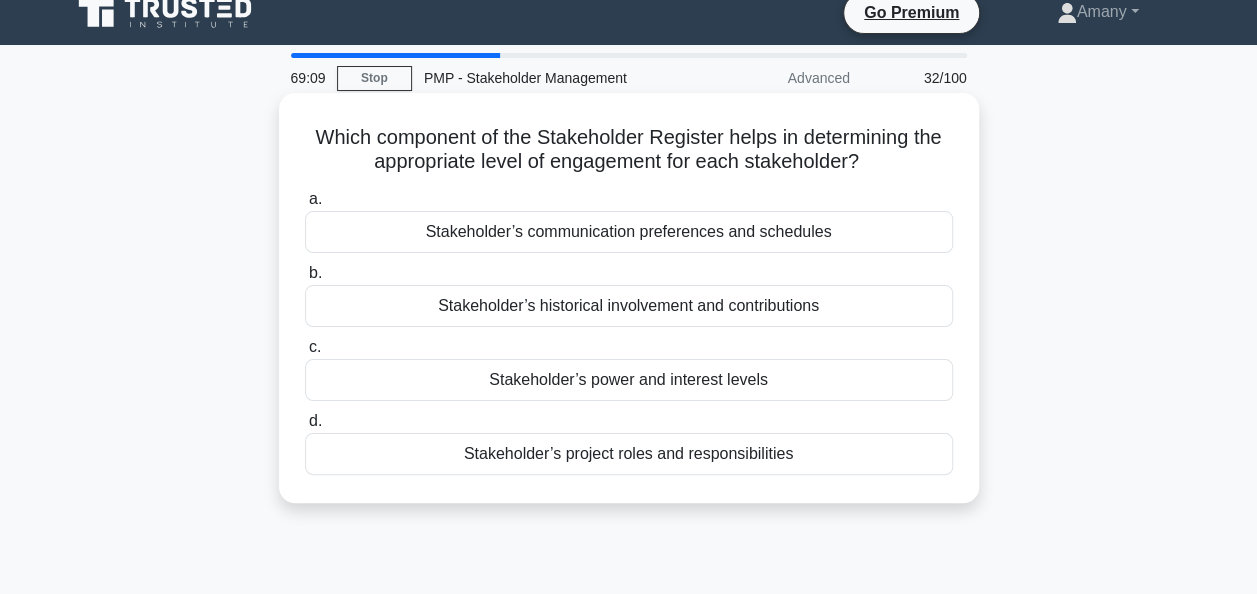 click on "Stakeholder’s power and interest levels" at bounding box center (629, 380) 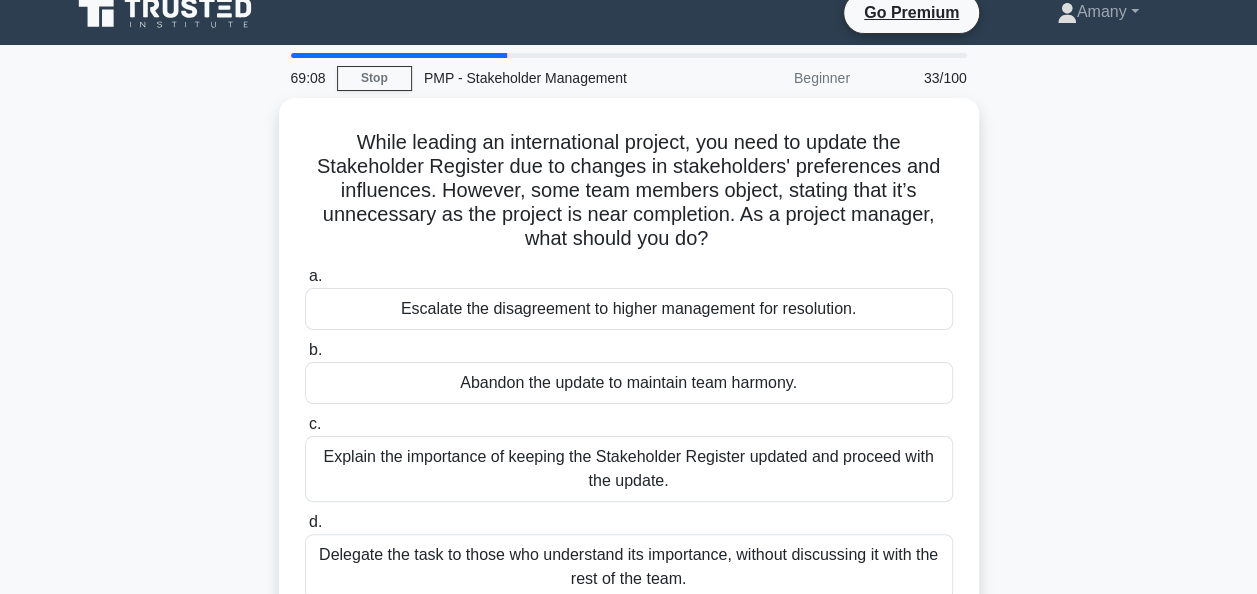 scroll, scrollTop: 0, scrollLeft: 0, axis: both 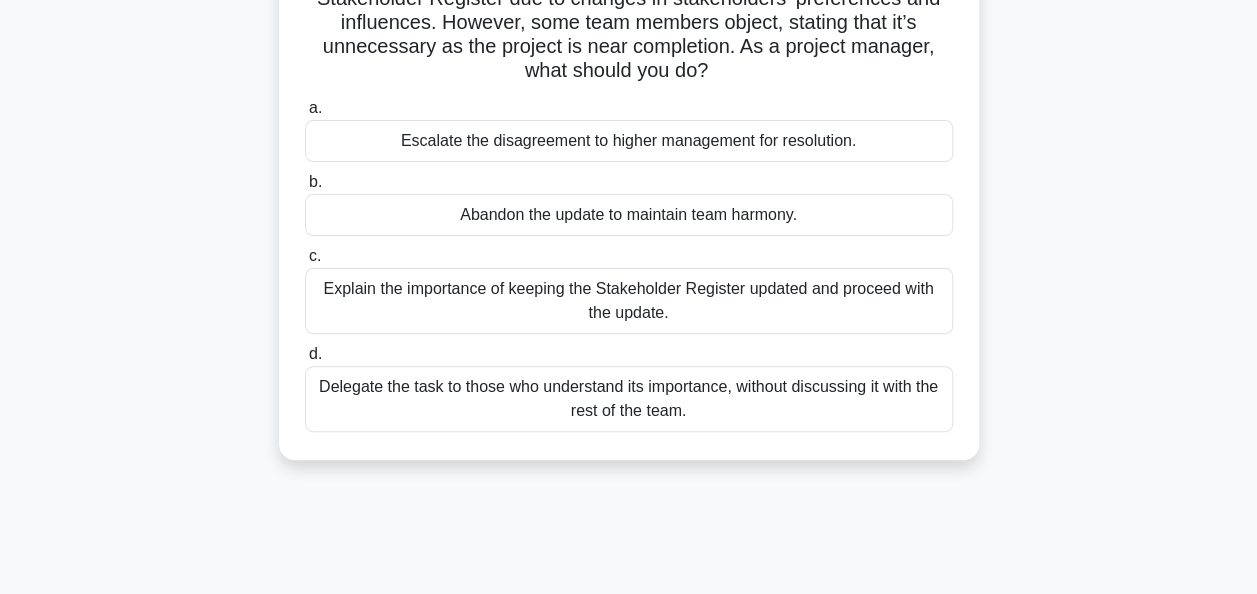 click on "Explain the importance of keeping the Stakeholder Register updated and proceed with the update." at bounding box center [629, 301] 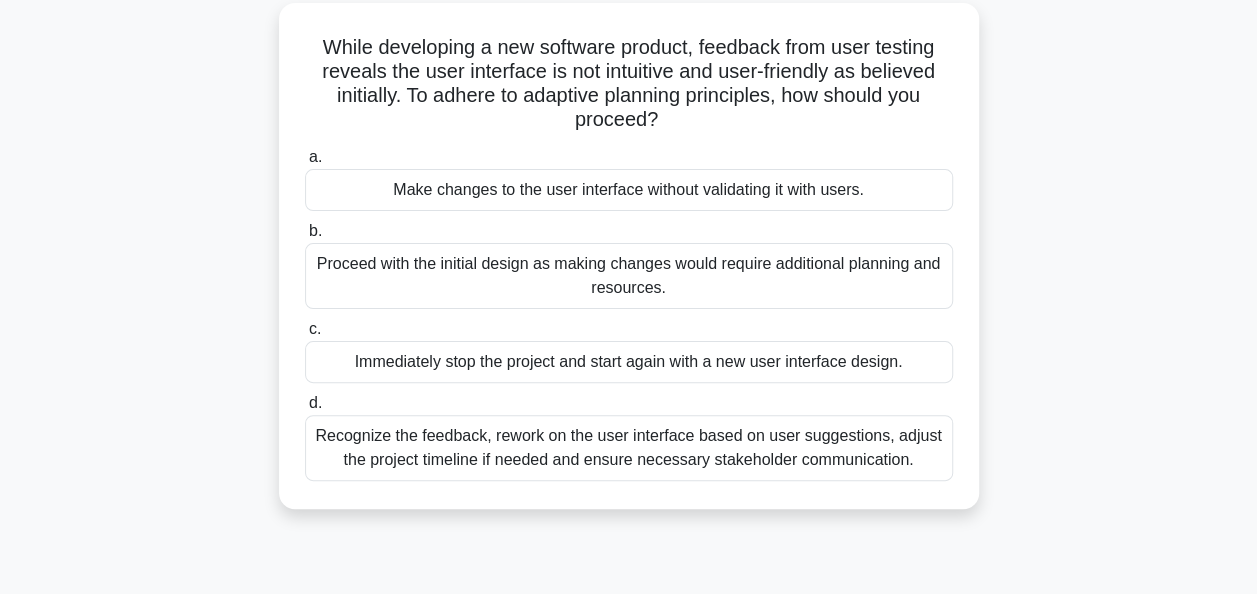 scroll, scrollTop: 0, scrollLeft: 0, axis: both 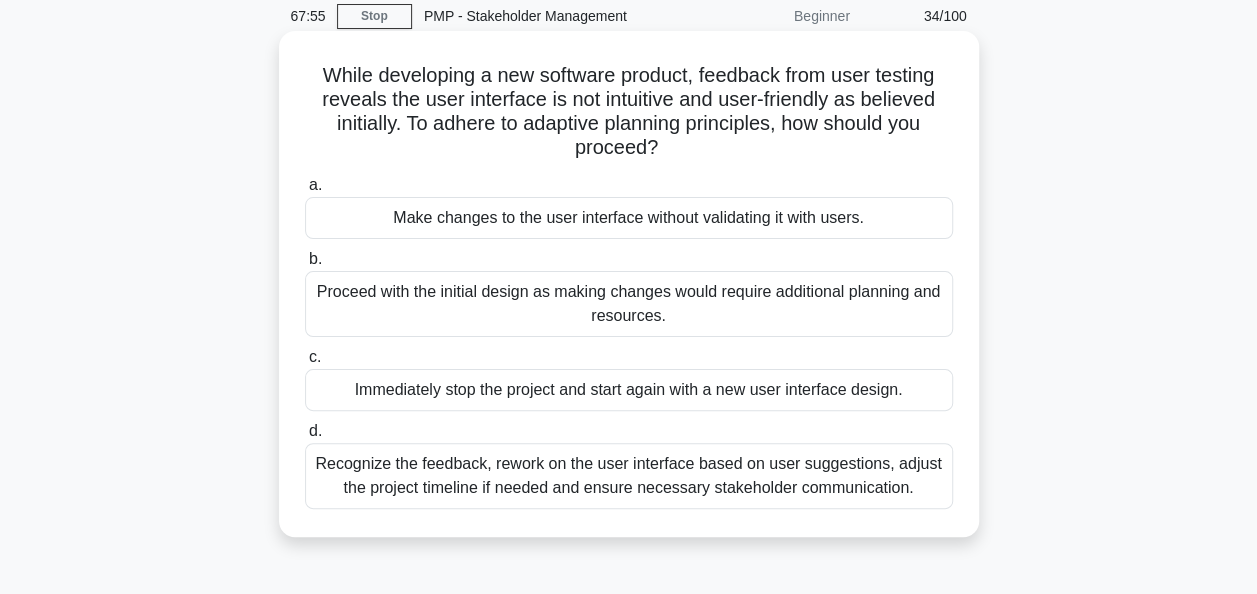 click on "Recognize the feedback, rework on the user interface based on user suggestions, adjust the project timeline if needed and ensure necessary stakeholder communication." at bounding box center [629, 476] 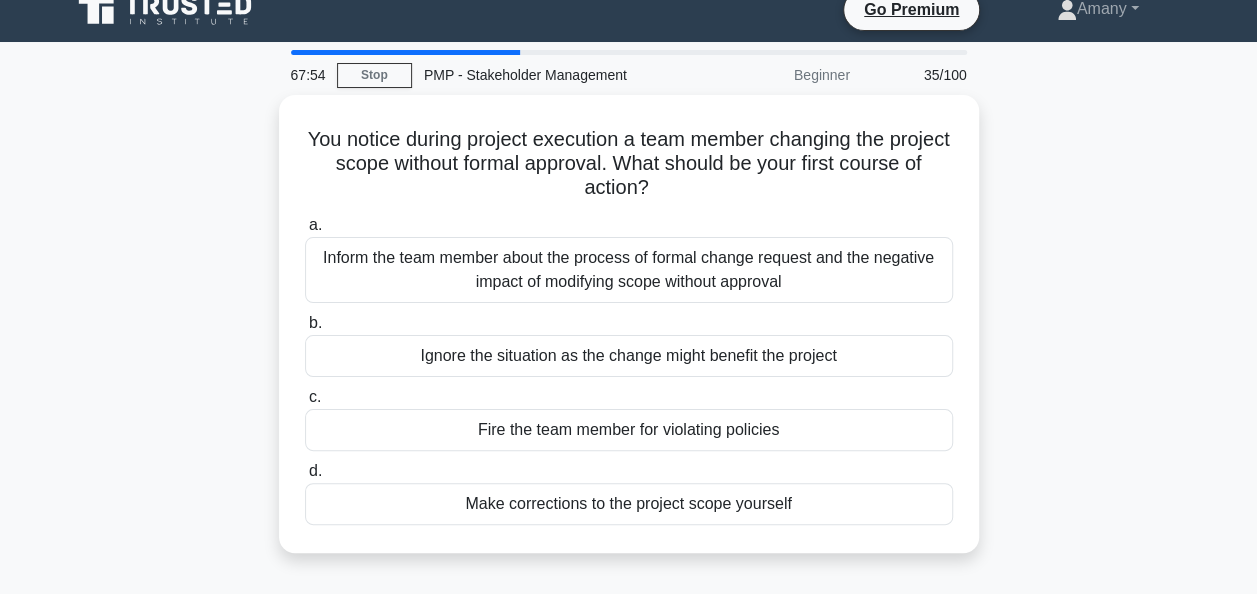 scroll, scrollTop: 0, scrollLeft: 0, axis: both 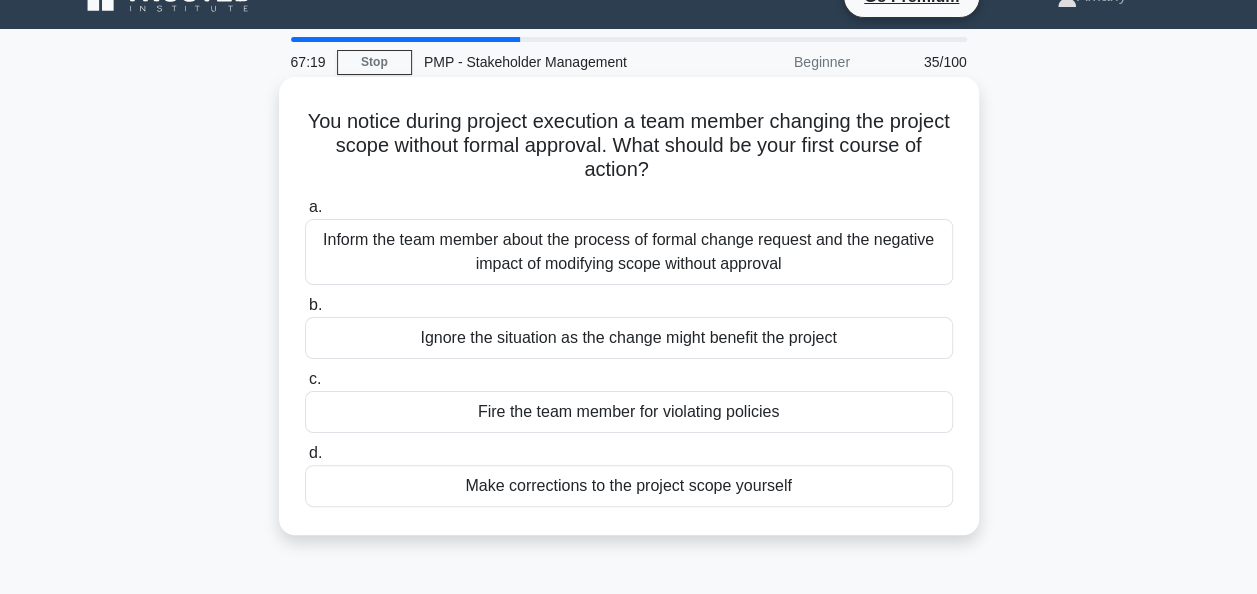 click on "Inform the team member about the process of formal change request and the negative impact of modifying scope without approval" at bounding box center [629, 252] 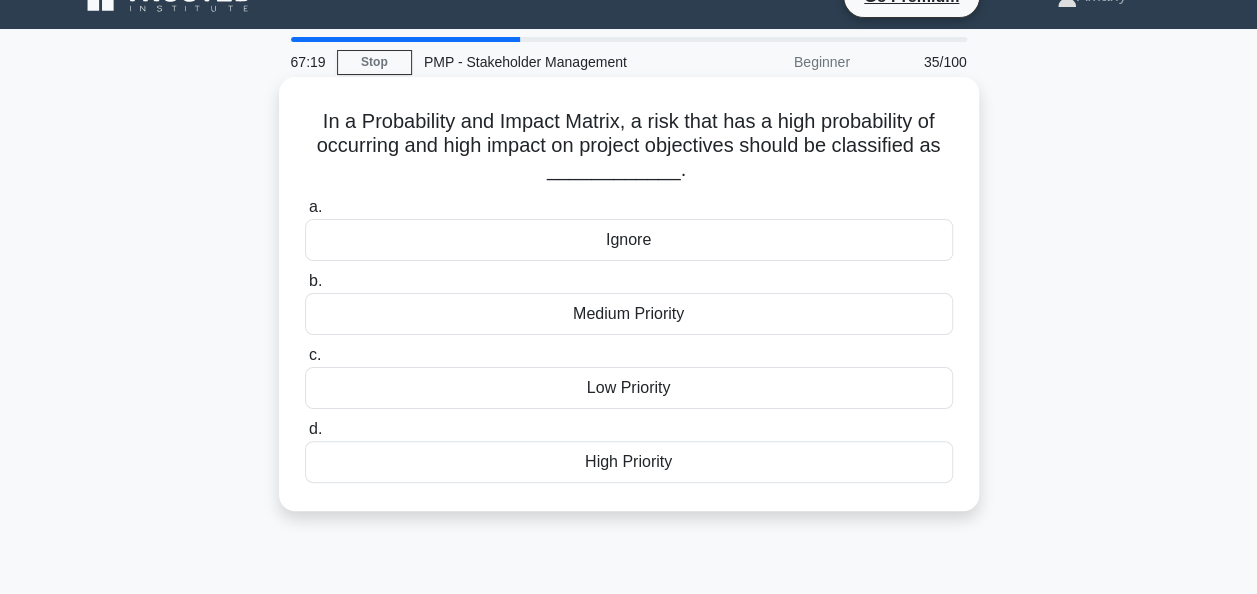 scroll, scrollTop: 0, scrollLeft: 0, axis: both 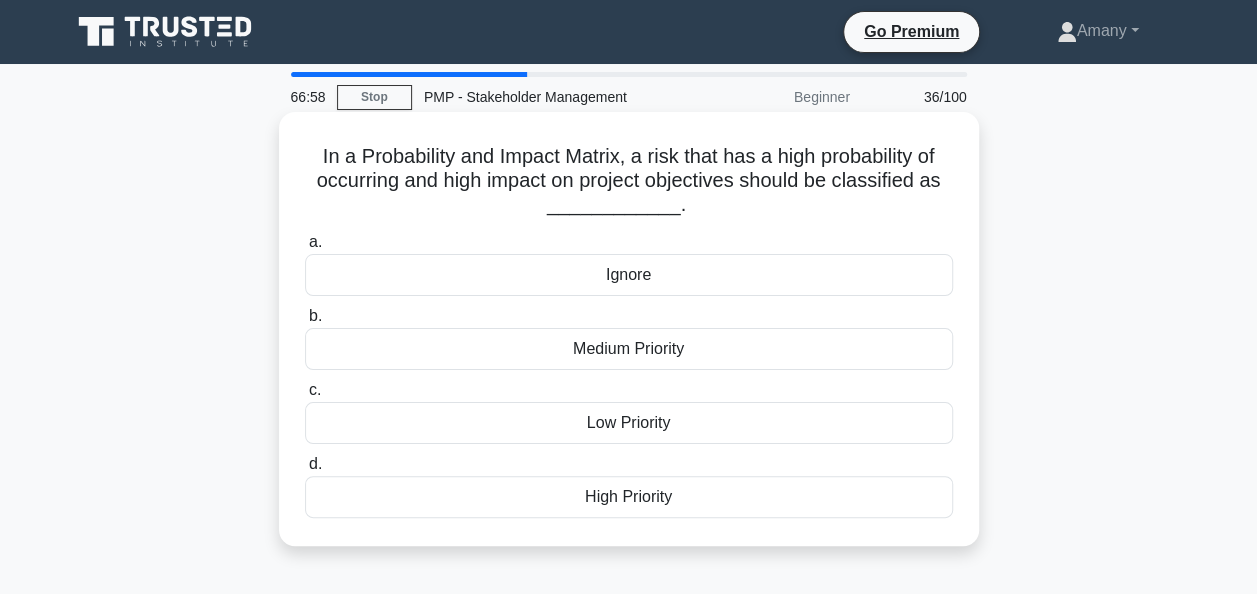 click on "High Priority" at bounding box center [629, 497] 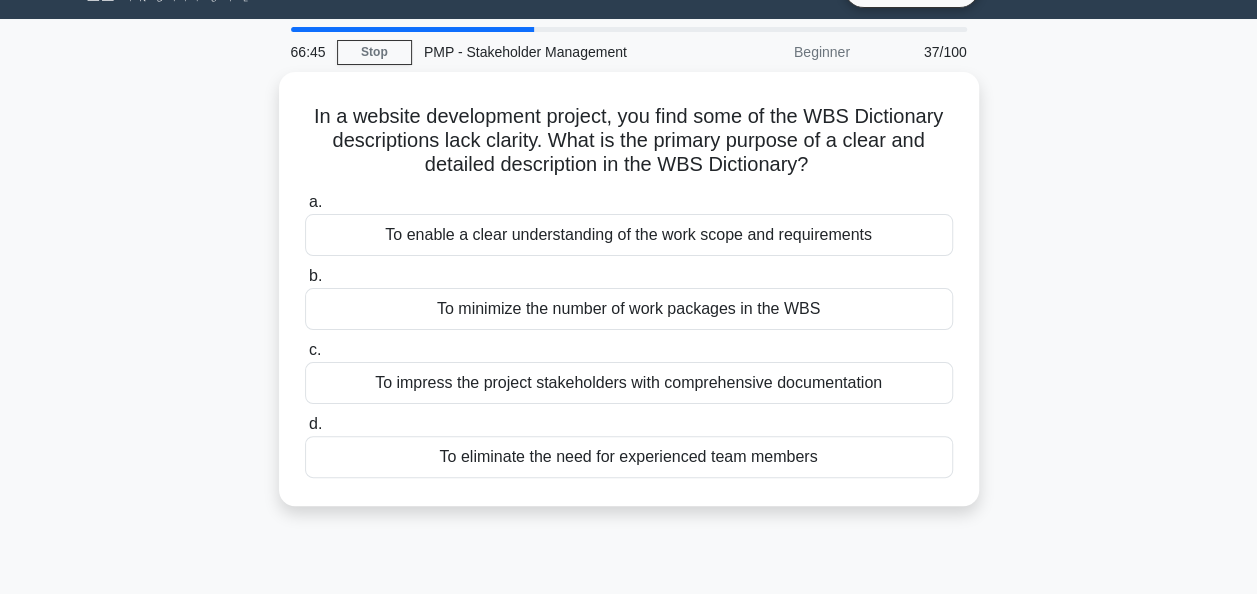 scroll, scrollTop: 42, scrollLeft: 0, axis: vertical 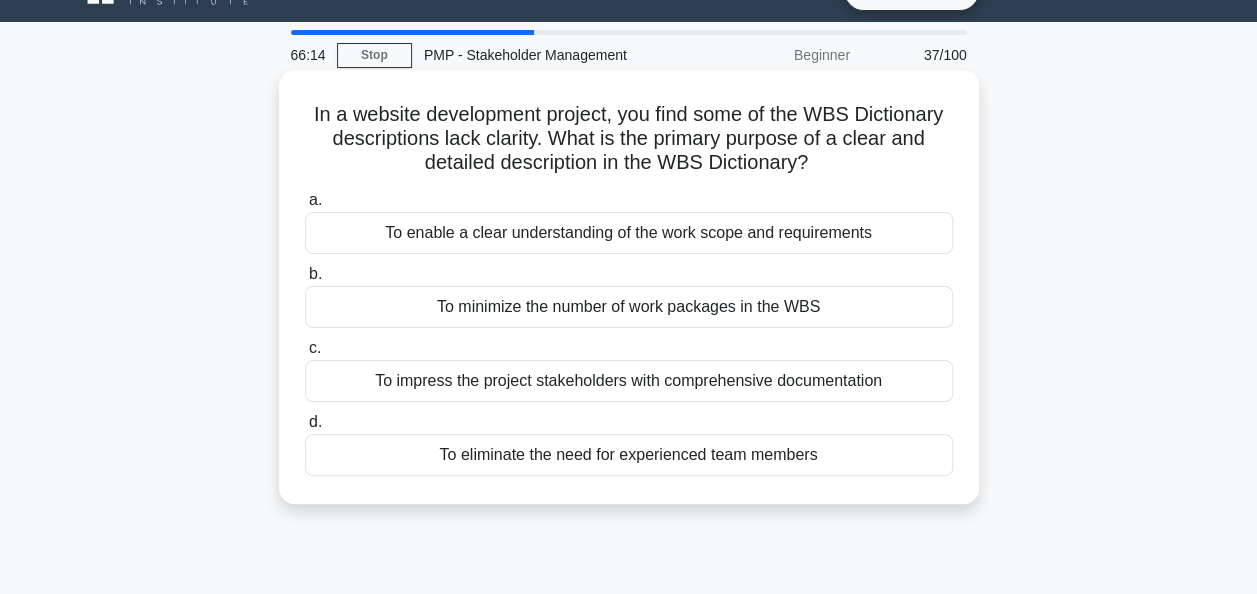 click on "To enable a clear understanding of the work scope and requirements" at bounding box center (629, 233) 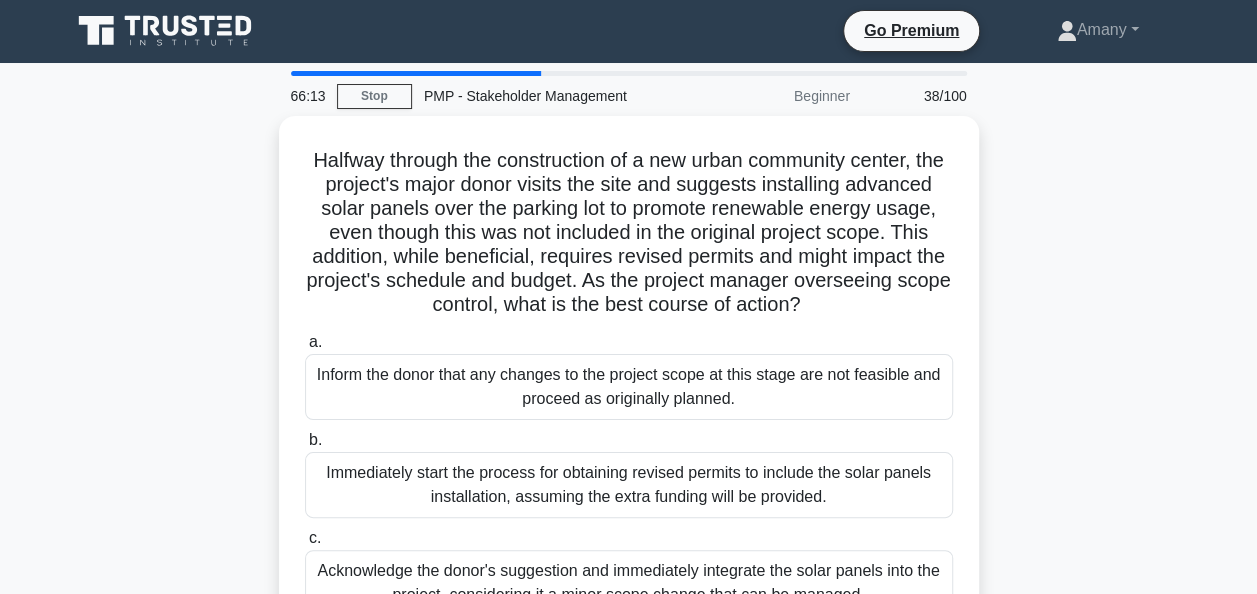 scroll, scrollTop: 0, scrollLeft: 0, axis: both 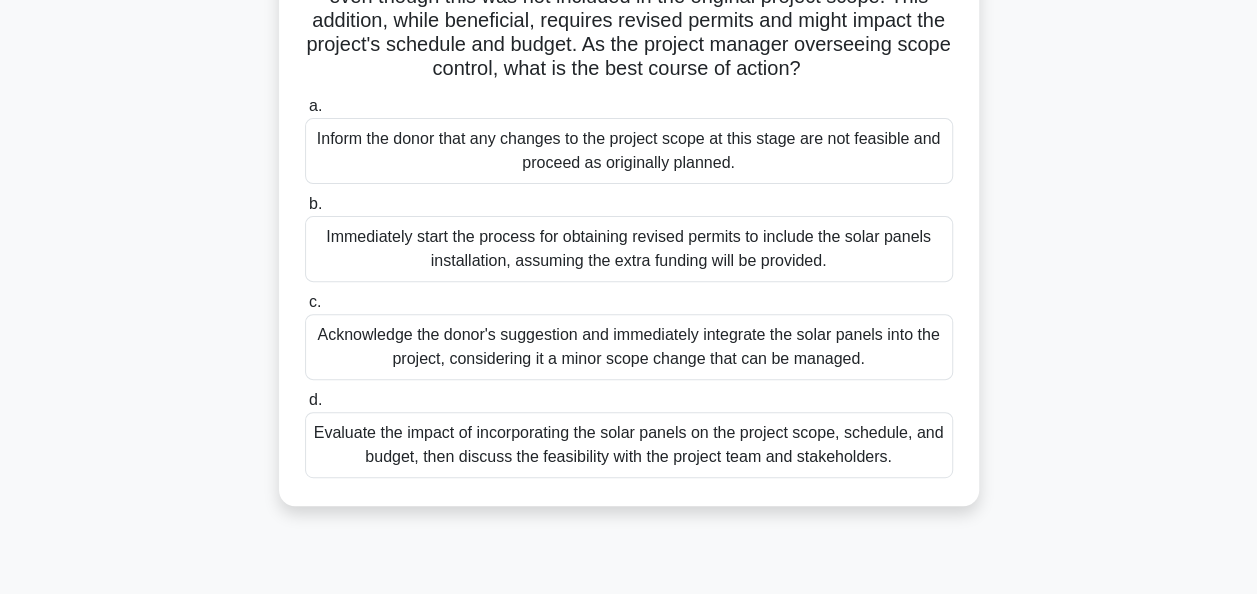 click on "Evaluate the impact of incorporating the solar panels on the project scope, schedule, and budget, then discuss the feasibility with the project team and stakeholders." at bounding box center (629, 445) 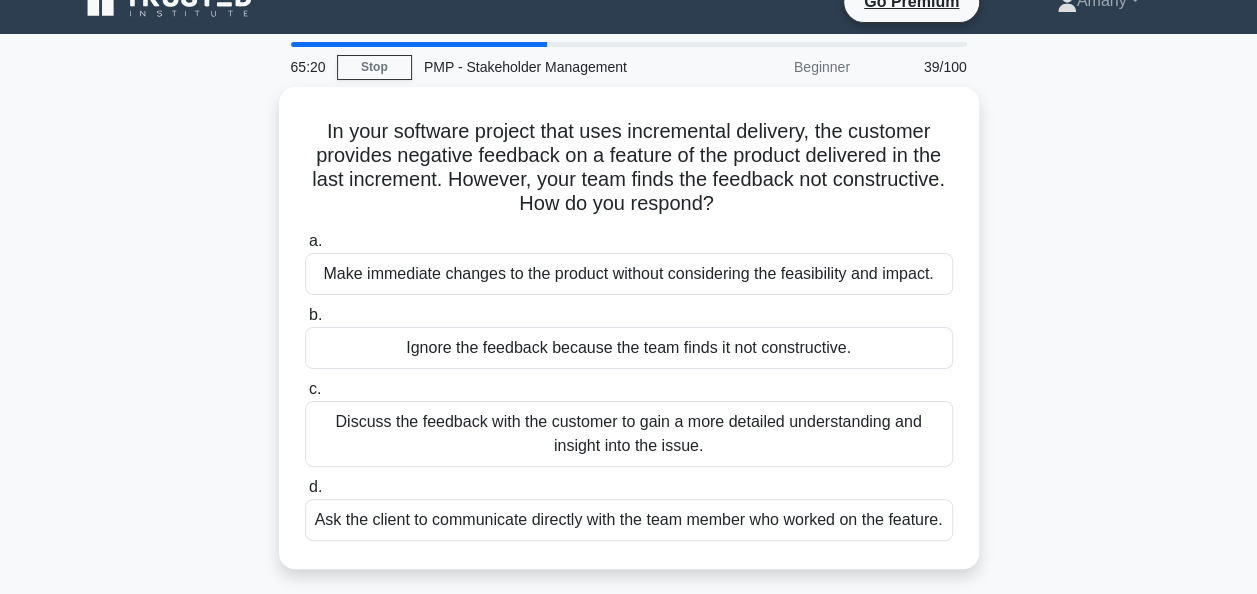 scroll, scrollTop: 0, scrollLeft: 0, axis: both 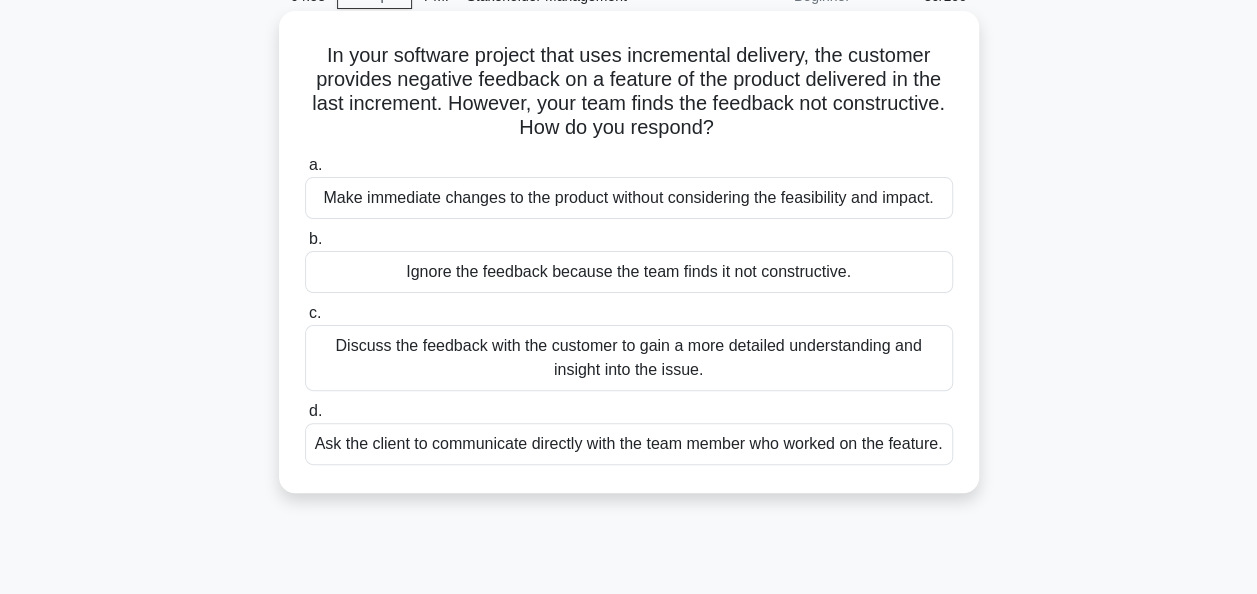 click on "Discuss the feedback with the customer to gain a more detailed understanding and insight into the issue." at bounding box center (629, 358) 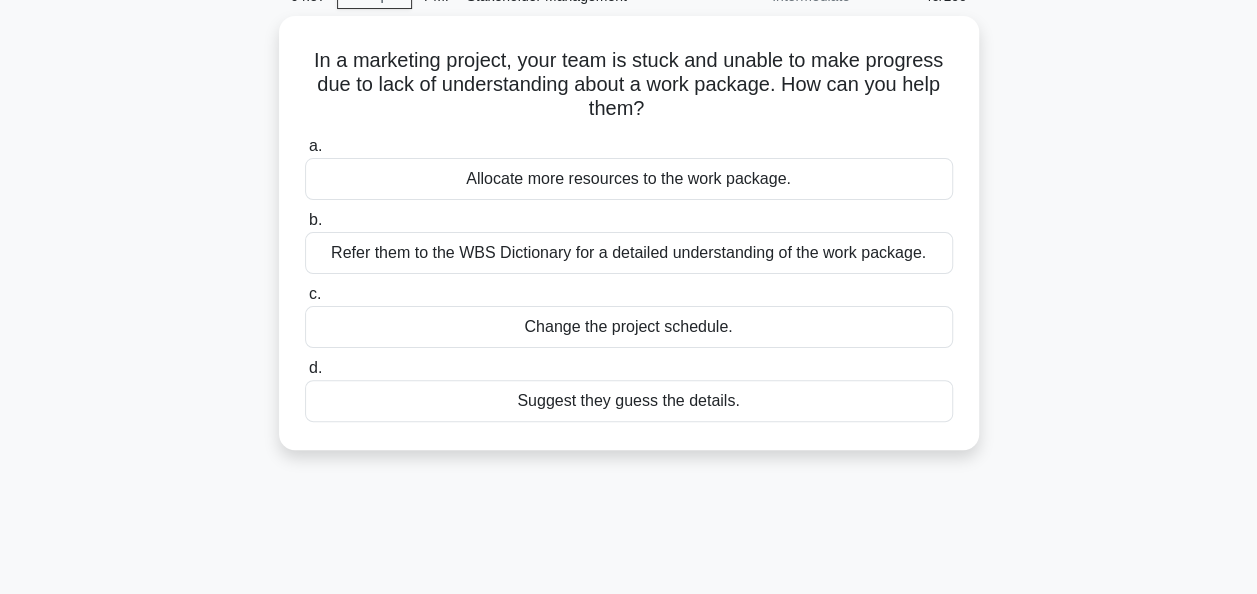 scroll, scrollTop: 0, scrollLeft: 0, axis: both 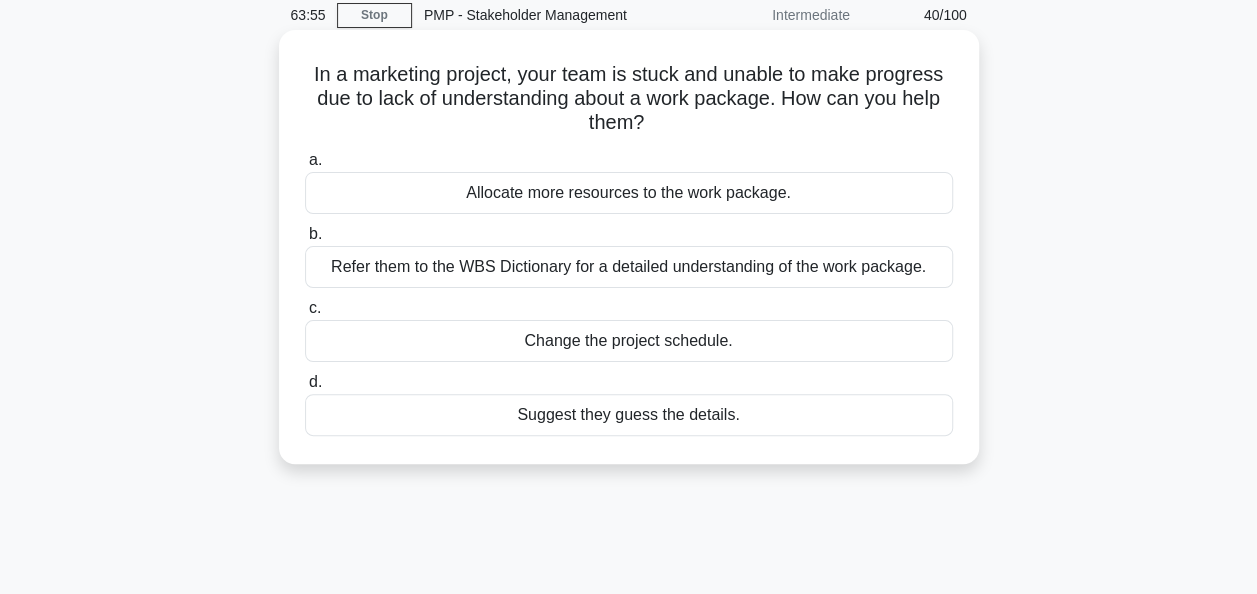 click on "Refer them to the WBS Dictionary for a detailed understanding of the work package." at bounding box center [629, 267] 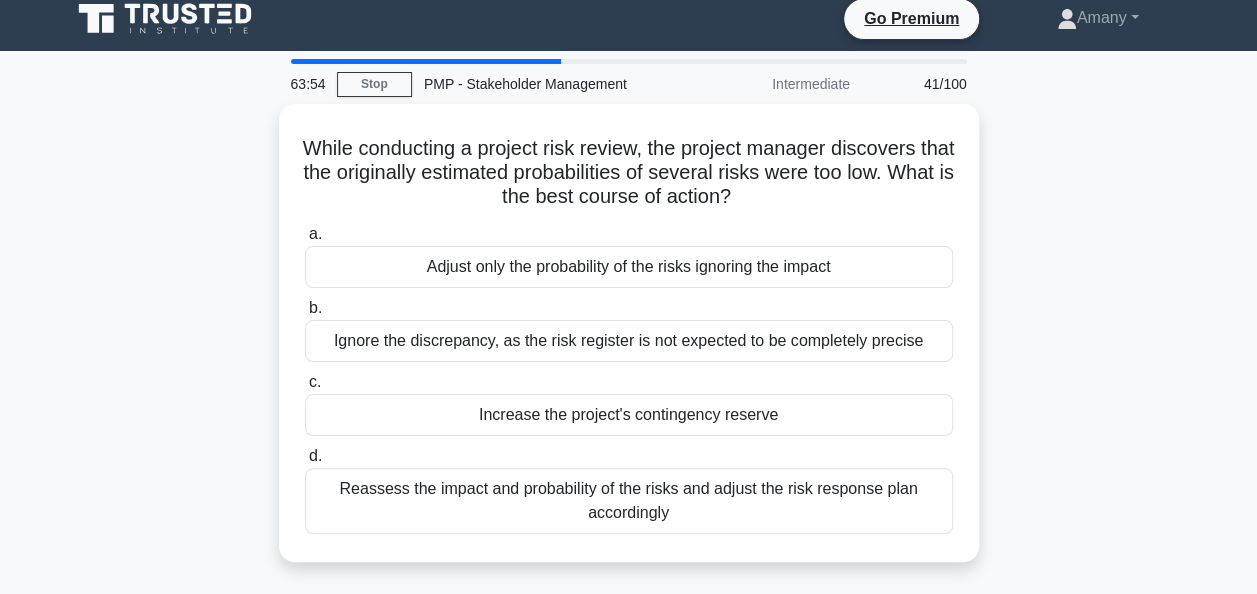 scroll, scrollTop: 0, scrollLeft: 0, axis: both 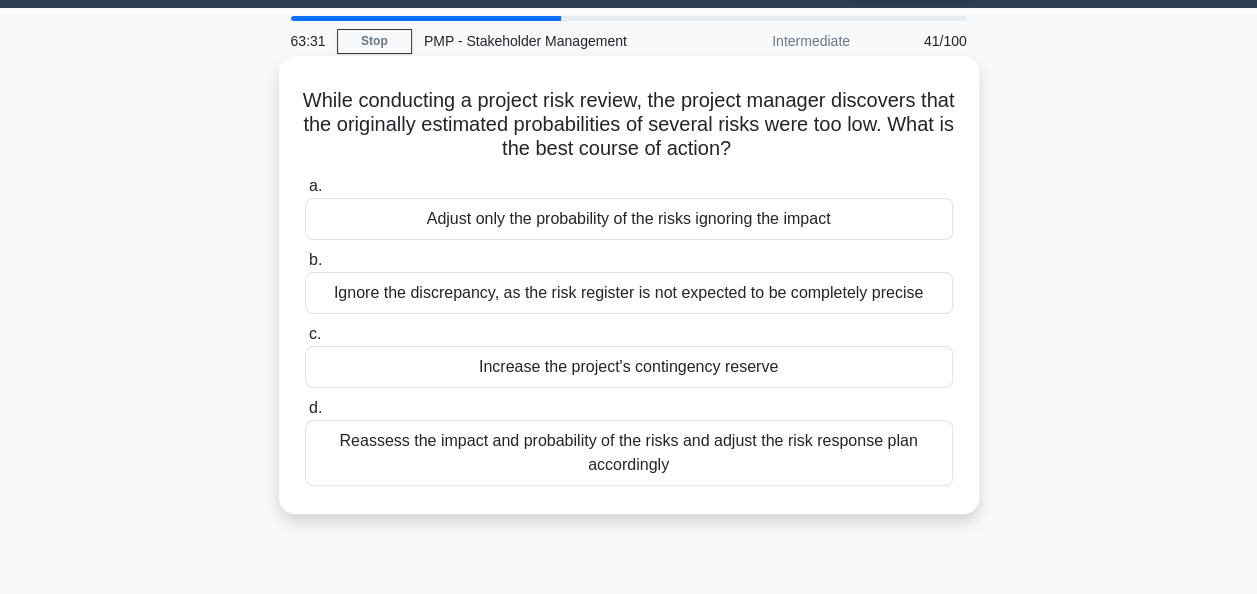 click on "Reassess the impact and probability of the risks and adjust the risk response plan accordingly" at bounding box center (629, 453) 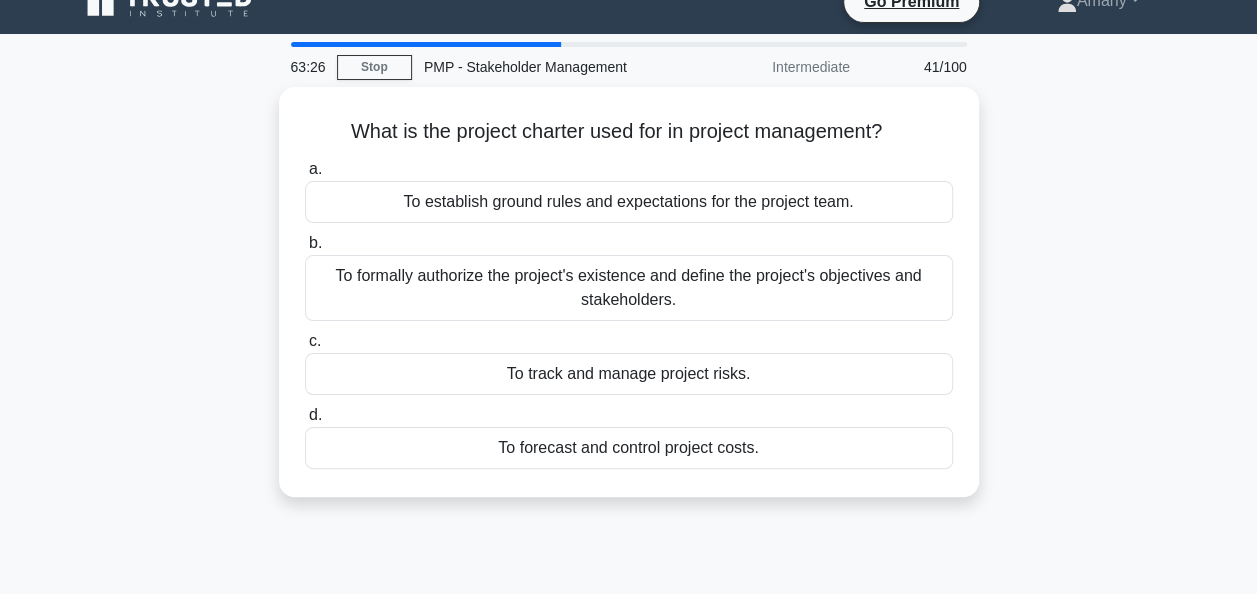 scroll, scrollTop: 26, scrollLeft: 0, axis: vertical 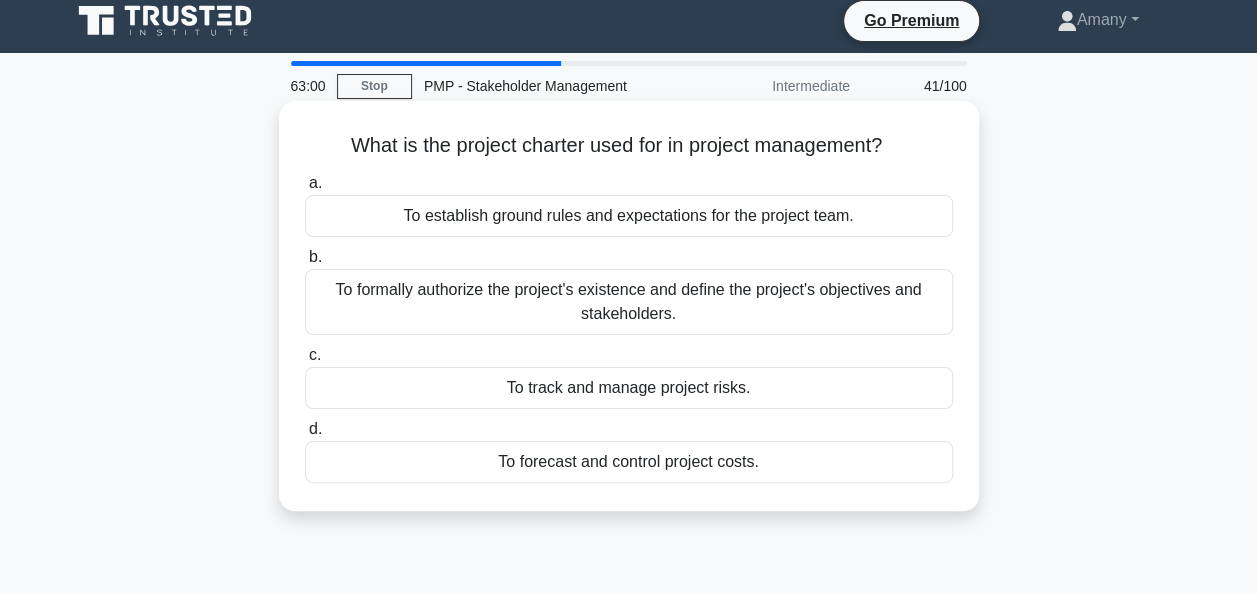 click on "To formally authorize the project's existence and define the project's objectives and stakeholders." at bounding box center [629, 302] 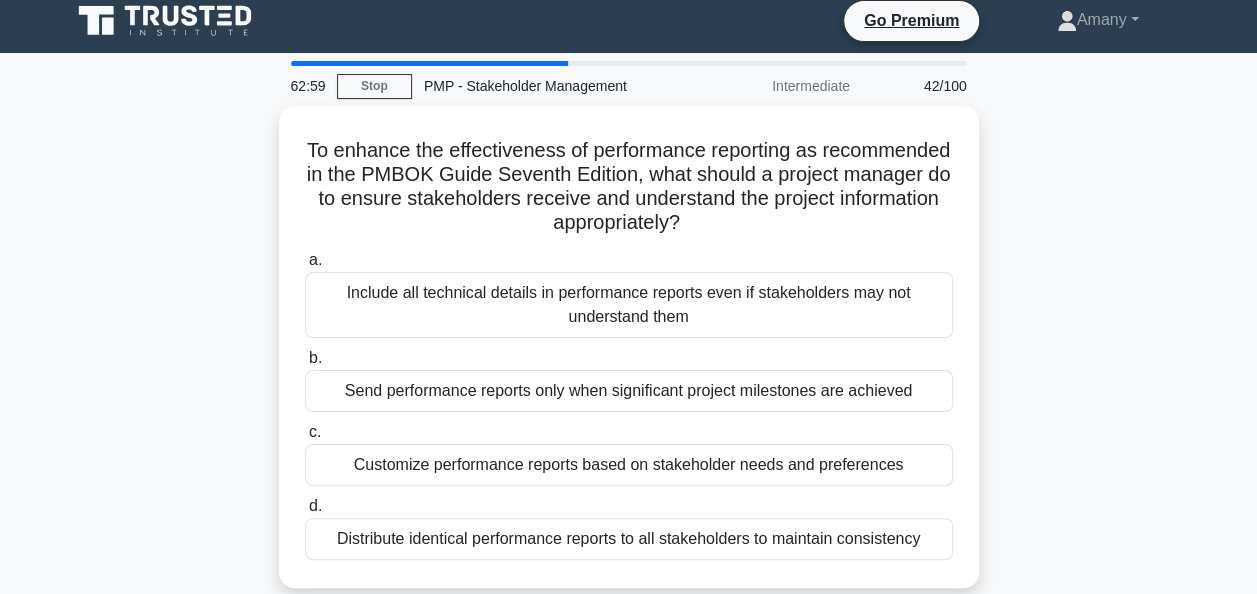 scroll, scrollTop: 0, scrollLeft: 0, axis: both 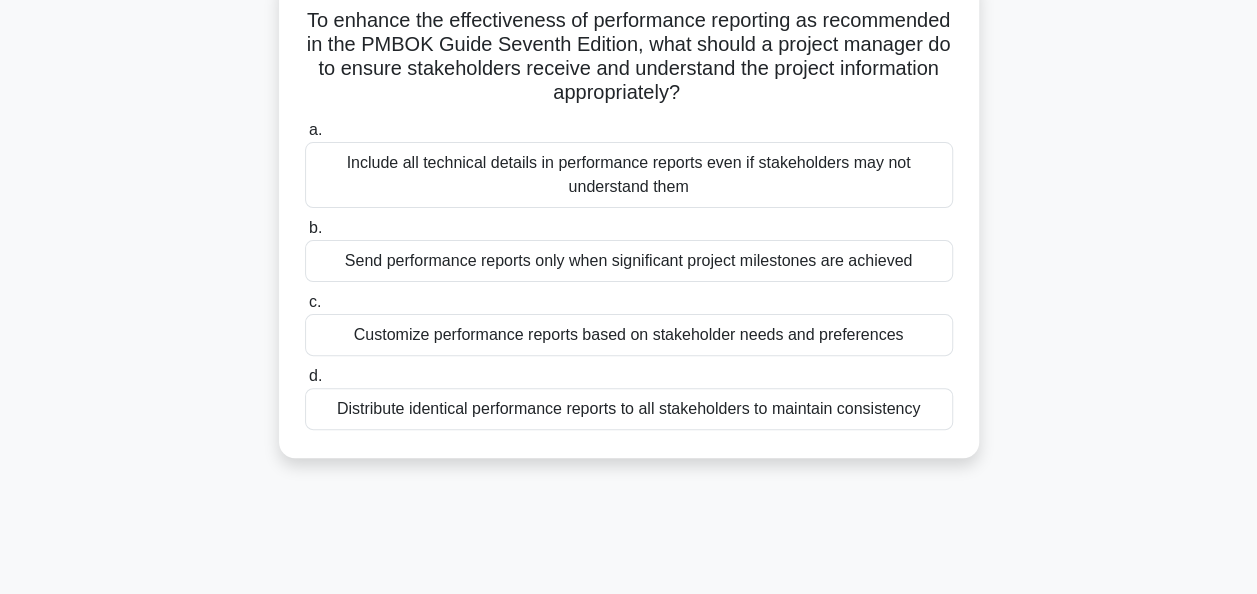 click on "Distribute identical performance reports to all stakeholders to maintain consistency" at bounding box center [629, 409] 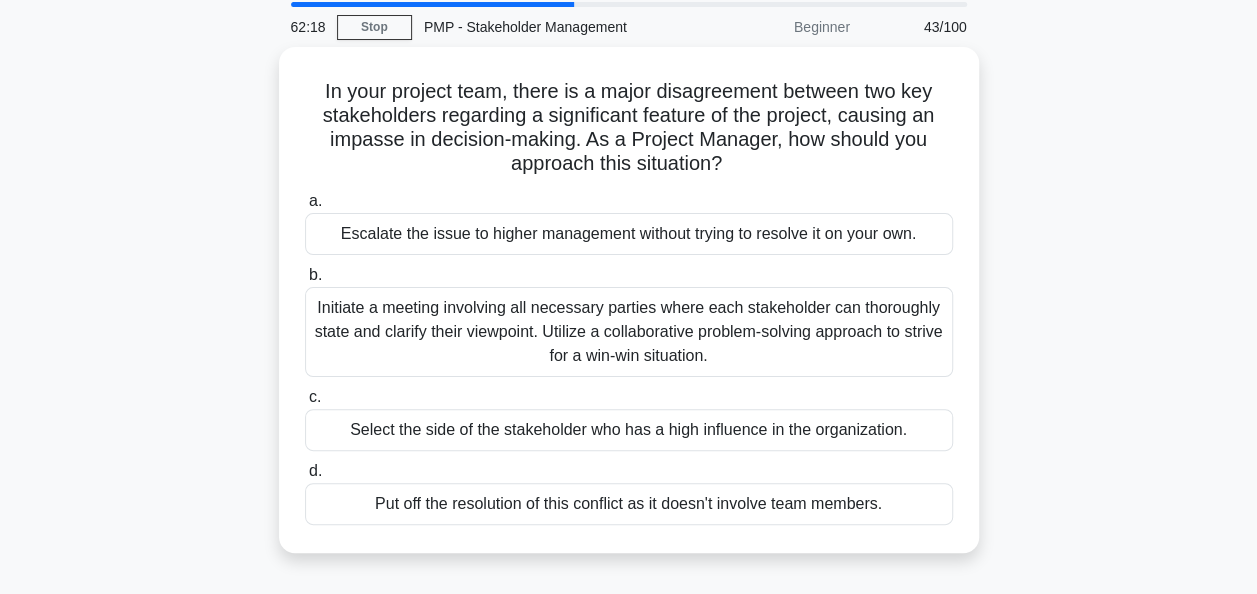 scroll, scrollTop: 0, scrollLeft: 0, axis: both 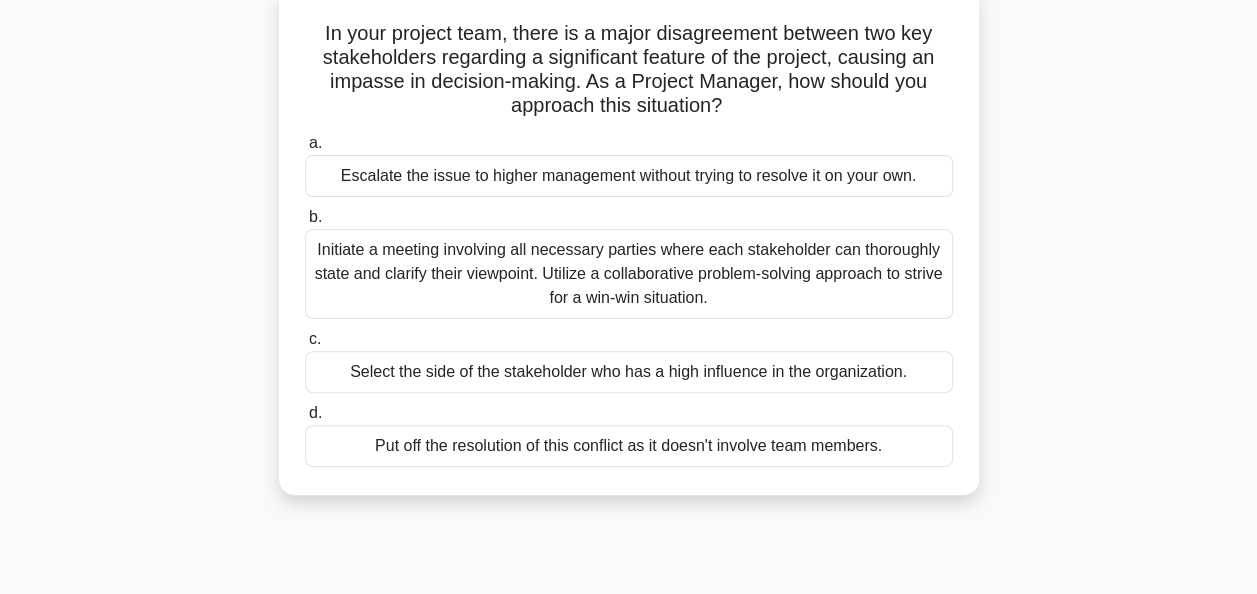 click on "Initiate a meeting involving all necessary parties where each stakeholder can thoroughly state and clarify their viewpoint. Utilize a collaborative problem-solving approach to strive for a win-win situation." at bounding box center [629, 274] 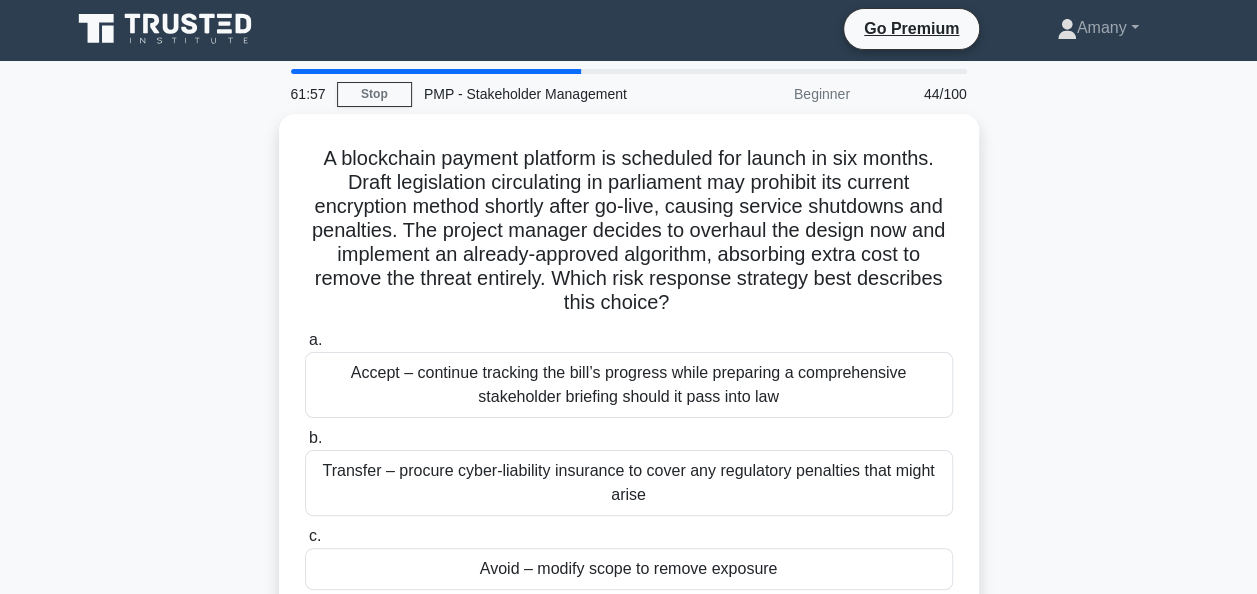 scroll, scrollTop: 0, scrollLeft: 0, axis: both 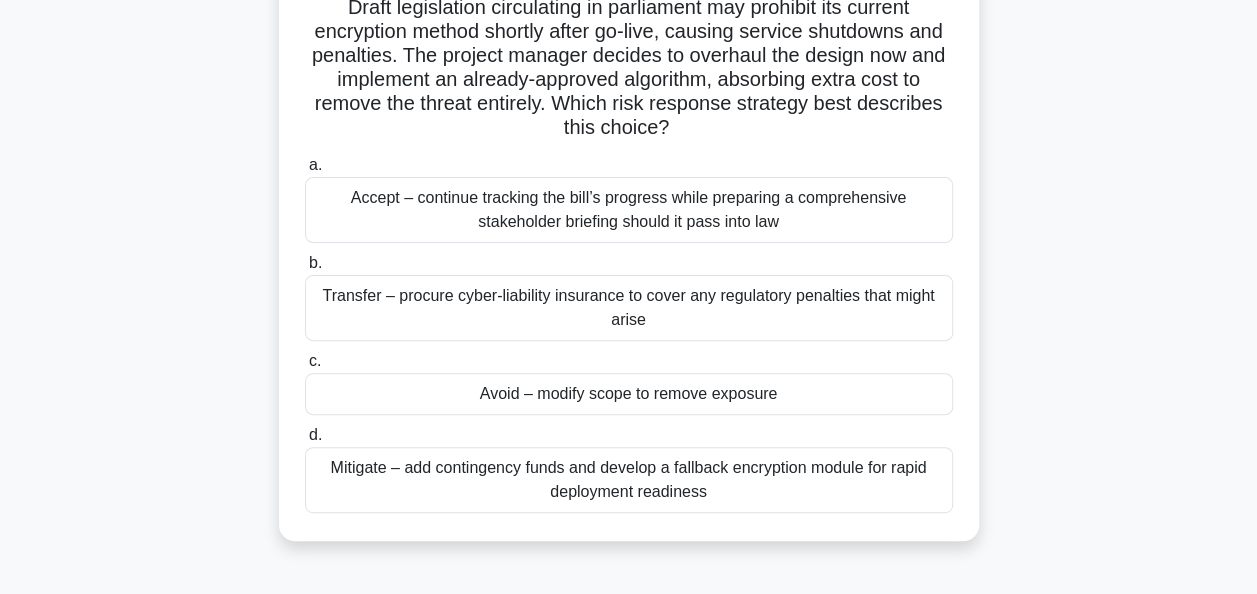 click on "Mitigate – add contingency funds and develop a fallback encryption module for rapid deployment readiness" at bounding box center (629, 480) 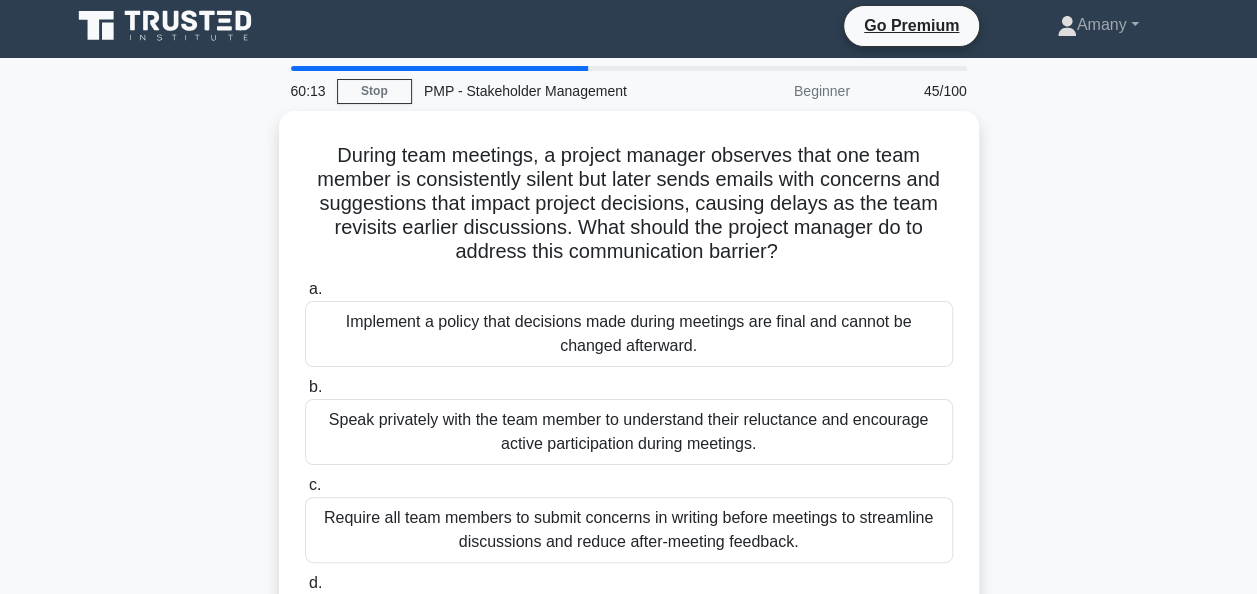 scroll, scrollTop: 0, scrollLeft: 0, axis: both 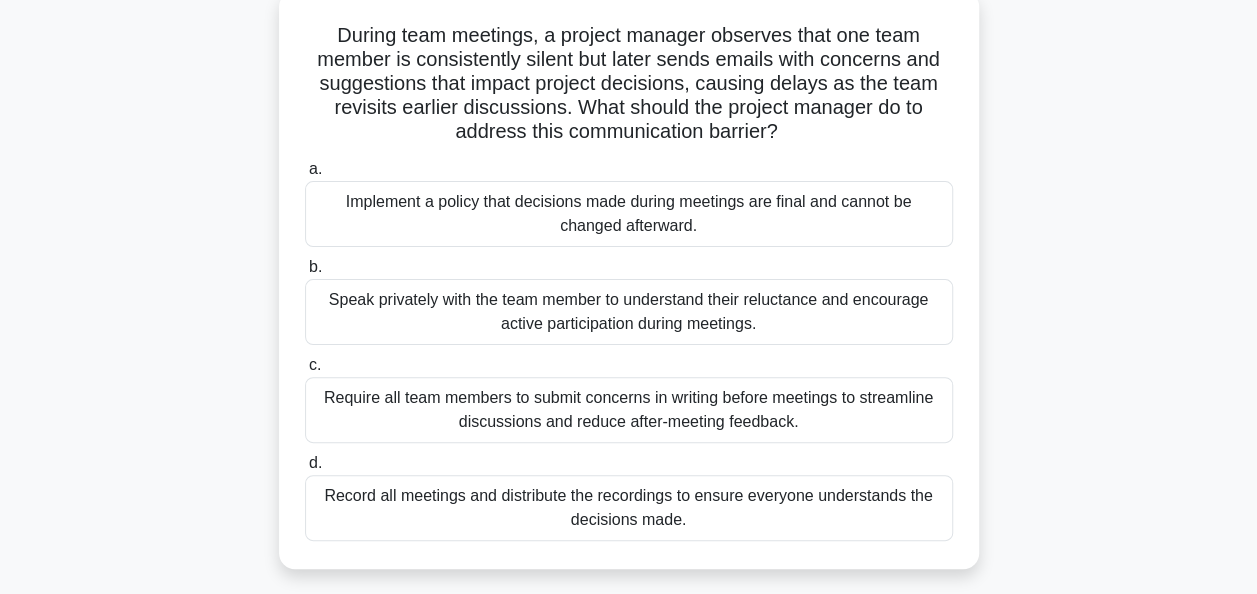 click on "Speak privately with the team member to understand their reluctance and encourage active participation during meetings." at bounding box center (629, 312) 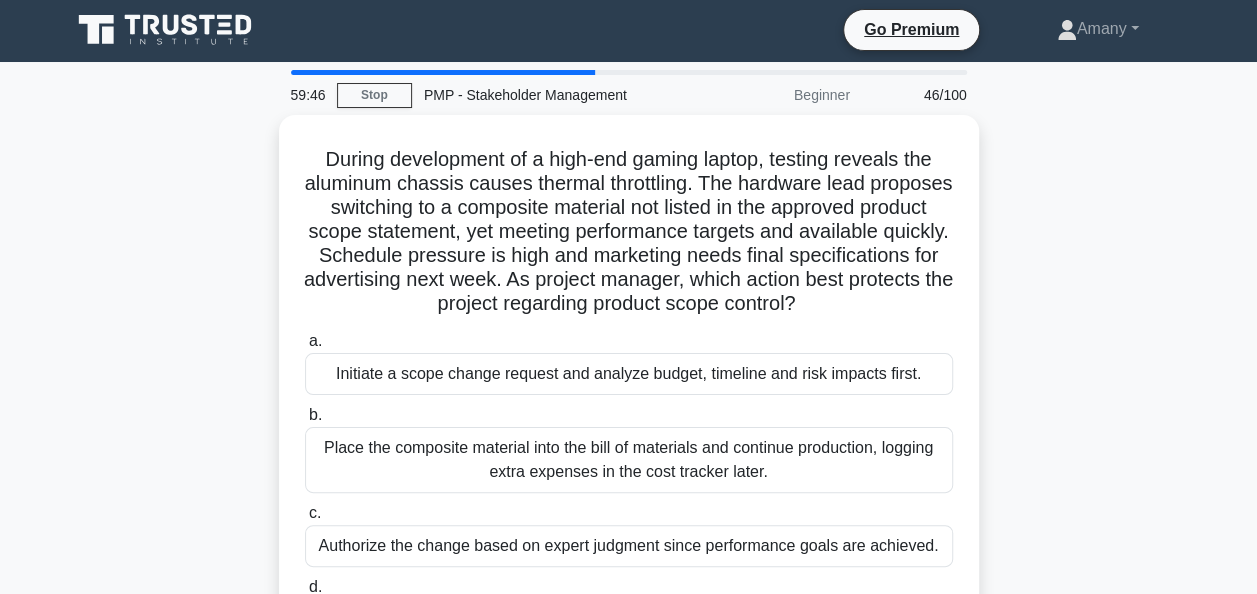 scroll, scrollTop: 0, scrollLeft: 0, axis: both 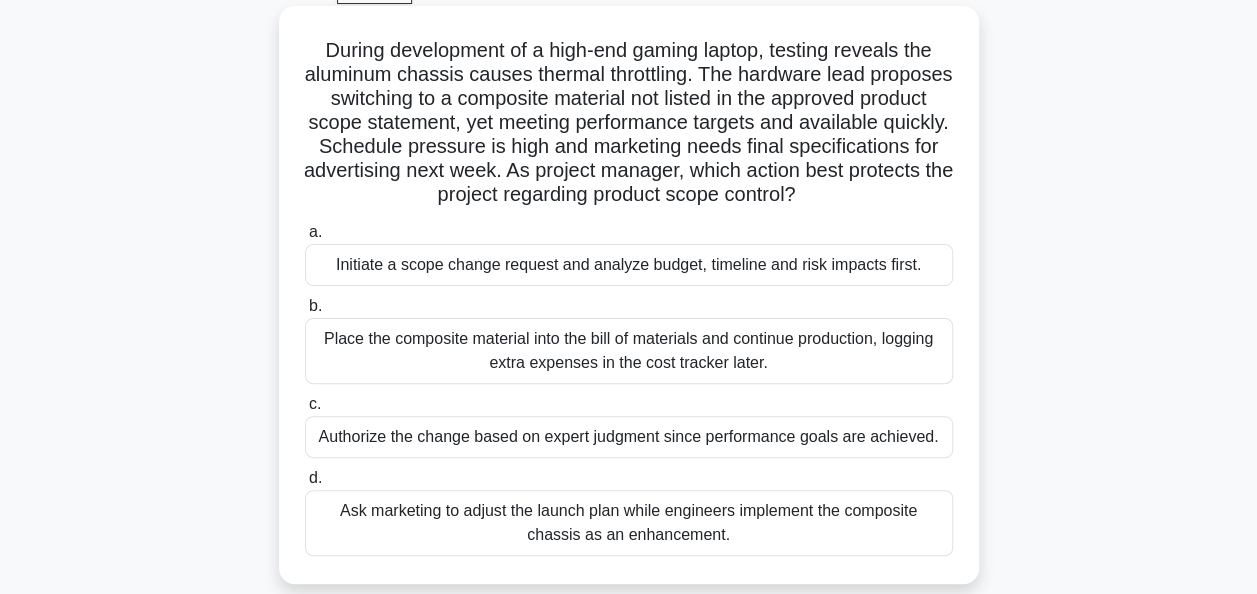 click on "Initiate a scope change request and analyze budget, timeline and risk impacts first." at bounding box center [629, 265] 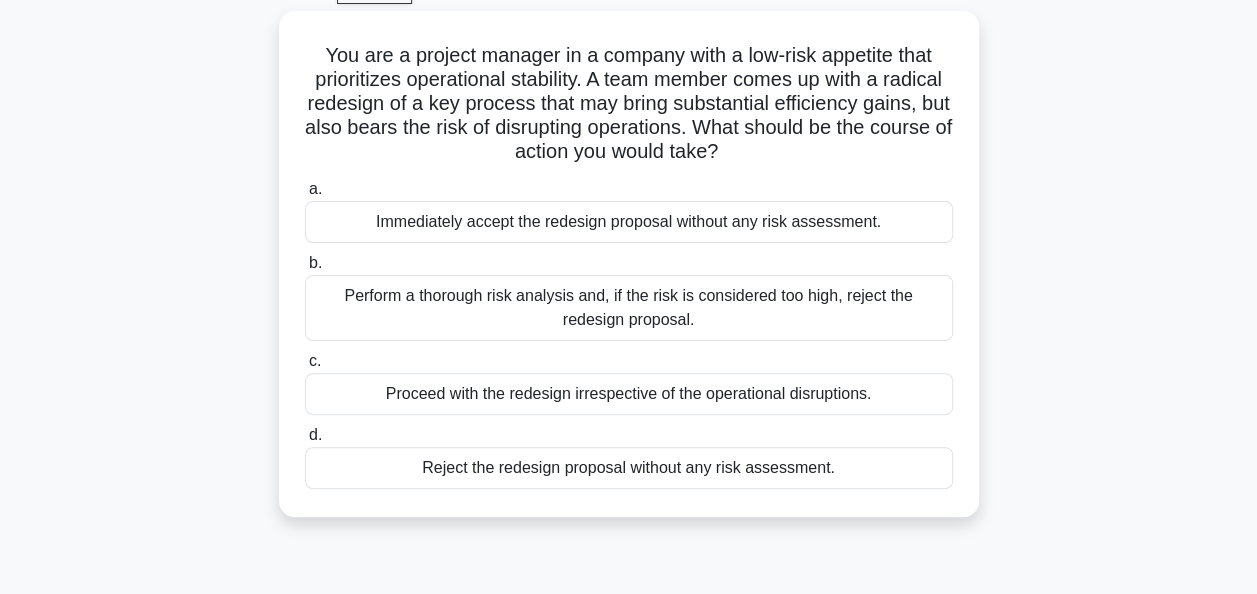 scroll, scrollTop: 0, scrollLeft: 0, axis: both 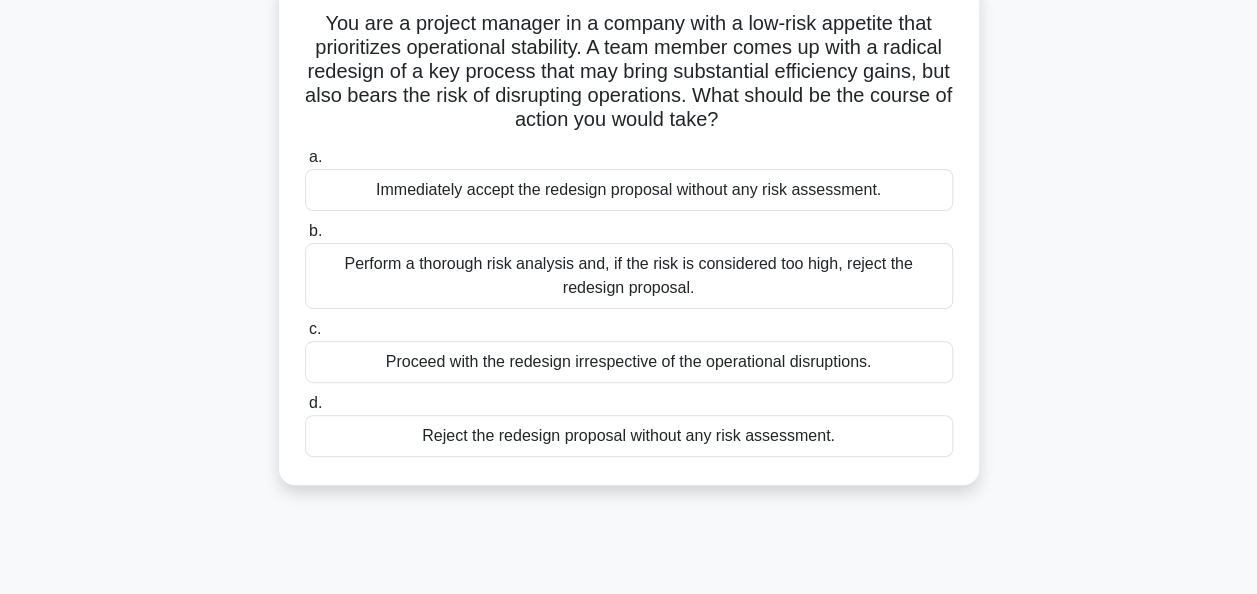 click on "Perform a thorough risk analysis and, if the risk is considered too high, reject the redesign proposal." at bounding box center (629, 276) 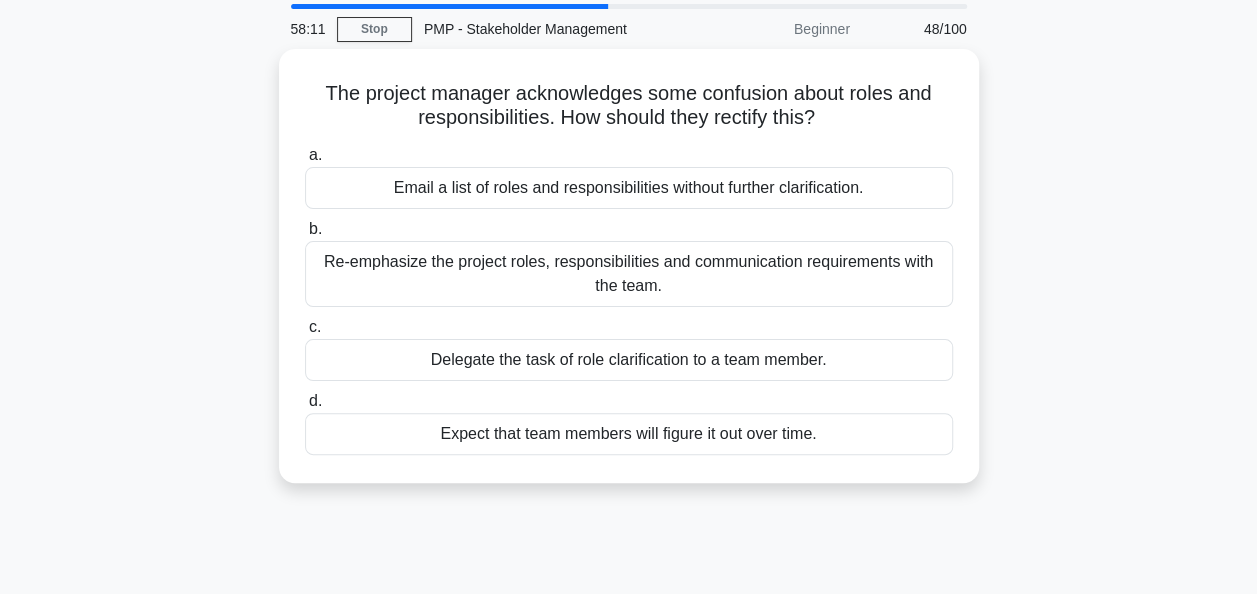 scroll, scrollTop: 0, scrollLeft: 0, axis: both 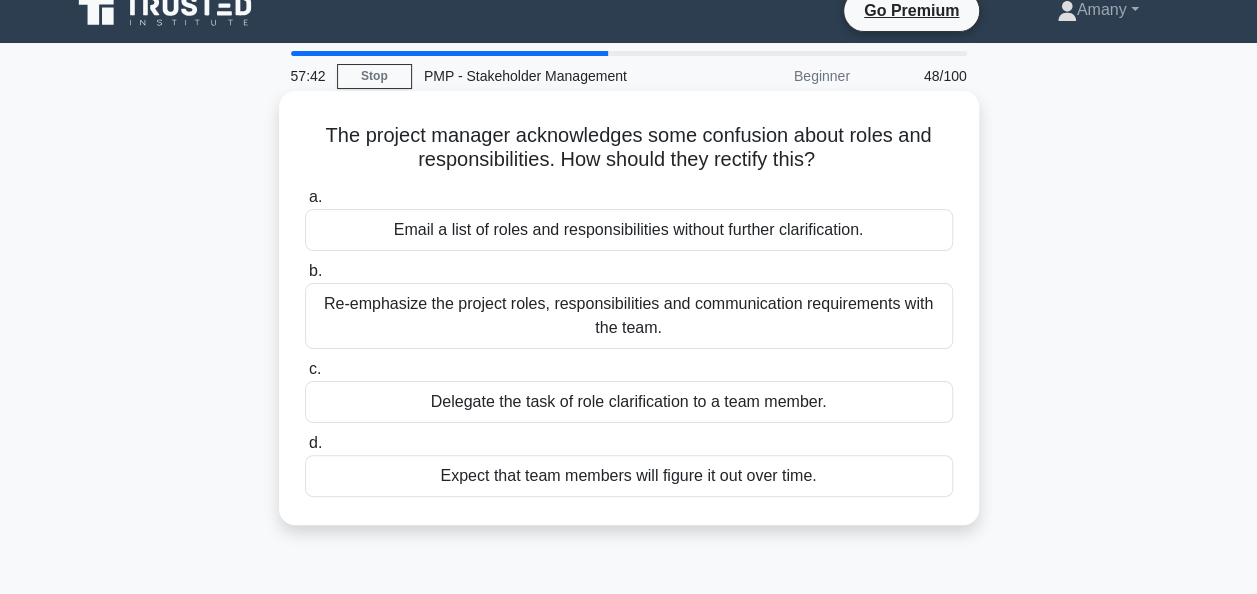 click on "Re-emphasize the project roles, responsibilities and communication requirements with the team." at bounding box center (629, 316) 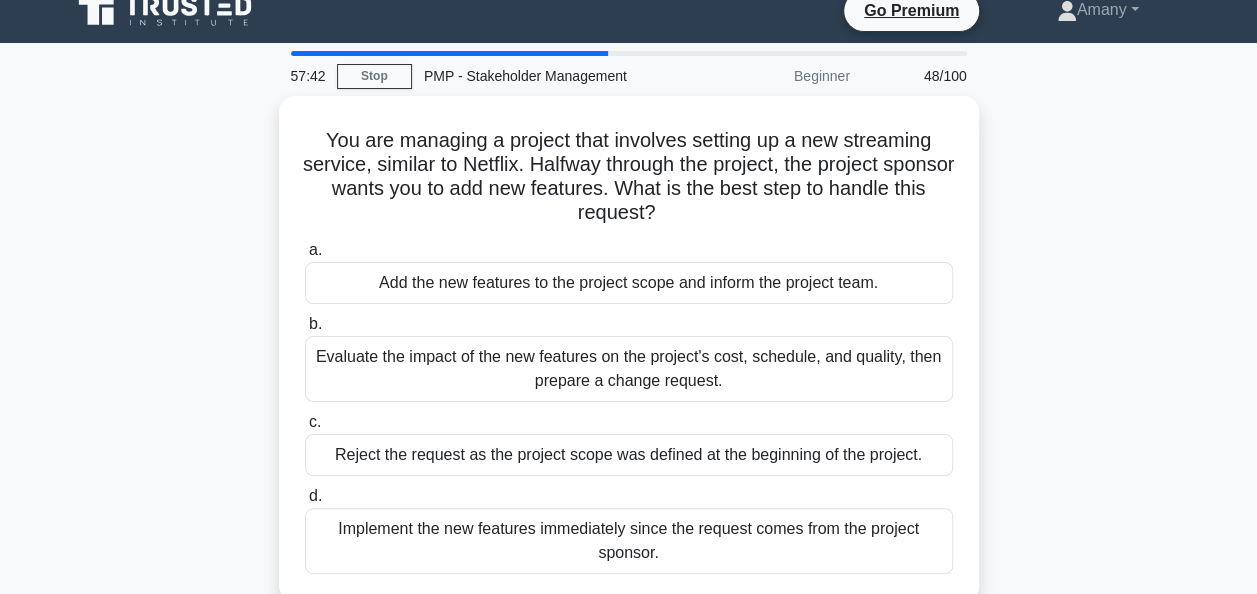scroll, scrollTop: 0, scrollLeft: 0, axis: both 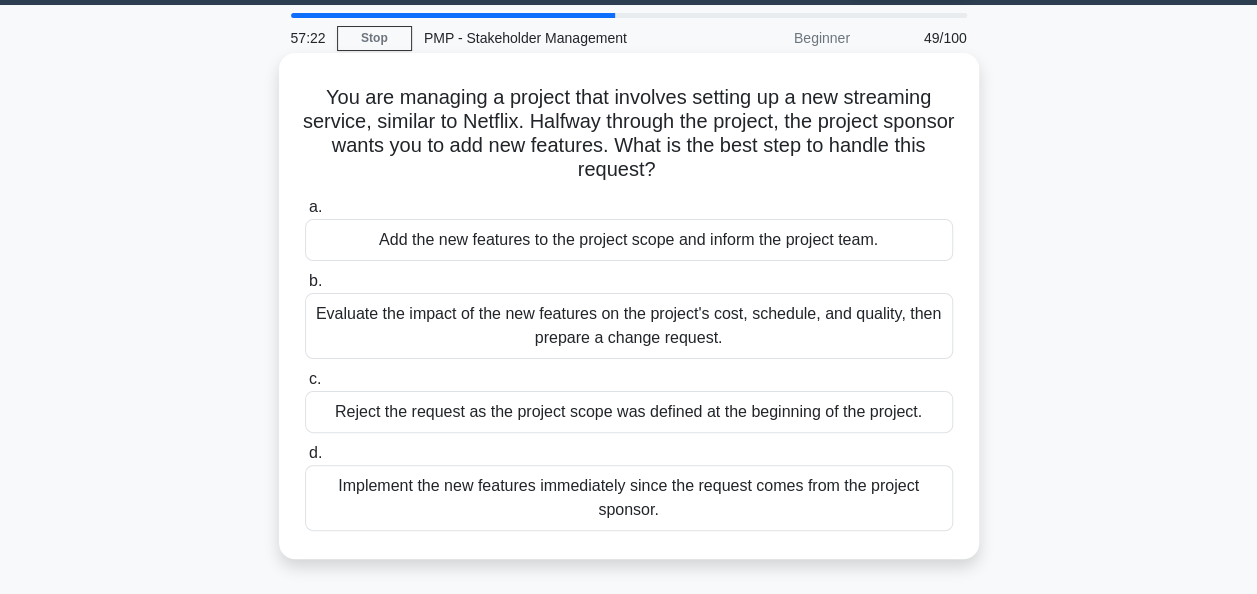 click on "Evaluate the impact of the new features on the project's cost, schedule, and quality, then prepare a change request." at bounding box center (629, 326) 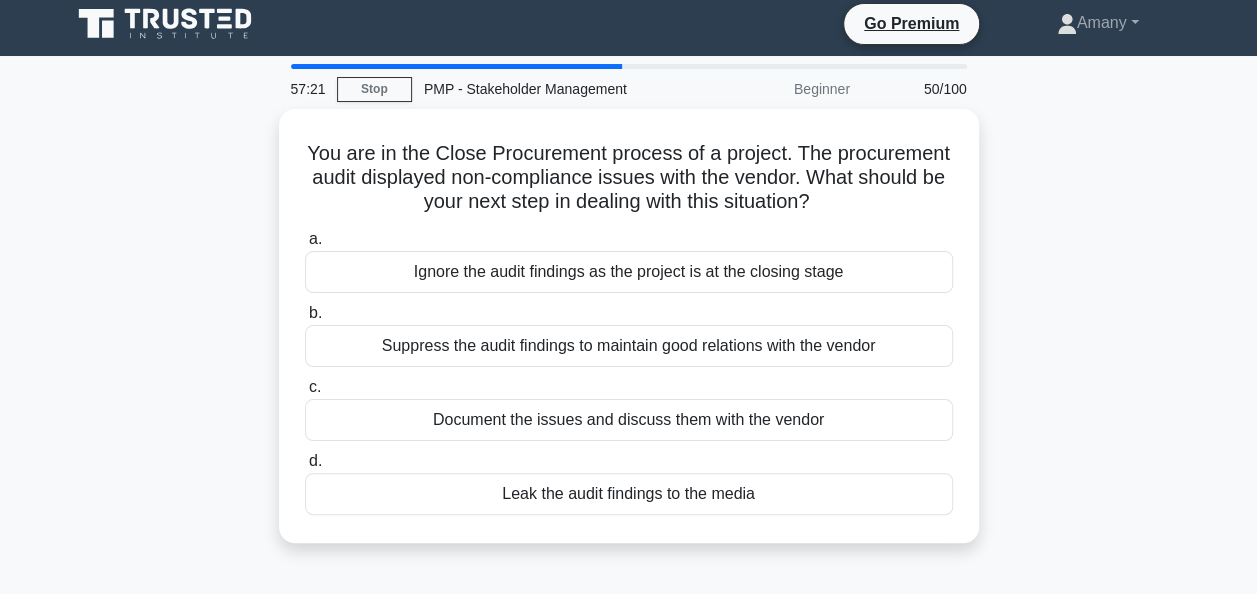 scroll, scrollTop: 0, scrollLeft: 0, axis: both 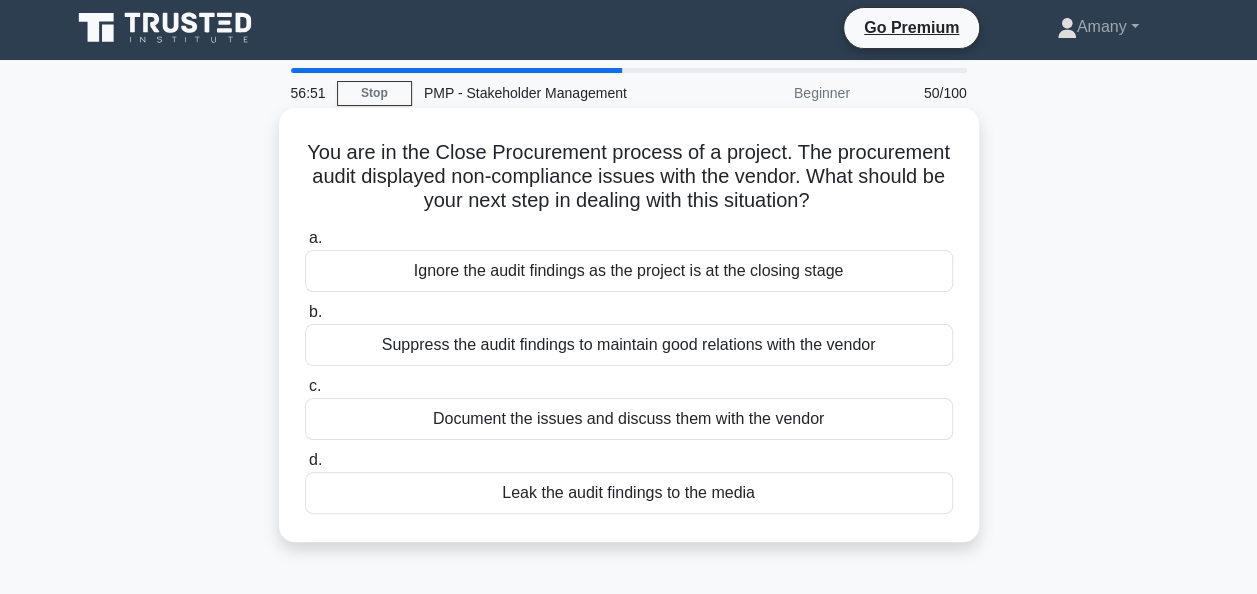 click on "Suppress the audit findings to maintain good relations with the vendor" at bounding box center (629, 345) 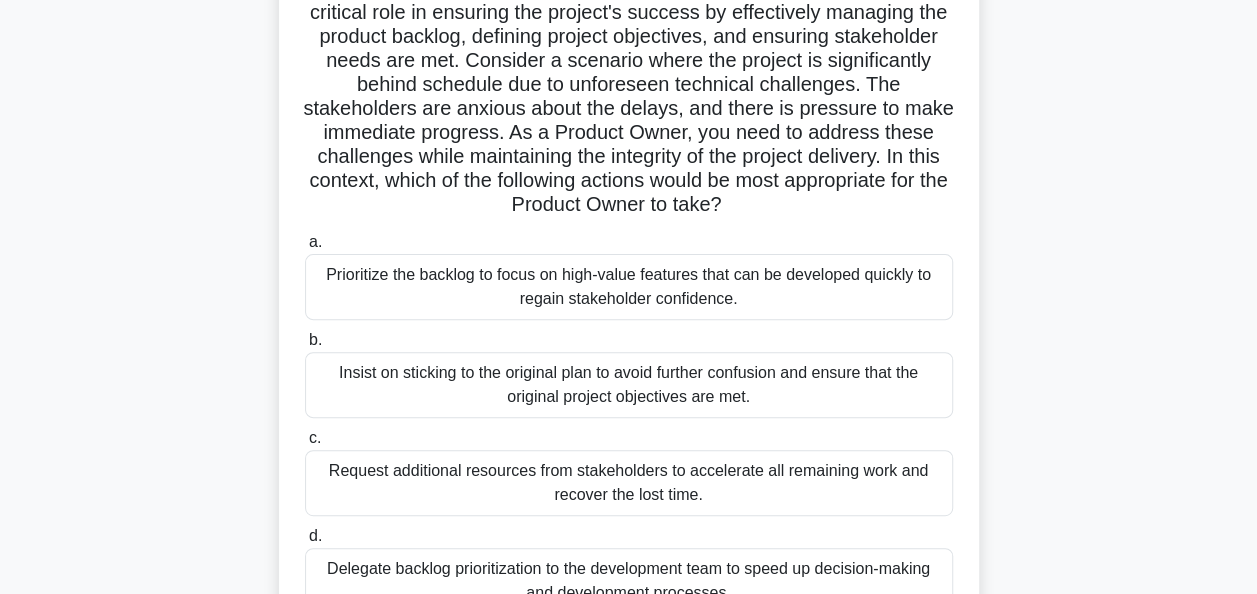 scroll, scrollTop: 0, scrollLeft: 0, axis: both 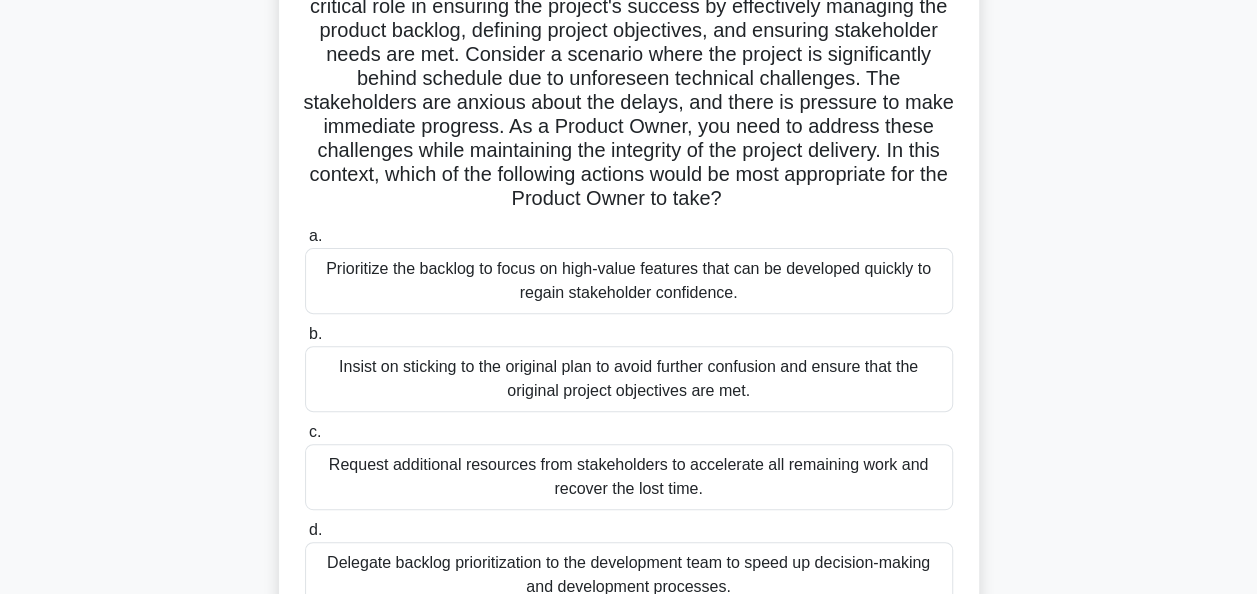 click on "Prioritize the backlog to focus on high-value features that can be developed quickly to regain stakeholder confidence." at bounding box center [629, 281] 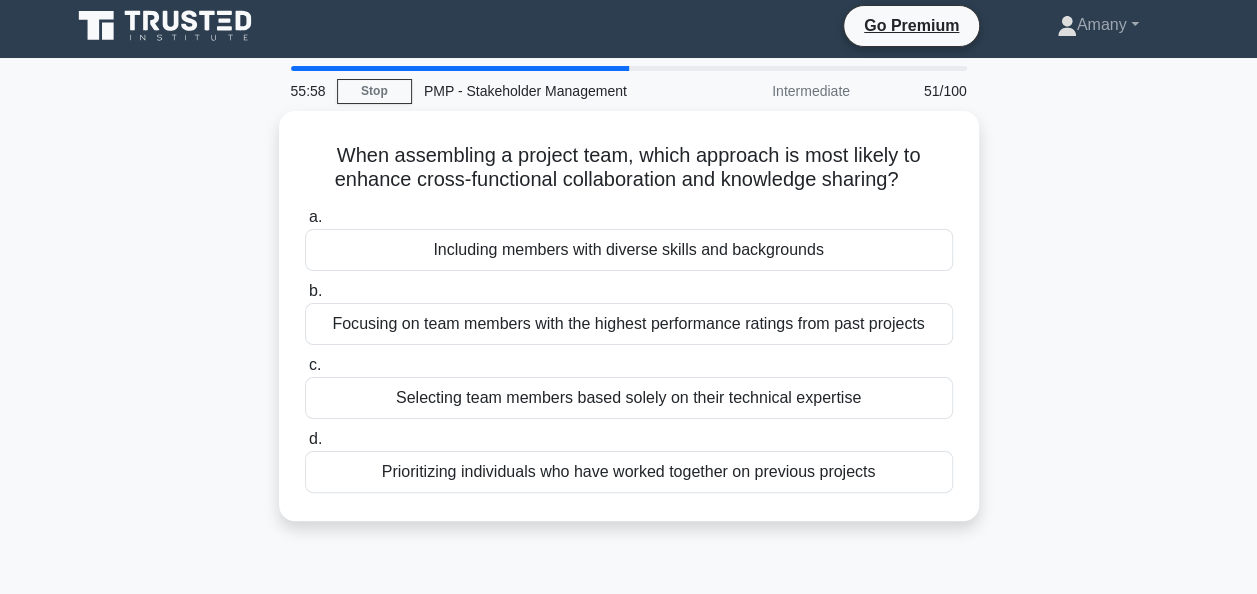 scroll, scrollTop: 0, scrollLeft: 0, axis: both 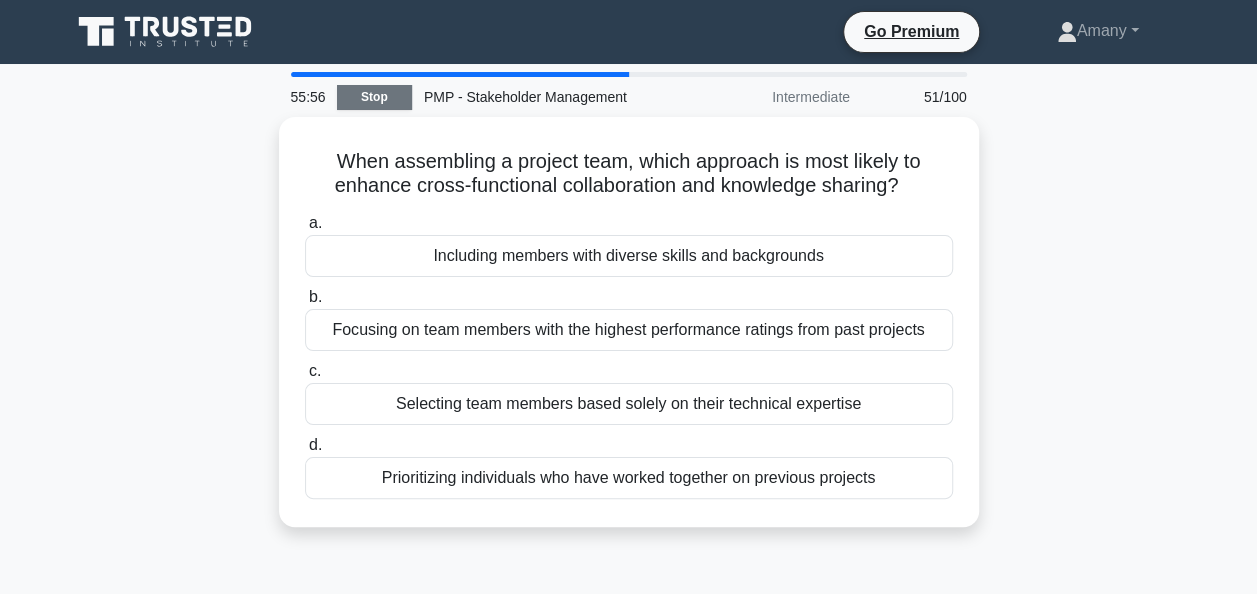 click on "Stop" at bounding box center (374, 97) 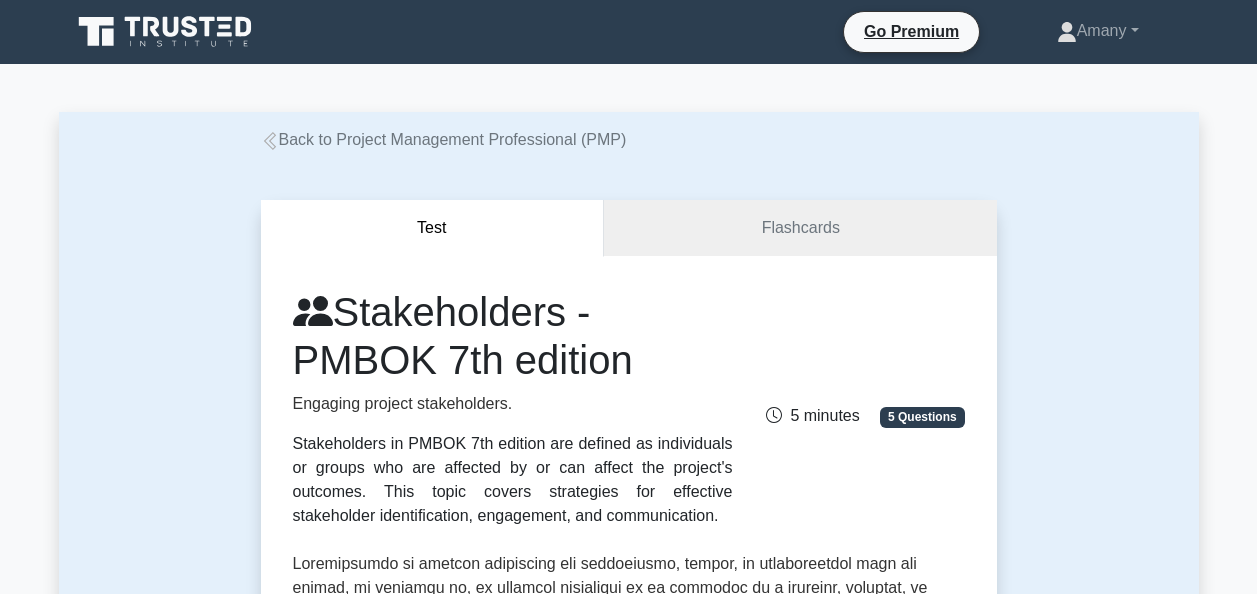 scroll, scrollTop: 0, scrollLeft: 0, axis: both 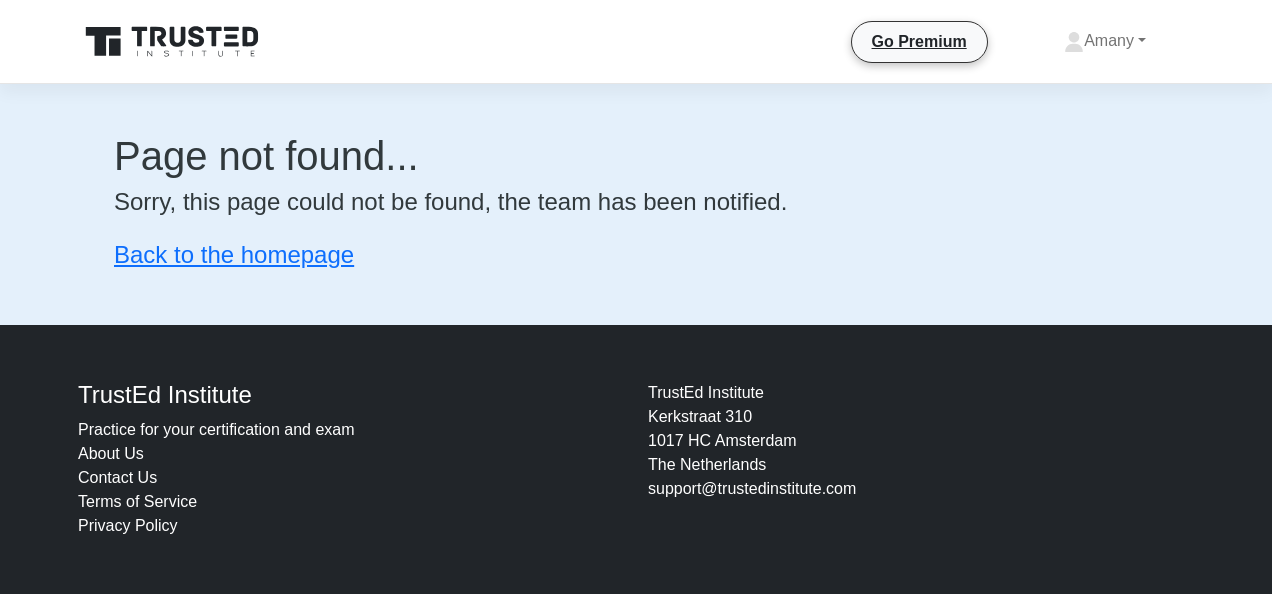 click 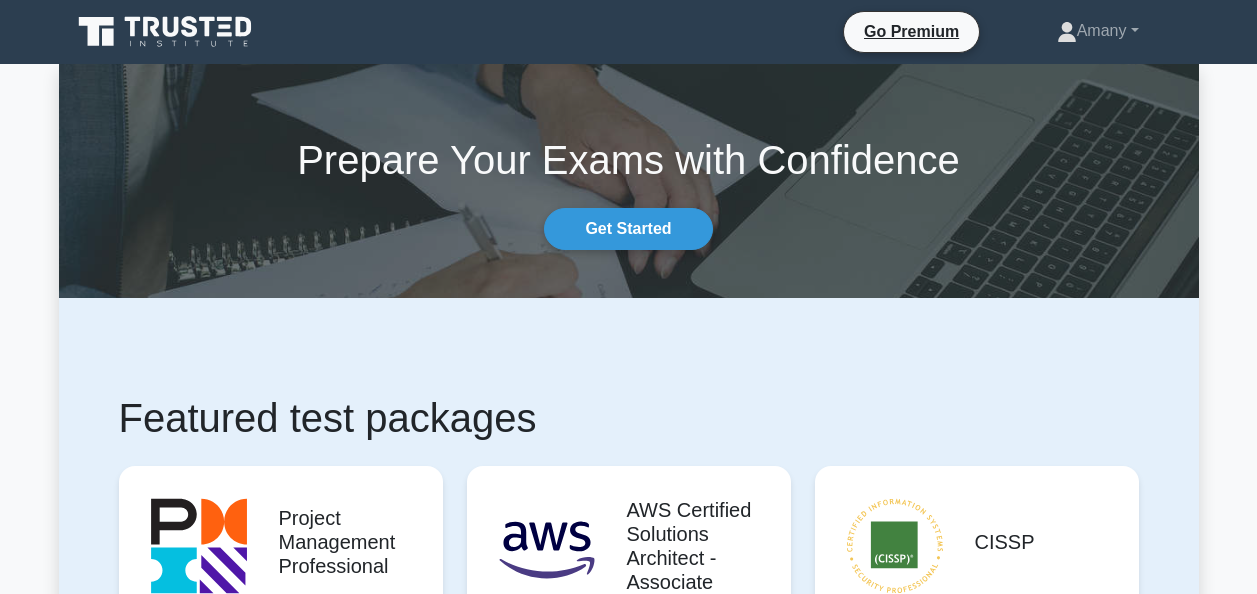 scroll, scrollTop: 0, scrollLeft: 0, axis: both 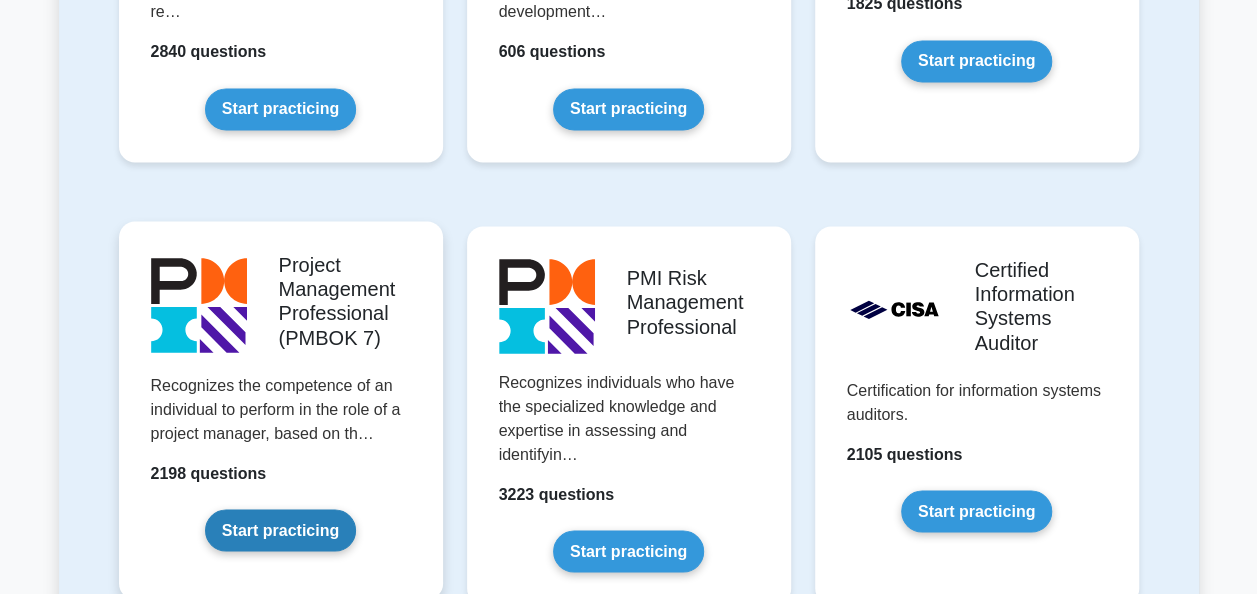 click on "Start practicing" at bounding box center [280, 530] 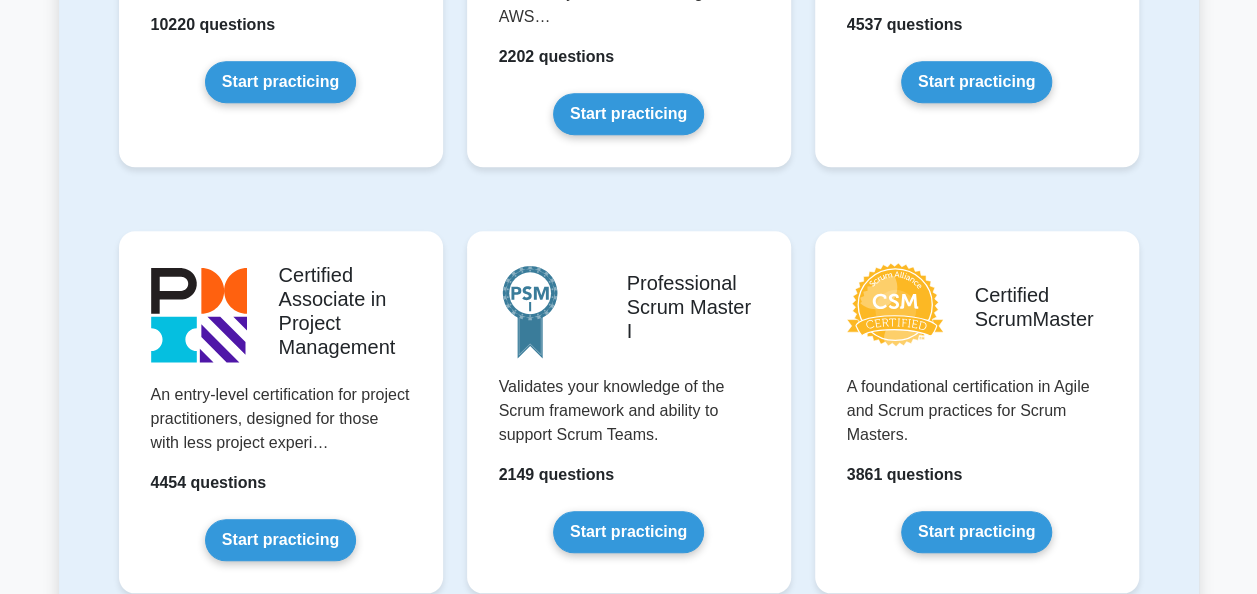scroll, scrollTop: 1204, scrollLeft: 0, axis: vertical 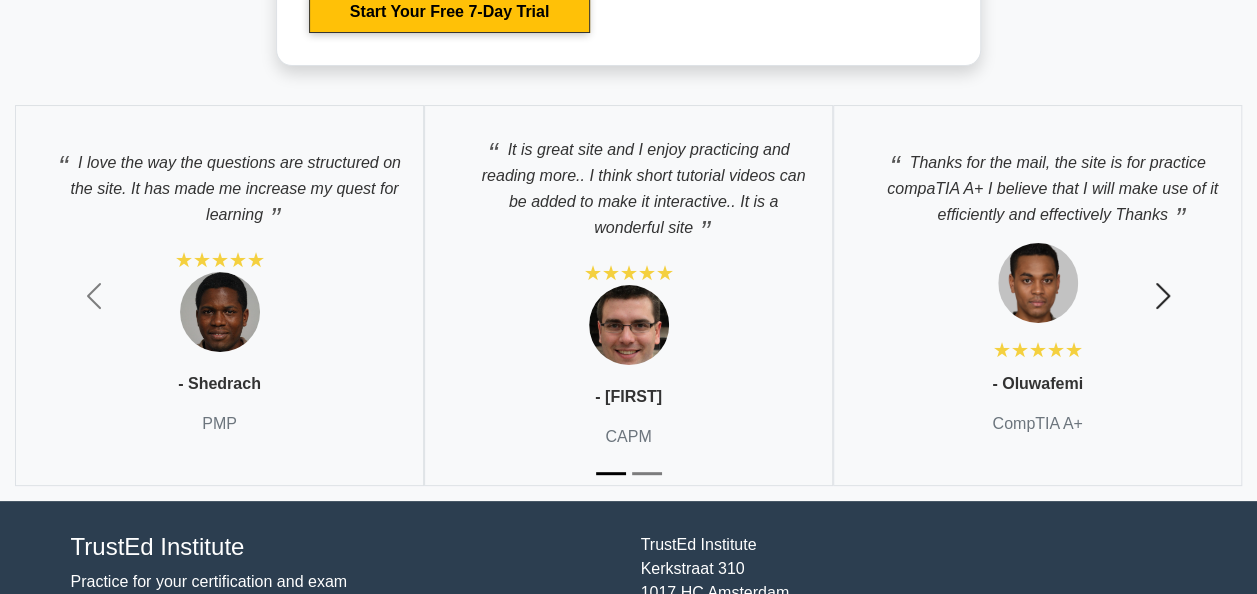click at bounding box center (1163, 296) 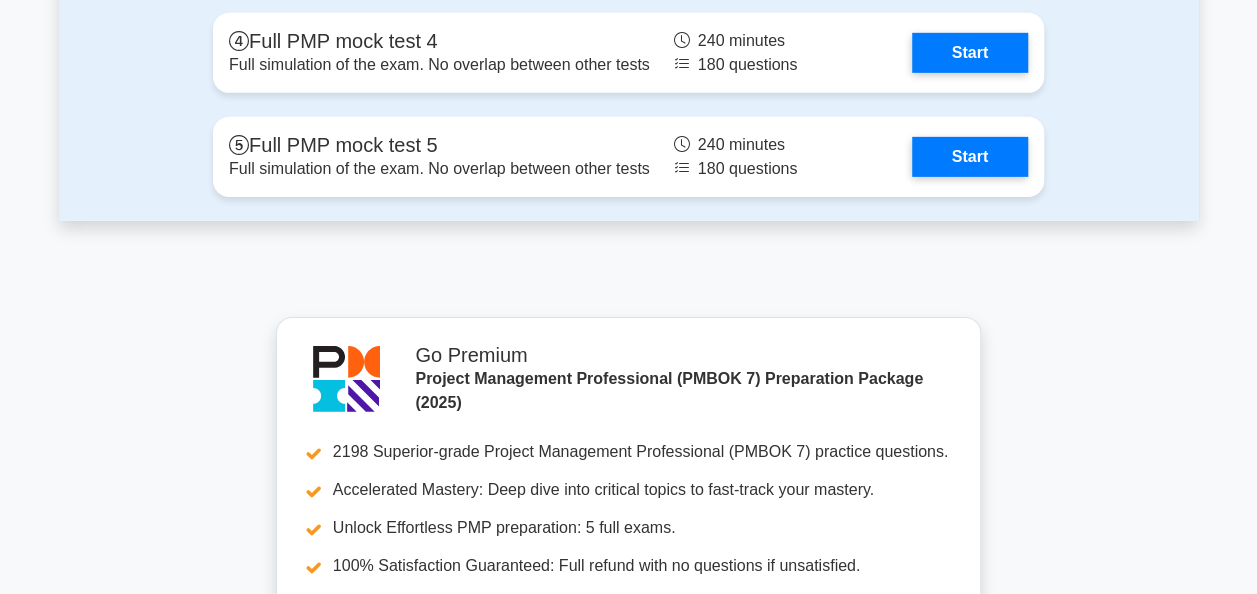 scroll, scrollTop: 3042, scrollLeft: 0, axis: vertical 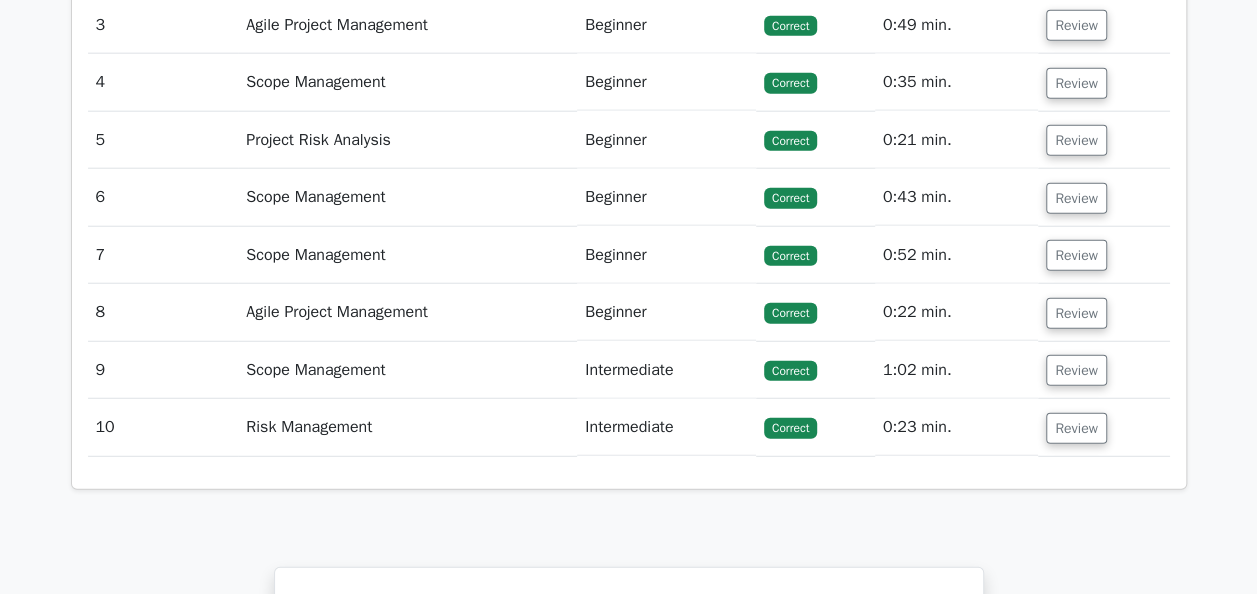 click on "Review" at bounding box center [1103, 370] 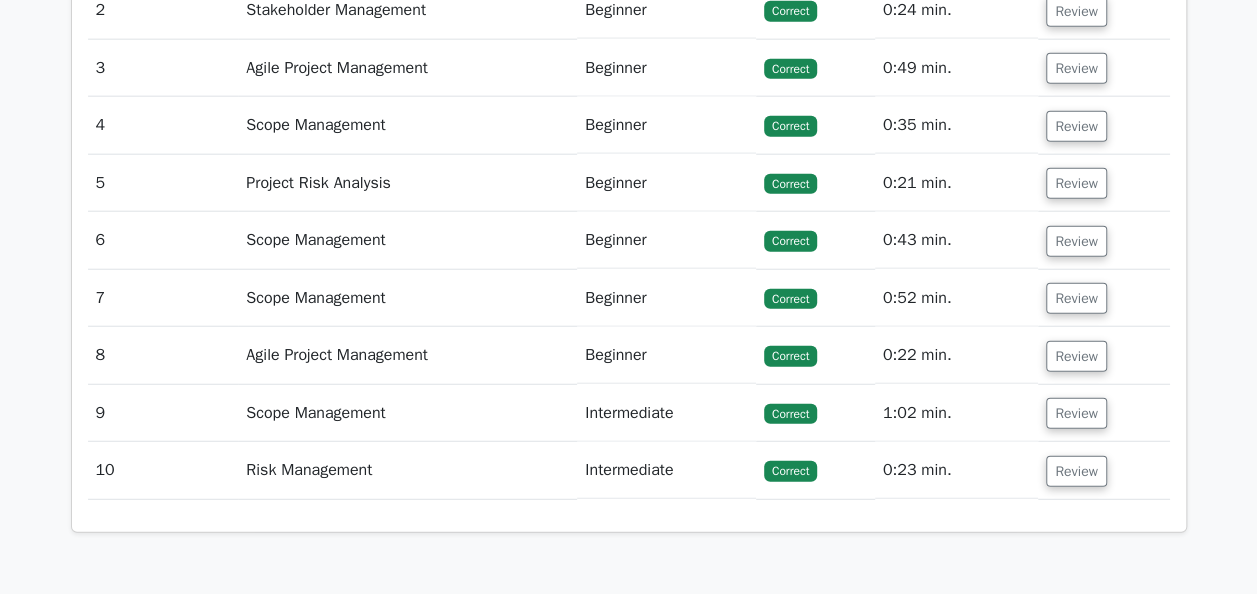 scroll, scrollTop: 2420, scrollLeft: 0, axis: vertical 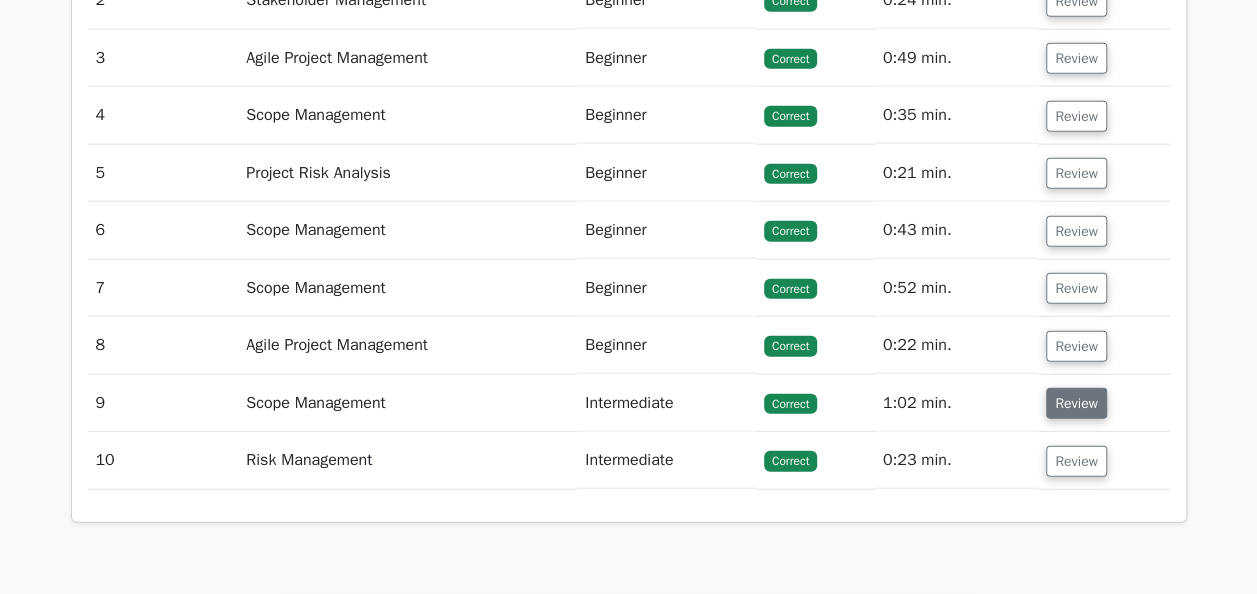 click on "Review" at bounding box center (1076, 403) 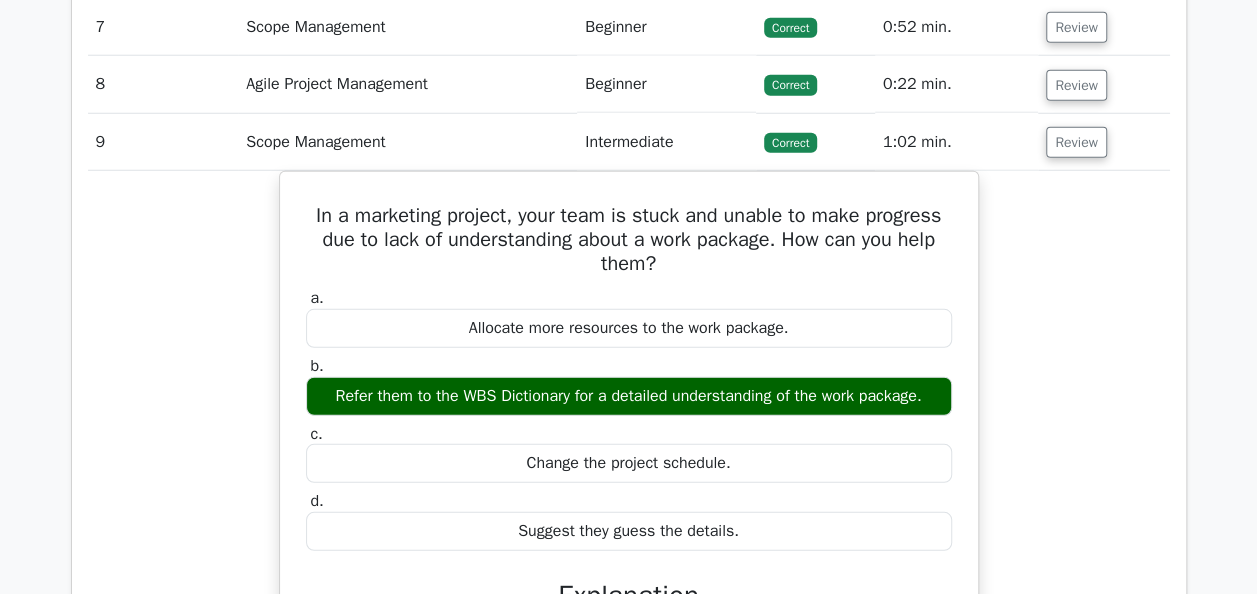 scroll, scrollTop: 2621, scrollLeft: 0, axis: vertical 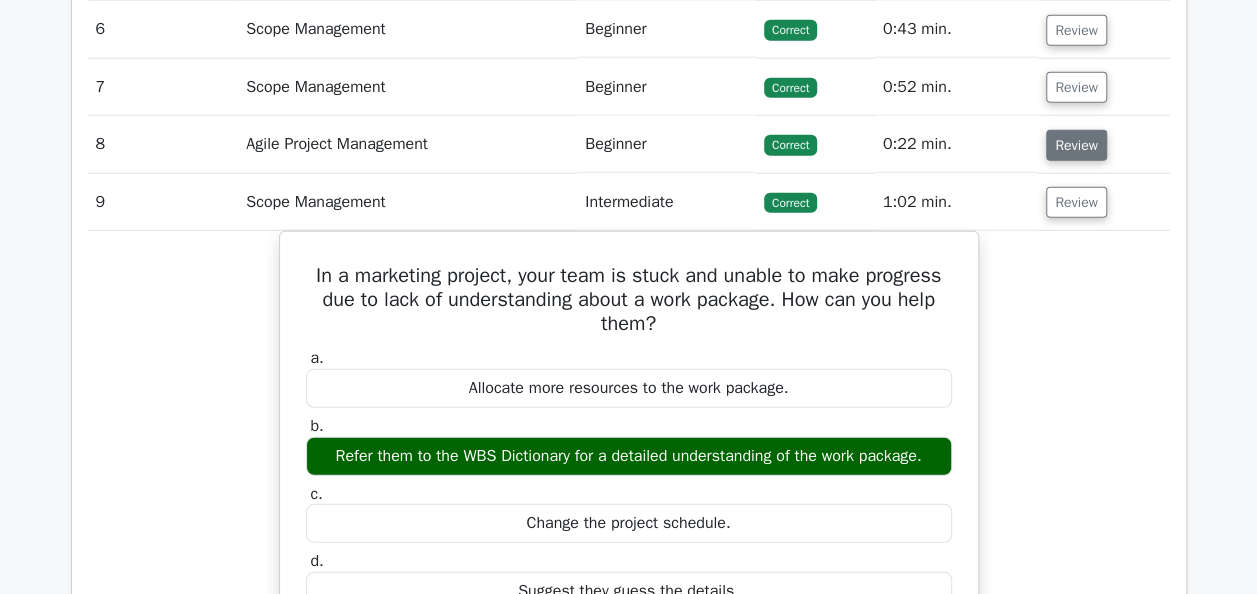 click on "Review" at bounding box center (1076, 145) 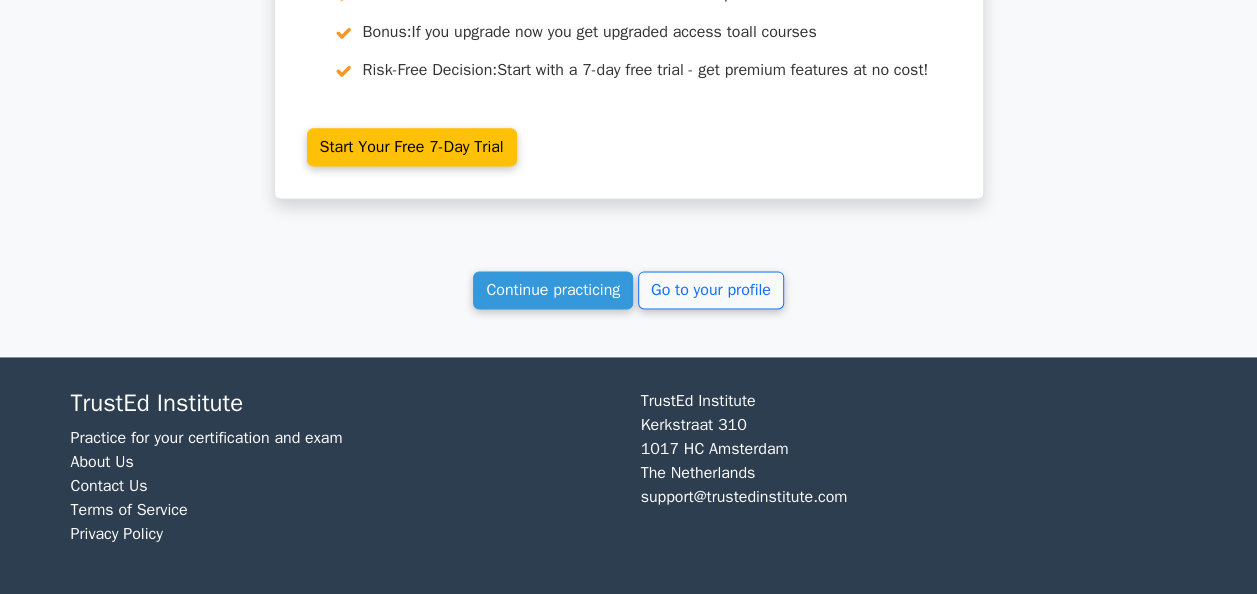 scroll, scrollTop: 5067, scrollLeft: 0, axis: vertical 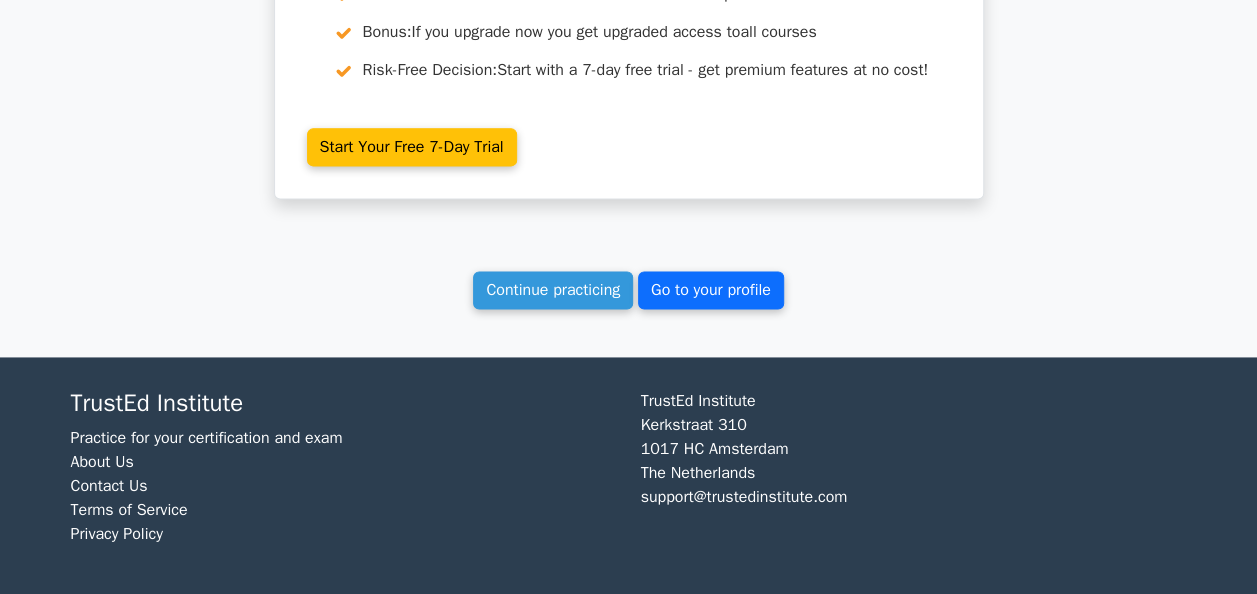 click on "Go to your profile" at bounding box center (711, 290) 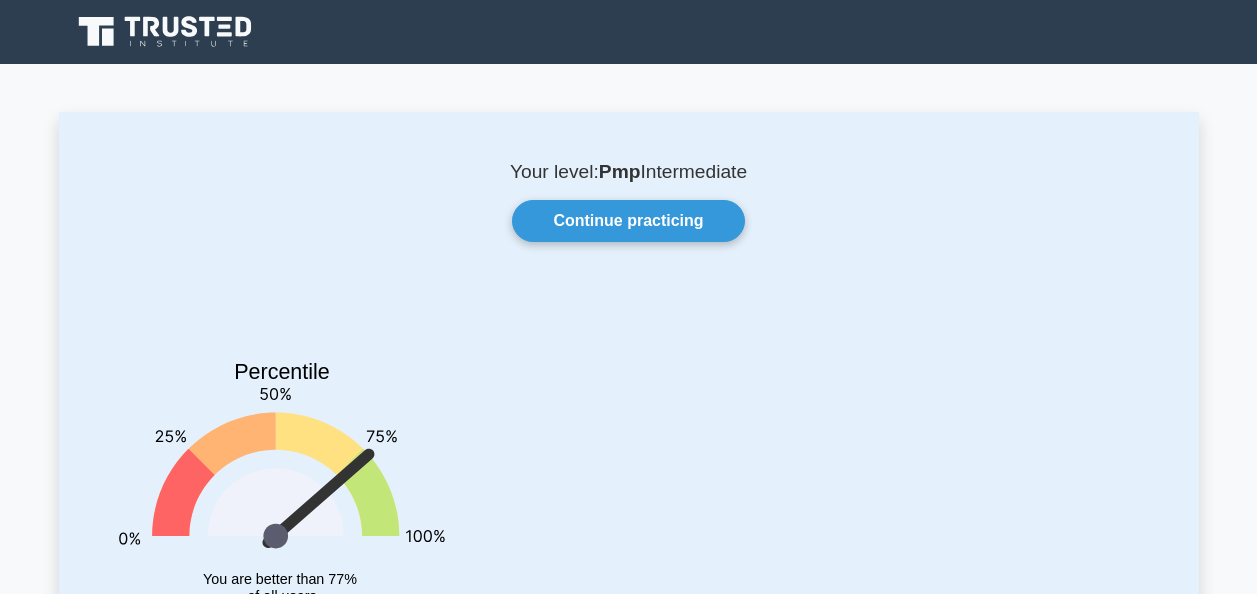 scroll, scrollTop: 0, scrollLeft: 0, axis: both 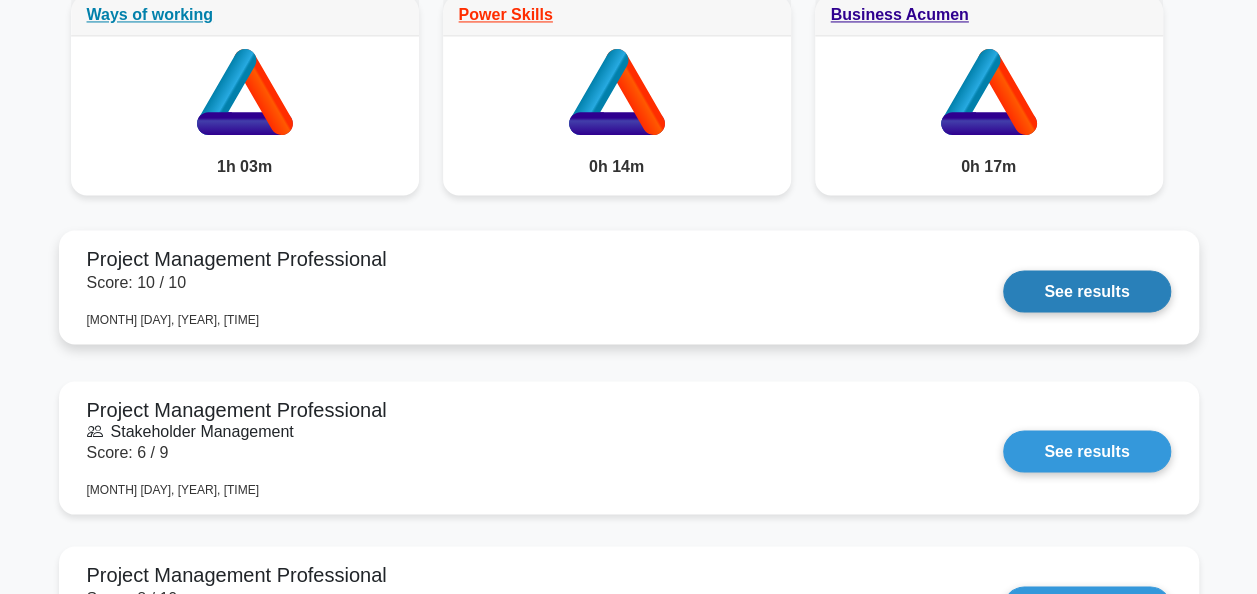 click on "See results" at bounding box center (1086, 291) 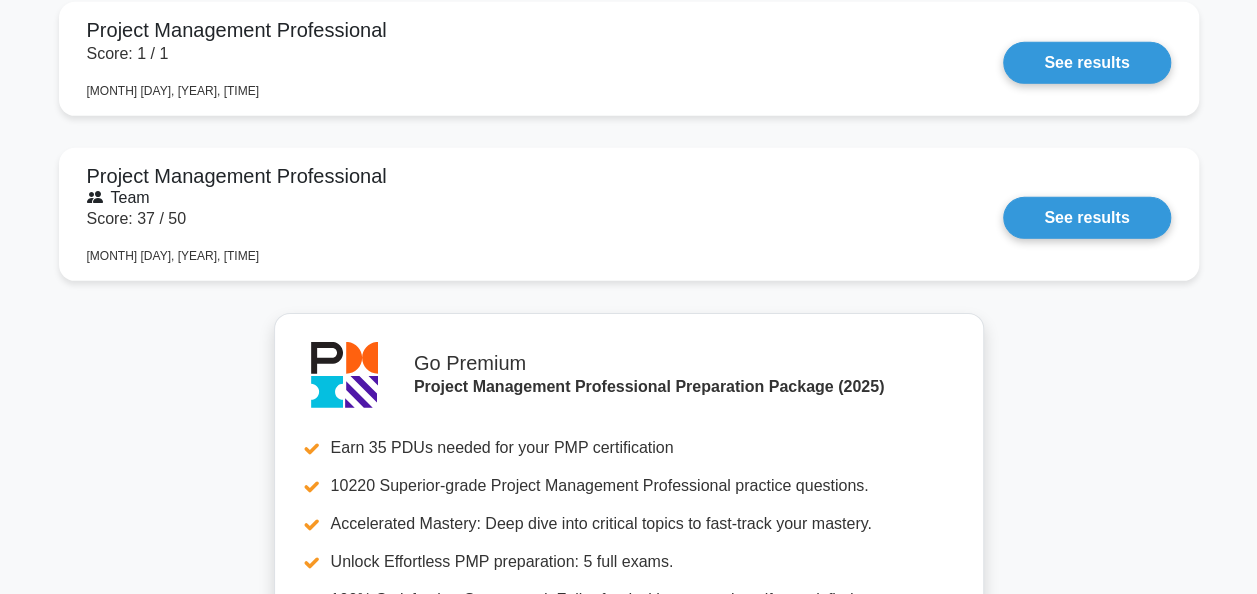 scroll, scrollTop: 3005, scrollLeft: 0, axis: vertical 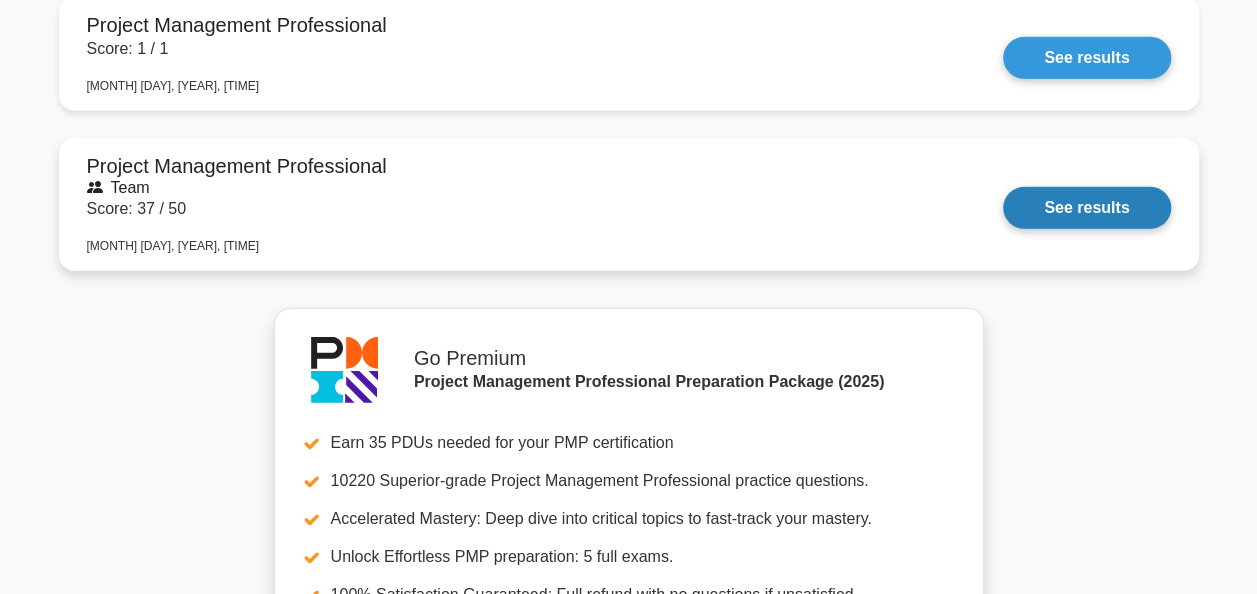 click on "See results" at bounding box center [1086, 208] 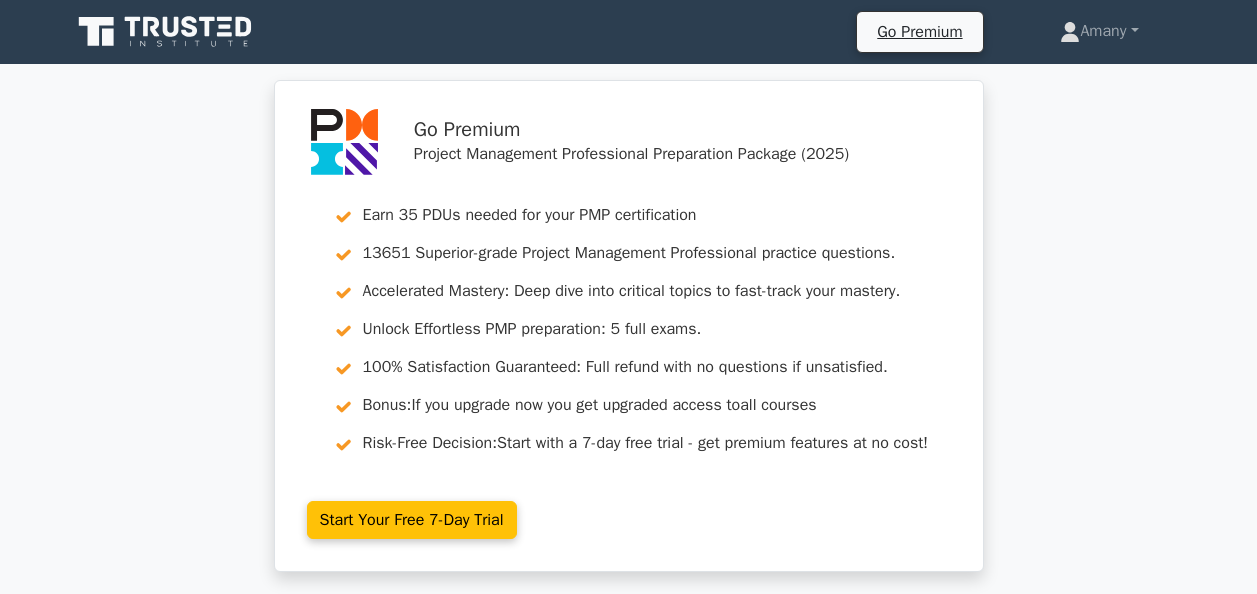 scroll, scrollTop: 0, scrollLeft: 0, axis: both 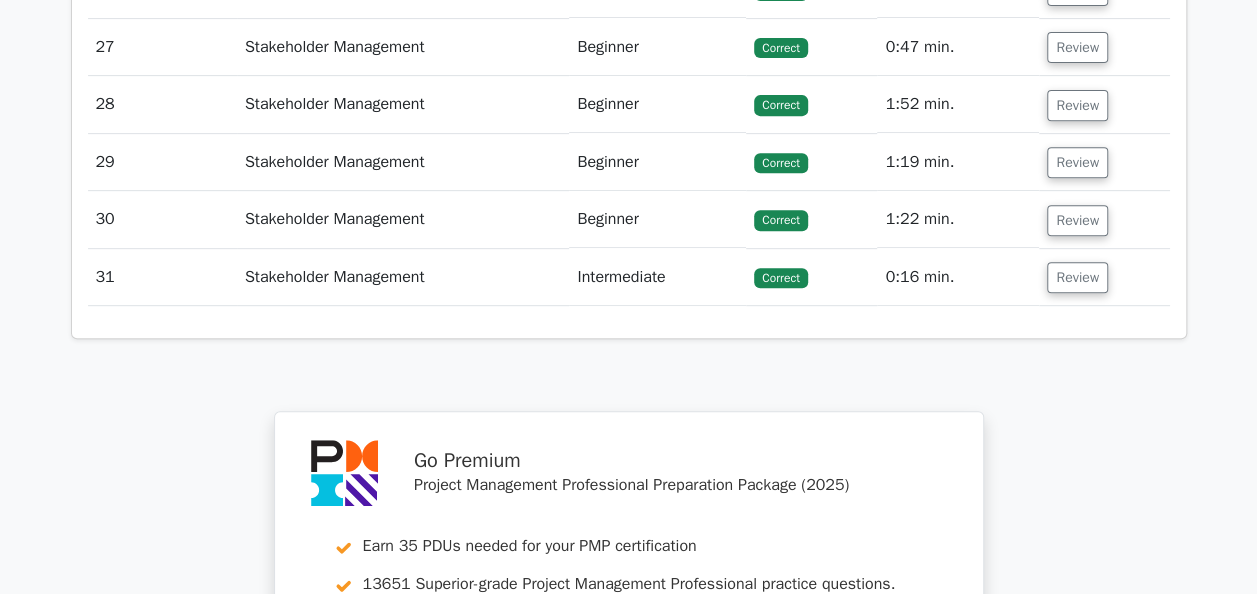 click on "Review" at bounding box center (1077, 277) 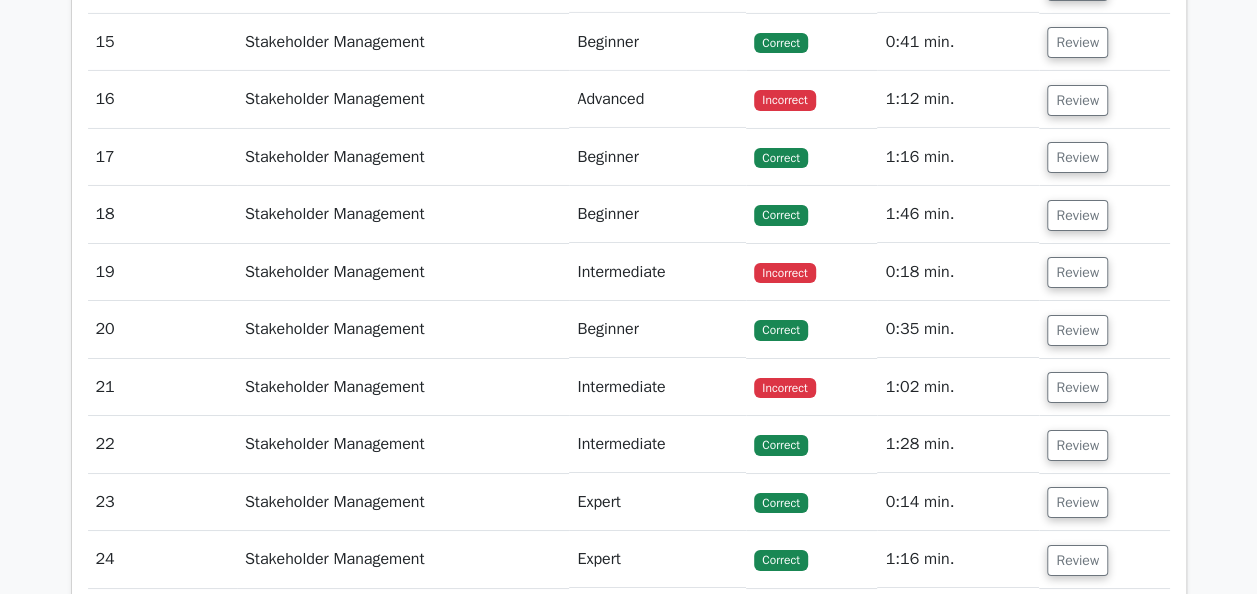 scroll, scrollTop: 3258, scrollLeft: 0, axis: vertical 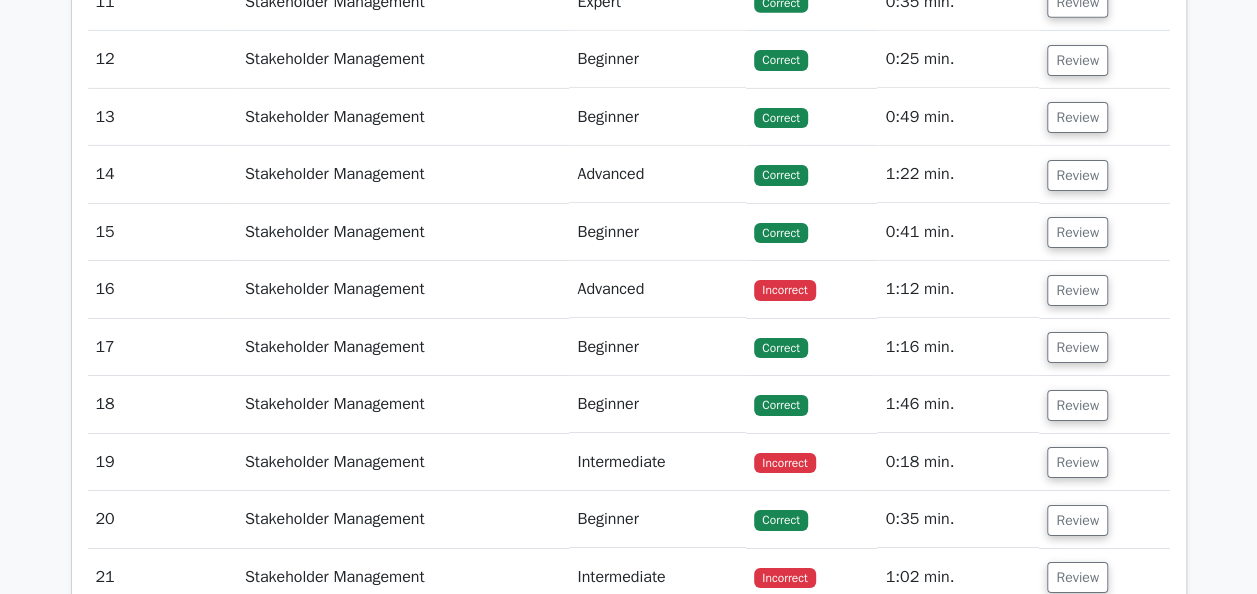 click on "Incorrect" at bounding box center (784, 290) 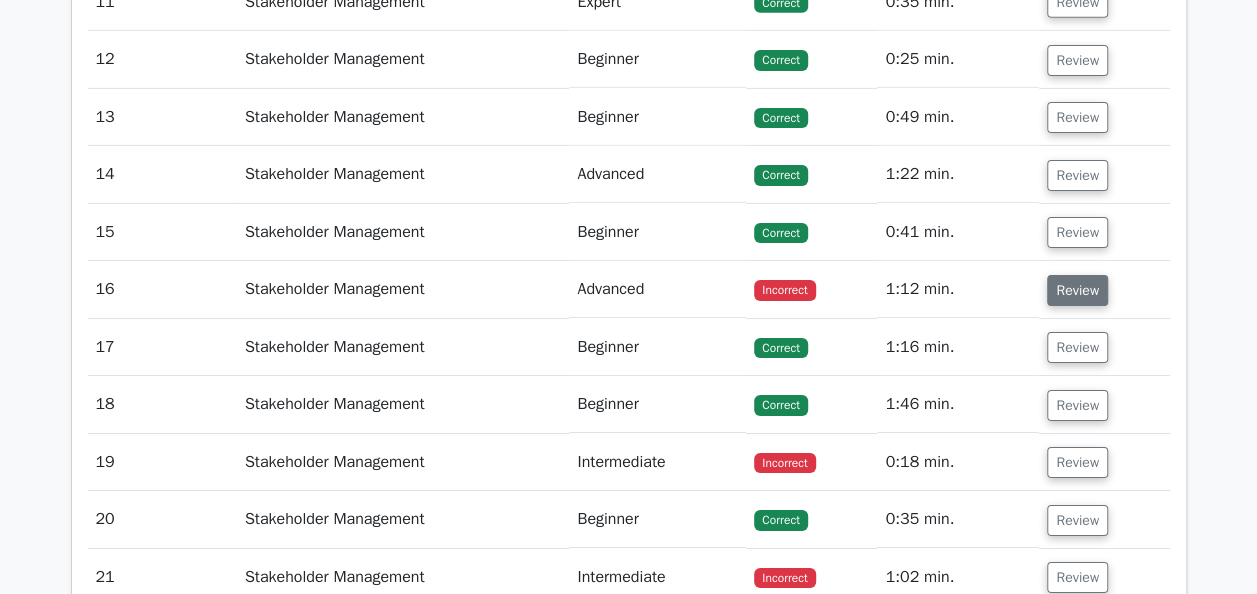 click on "Review" at bounding box center [1077, 290] 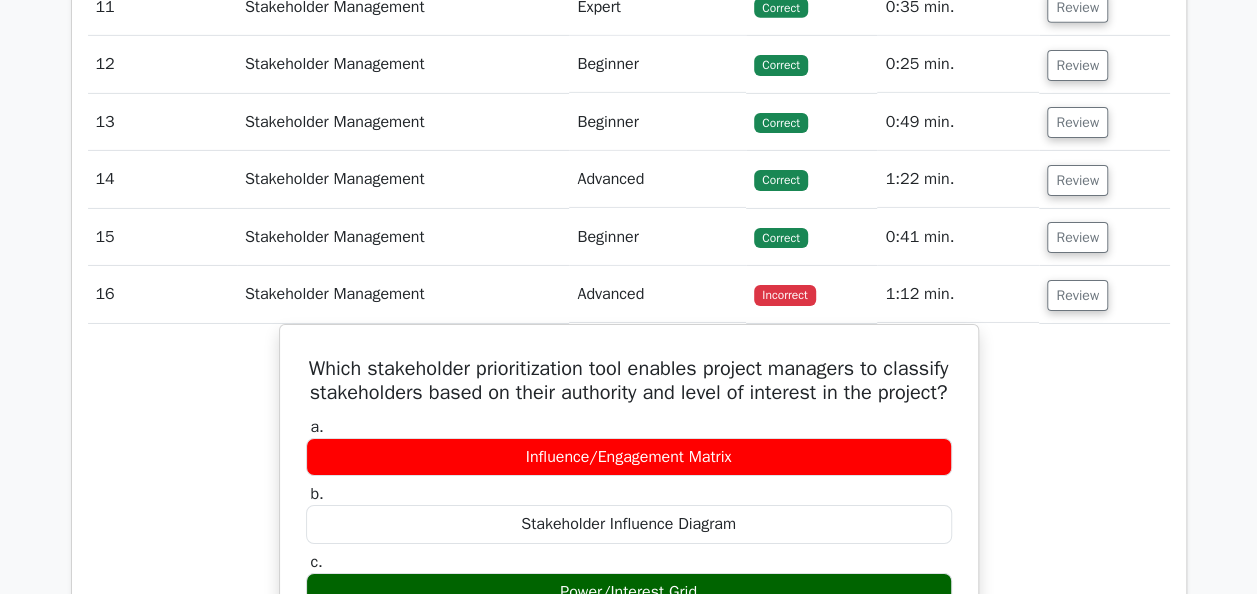 type 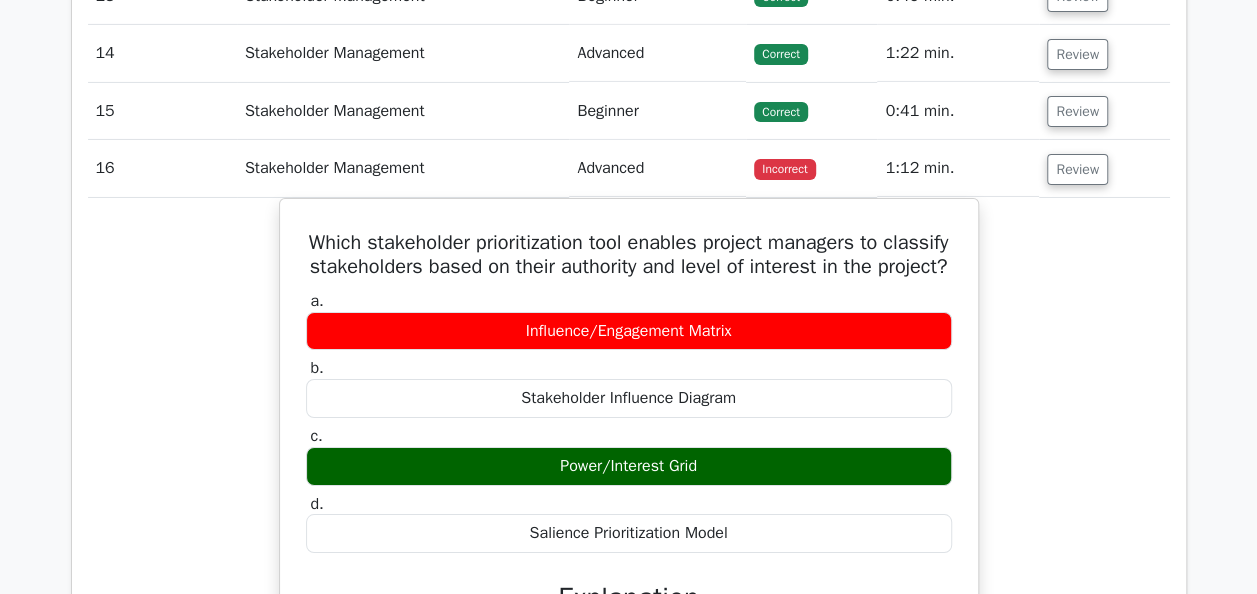 scroll, scrollTop: 3402, scrollLeft: 0, axis: vertical 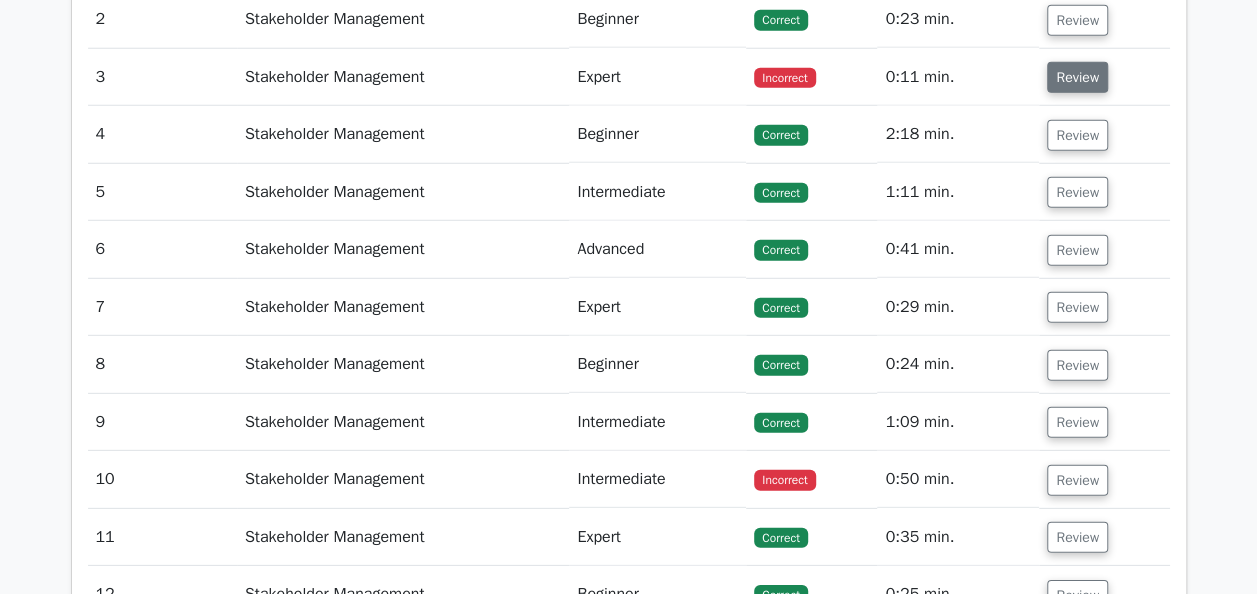 click on "Review" at bounding box center [1077, 77] 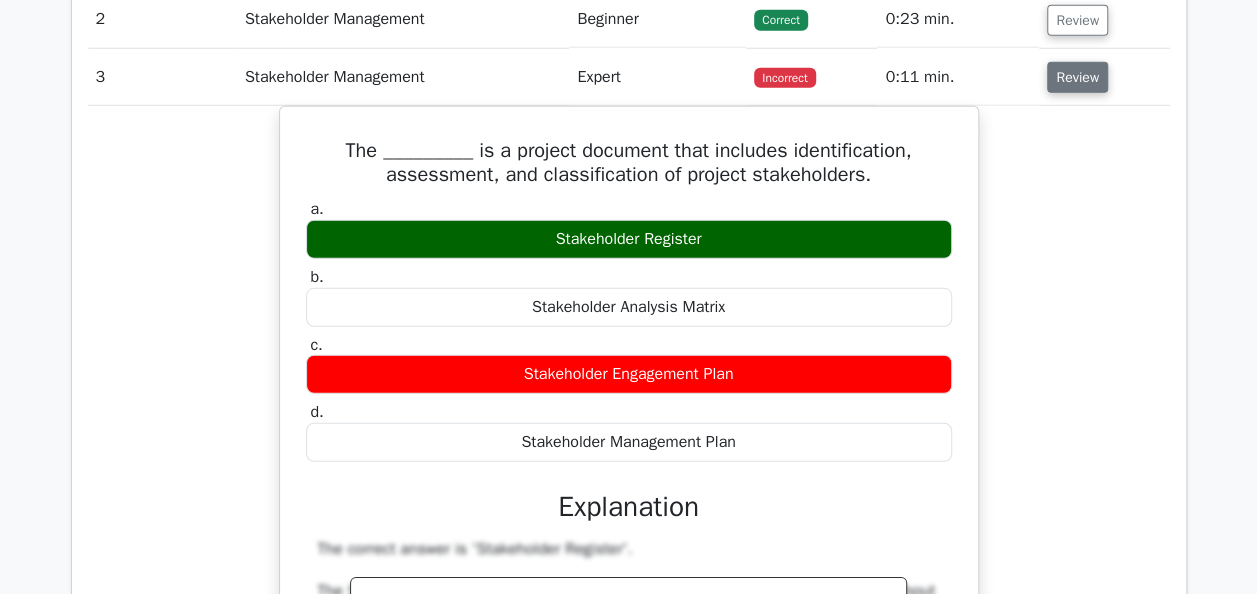 click on "Review" at bounding box center [1077, 77] 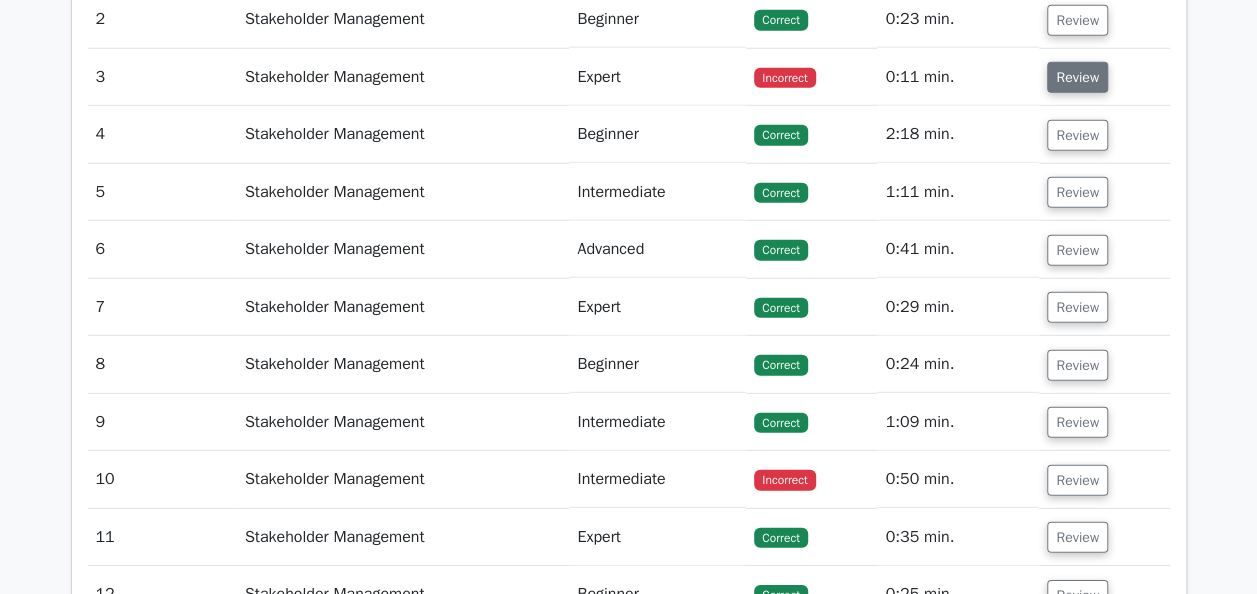 click on "Review" at bounding box center (1077, 77) 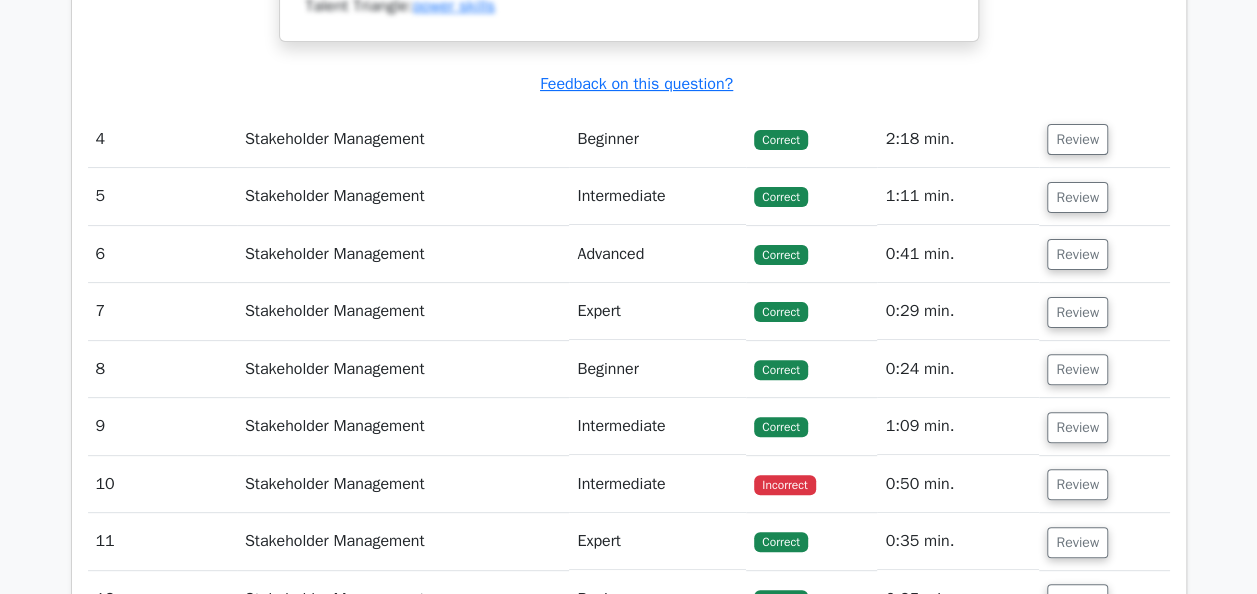 scroll, scrollTop: 3922, scrollLeft: 0, axis: vertical 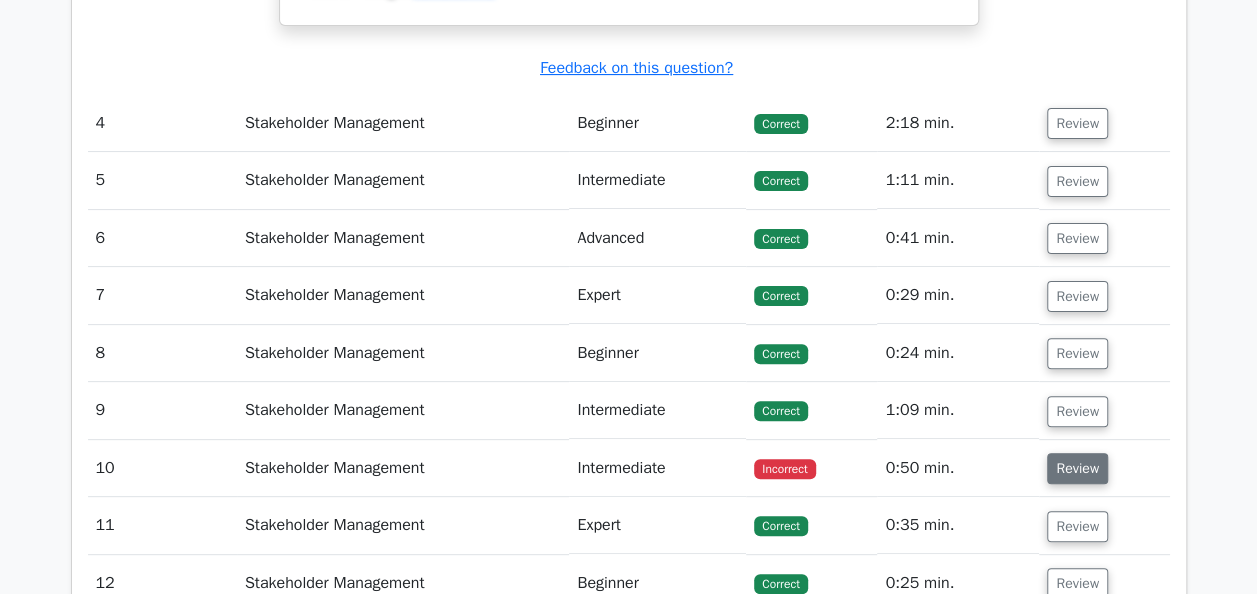 click on "Review" at bounding box center [1077, 468] 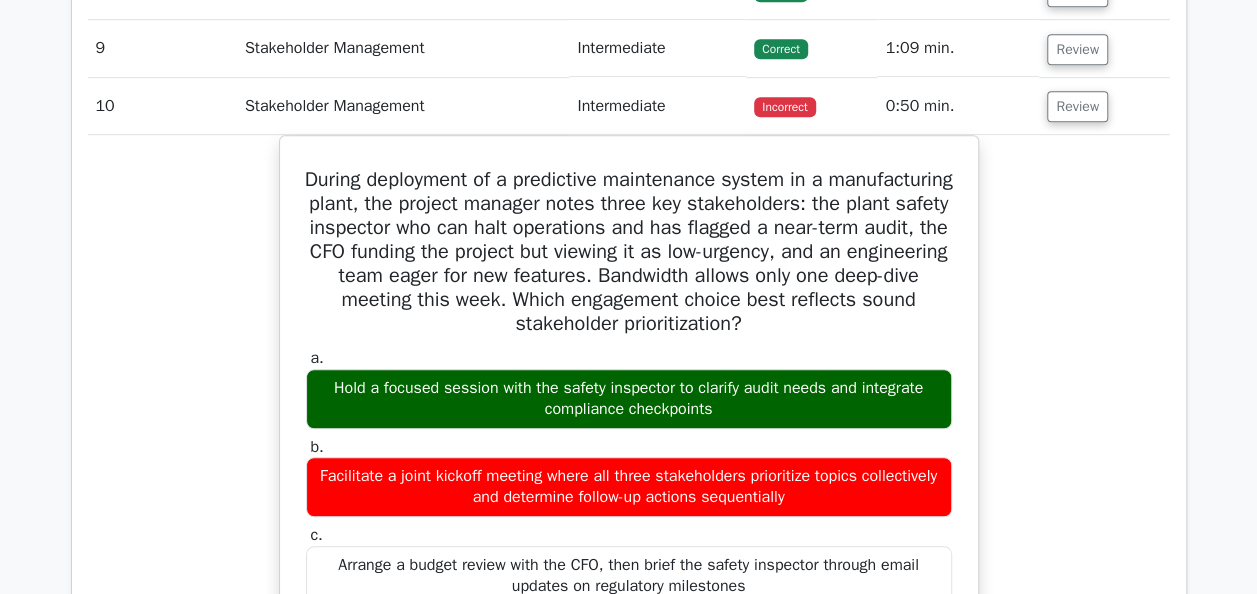 scroll, scrollTop: 4300, scrollLeft: 0, axis: vertical 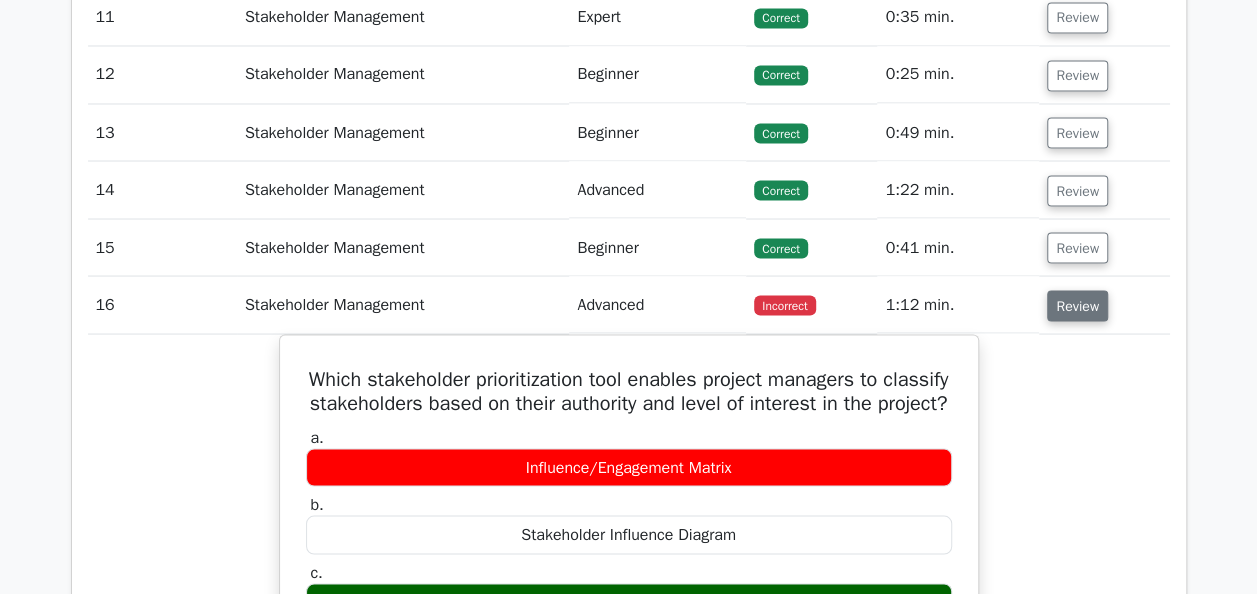 click on "Review" at bounding box center (1077, 305) 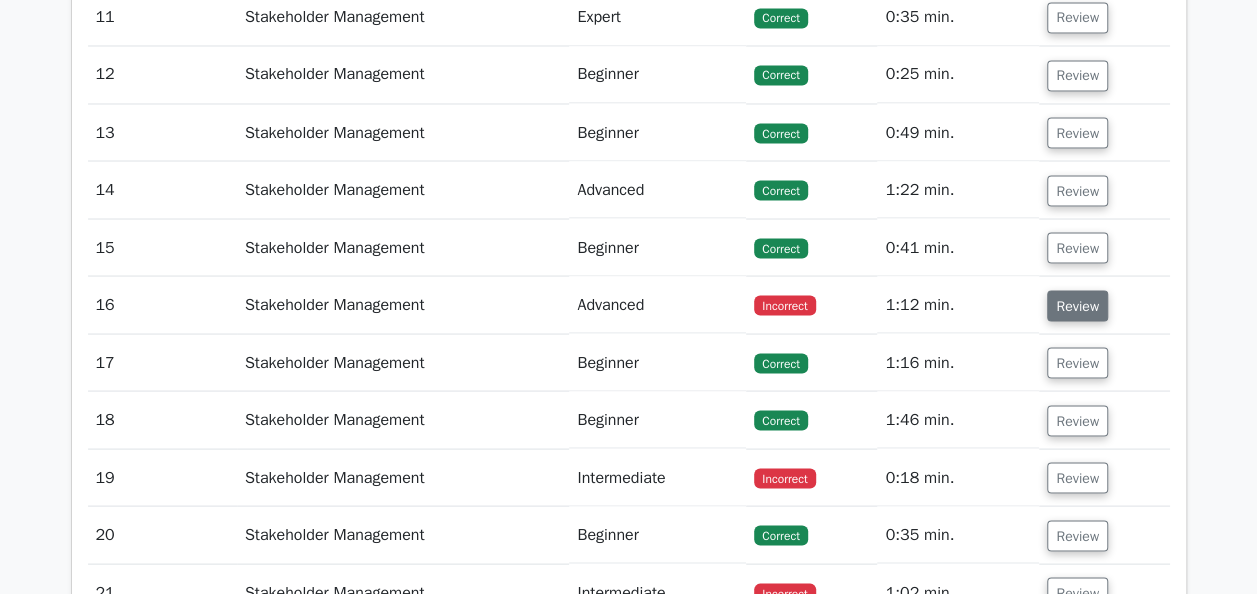 click on "Review" at bounding box center (1077, 305) 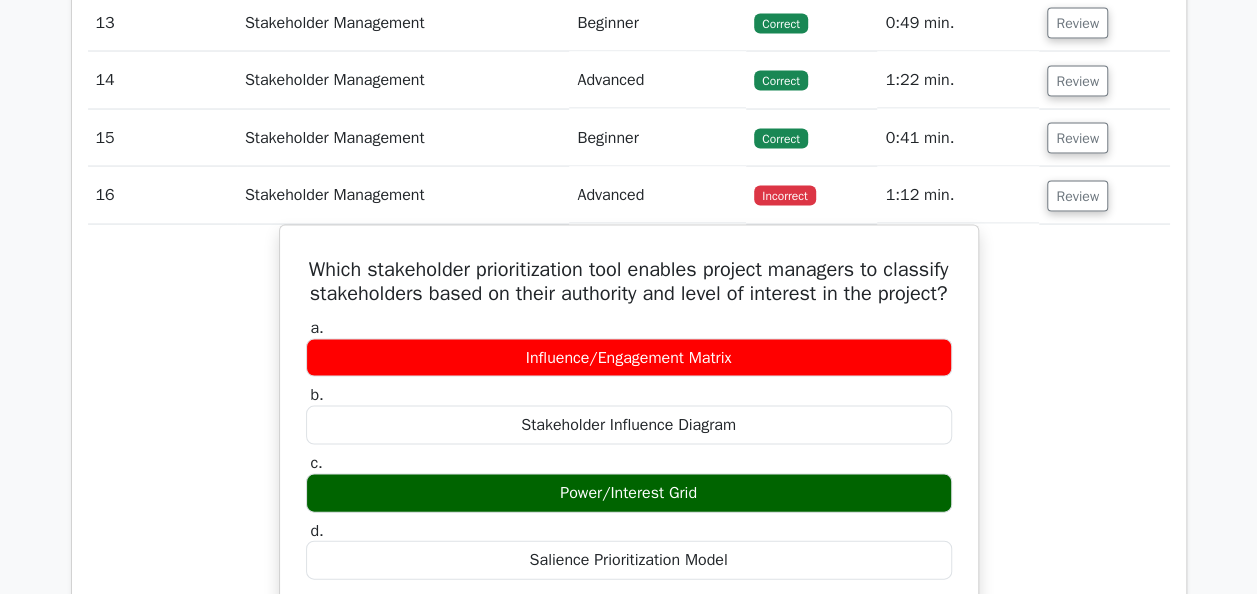 scroll, scrollTop: 5656, scrollLeft: 0, axis: vertical 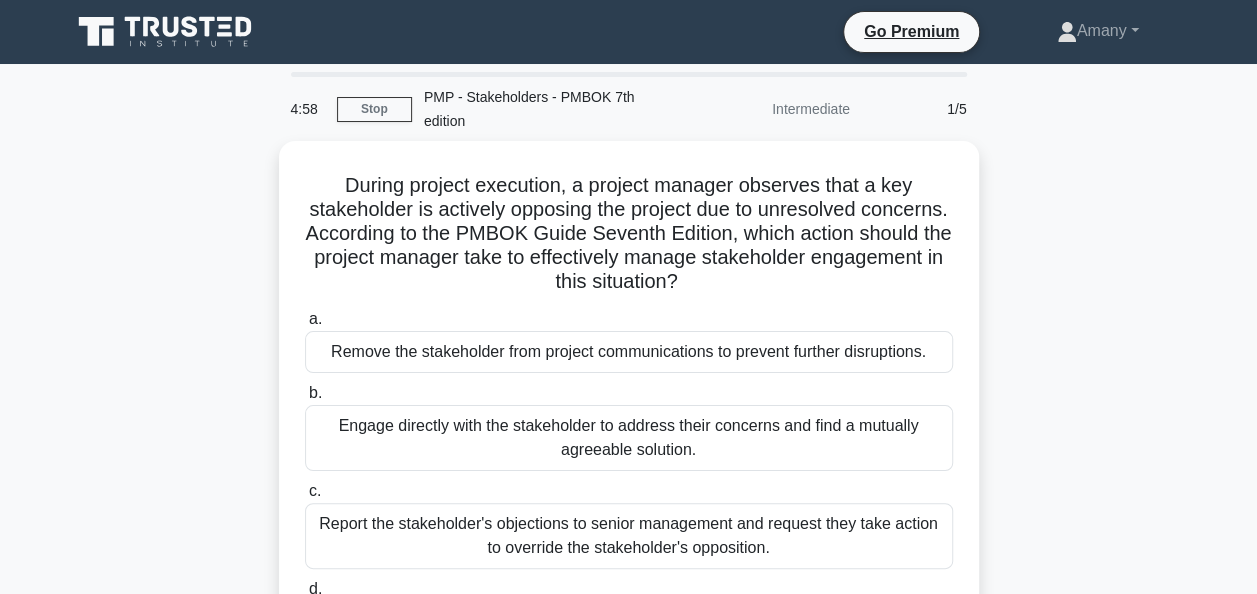 click 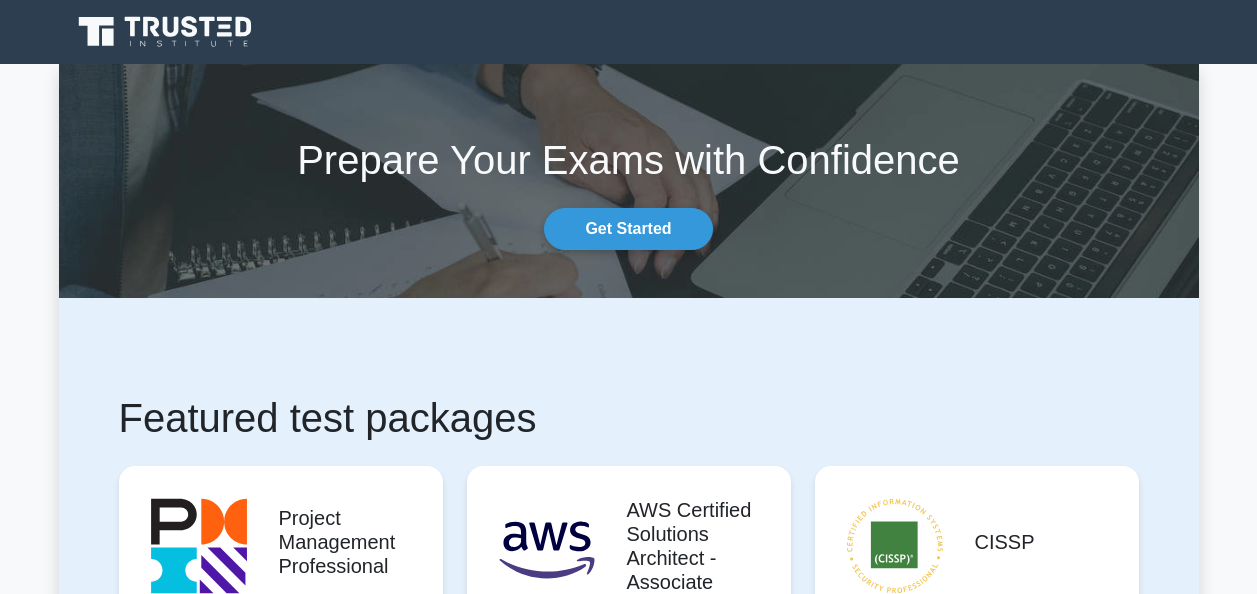 scroll, scrollTop: 0, scrollLeft: 0, axis: both 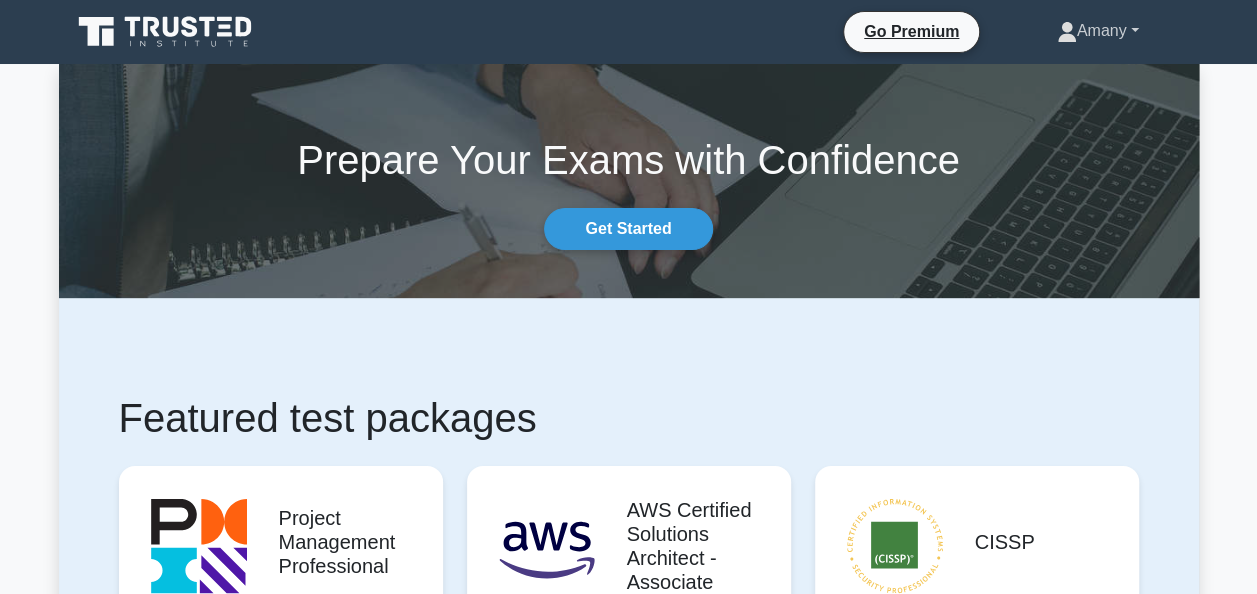 click on "Amany" at bounding box center [1098, 31] 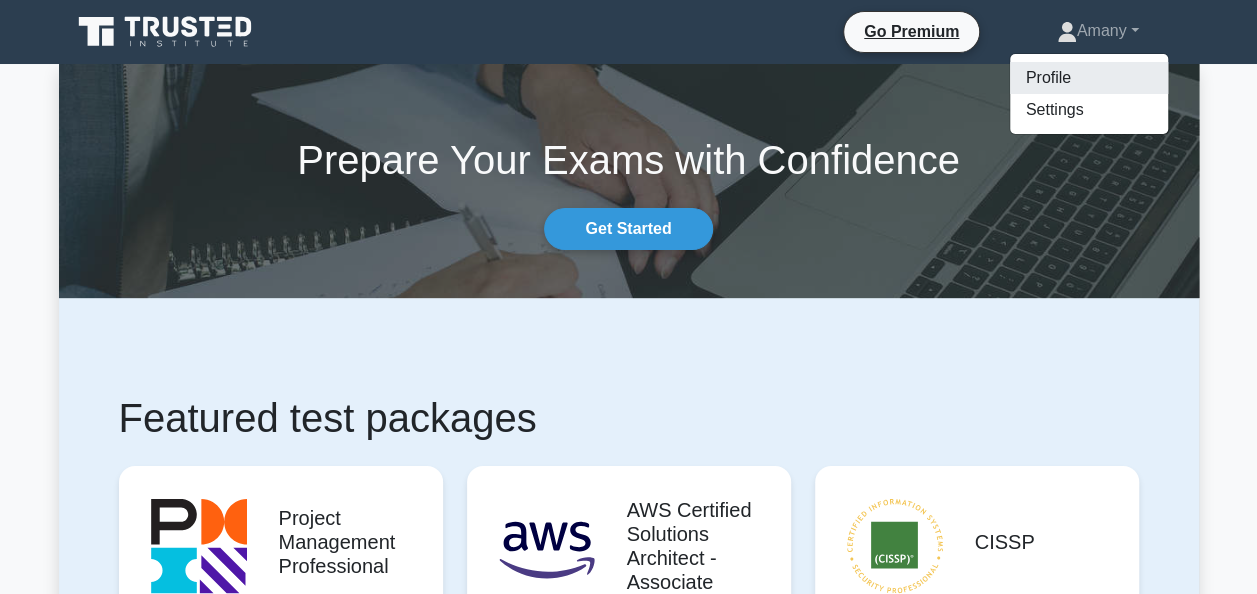 click on "Profile" at bounding box center (1089, 78) 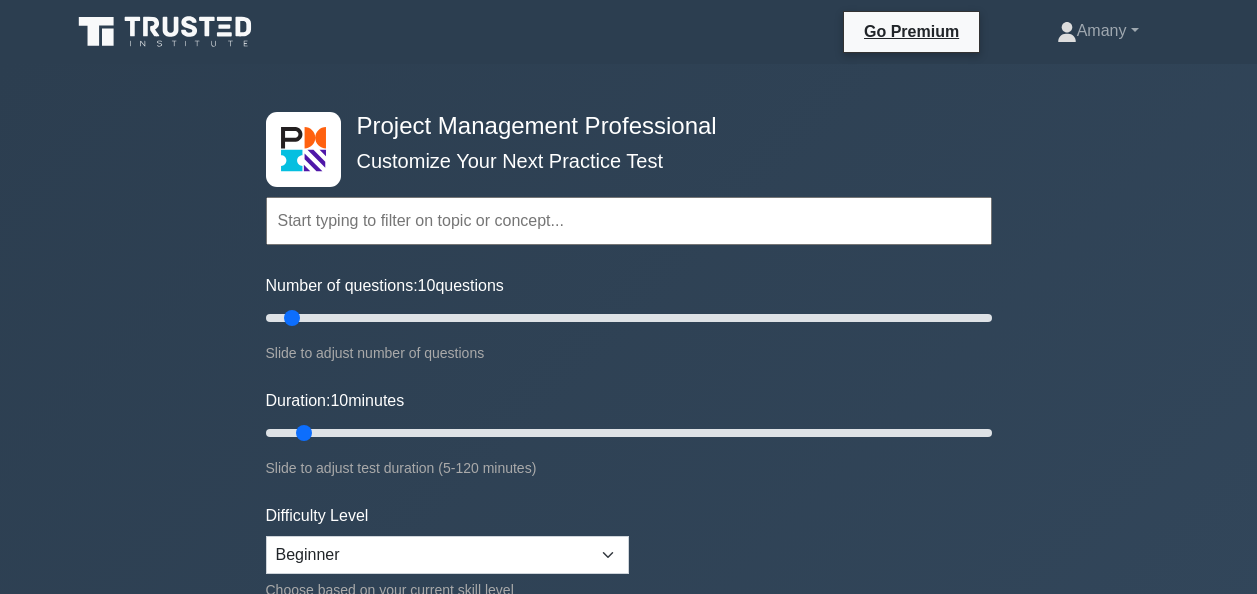 scroll, scrollTop: 0, scrollLeft: 0, axis: both 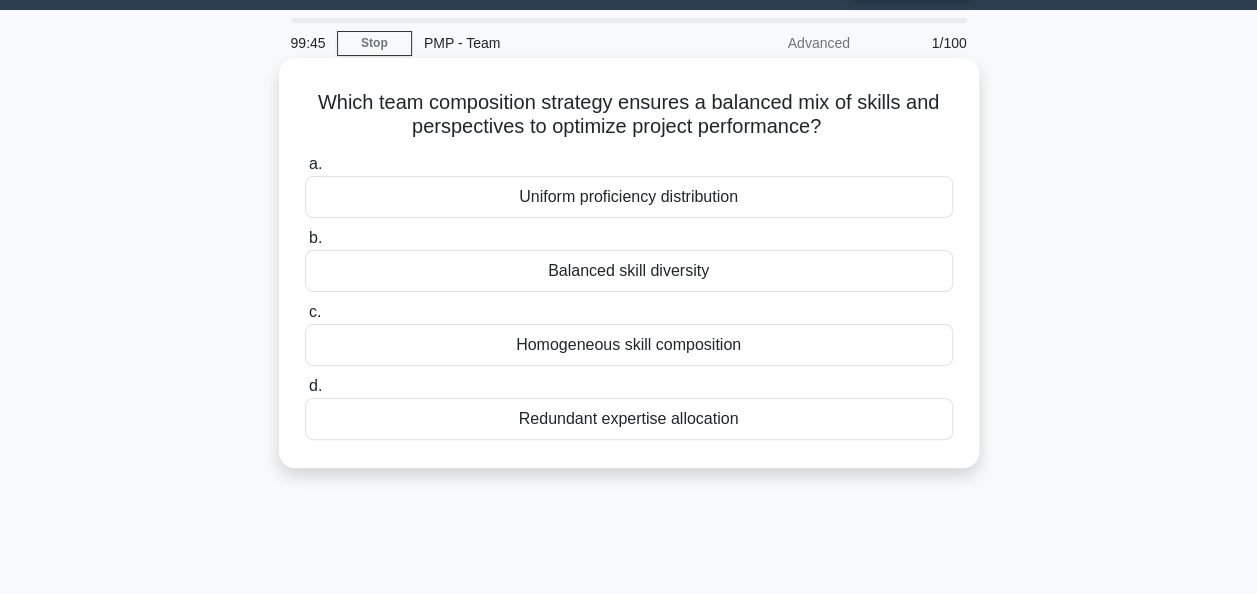 click on "Redundant expertise allocation" at bounding box center (629, 419) 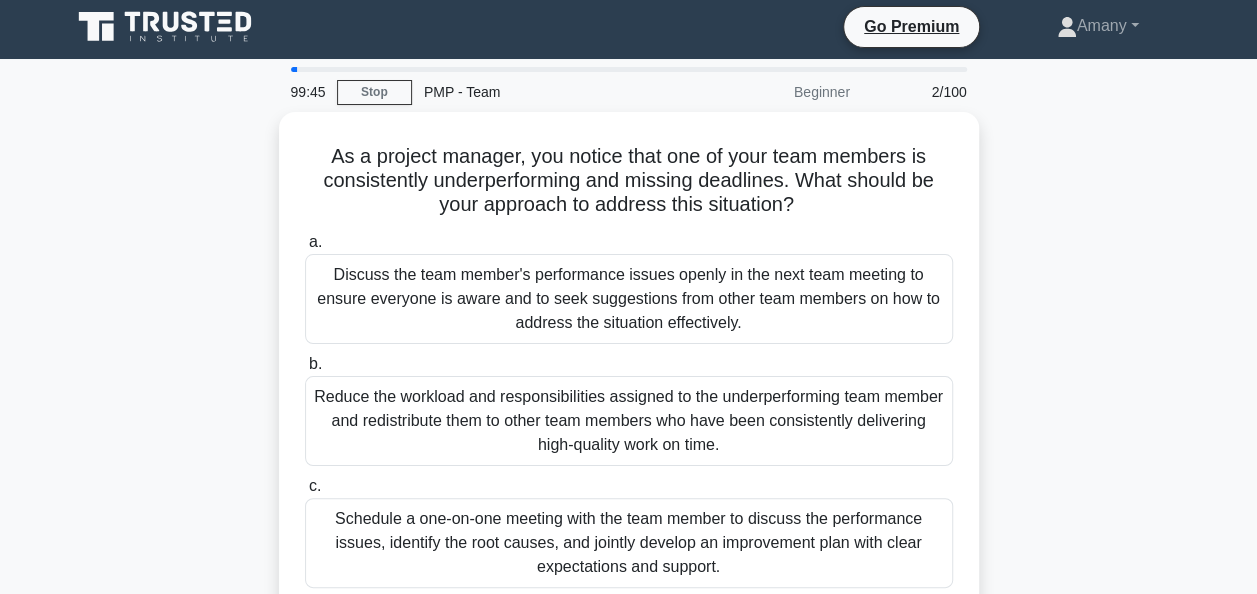 scroll, scrollTop: 0, scrollLeft: 0, axis: both 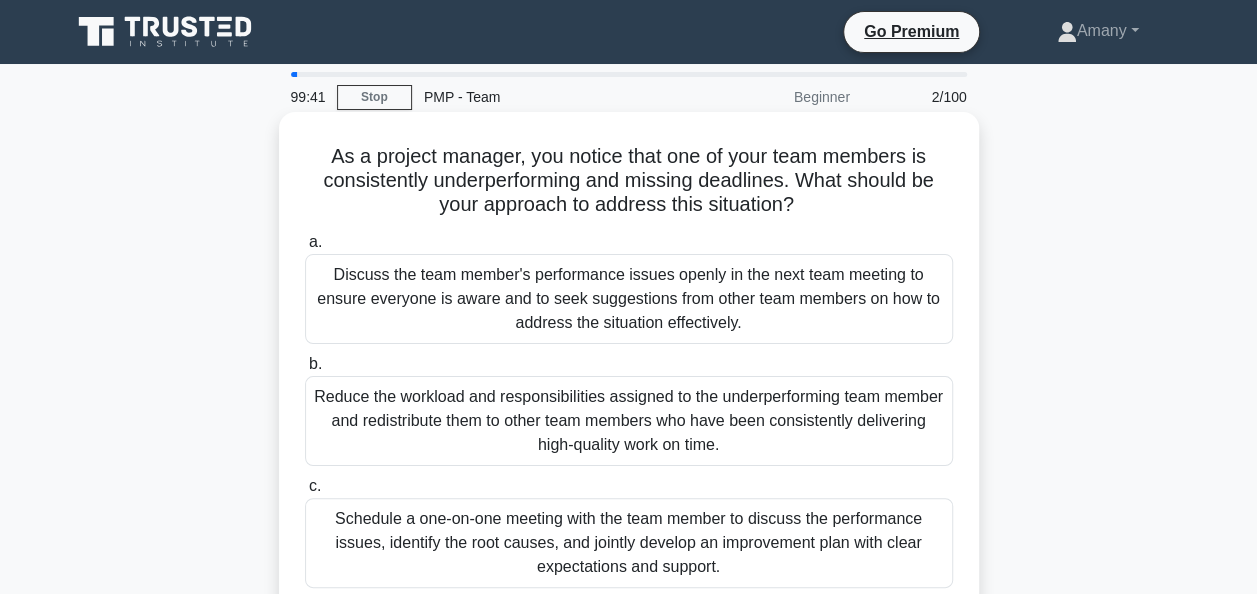 click on "Discuss the team member's performance issues openly in the next team meeting to ensure everyone is aware and to seek suggestions from other team members on how to address the situation effectively." at bounding box center (629, 299) 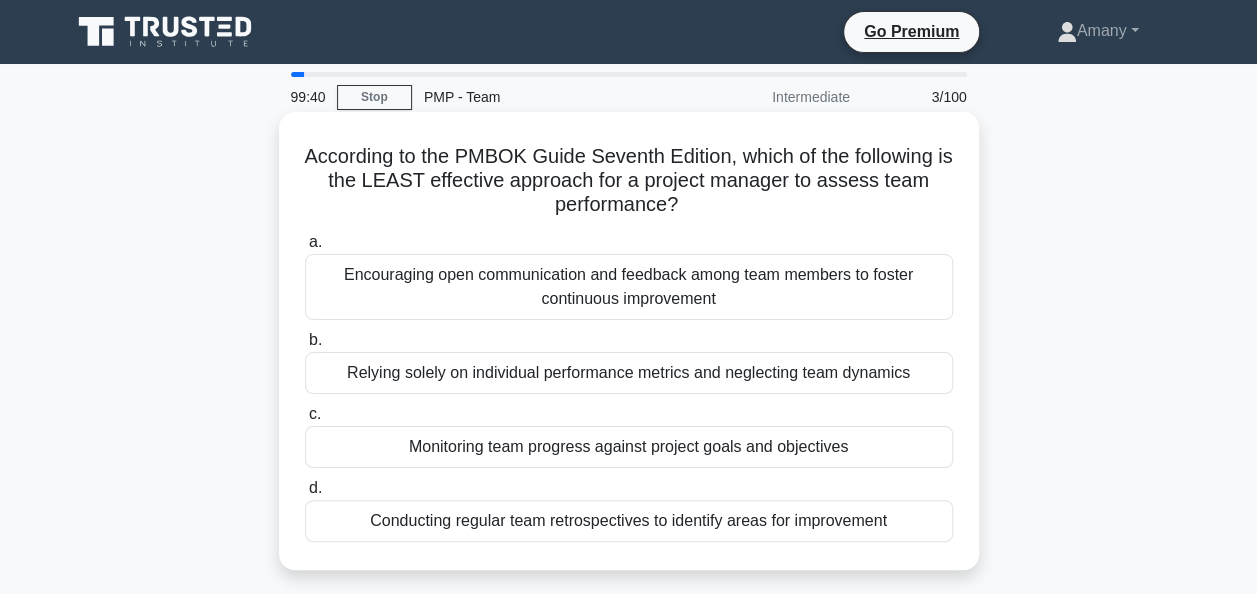 click on "c.
Monitoring team progress against project goals and objectives" at bounding box center [629, 435] 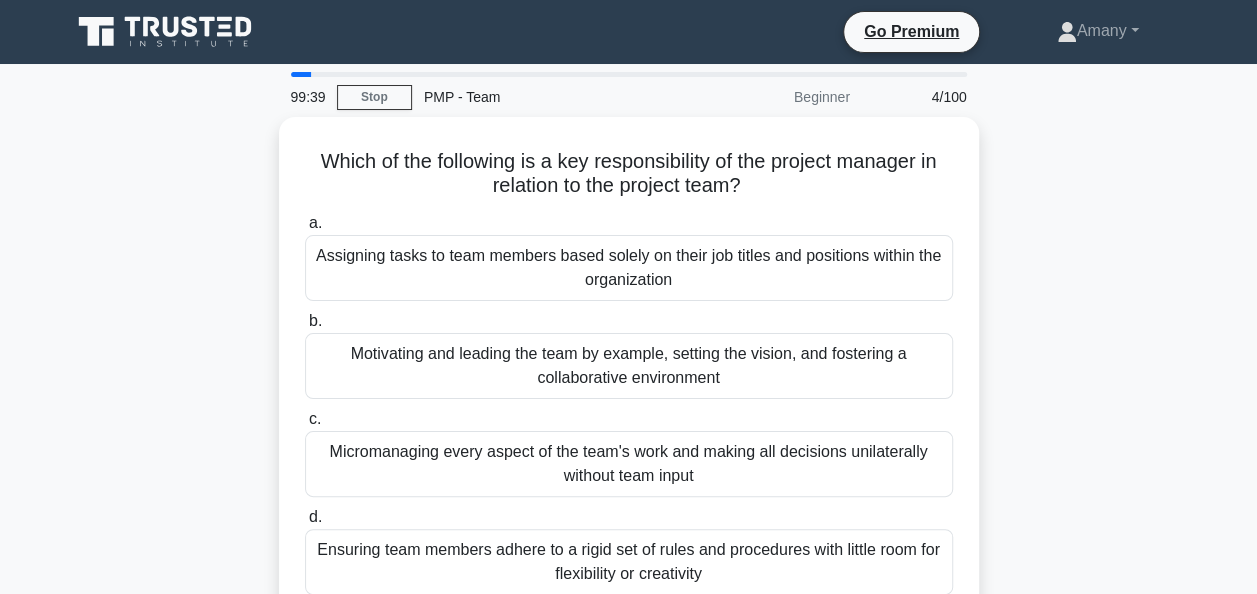 click on "c.
Micromanaging every aspect of the team's work and making all decisions unilaterally without team input" at bounding box center (629, 452) 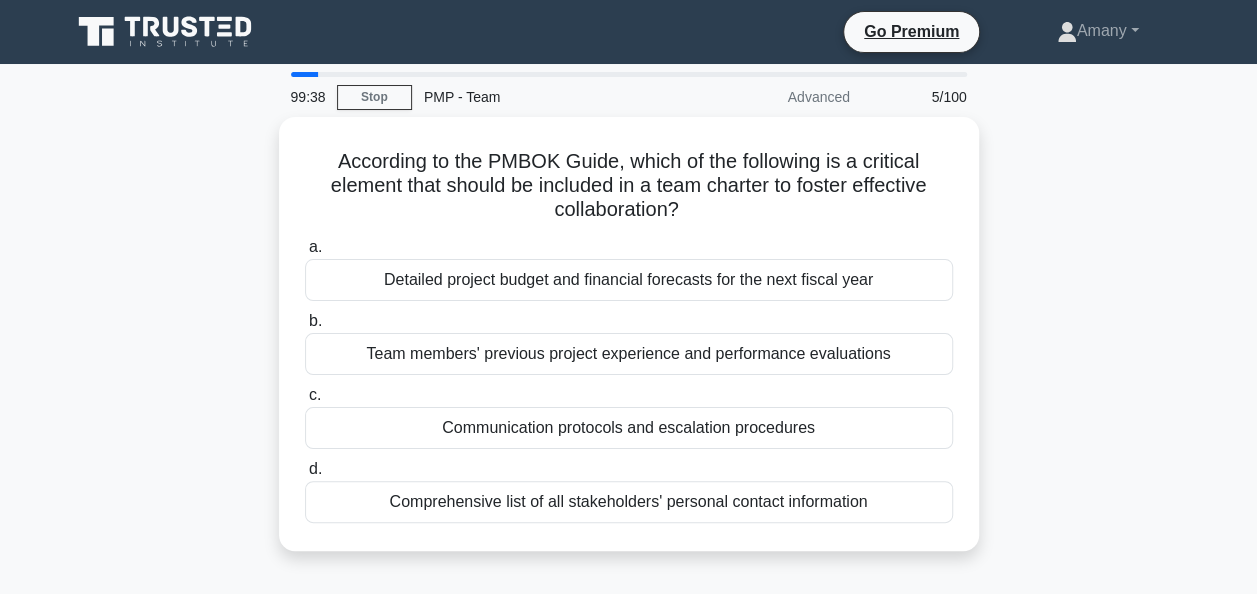 click on "Communication protocols and escalation procedures" at bounding box center (629, 428) 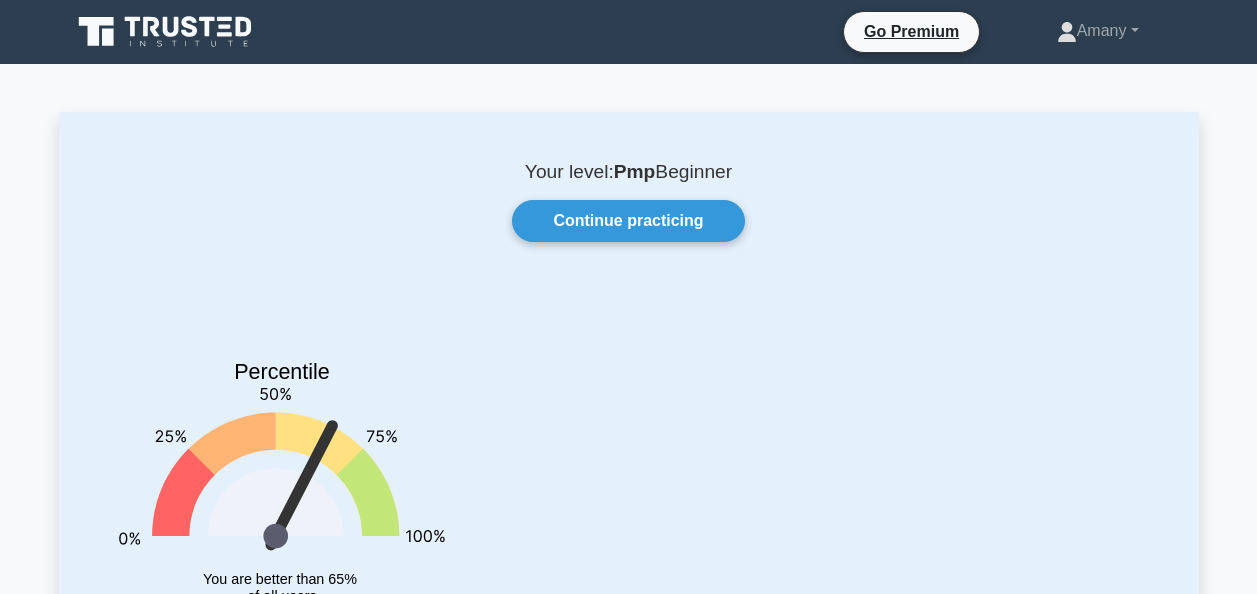 scroll, scrollTop: 0, scrollLeft: 0, axis: both 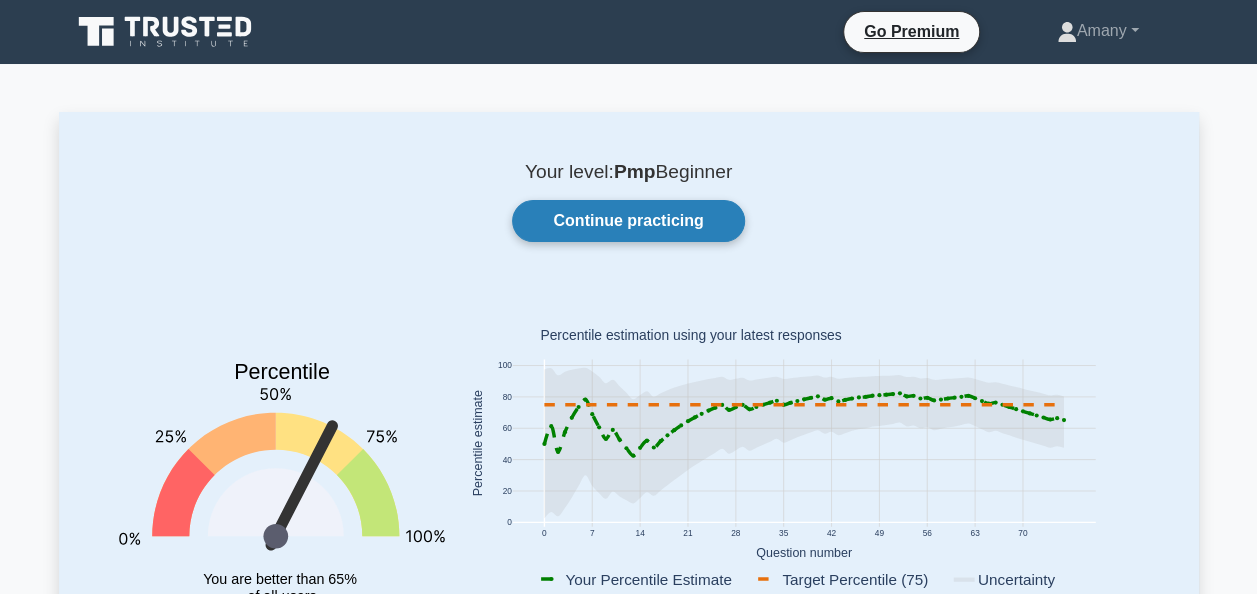 click on "Continue practicing" at bounding box center (628, 221) 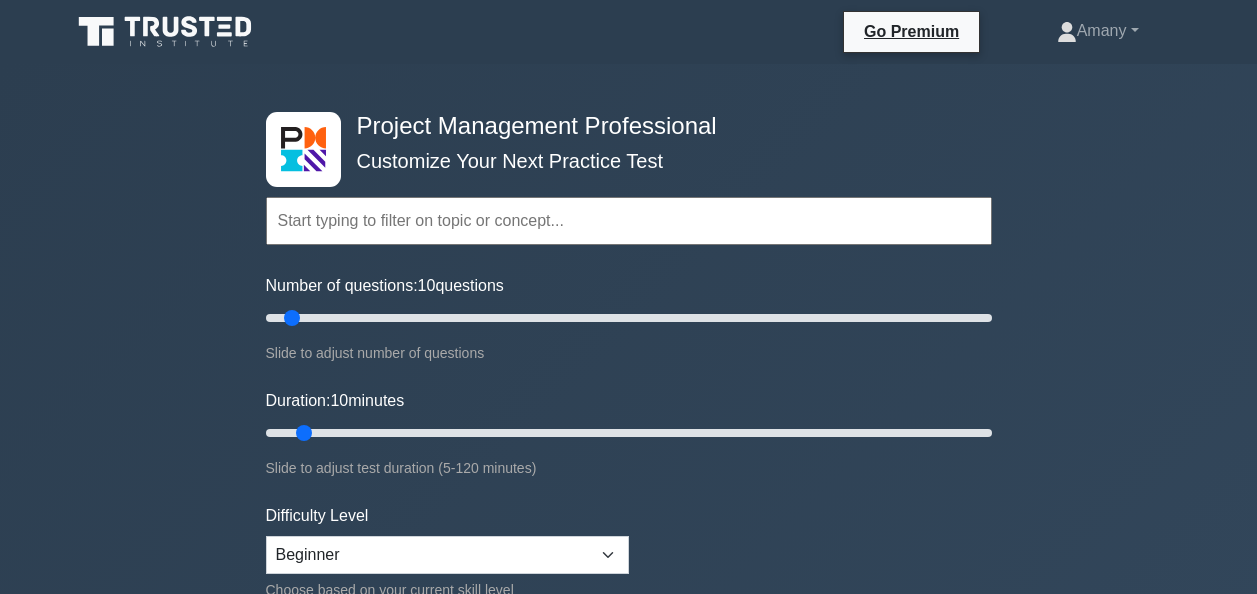 scroll, scrollTop: 0, scrollLeft: 0, axis: both 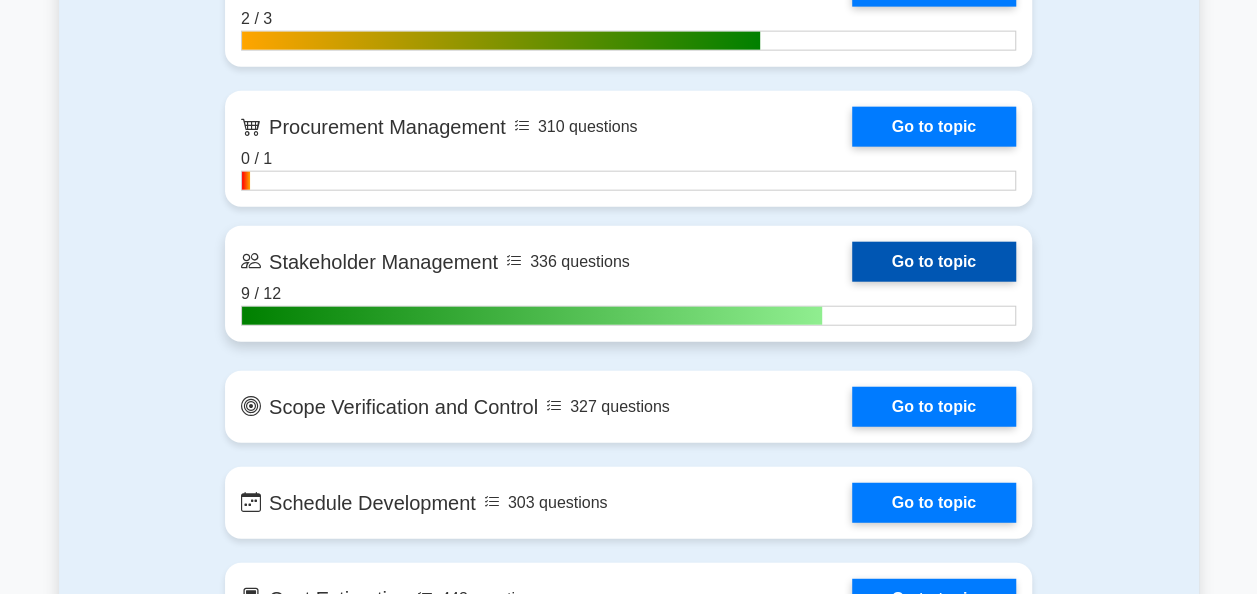 click on "Go to topic" at bounding box center (934, 262) 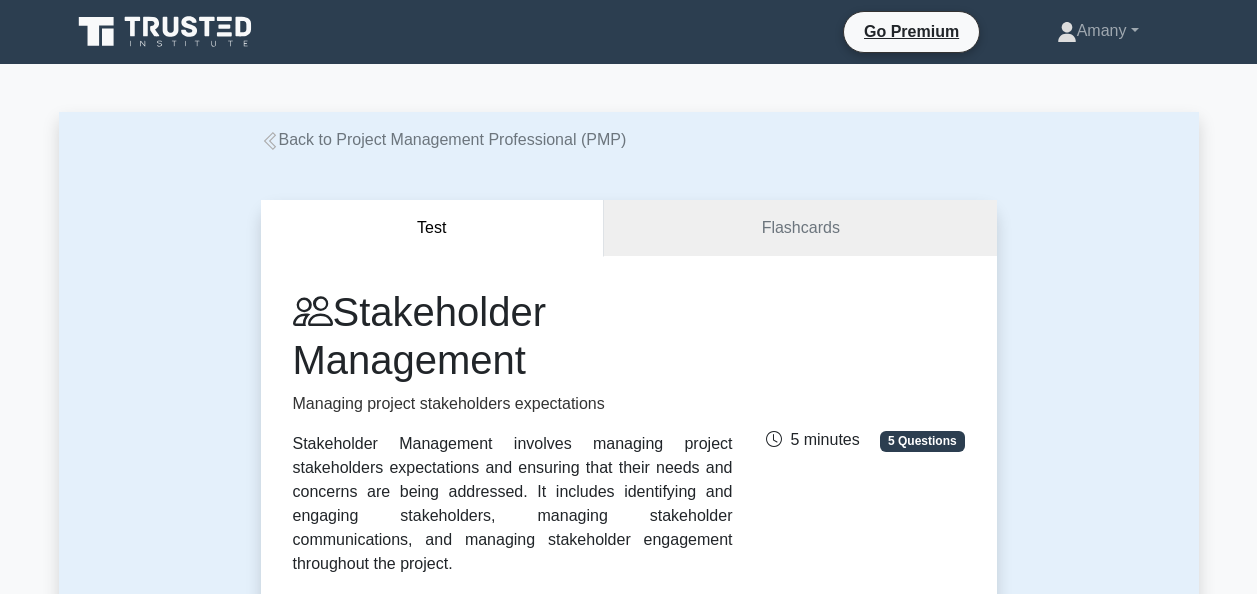 scroll, scrollTop: 0, scrollLeft: 0, axis: both 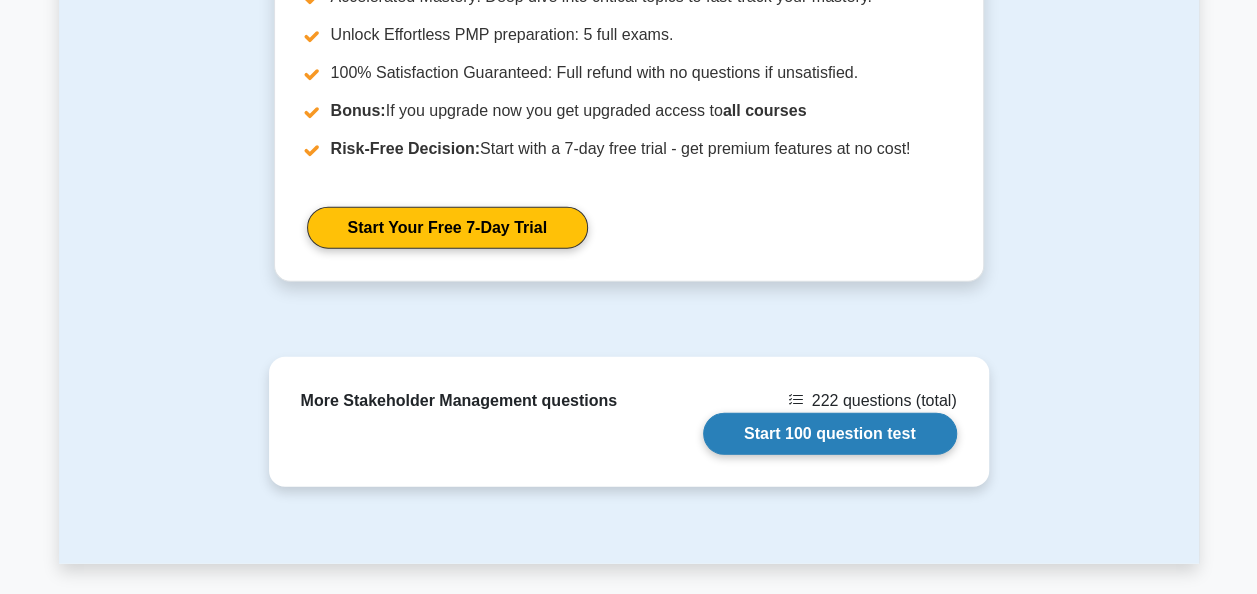 click on "Start 100 question test" at bounding box center [830, 434] 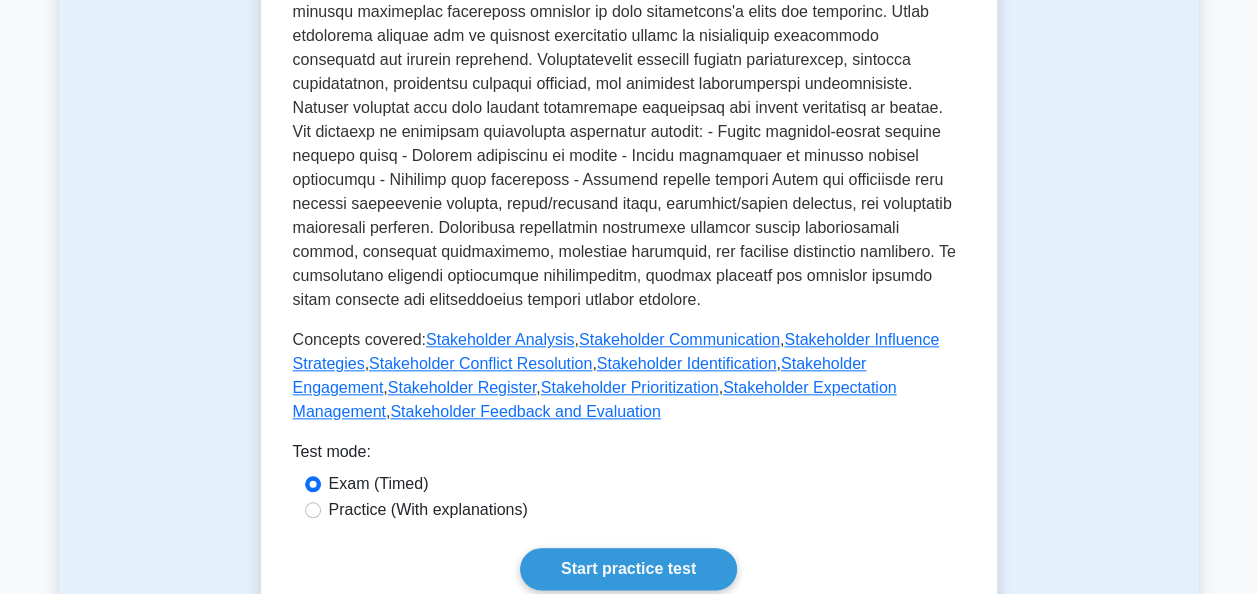 scroll, scrollTop: 0, scrollLeft: 0, axis: both 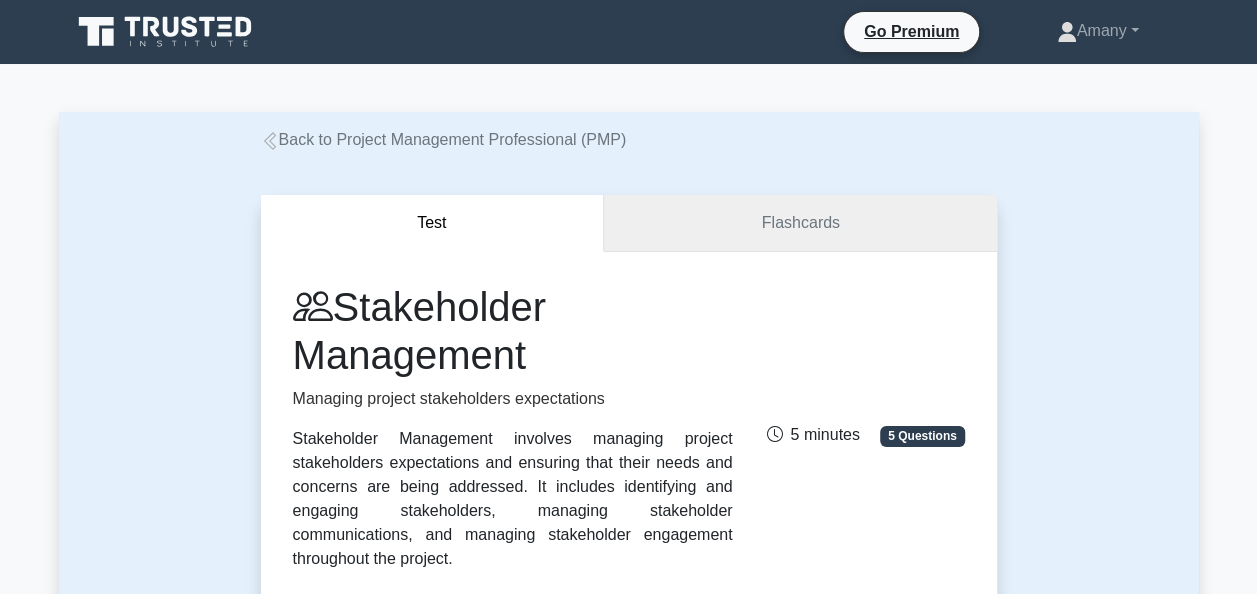 click on "Flashcards" at bounding box center (800, 223) 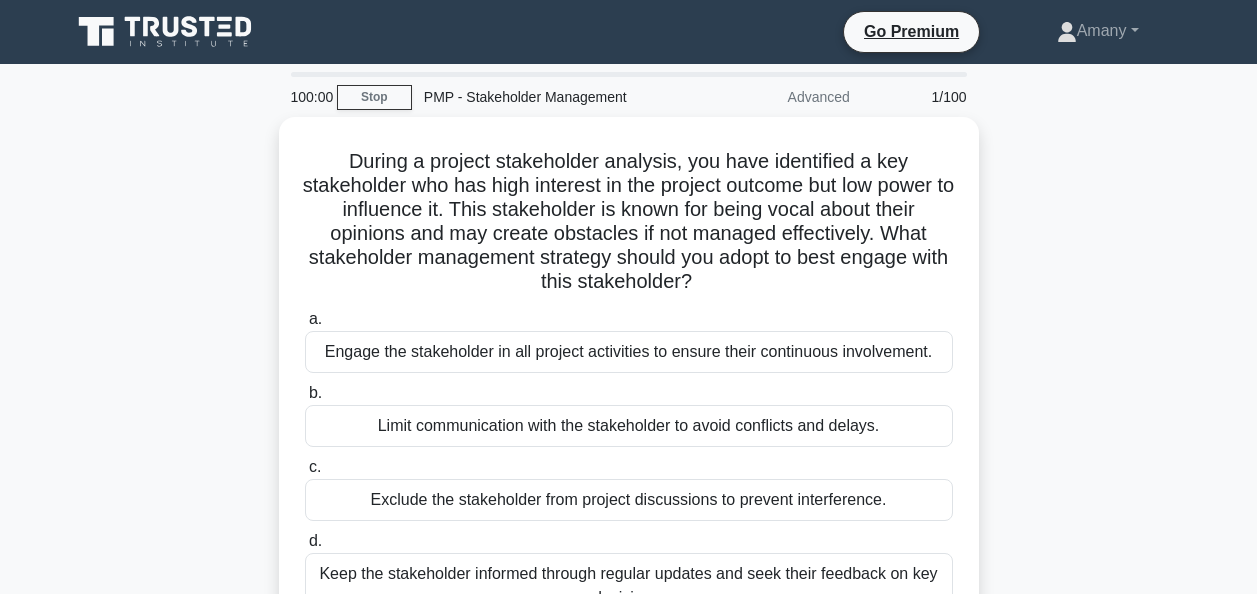 scroll, scrollTop: 0, scrollLeft: 0, axis: both 